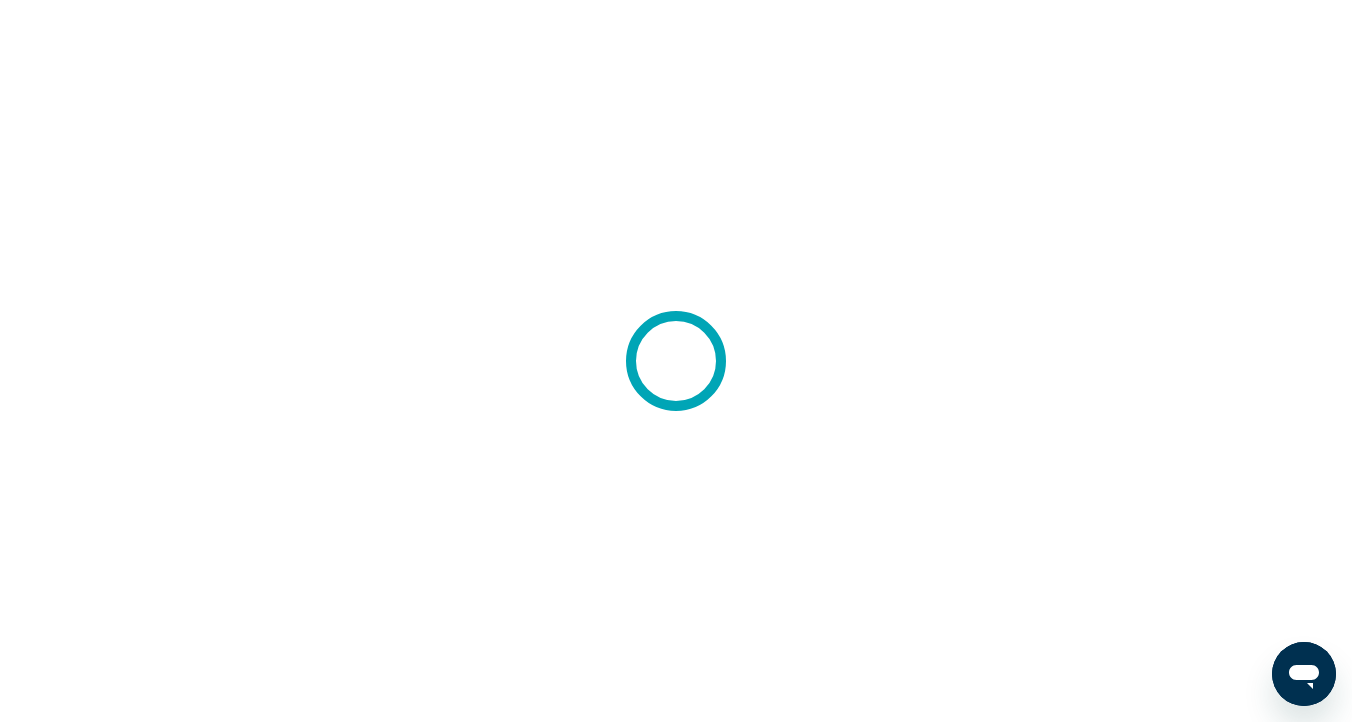 scroll, scrollTop: 0, scrollLeft: 0, axis: both 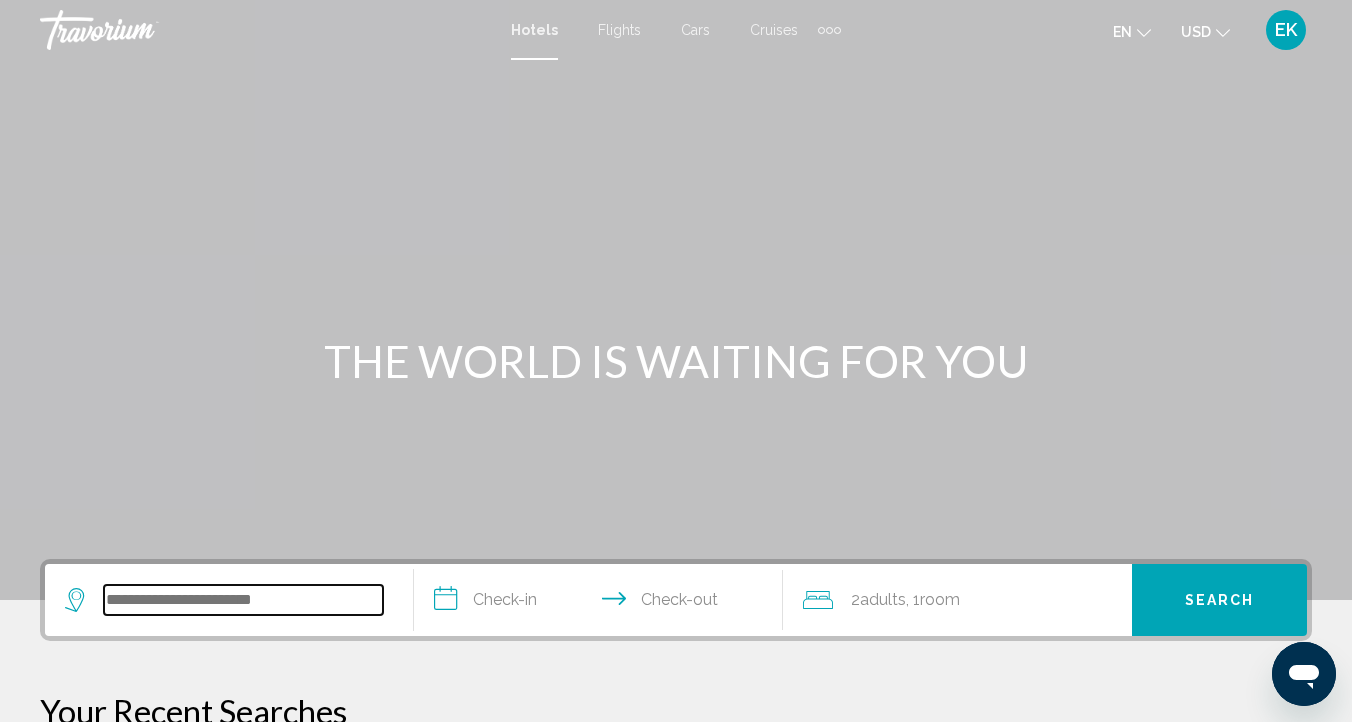 click at bounding box center [243, 600] 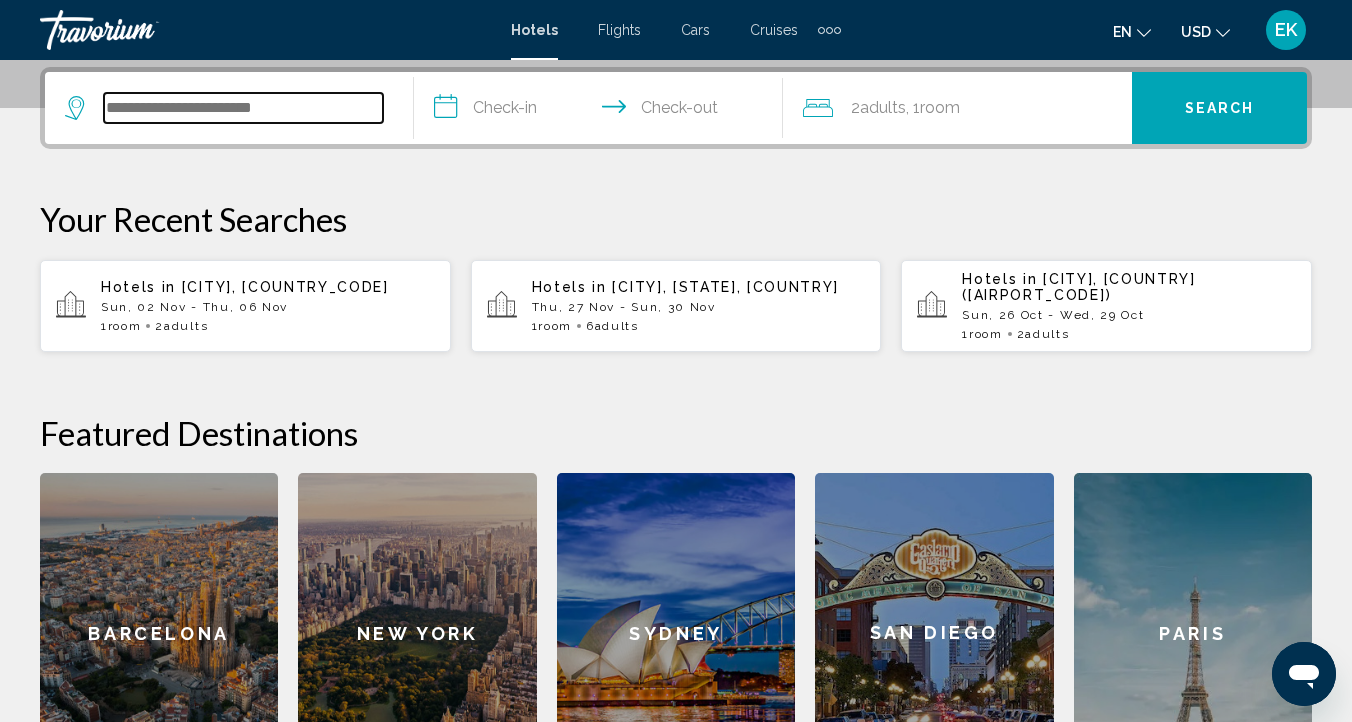 scroll, scrollTop: 494, scrollLeft: 0, axis: vertical 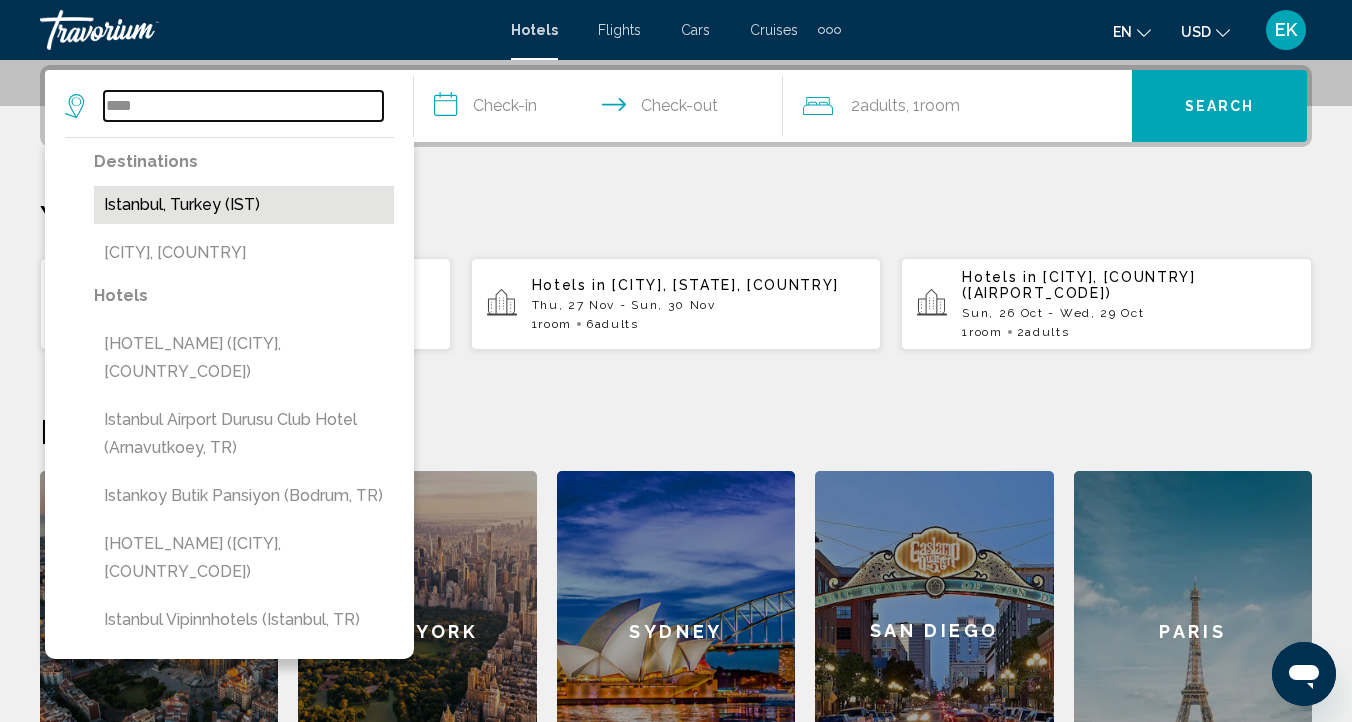 type on "****" 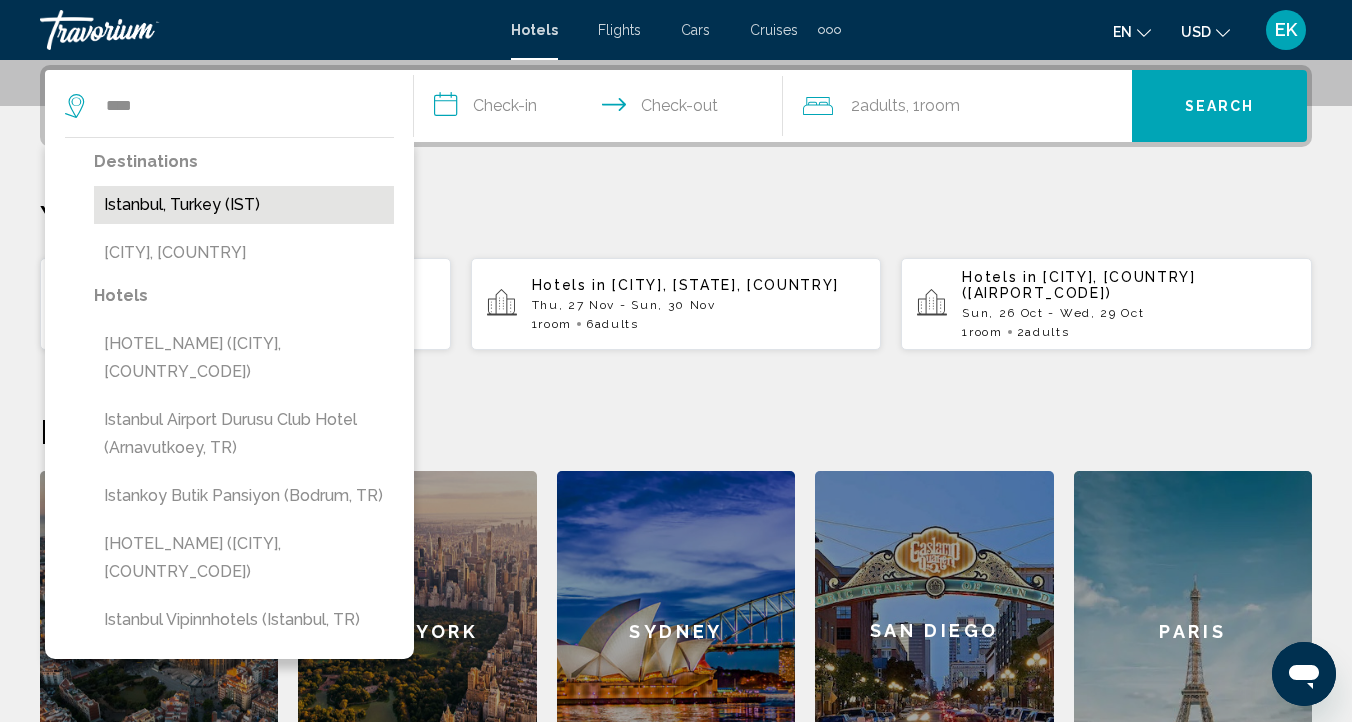 click on "Istanbul, Turkey (IST)" at bounding box center (244, 205) 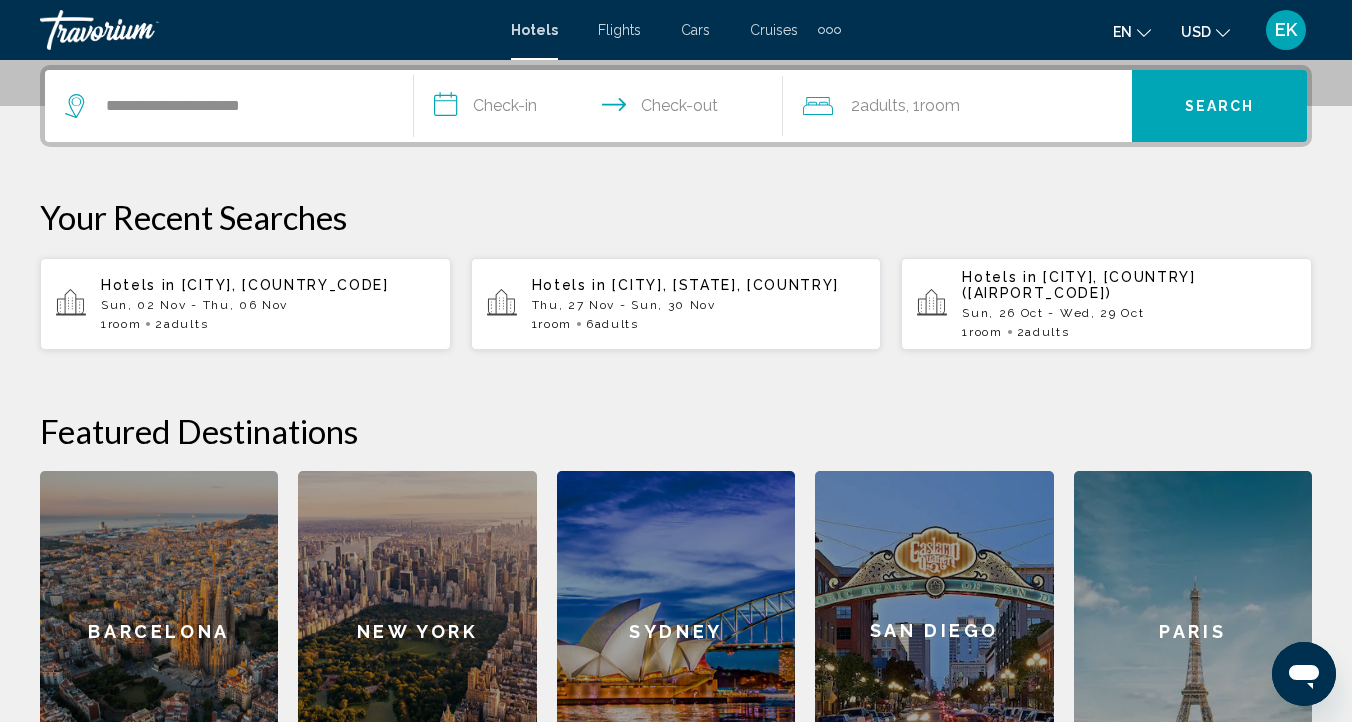 click on "**********" at bounding box center (602, 109) 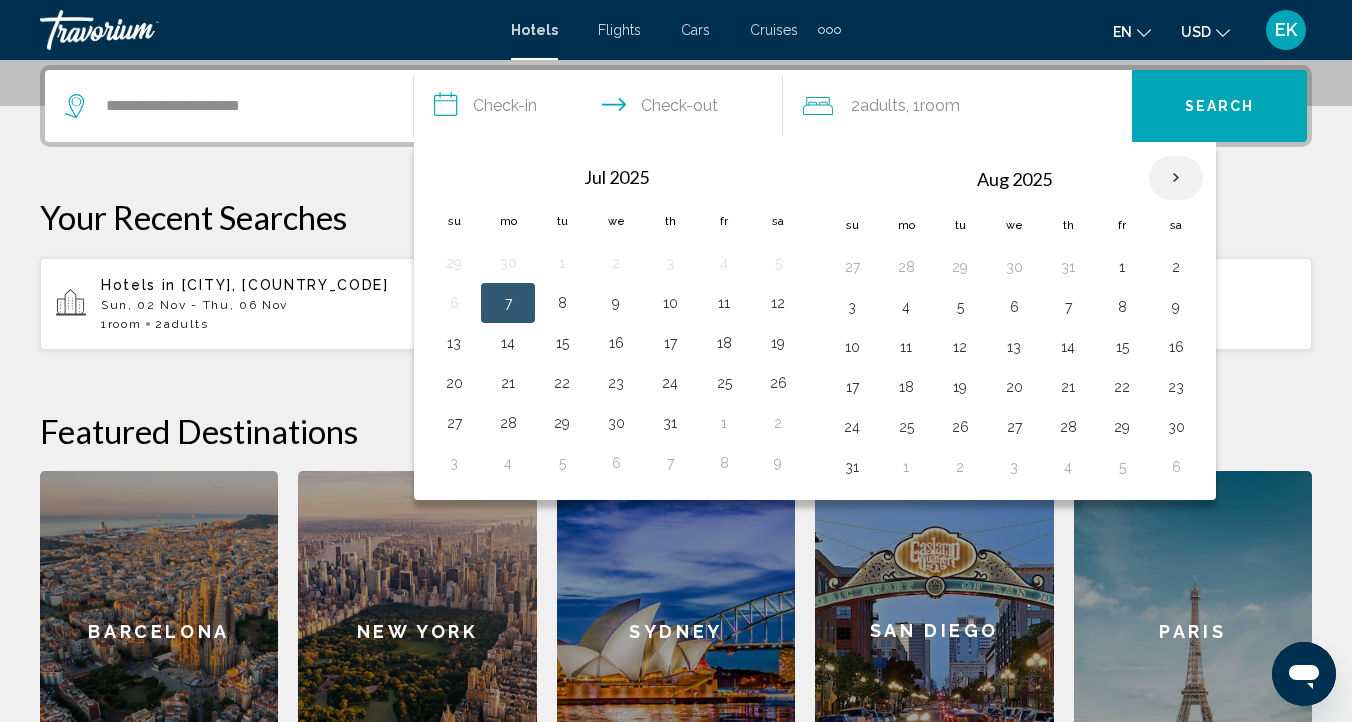 click at bounding box center (1176, 178) 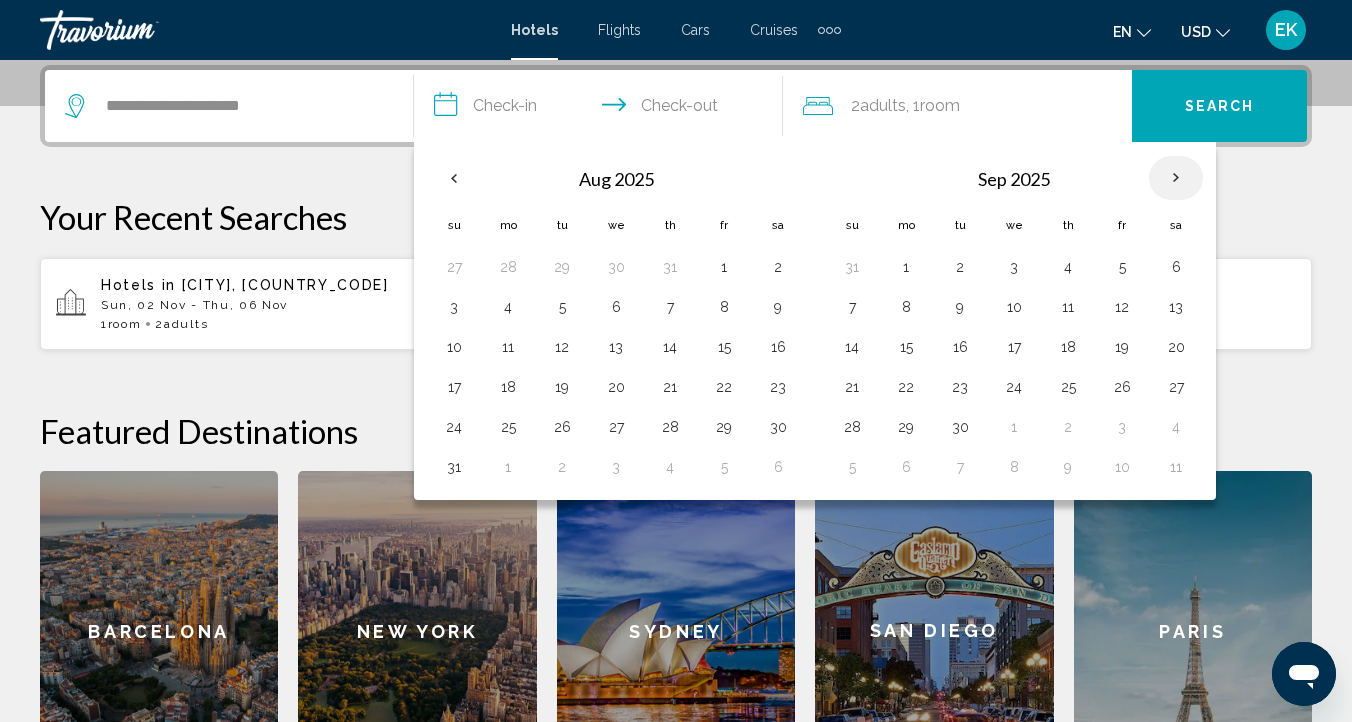 click at bounding box center (1176, 178) 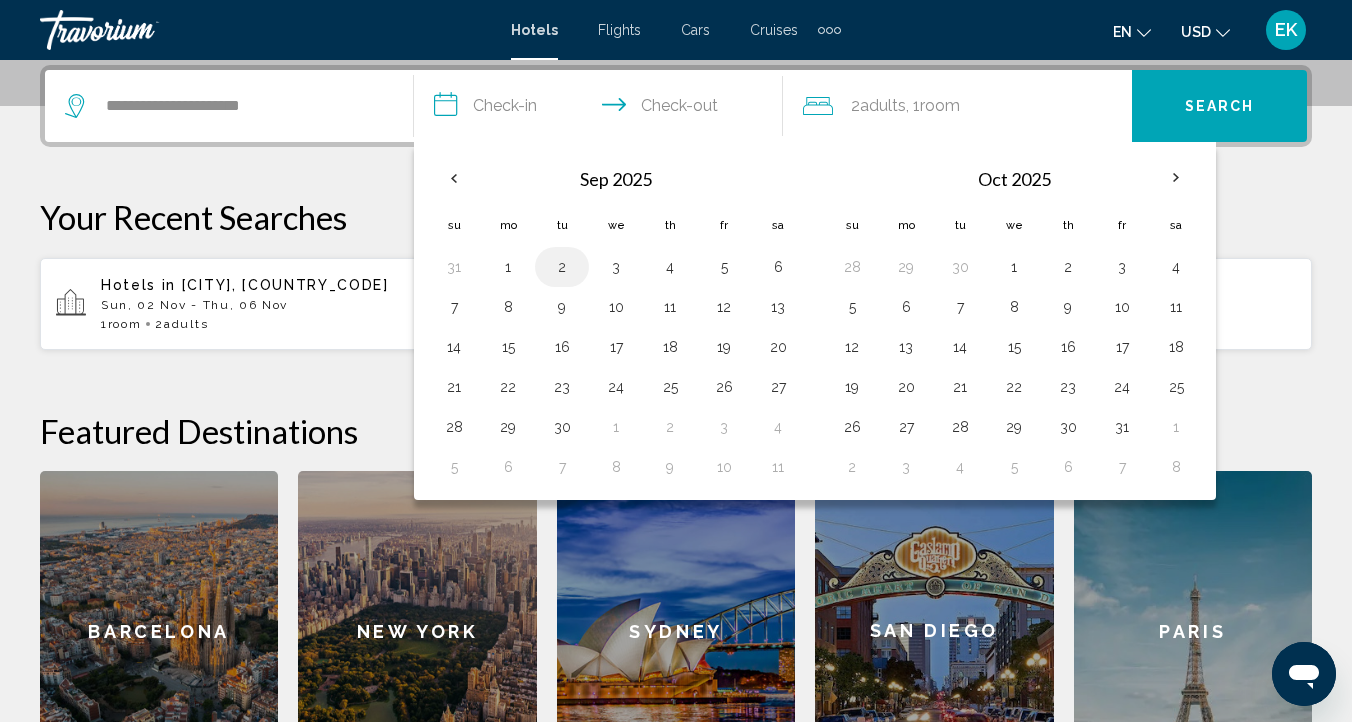 click on "2" at bounding box center (562, 267) 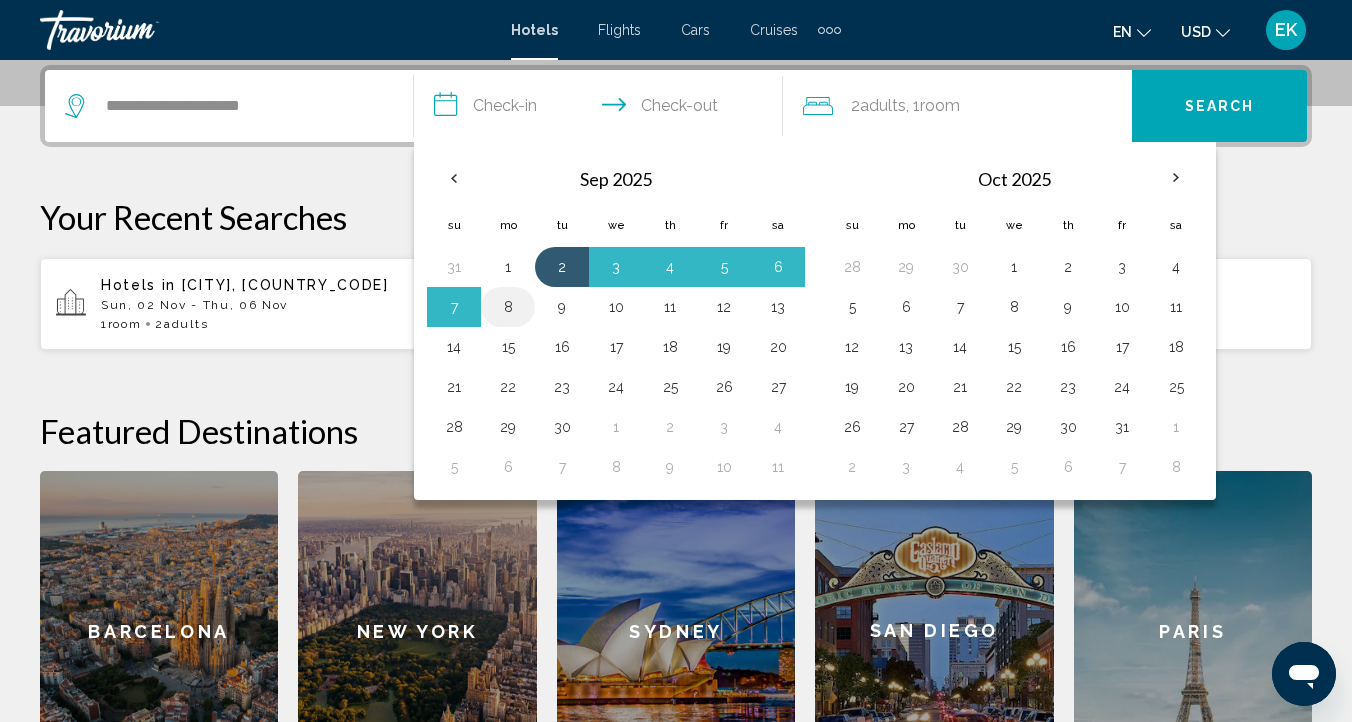 click on "8" at bounding box center [508, 307] 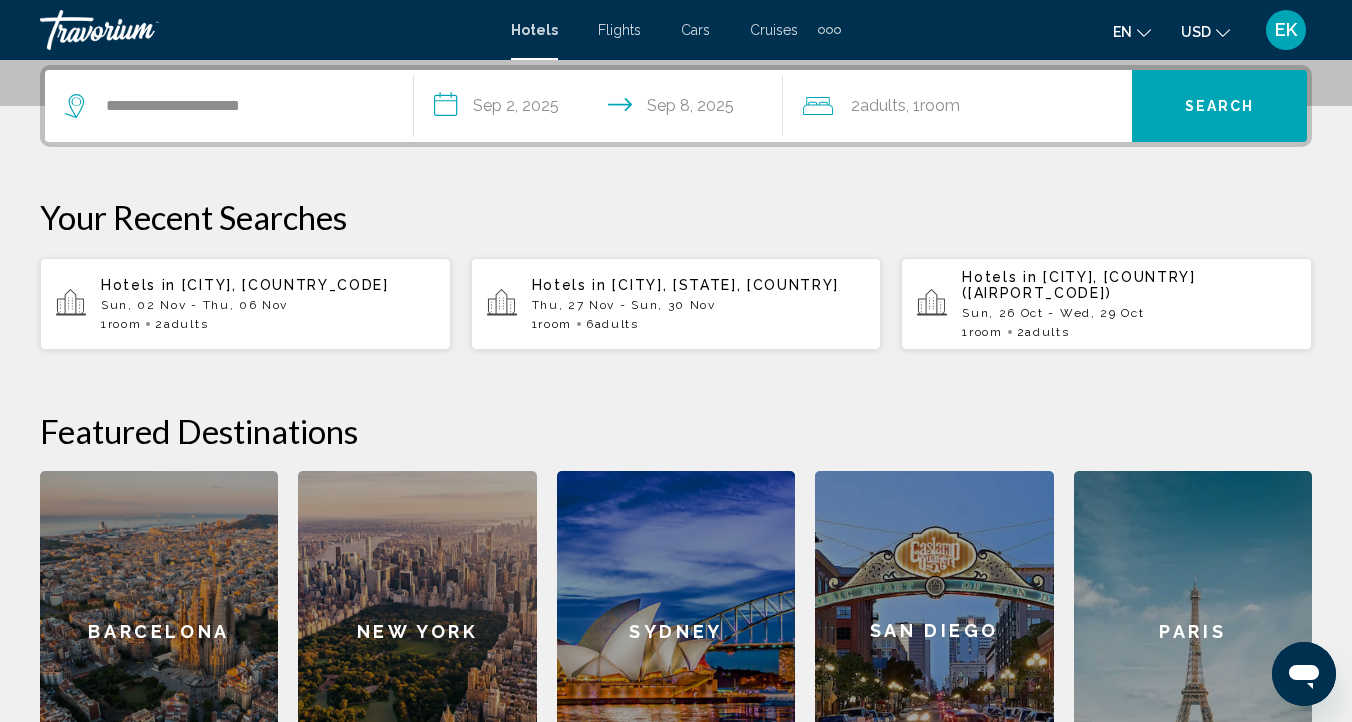 click on "Search" at bounding box center (1220, 107) 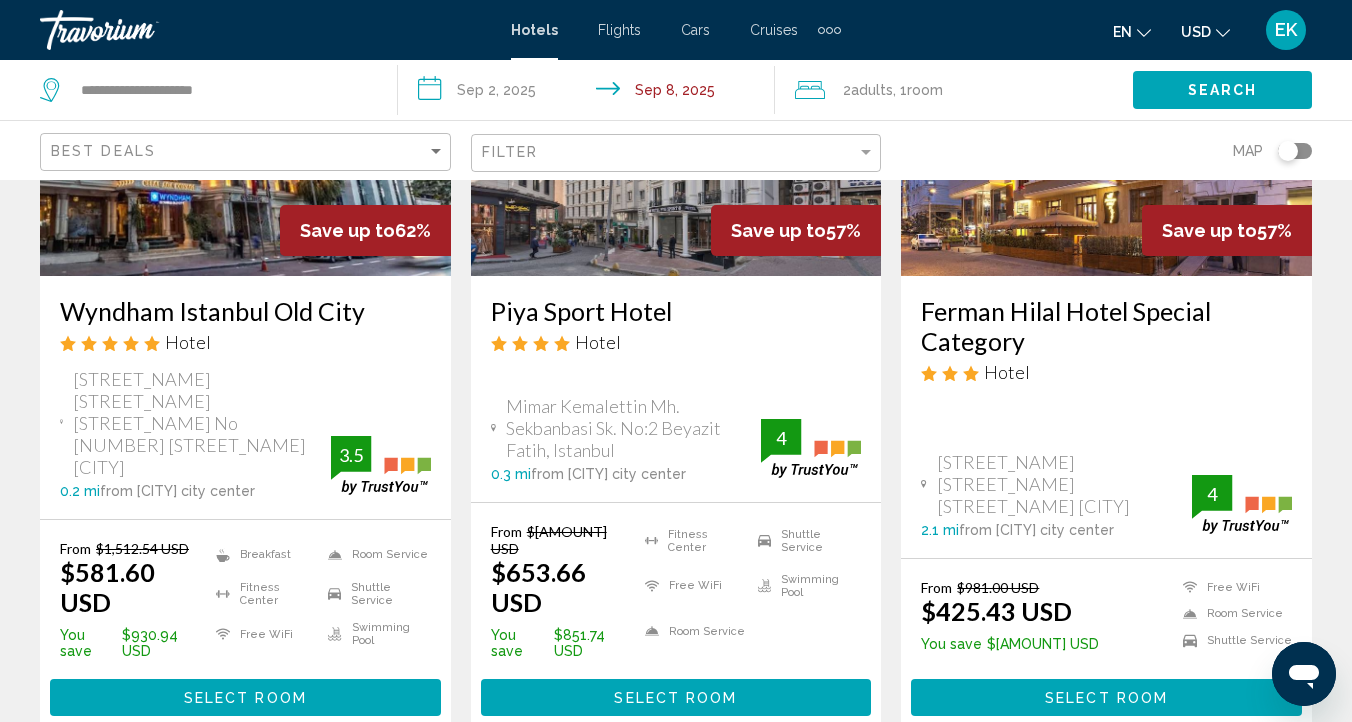 scroll, scrollTop: 292, scrollLeft: 0, axis: vertical 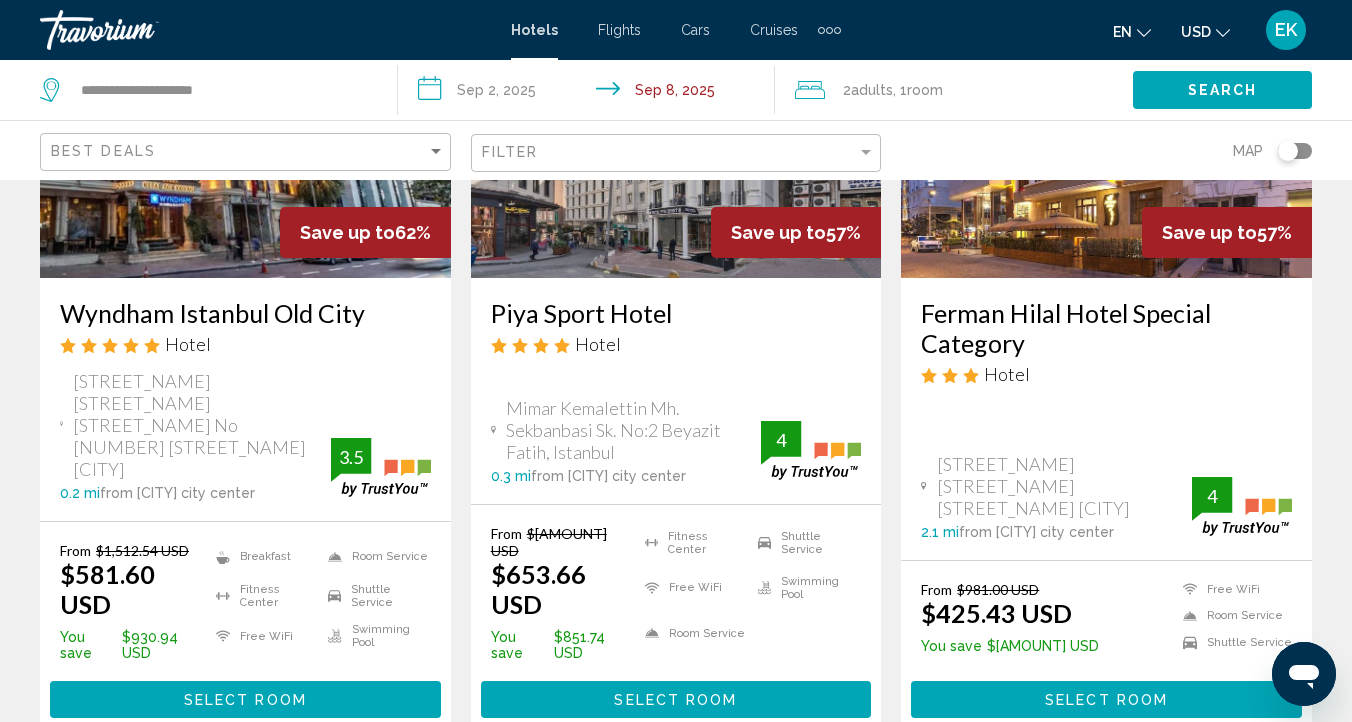 click on "Select Room" at bounding box center [245, 699] 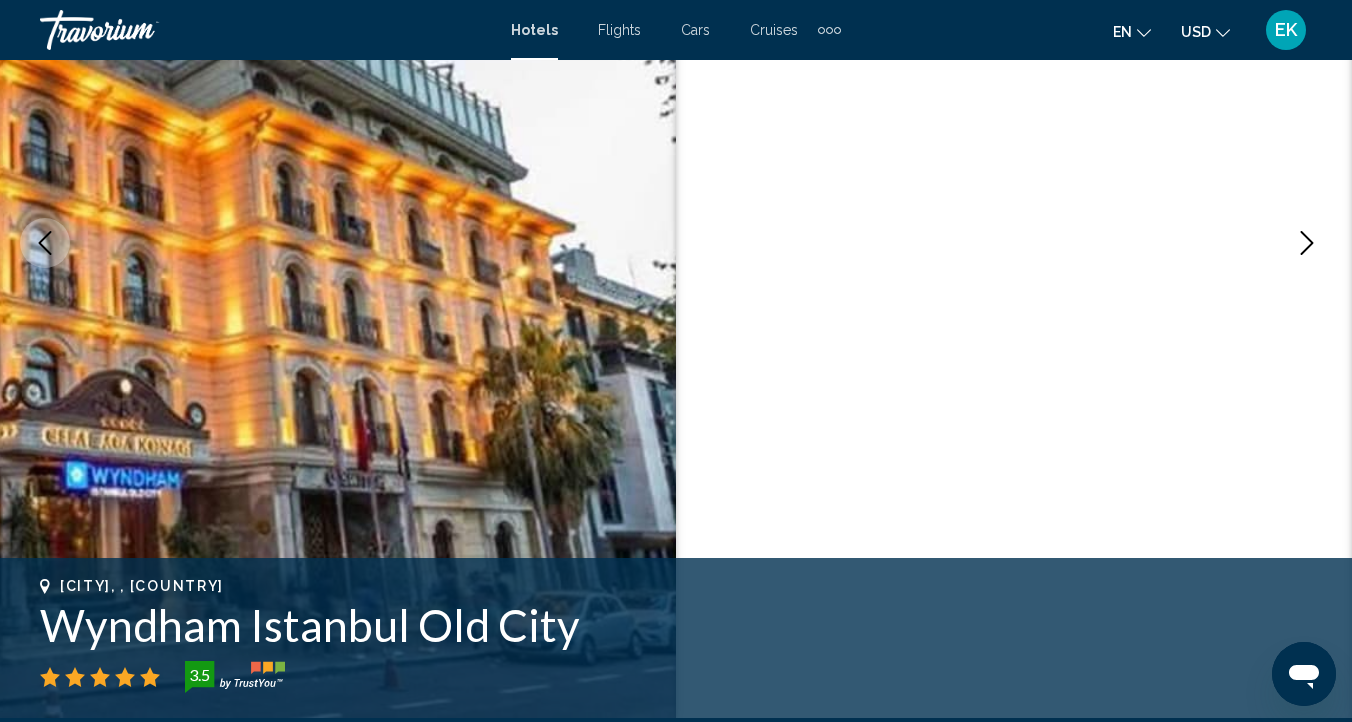 scroll, scrollTop: 174, scrollLeft: 0, axis: vertical 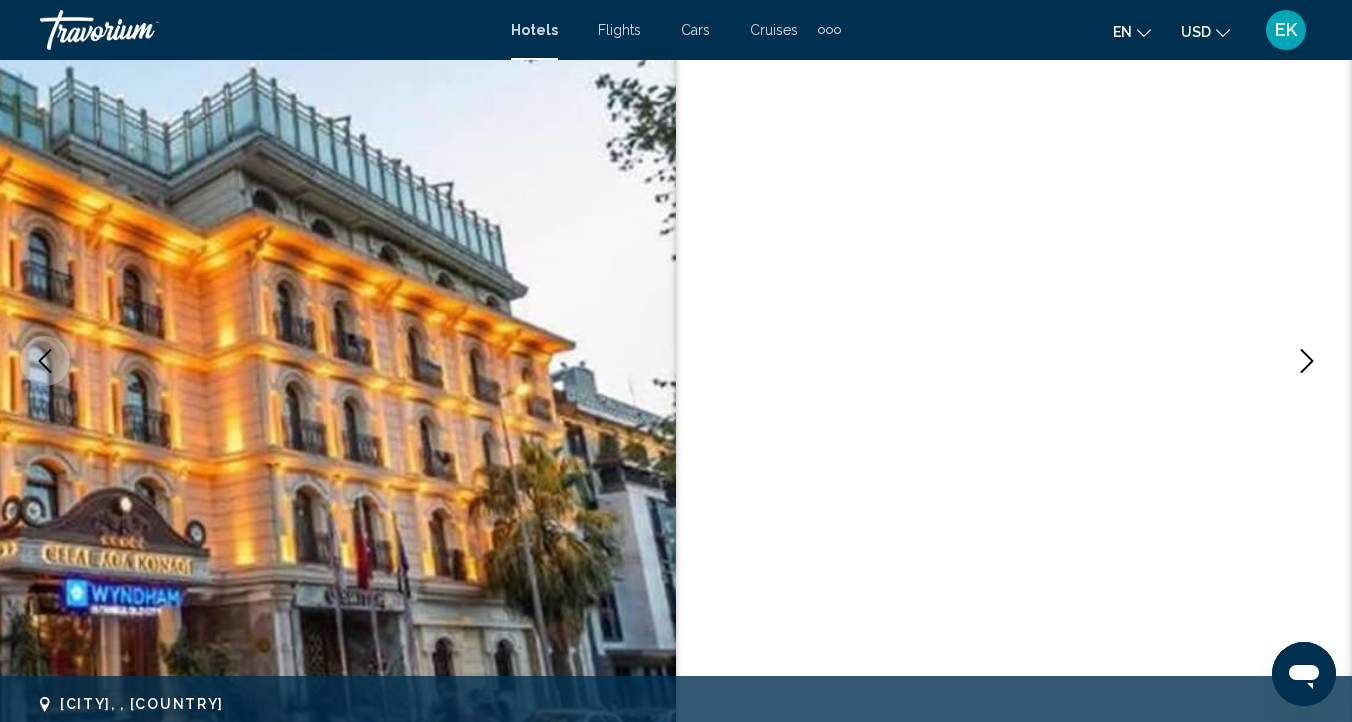 click at bounding box center [1307, 361] 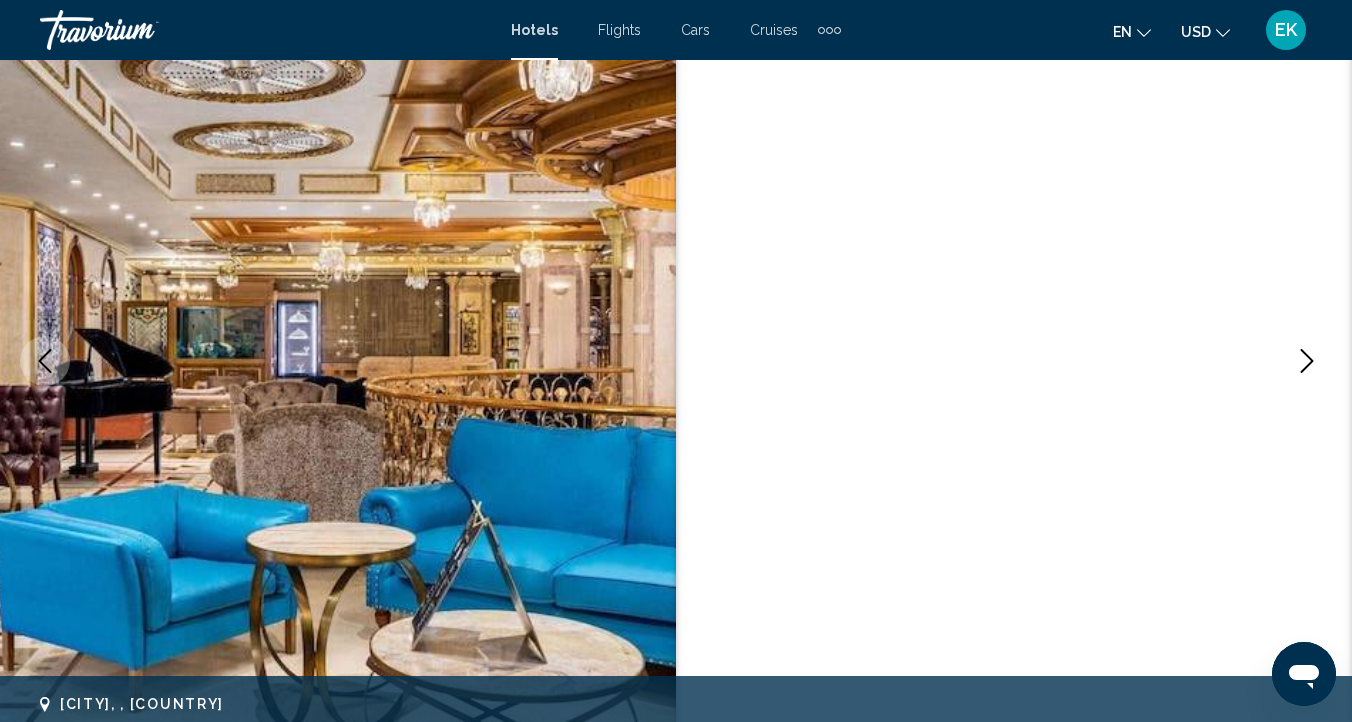 click at bounding box center (1307, 361) 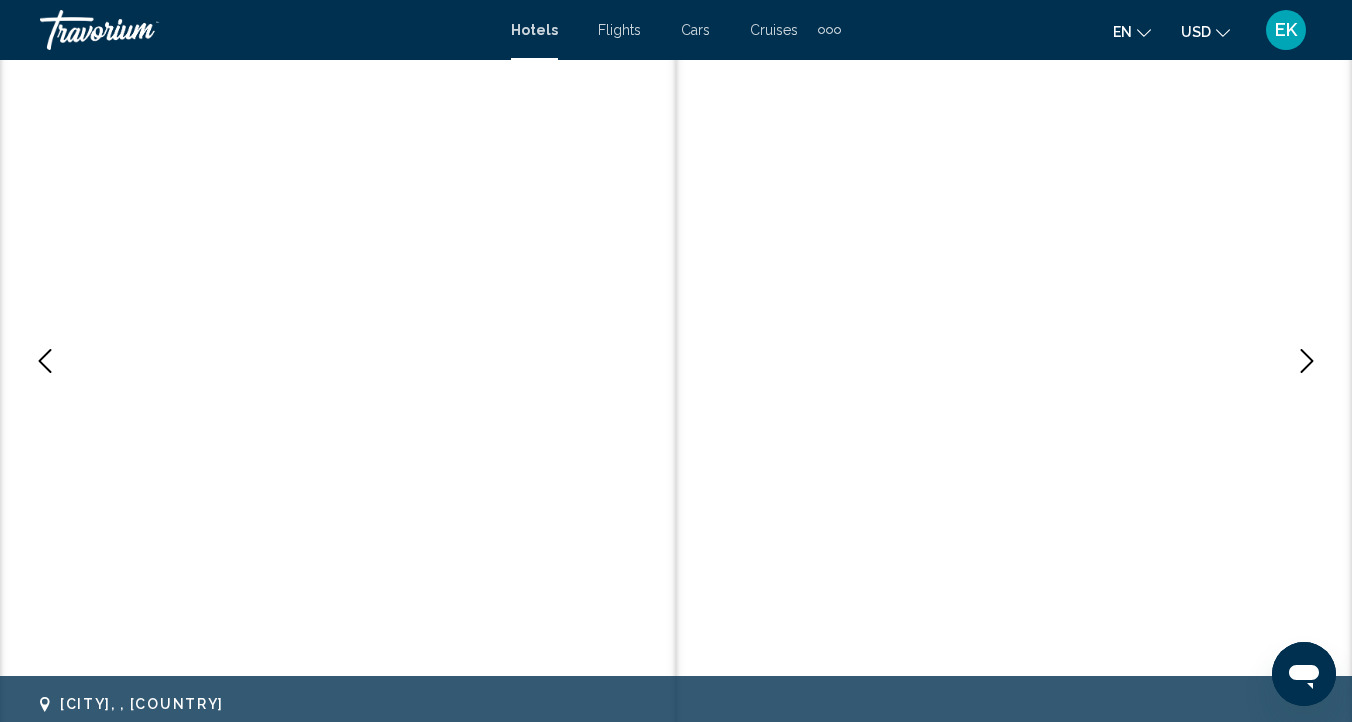 click at bounding box center [1307, 361] 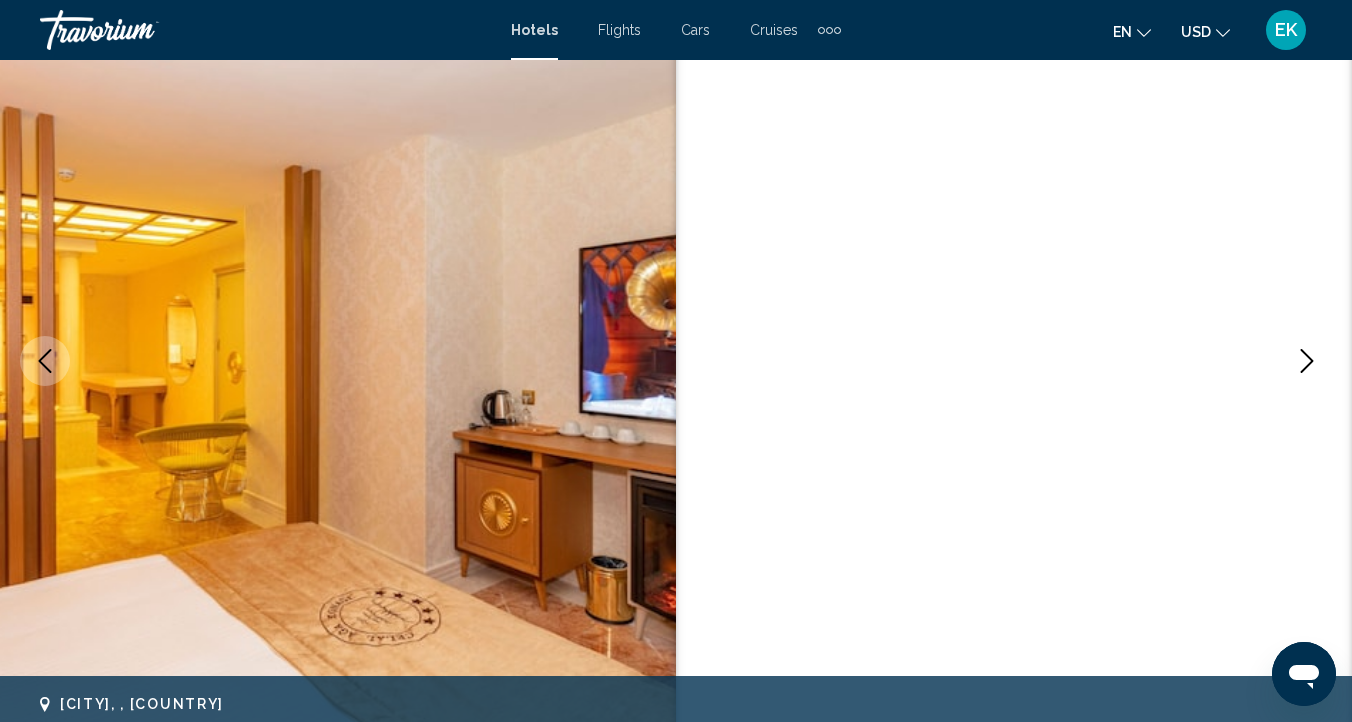 click at bounding box center [1307, 361] 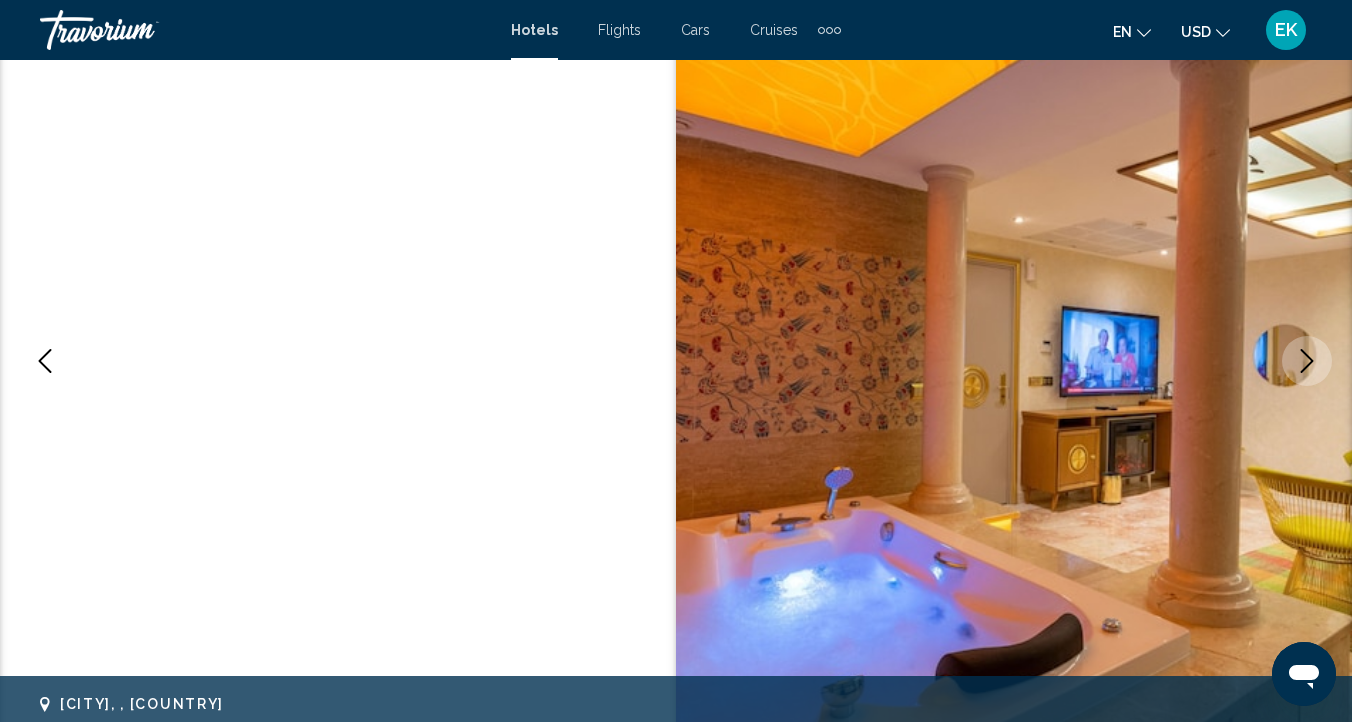 click at bounding box center (1307, 361) 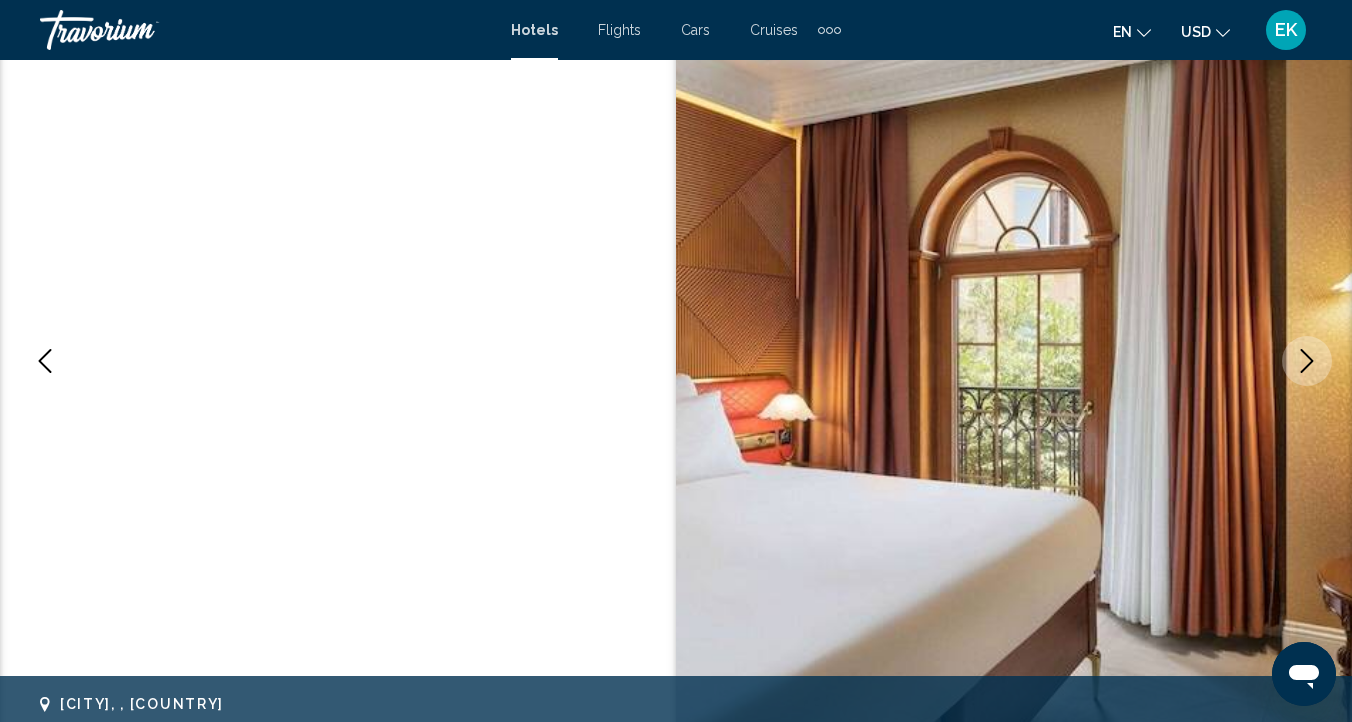 click at bounding box center (1307, 361) 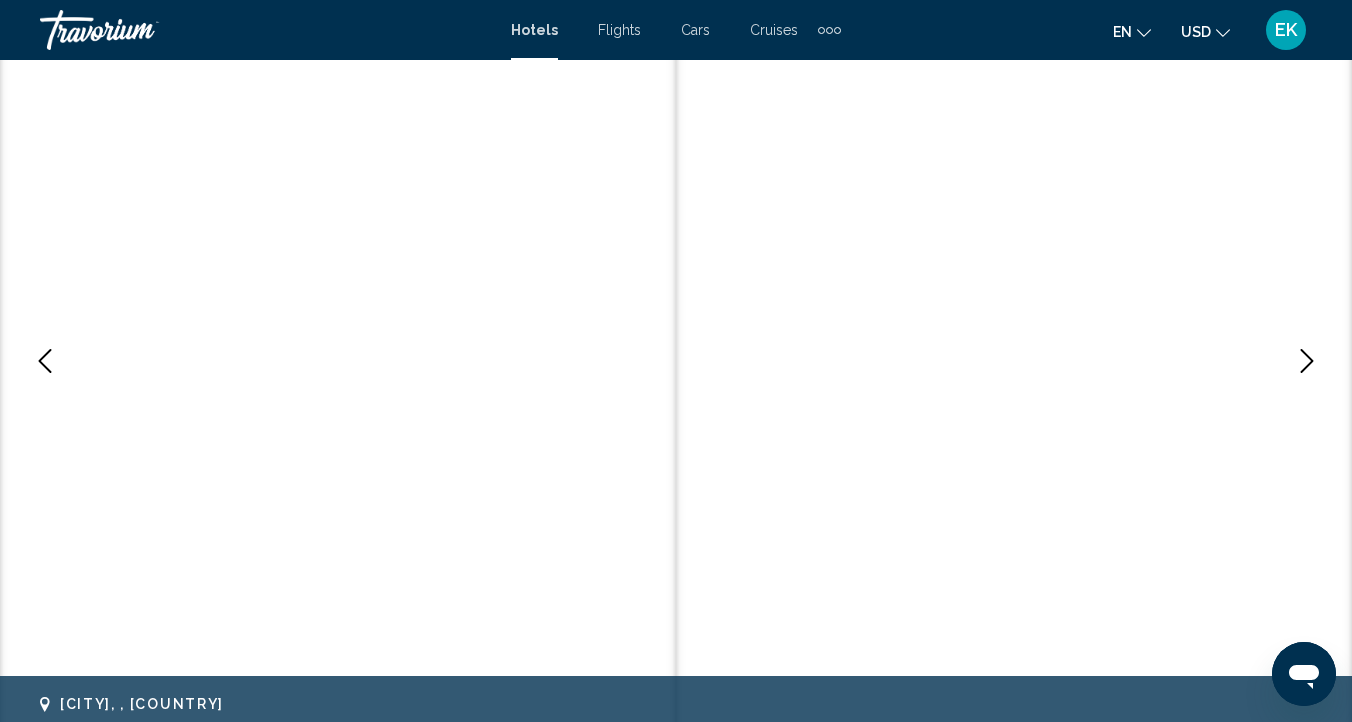 click at bounding box center (1307, 361) 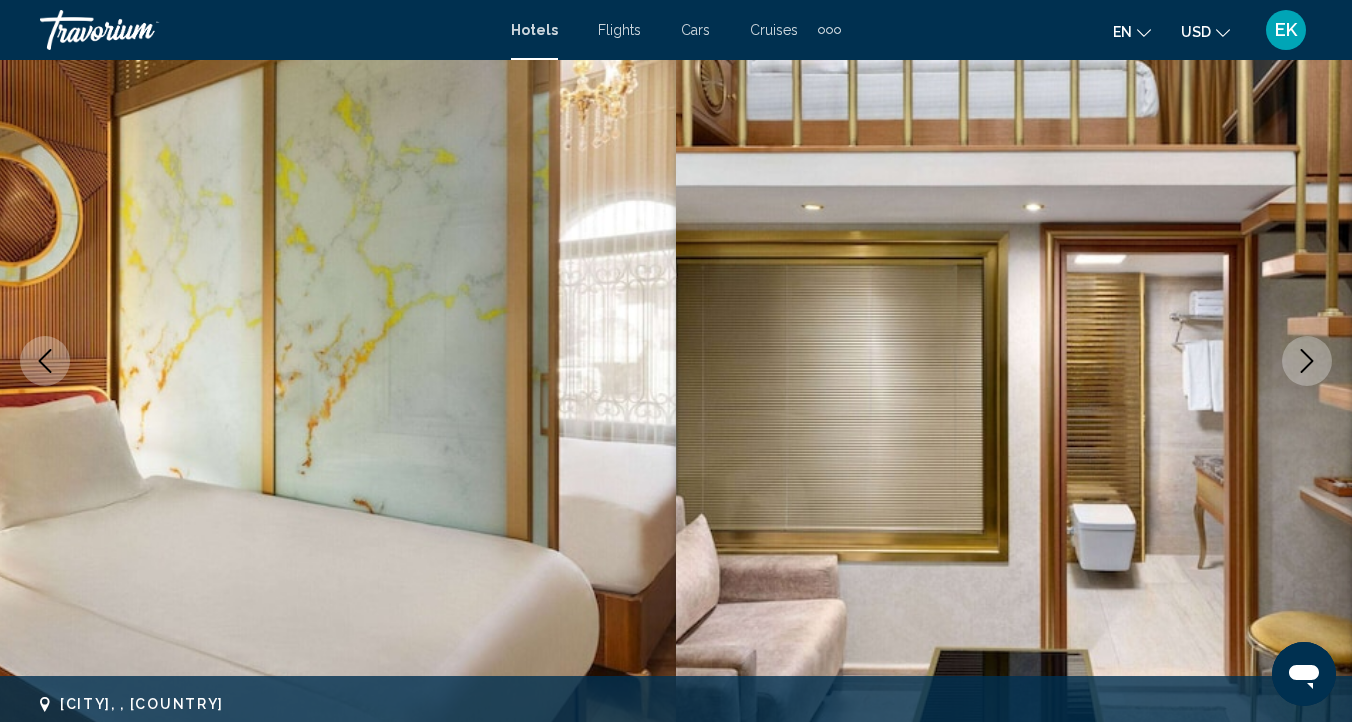 click at bounding box center [1307, 361] 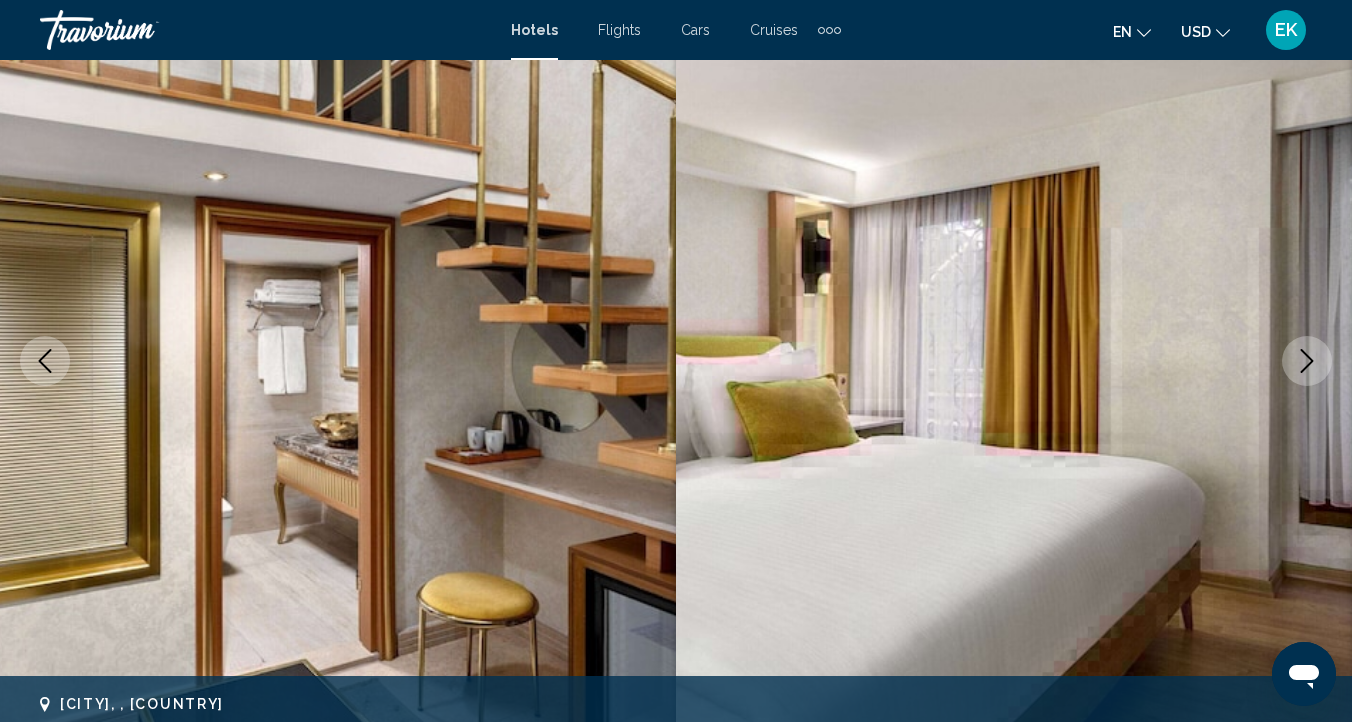 click at bounding box center (1307, 361) 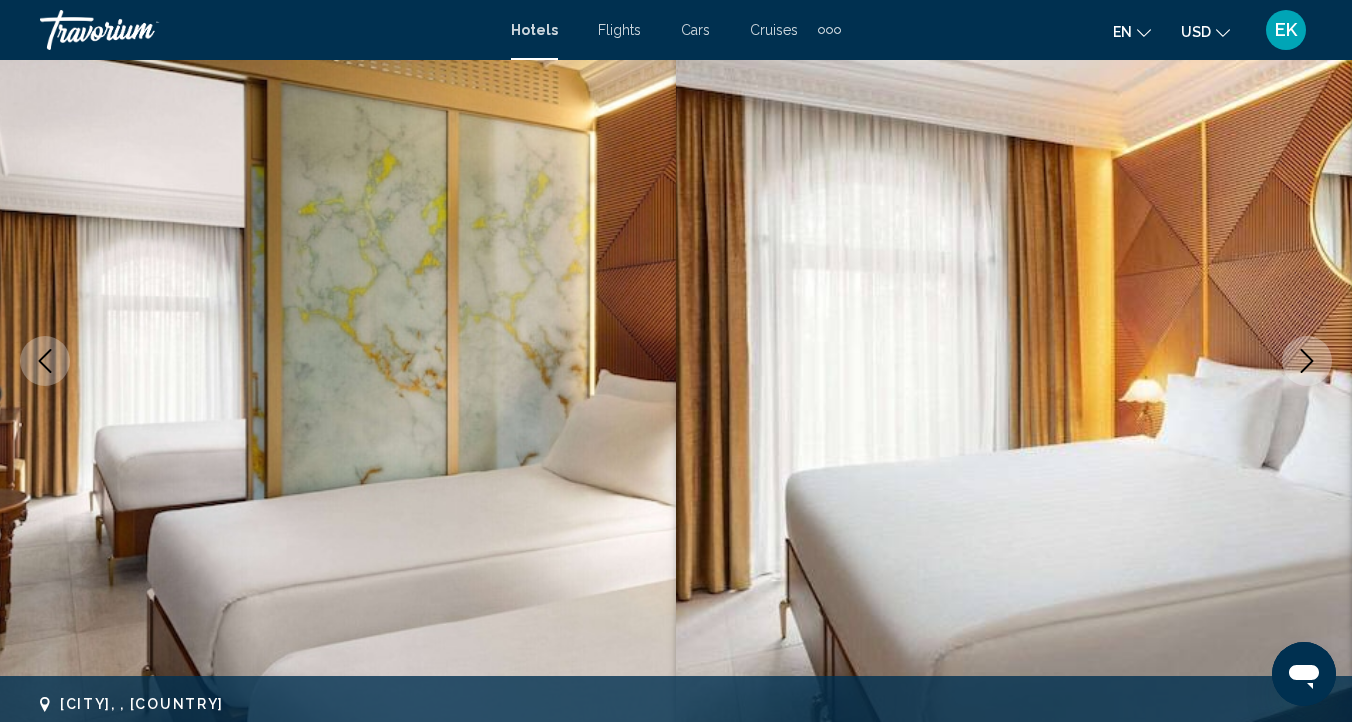 click at bounding box center [1307, 361] 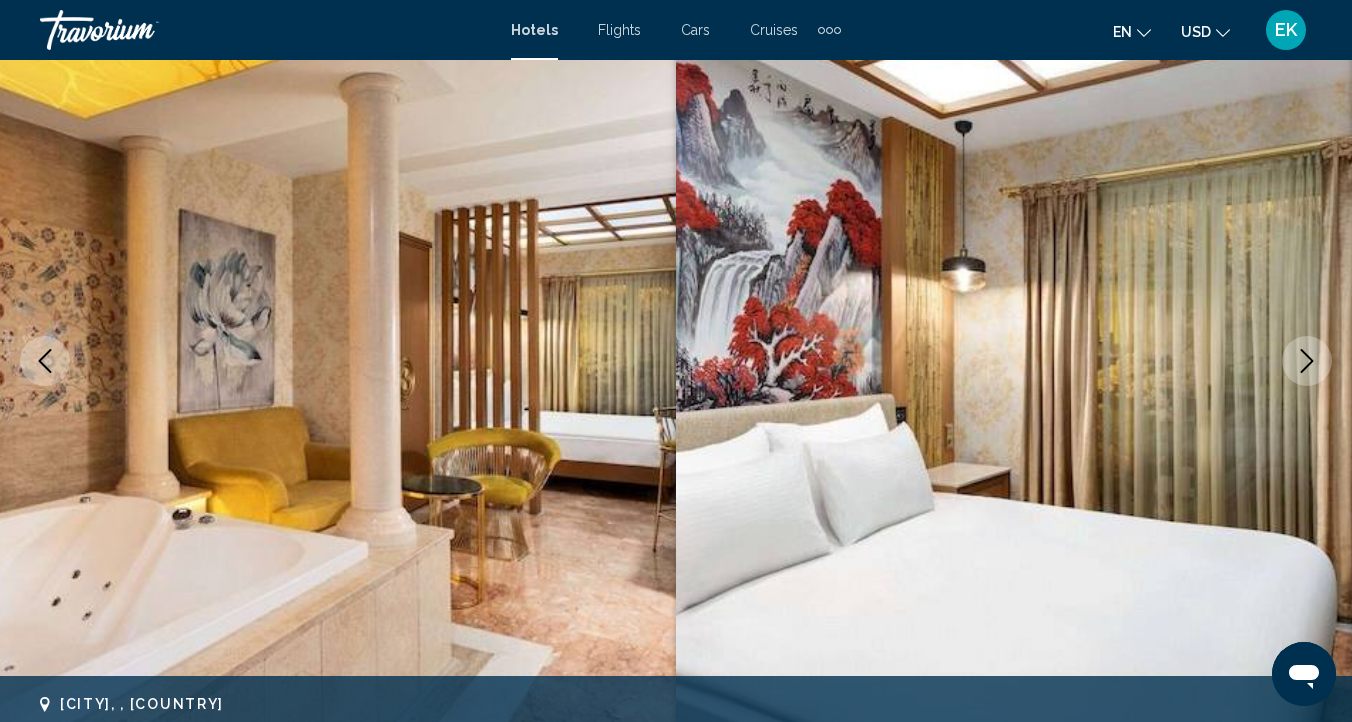 click at bounding box center (1307, 361) 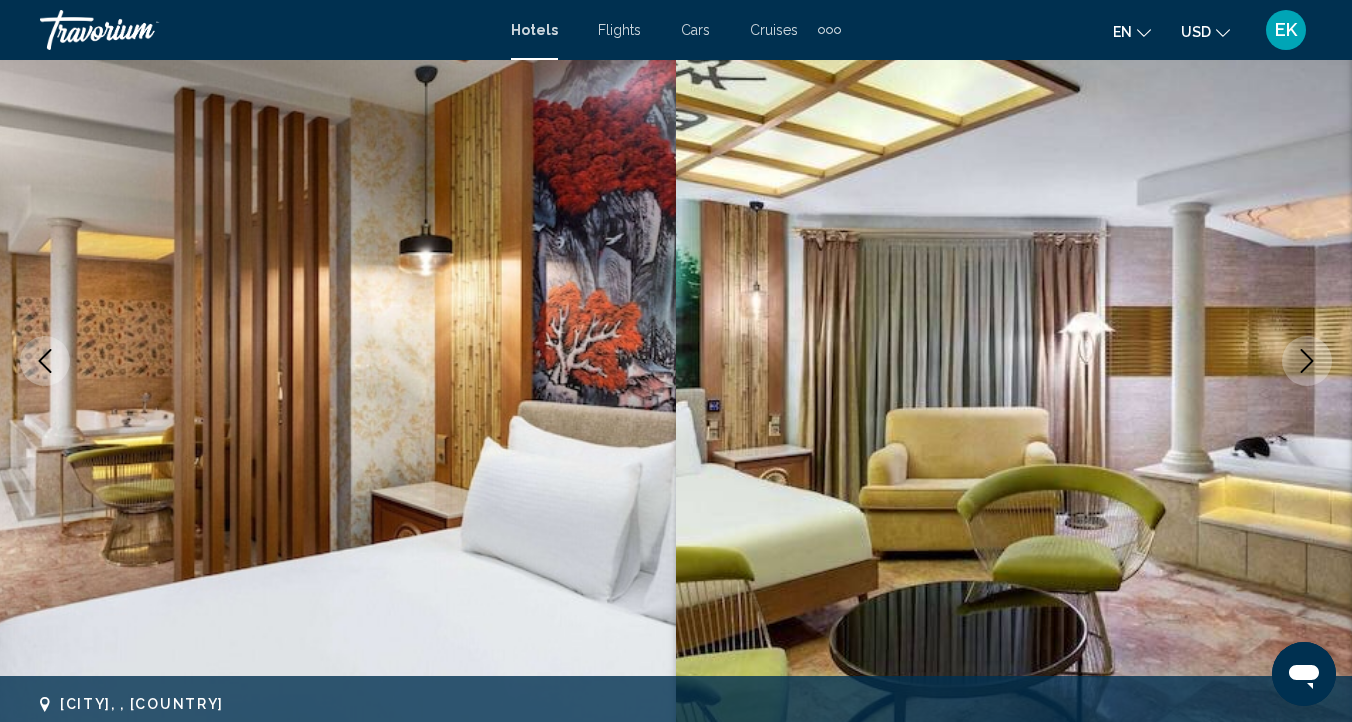 click at bounding box center [1307, 361] 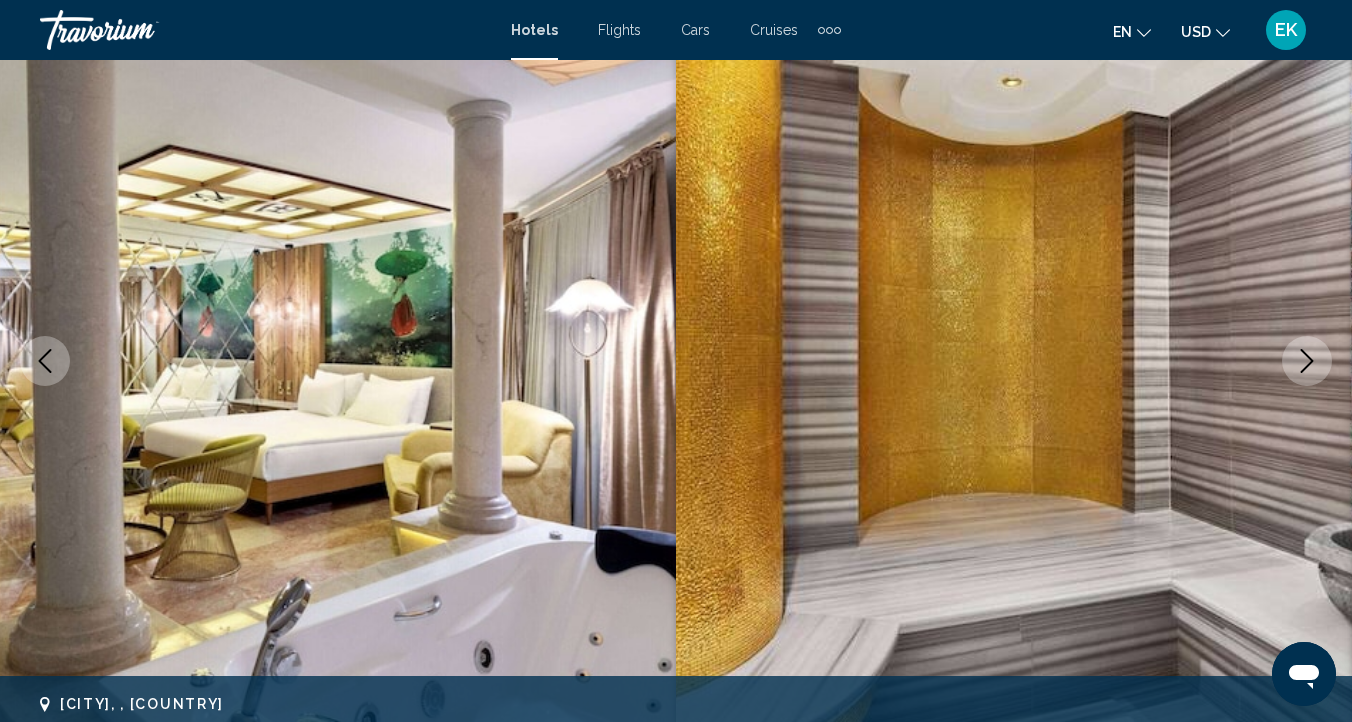 click at bounding box center (1307, 361) 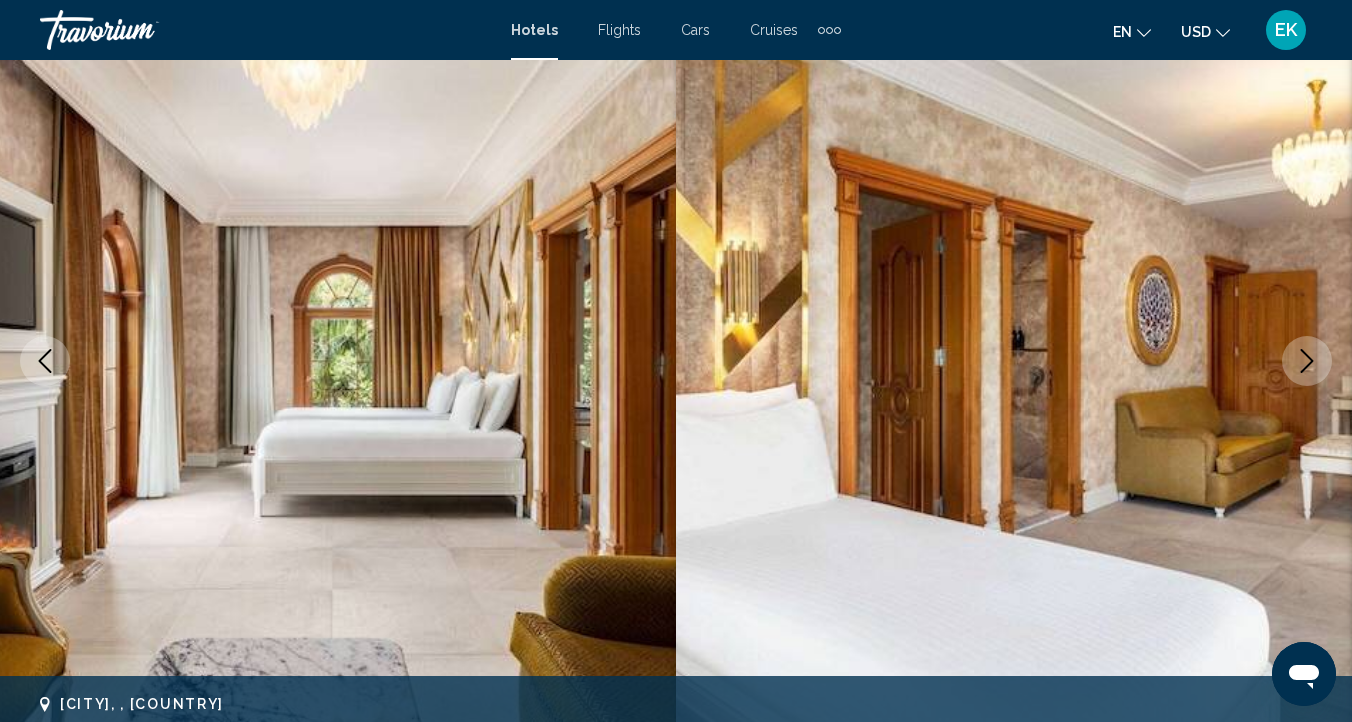 click at bounding box center [1307, 361] 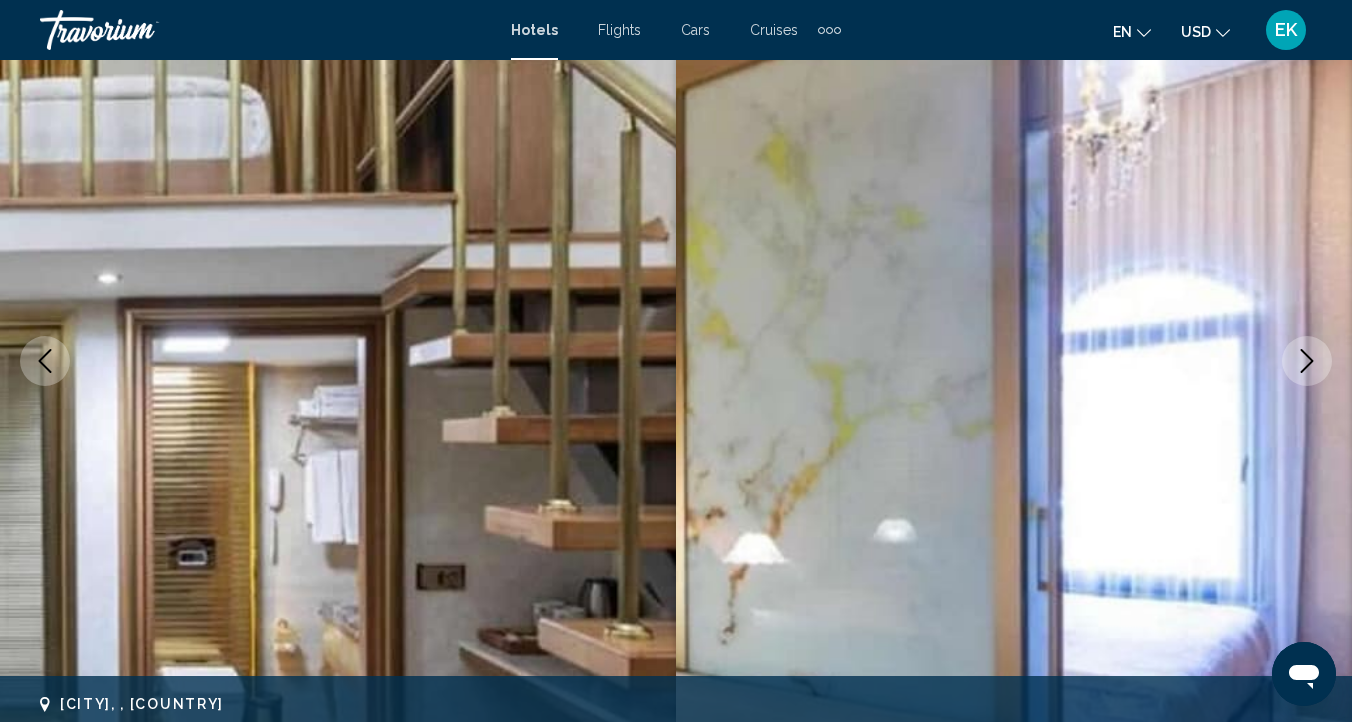 click at bounding box center [1307, 361] 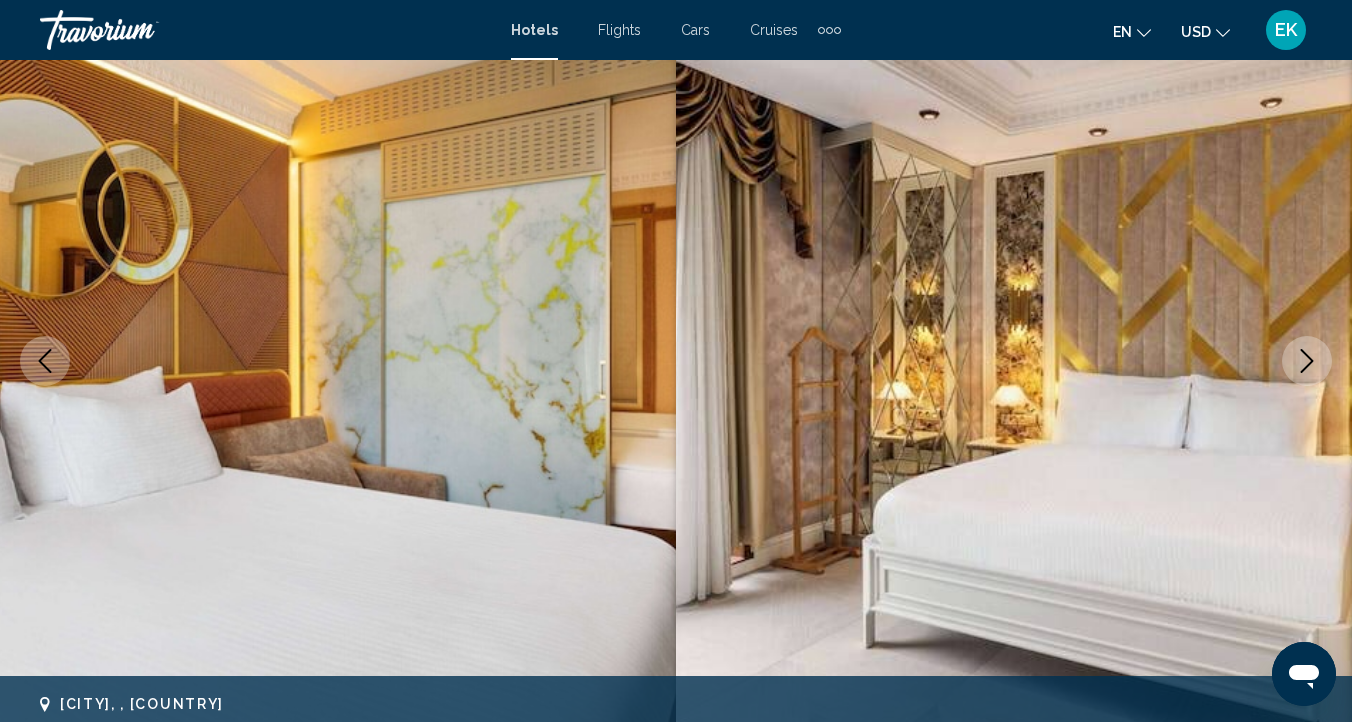 click at bounding box center (1307, 361) 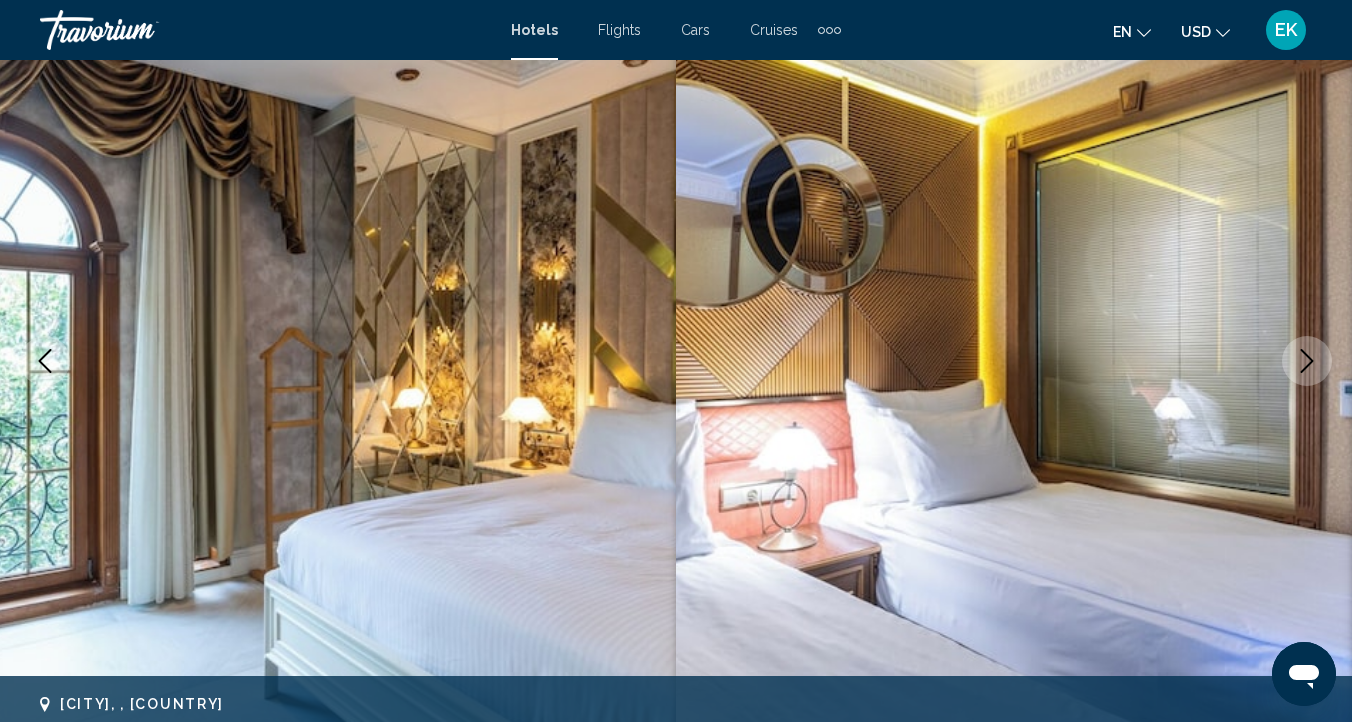 click at bounding box center [1307, 361] 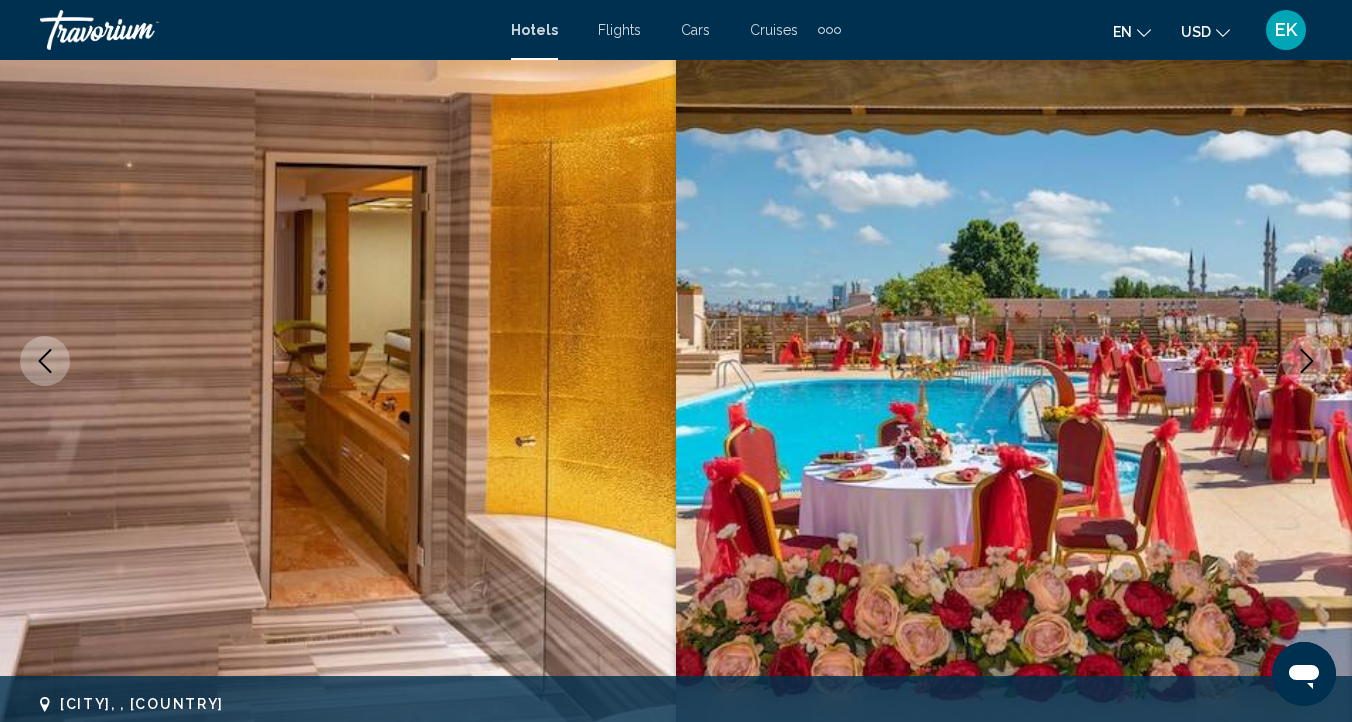click at bounding box center (1307, 361) 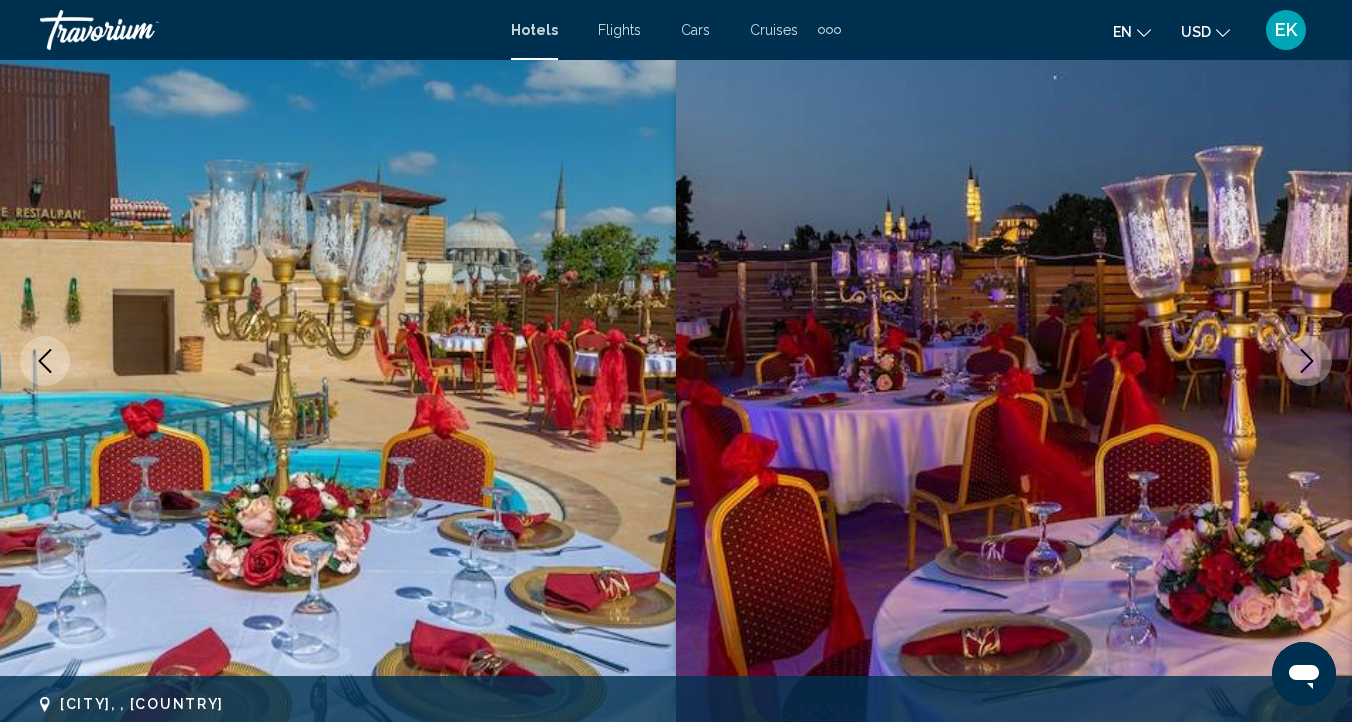click at bounding box center (1307, 361) 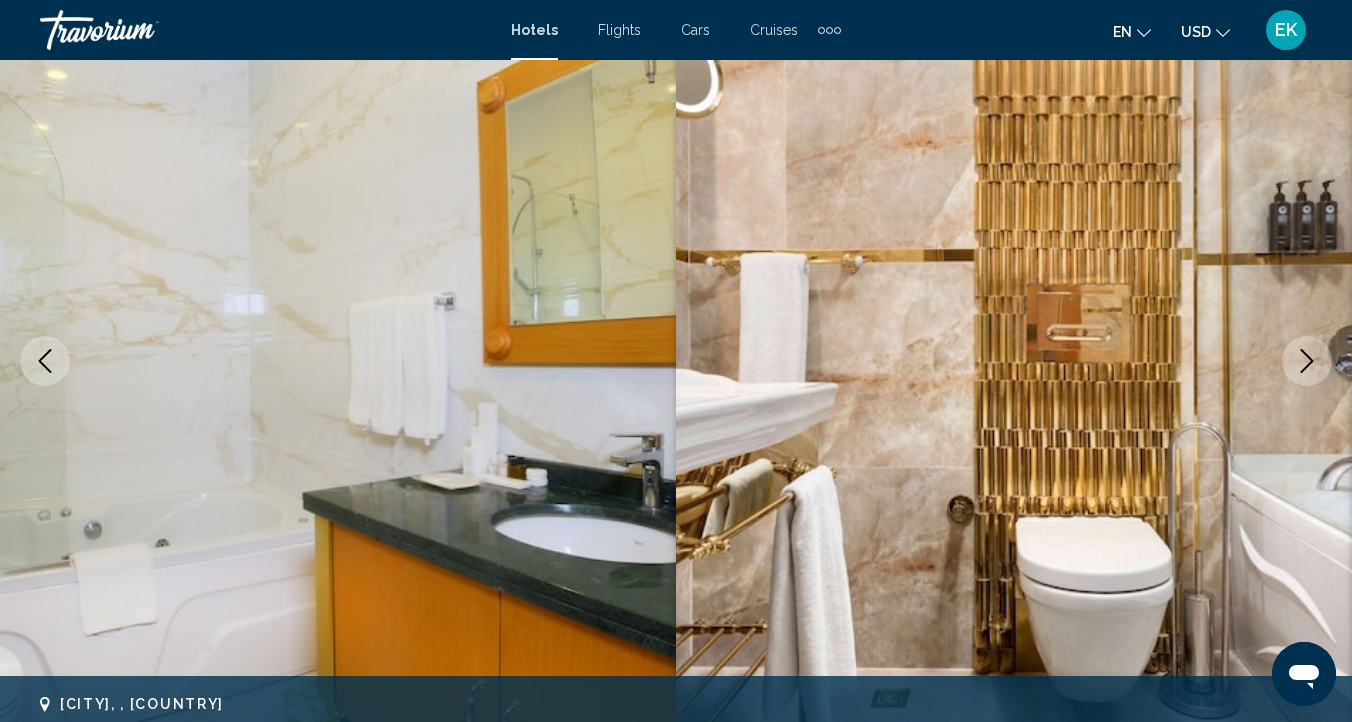 click at bounding box center (1307, 361) 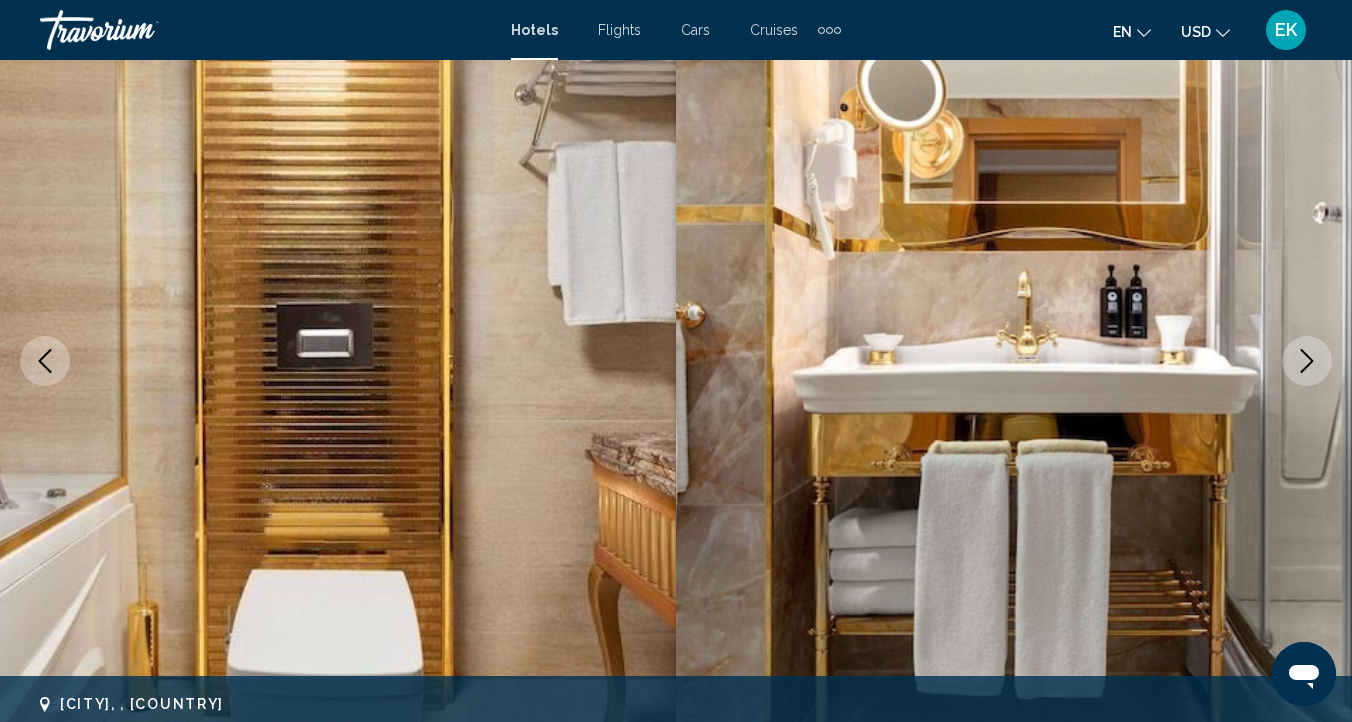 click at bounding box center (1307, 361) 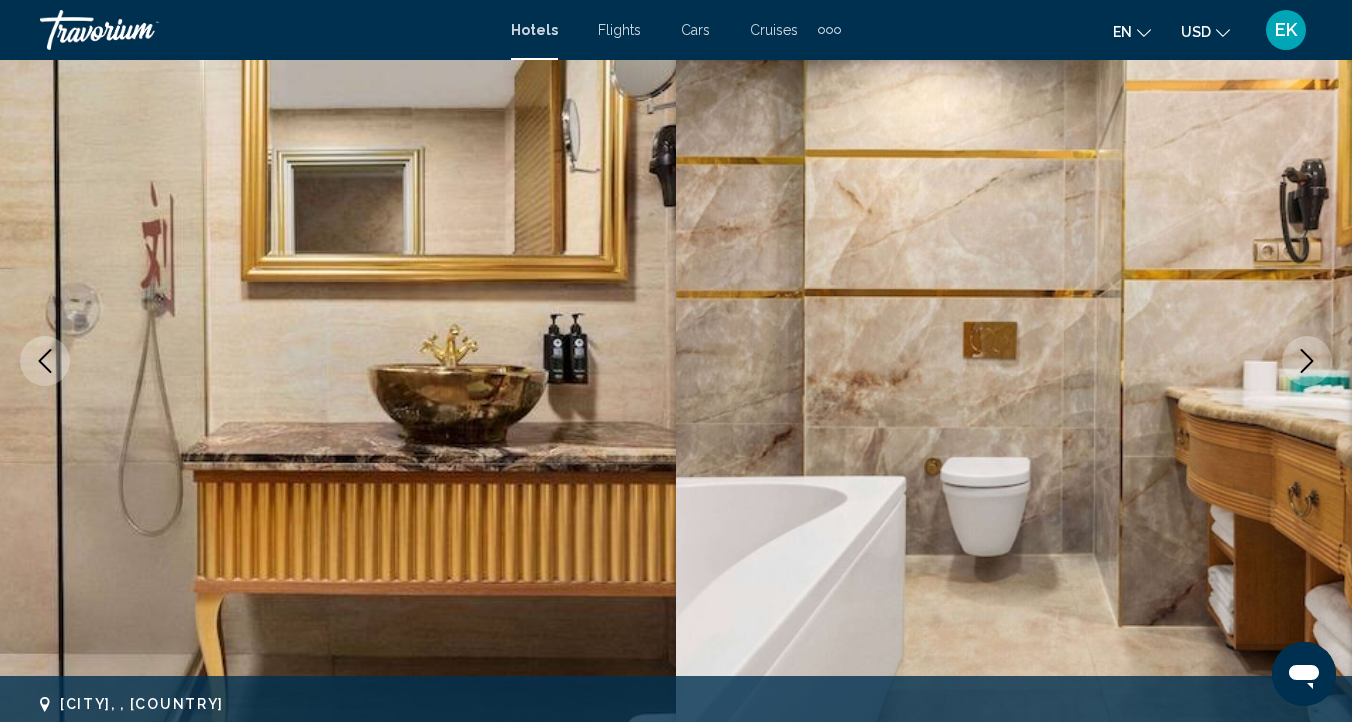 click at bounding box center (1307, 361) 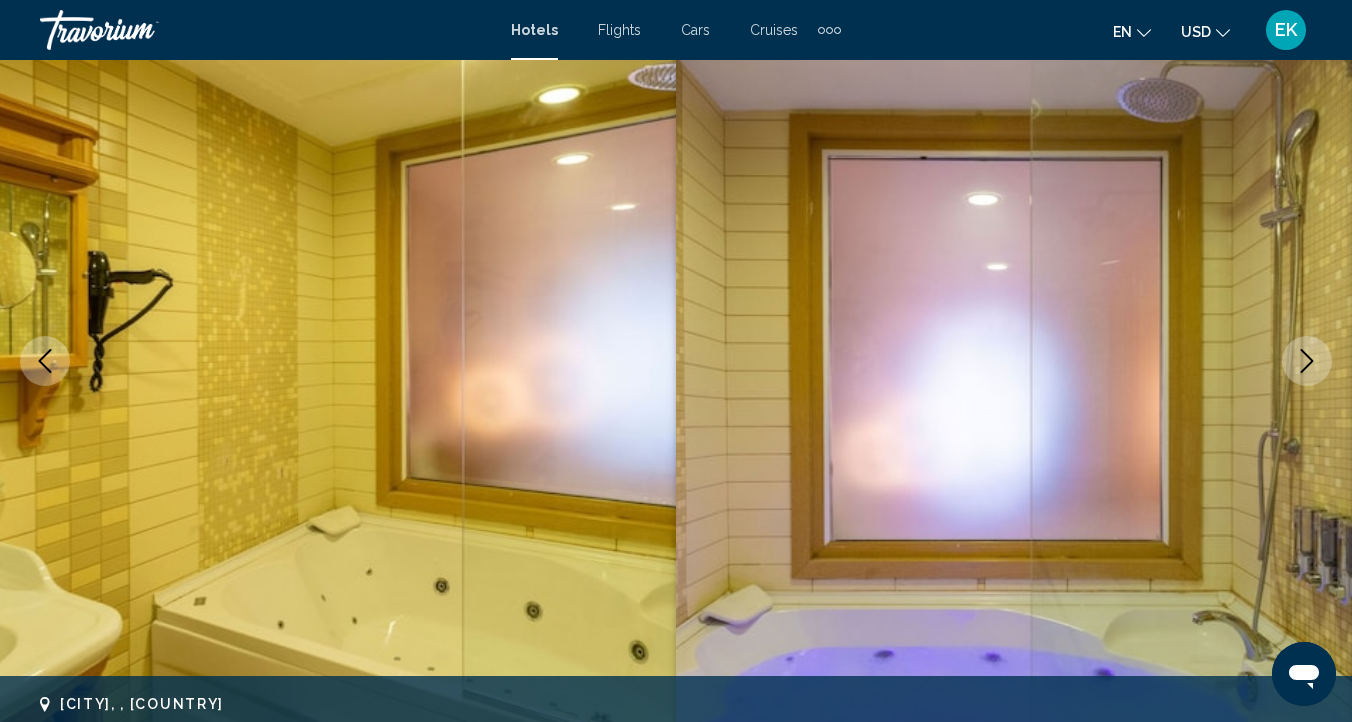click at bounding box center [1307, 361] 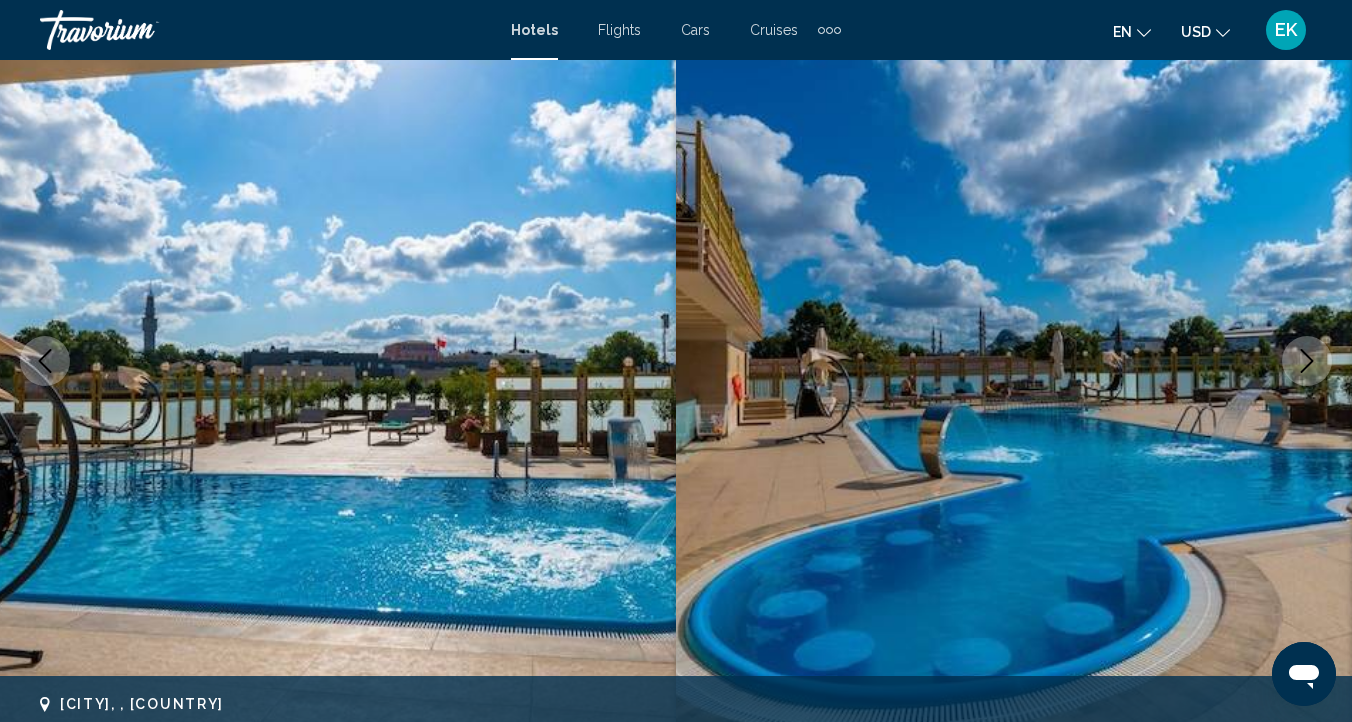 click at bounding box center [1307, 361] 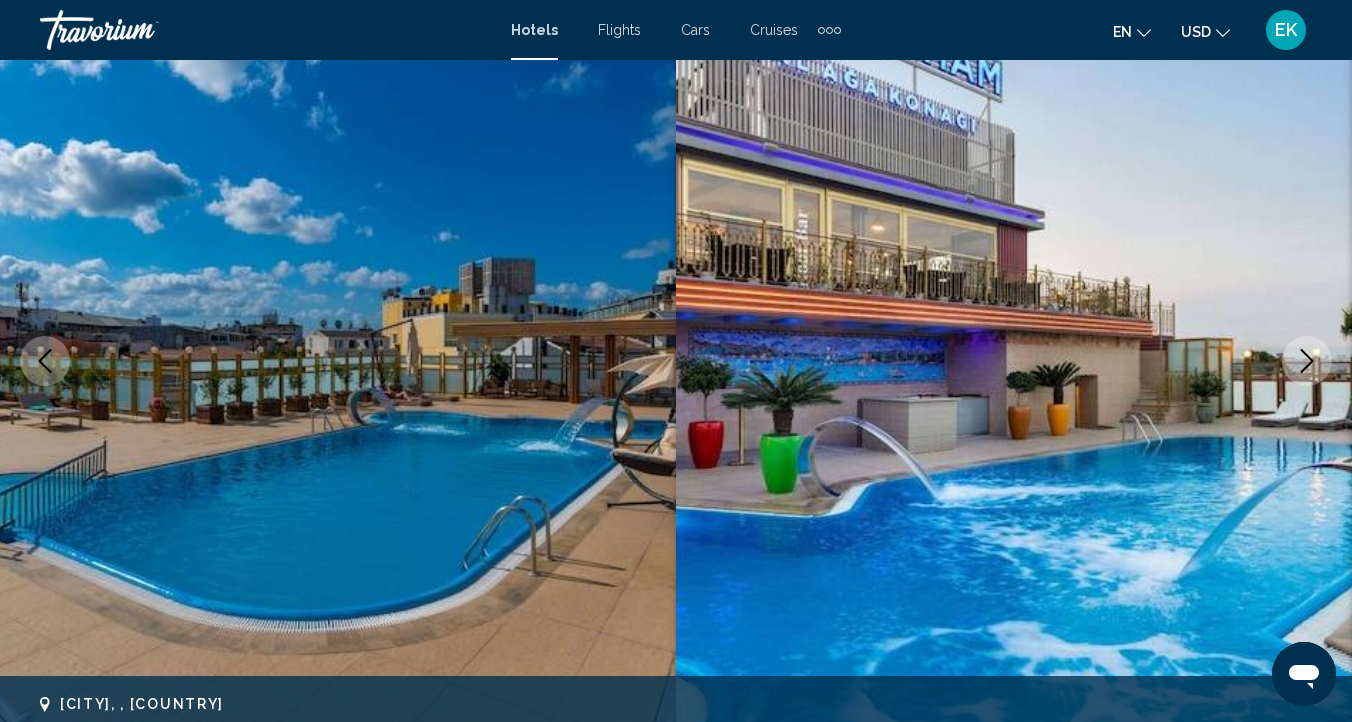 click at bounding box center [1307, 361] 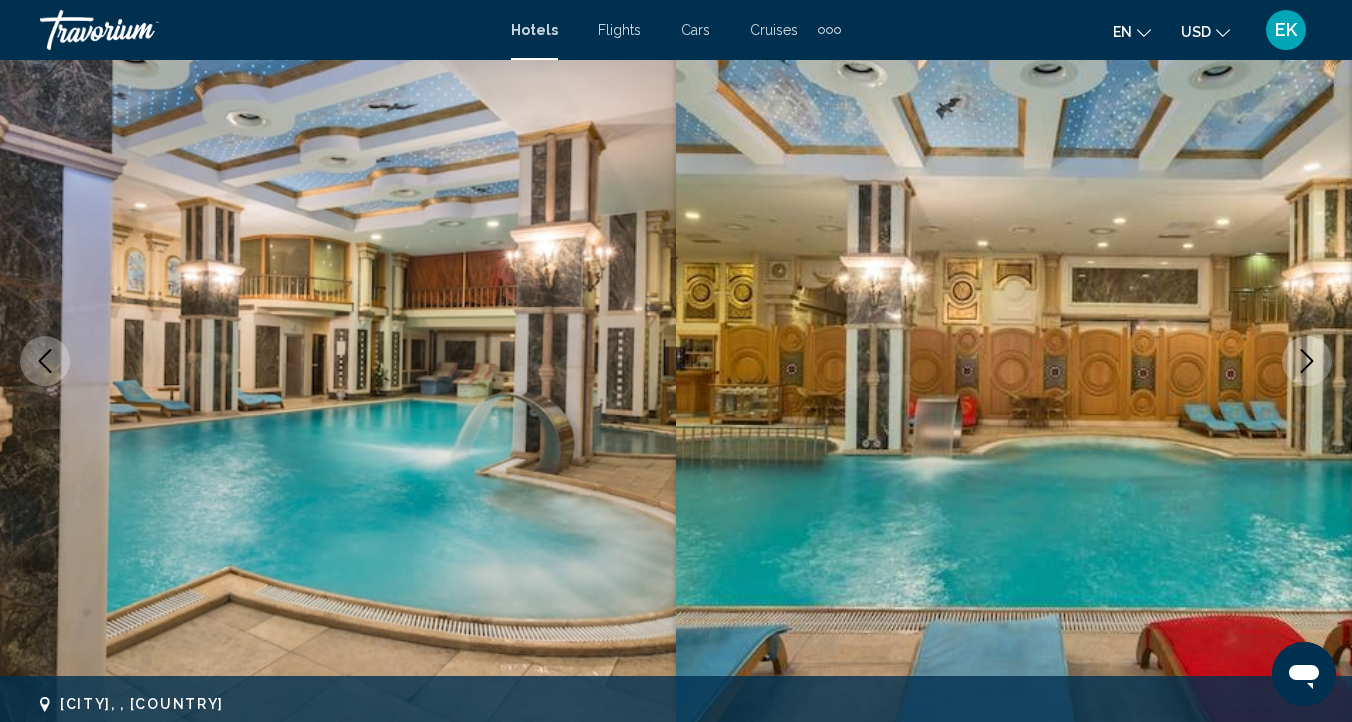 click at bounding box center (1307, 361) 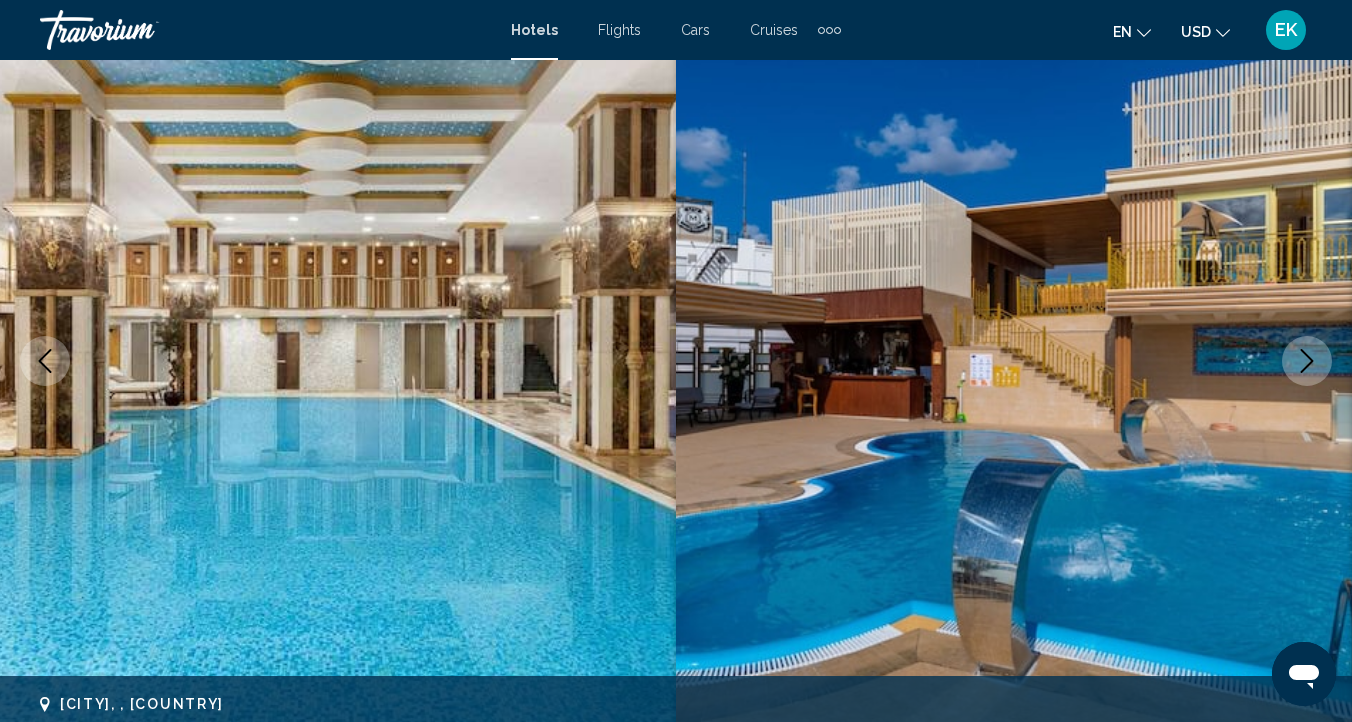 click at bounding box center (1307, 361) 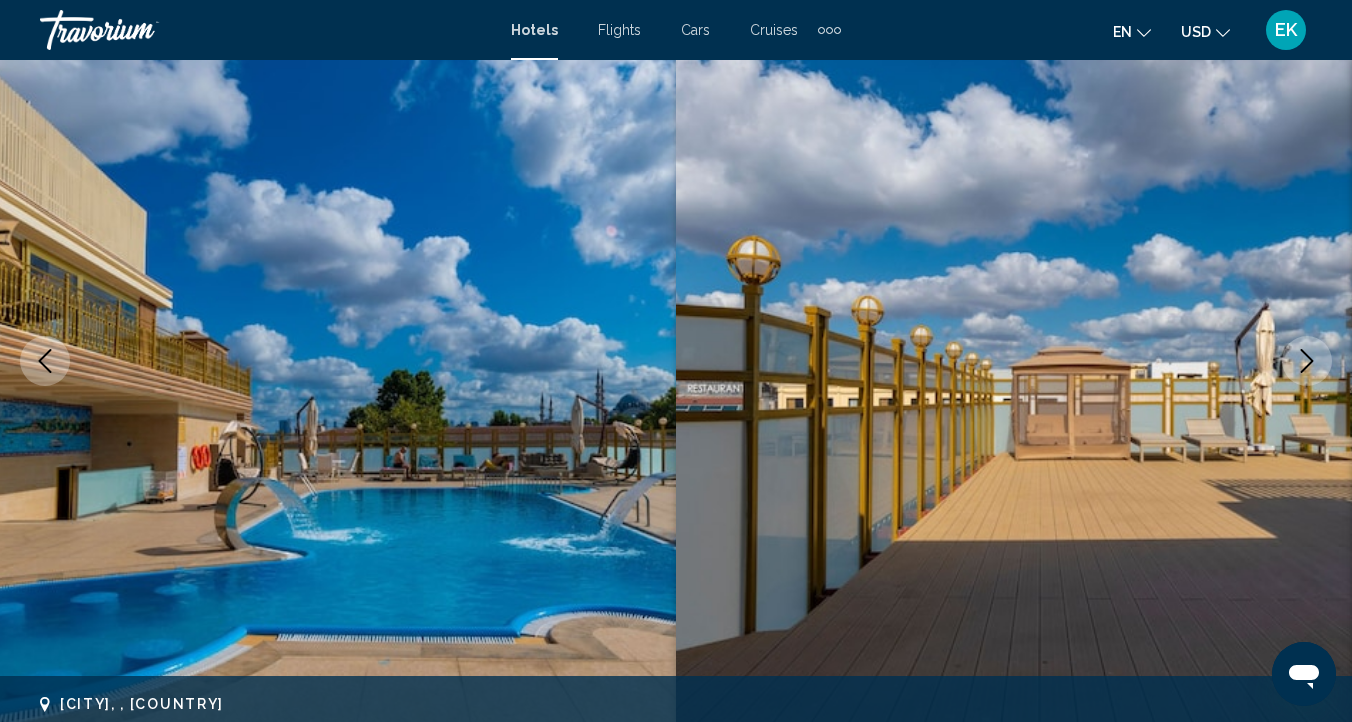 click at bounding box center [1307, 361] 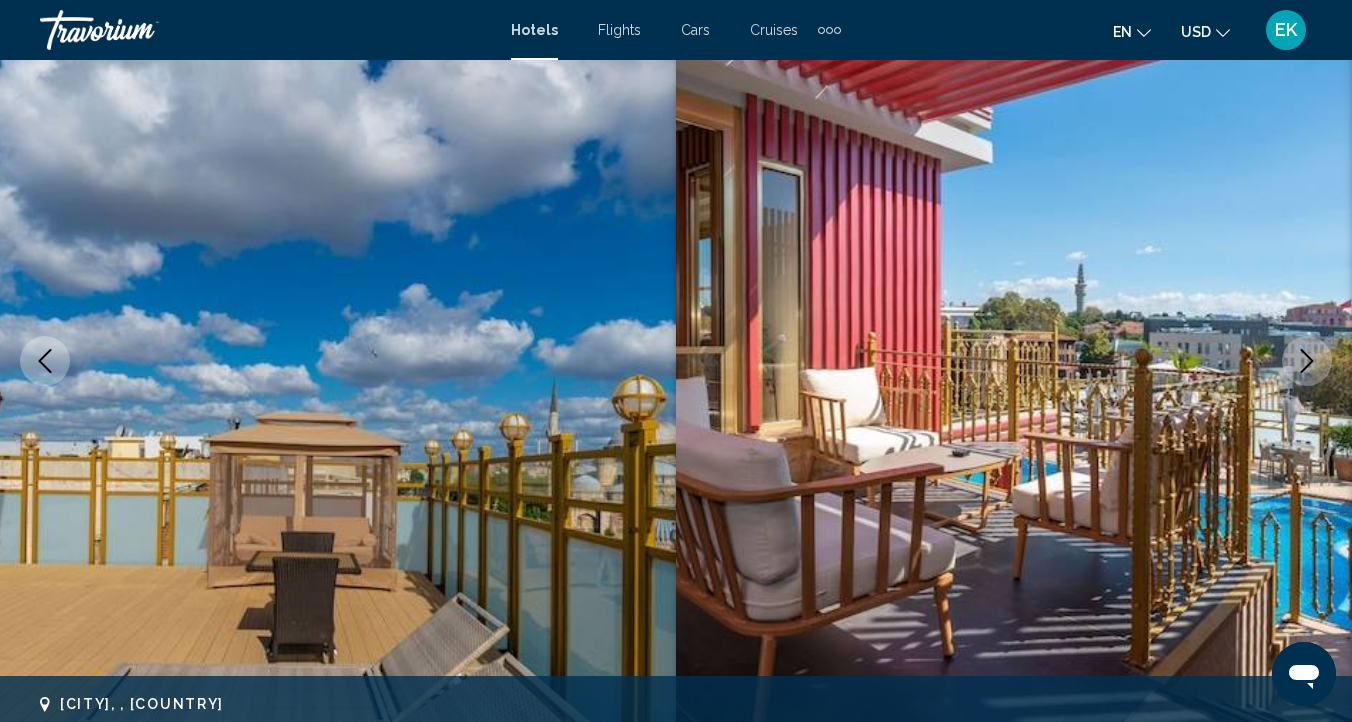 click at bounding box center (1307, 361) 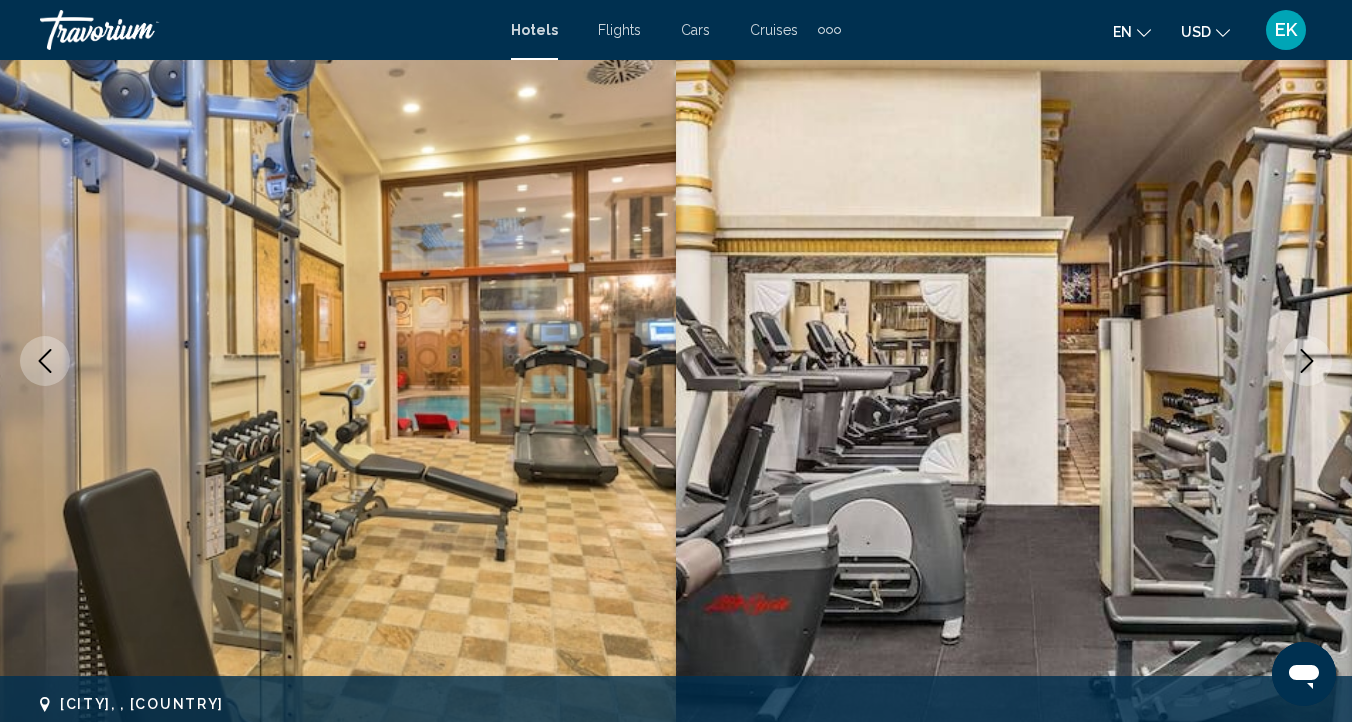 click at bounding box center (1307, 361) 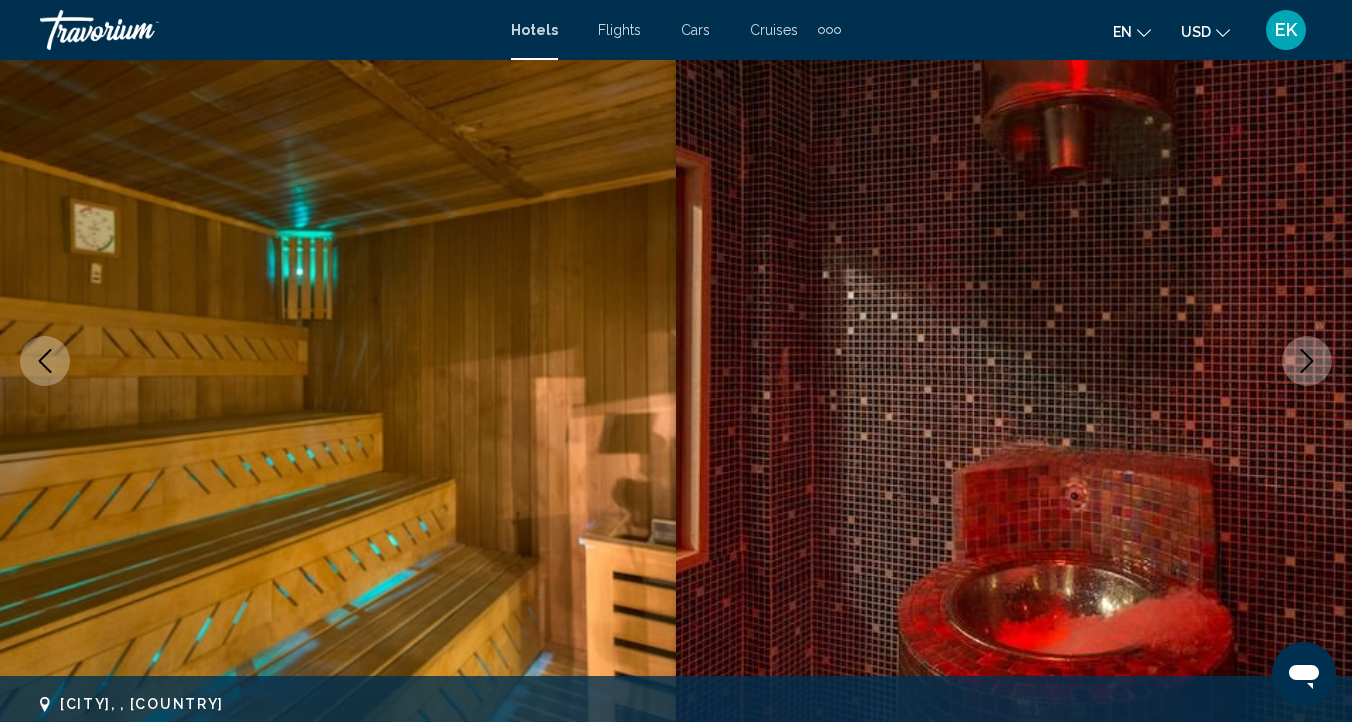 click at bounding box center (1307, 361) 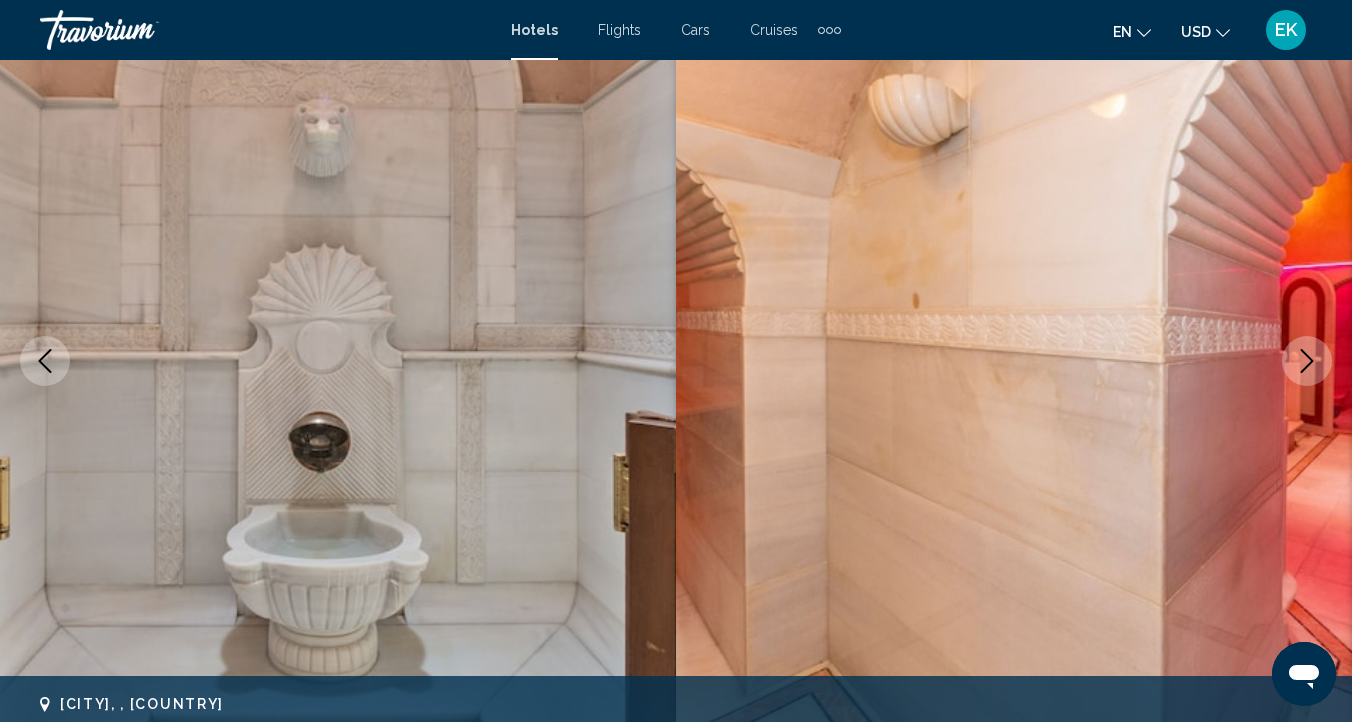 click at bounding box center (1307, 361) 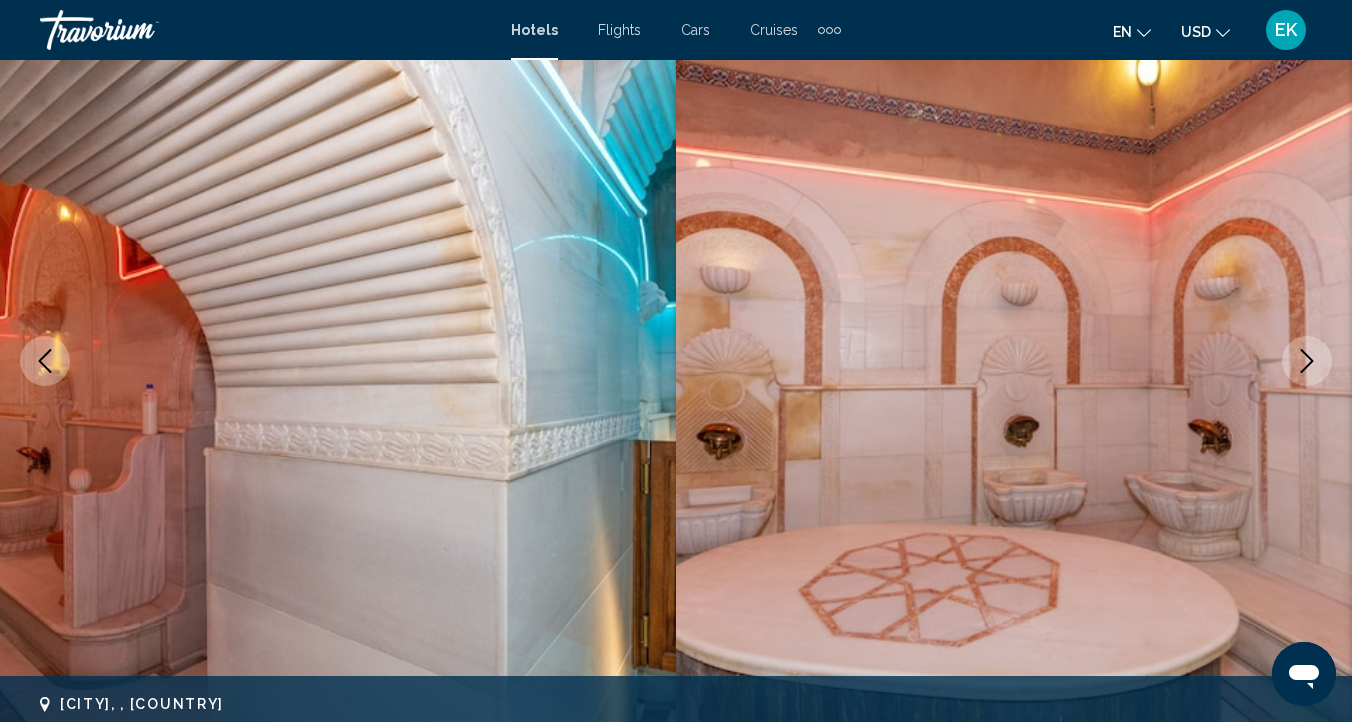 click at bounding box center (1307, 361) 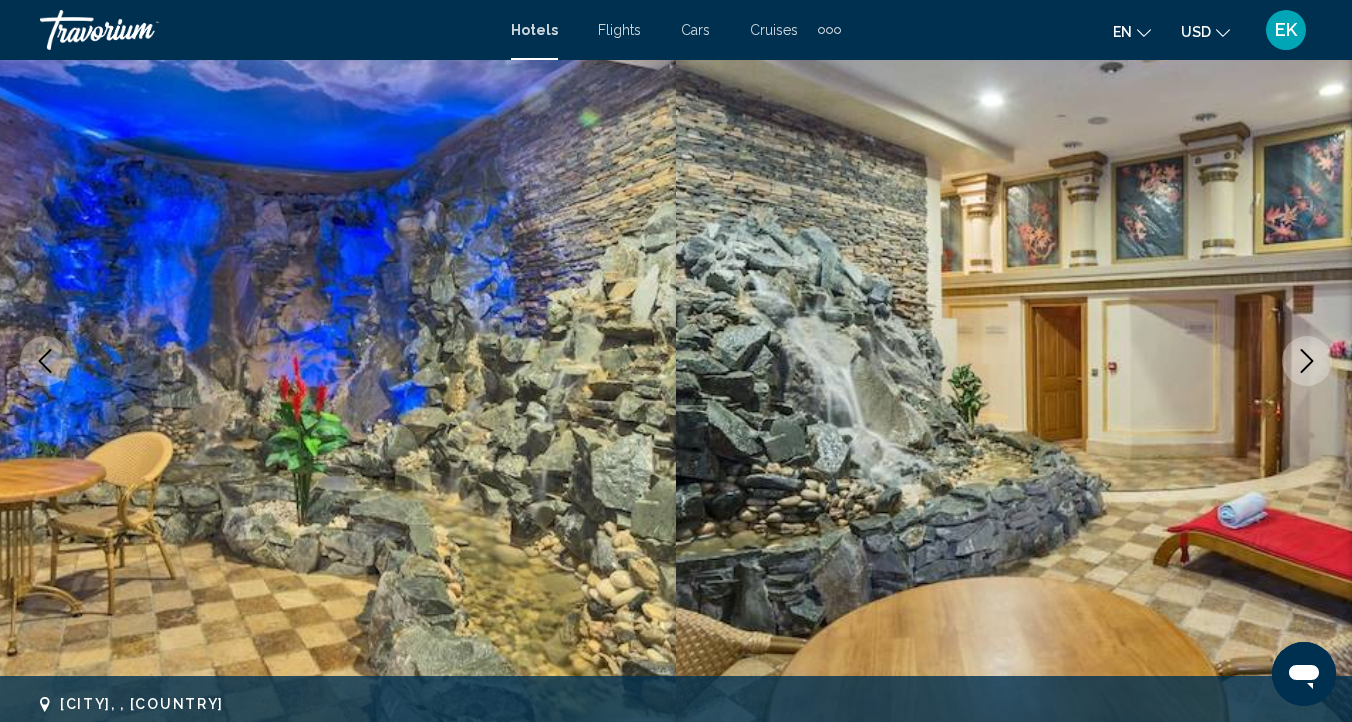 click at bounding box center [1307, 361] 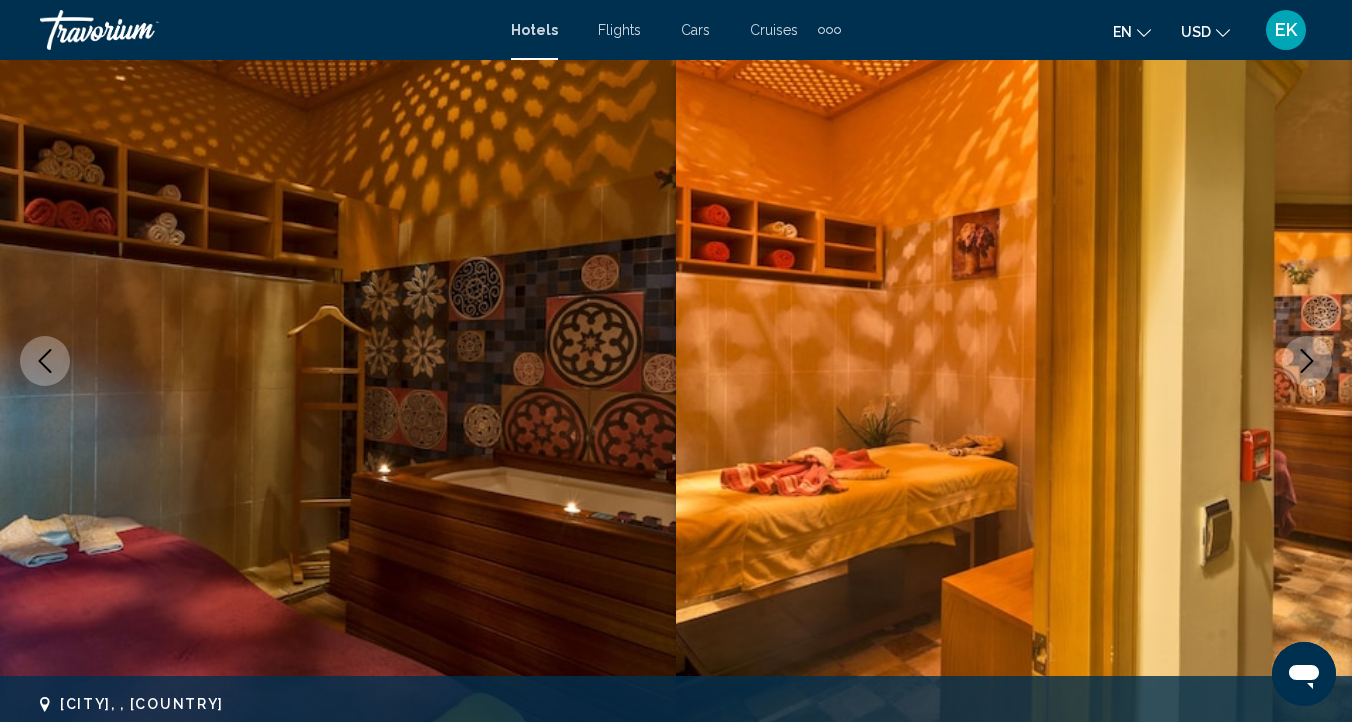 click at bounding box center (1307, 361) 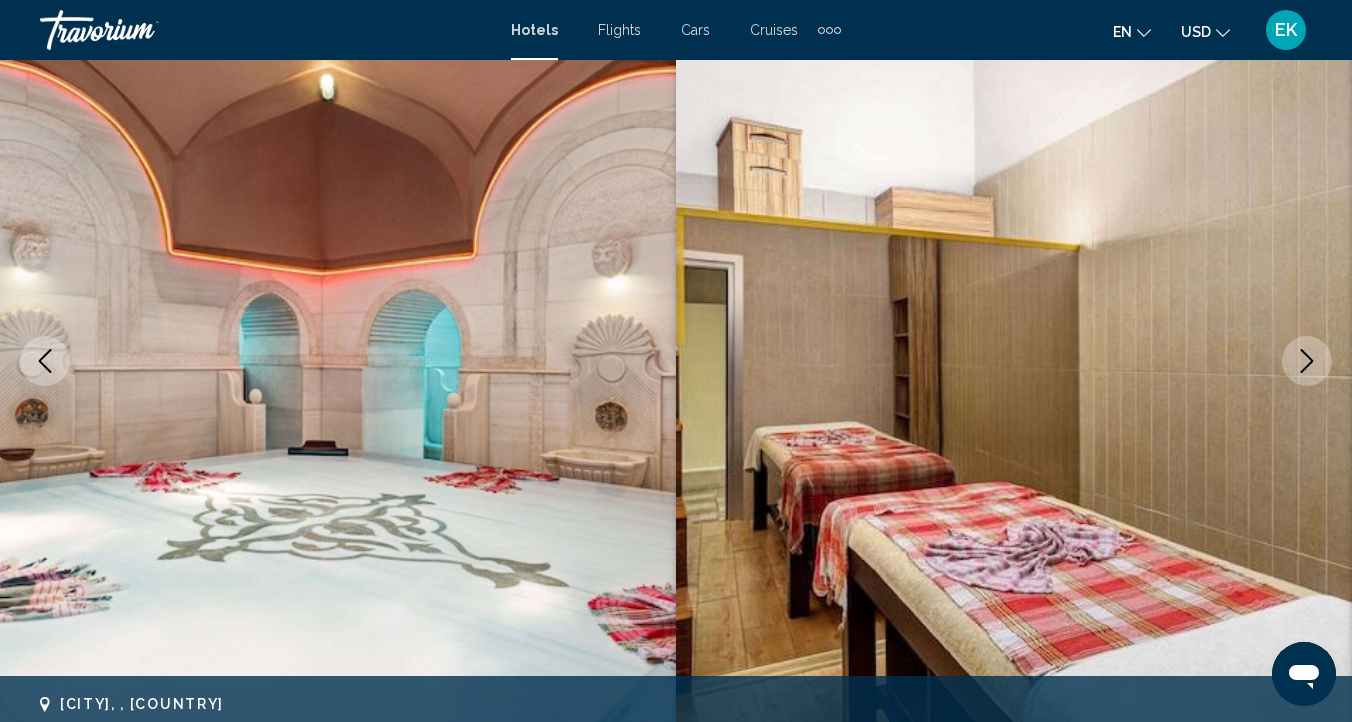 click at bounding box center [1307, 361] 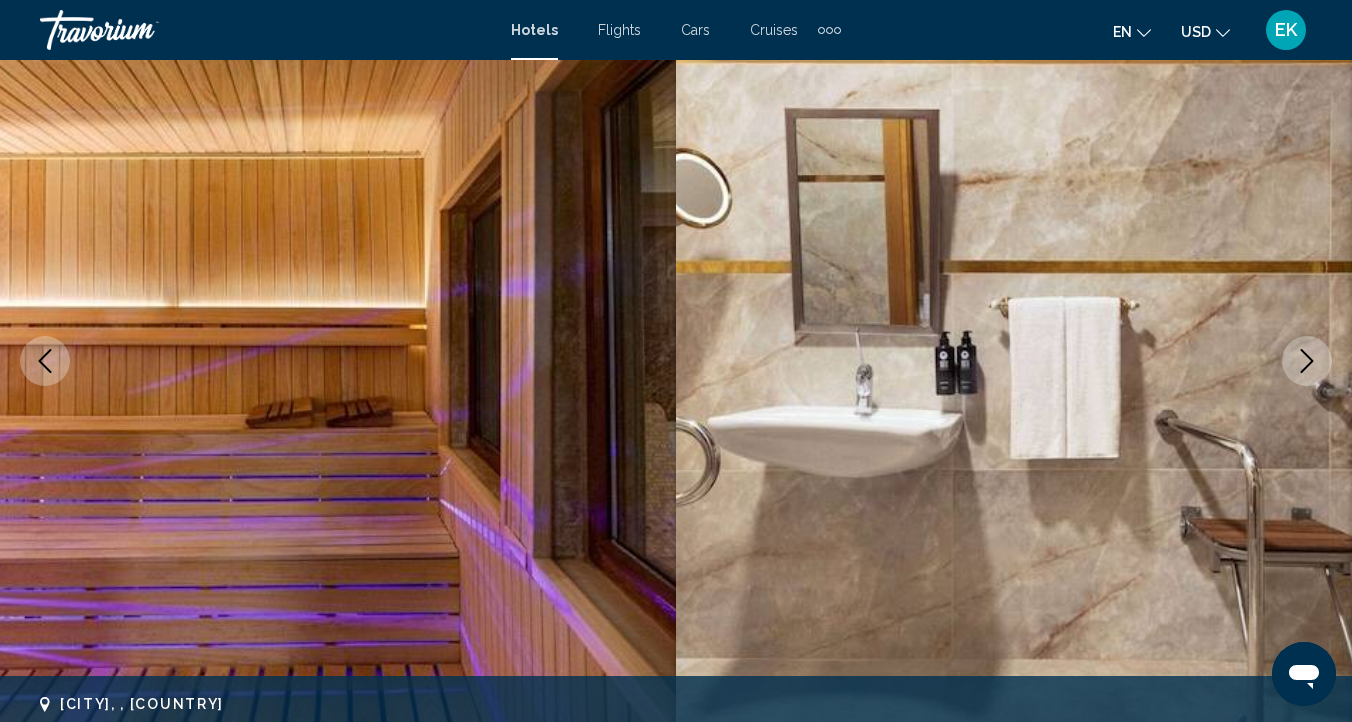 click at bounding box center (1307, 361) 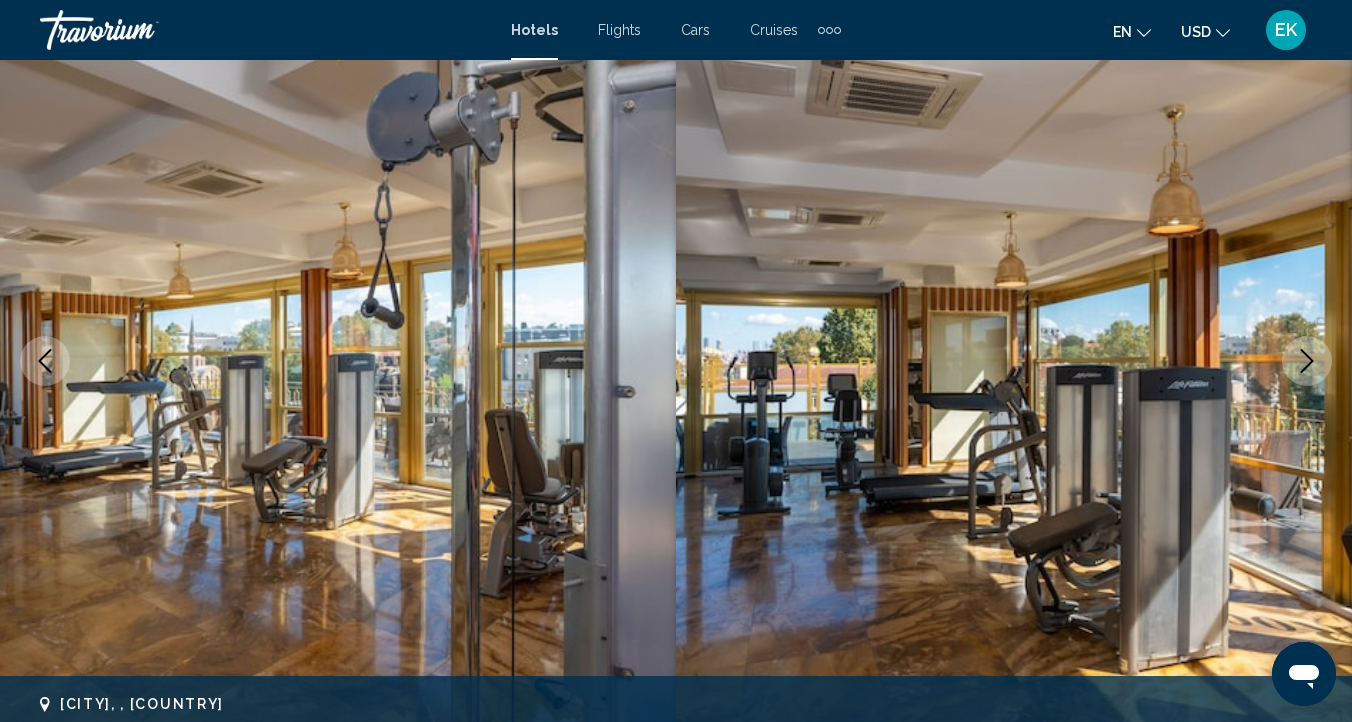 click at bounding box center [1307, 361] 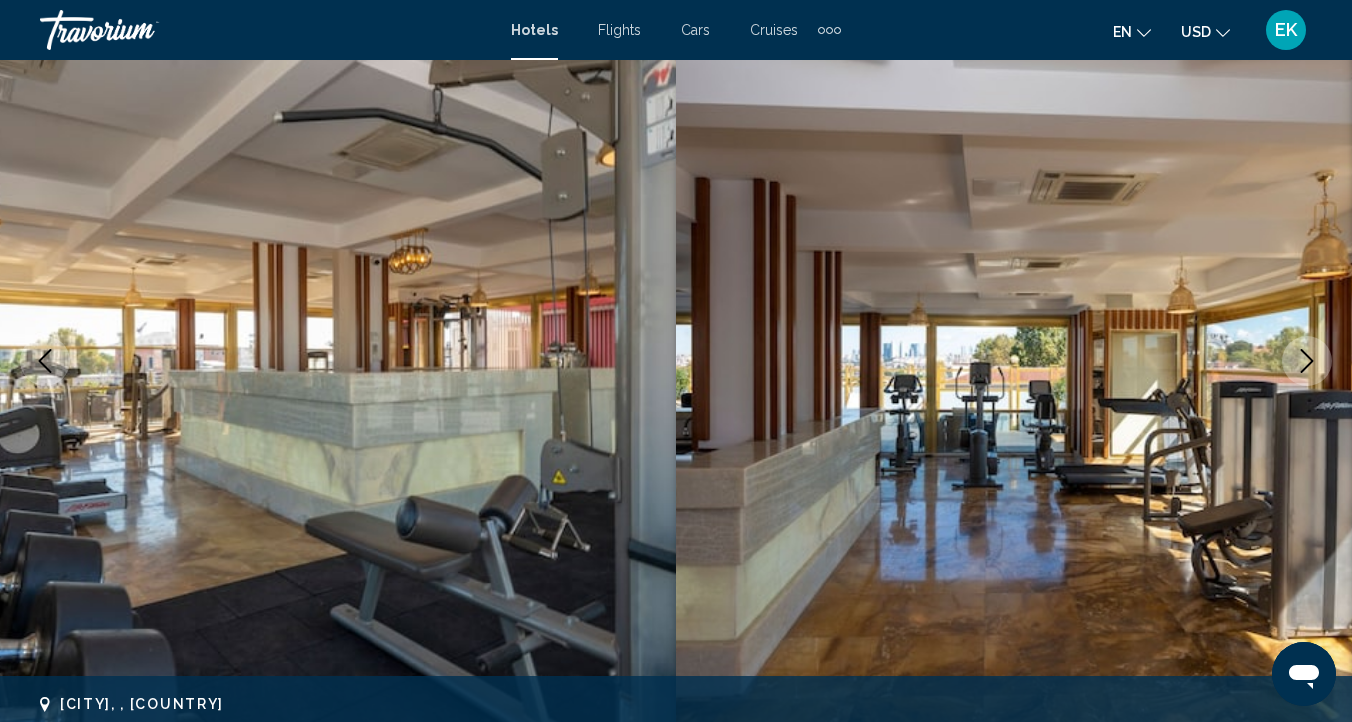 click at bounding box center [1307, 361] 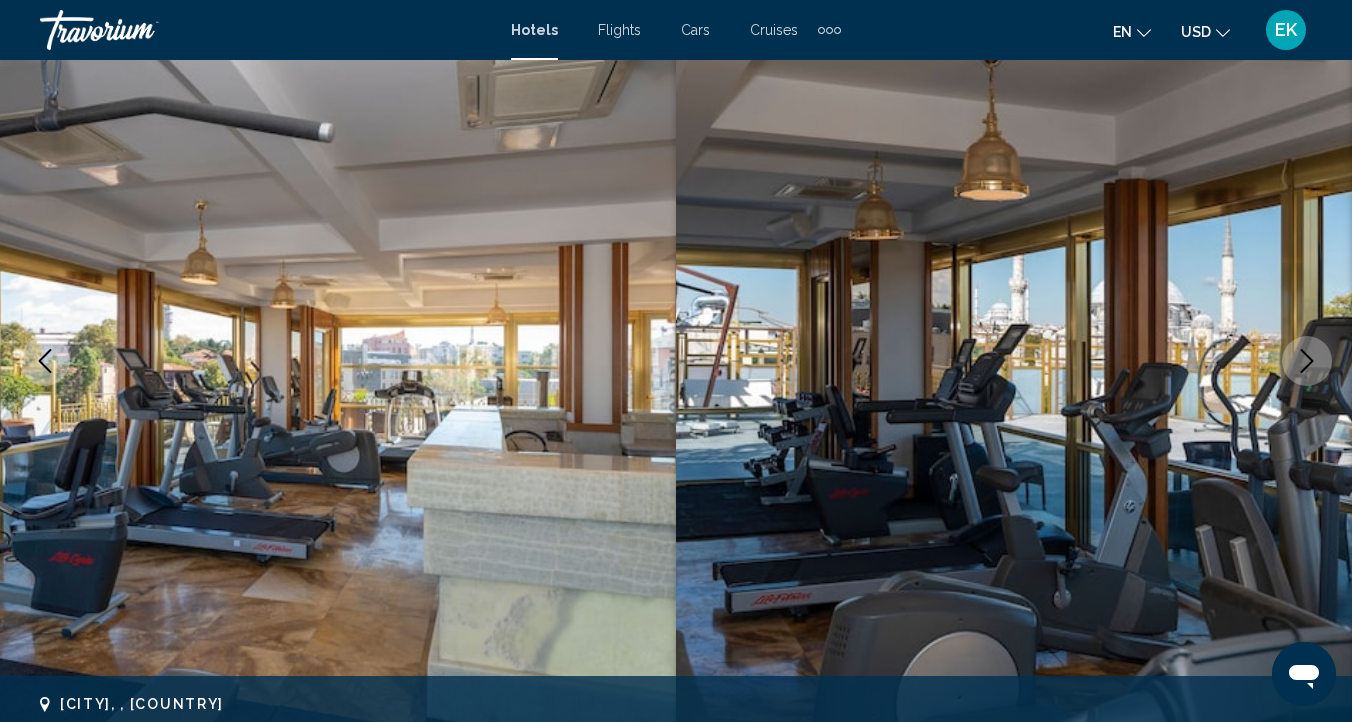click at bounding box center (1307, 361) 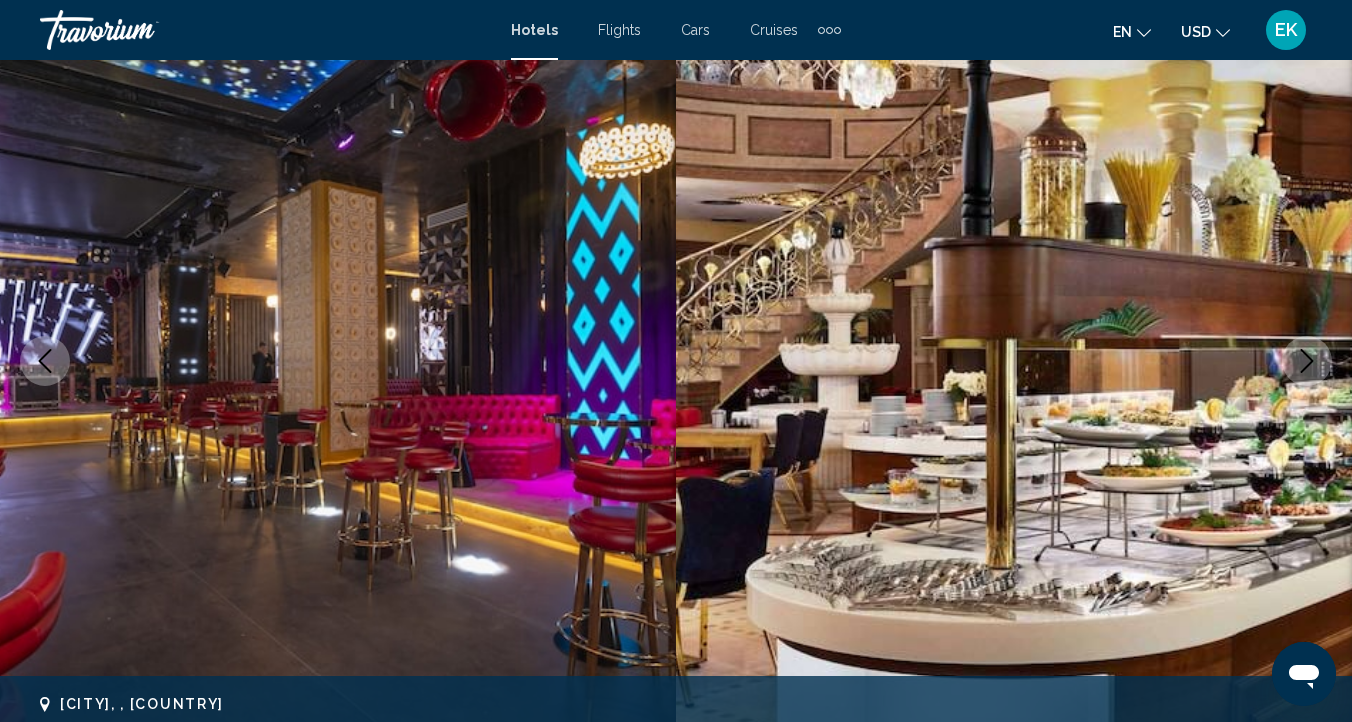 click at bounding box center [1307, 361] 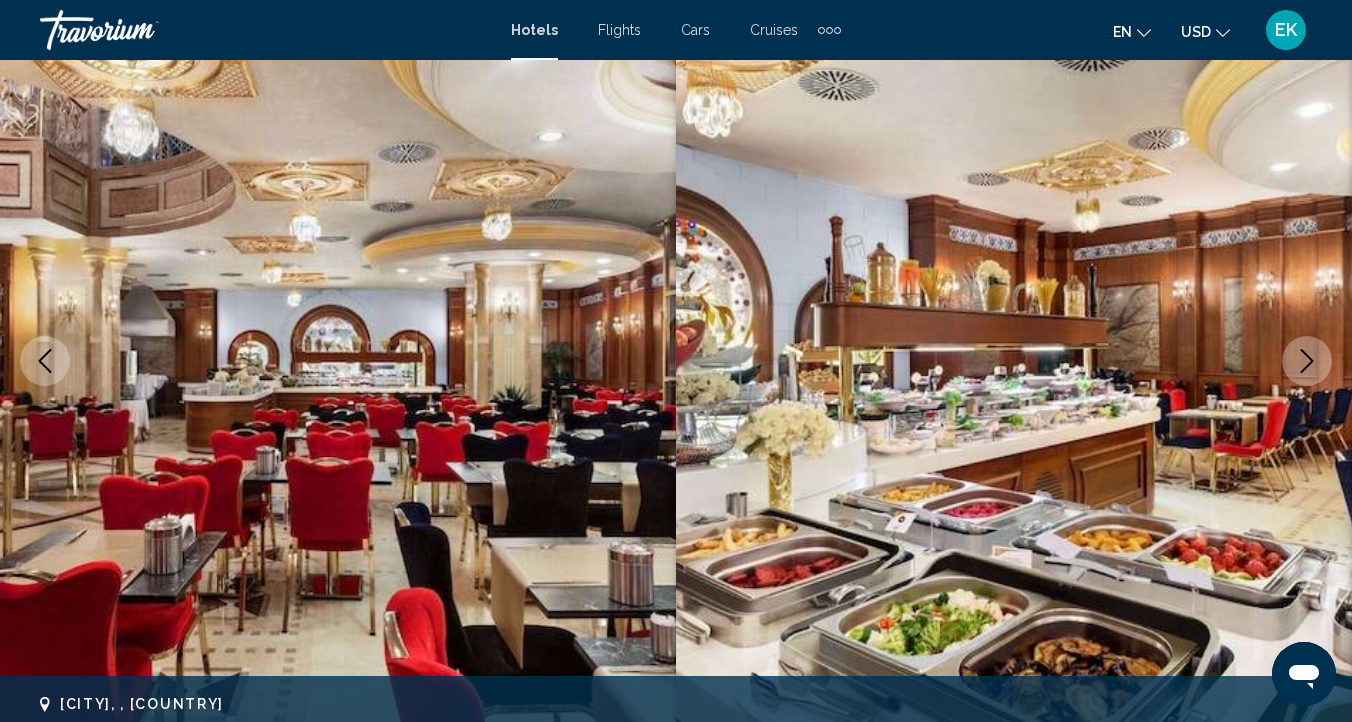 click at bounding box center (1307, 361) 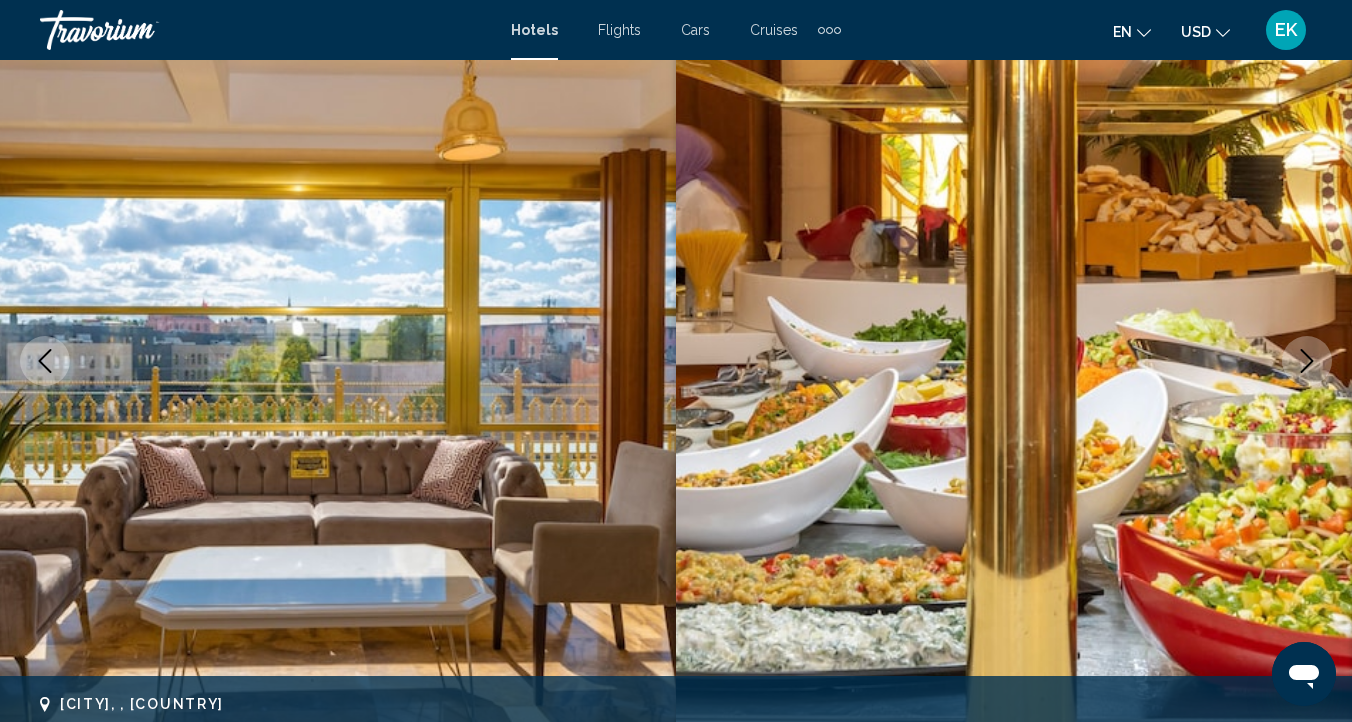 click at bounding box center [1307, 361] 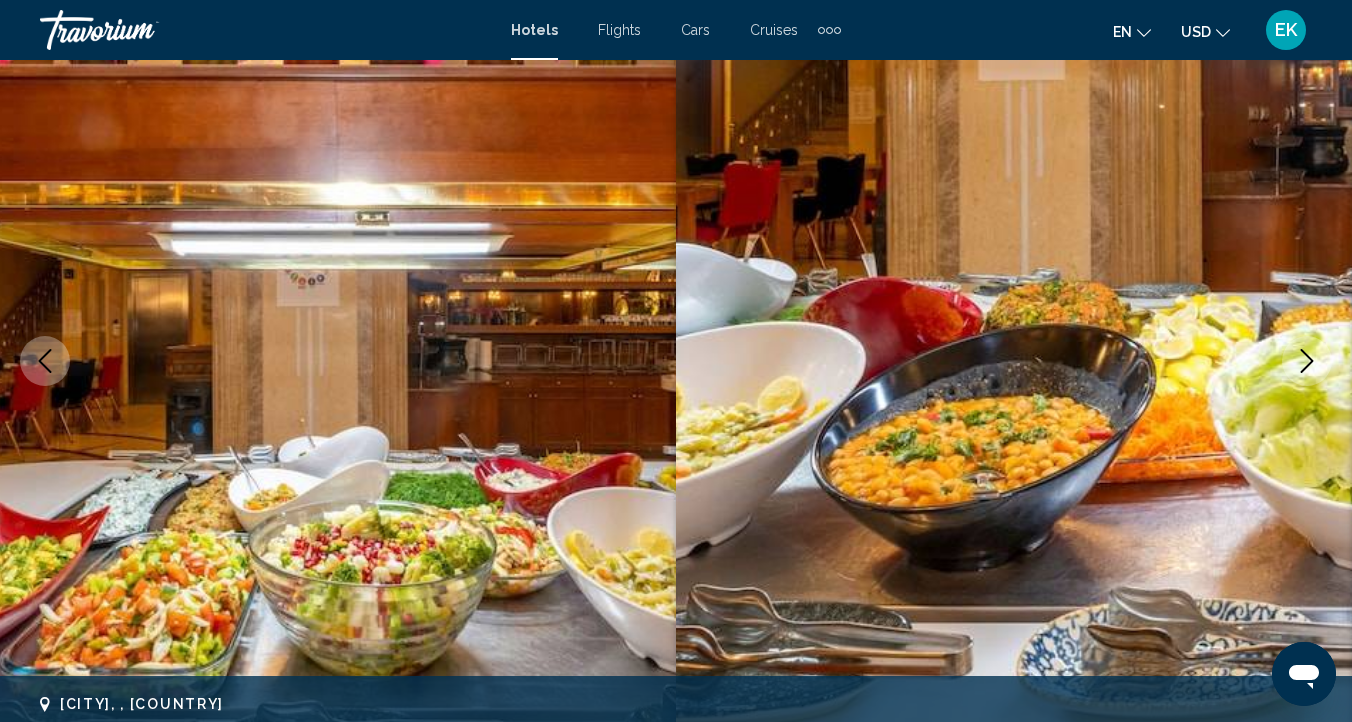 click at bounding box center (1307, 361) 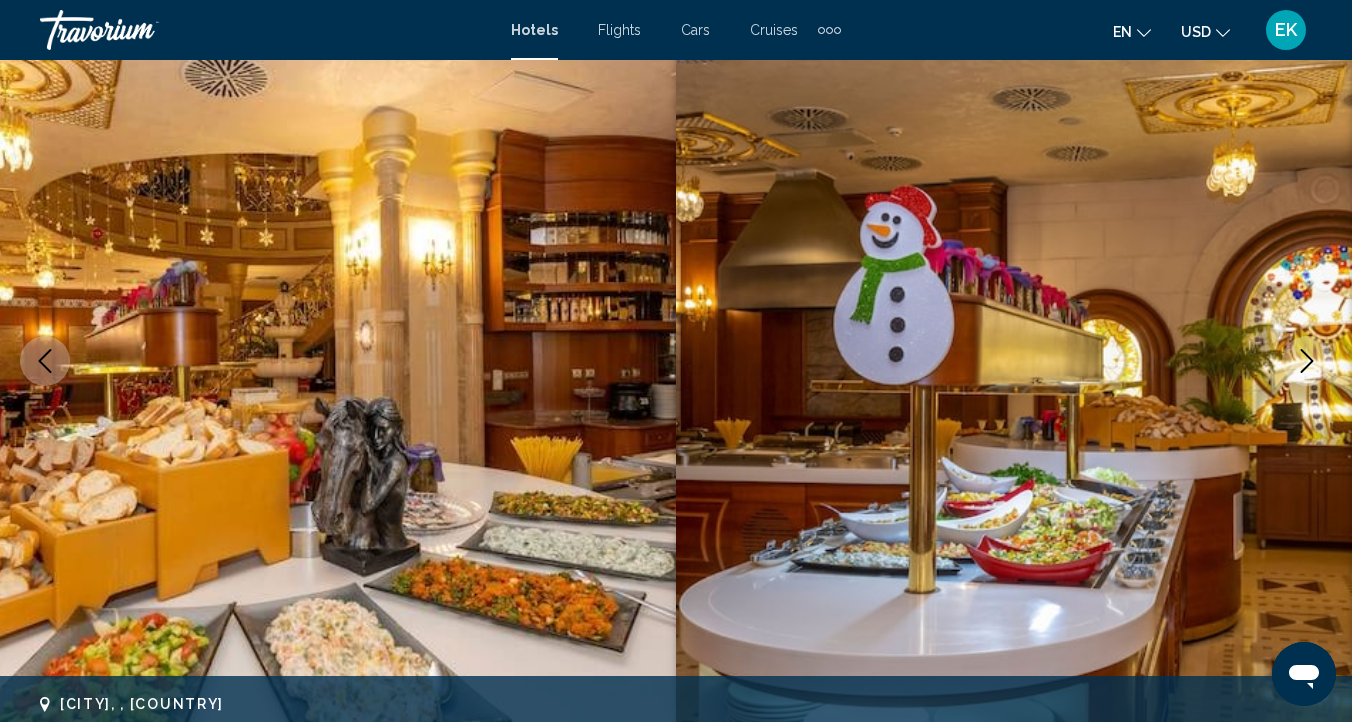 click at bounding box center [1307, 361] 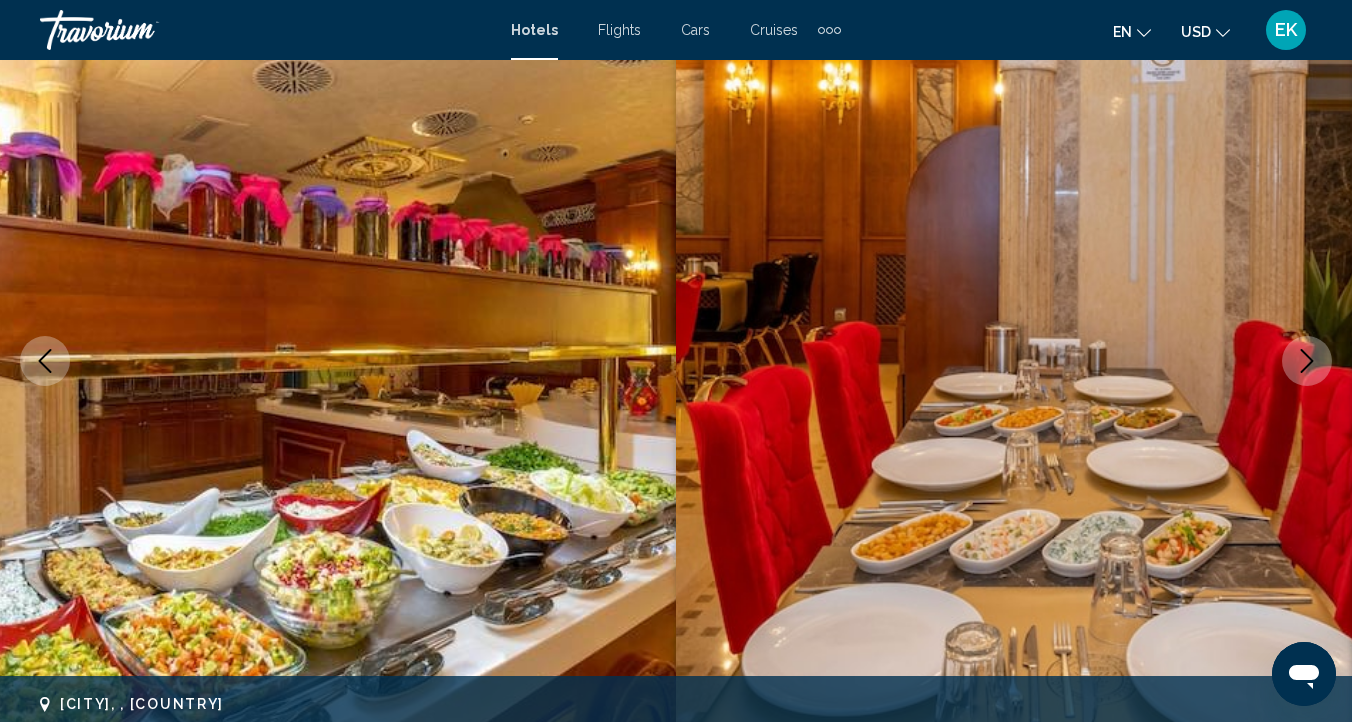 click at bounding box center (1307, 361) 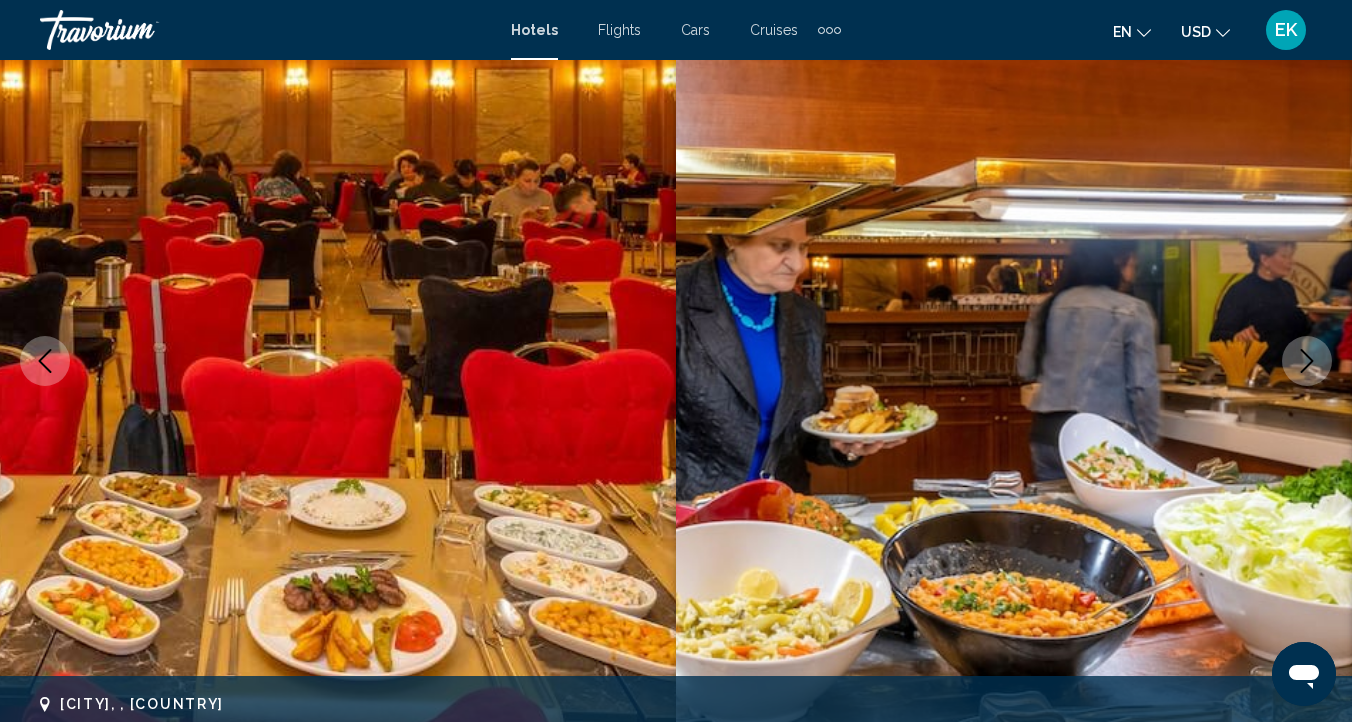 click at bounding box center (1307, 361) 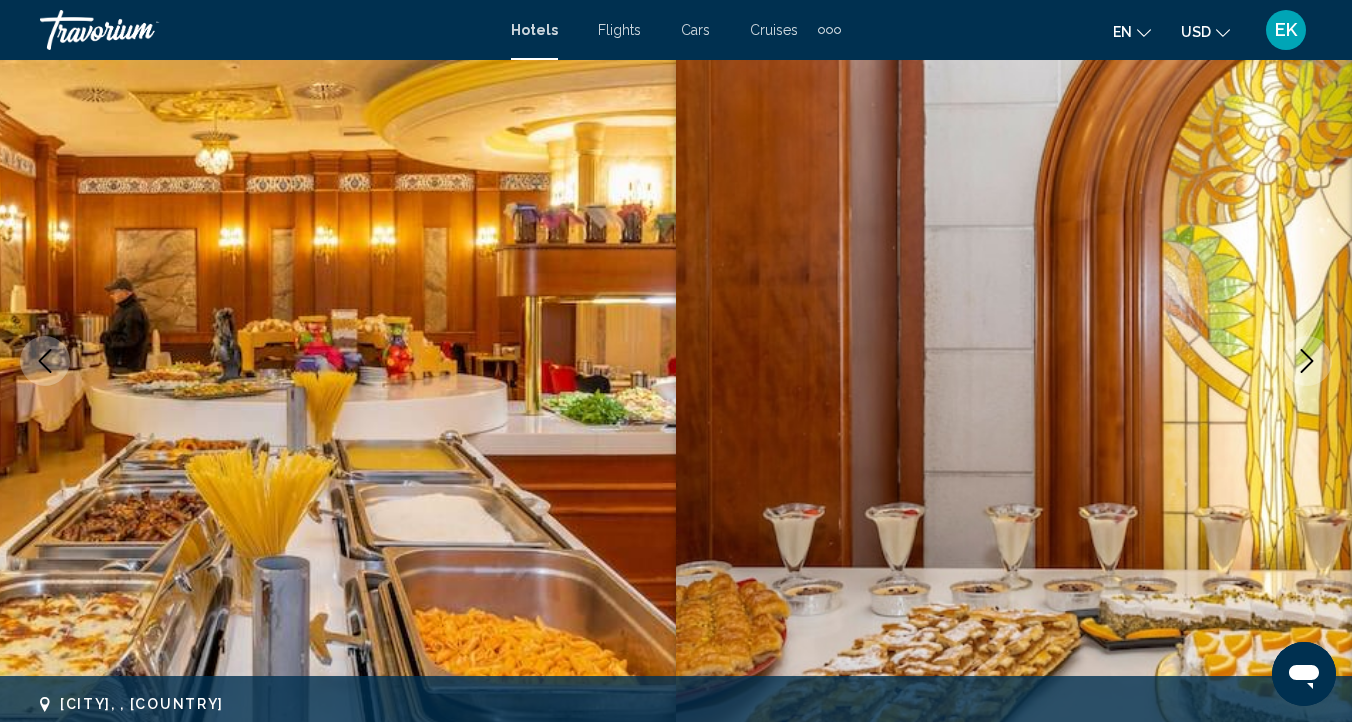 click at bounding box center [1307, 361] 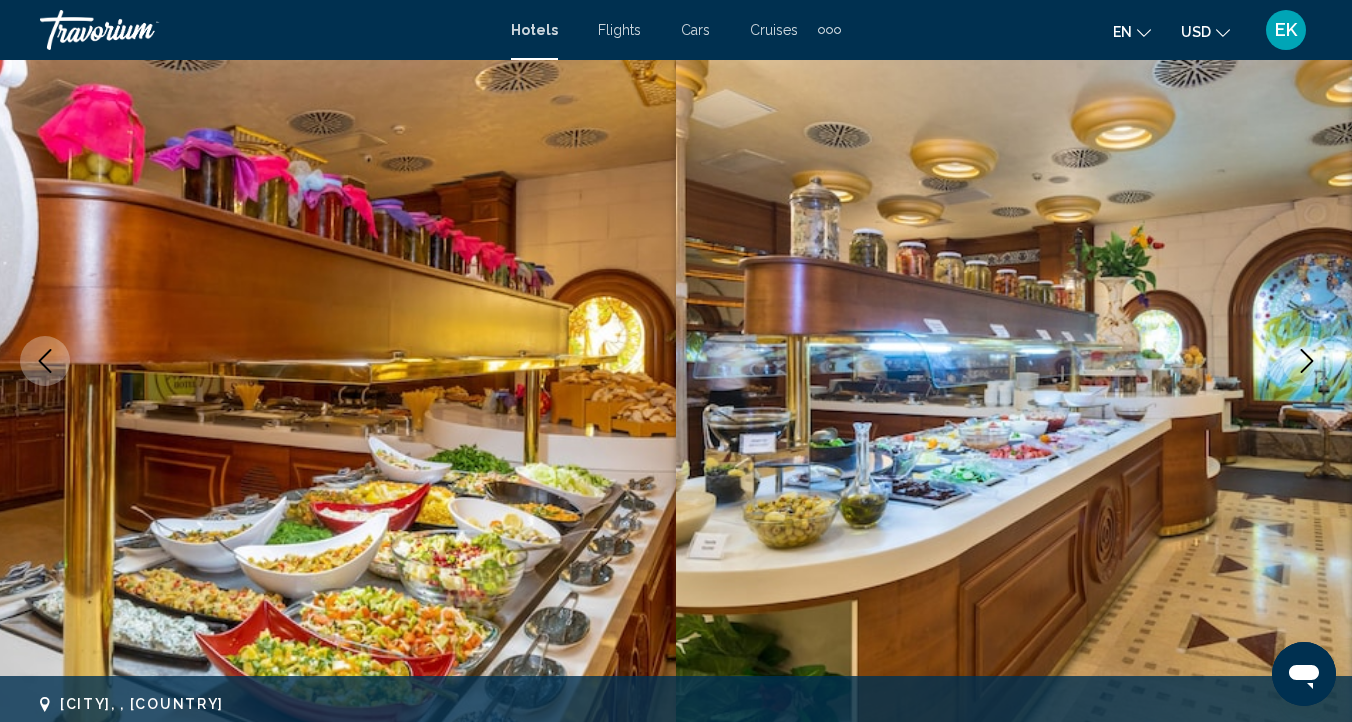 click at bounding box center [1307, 361] 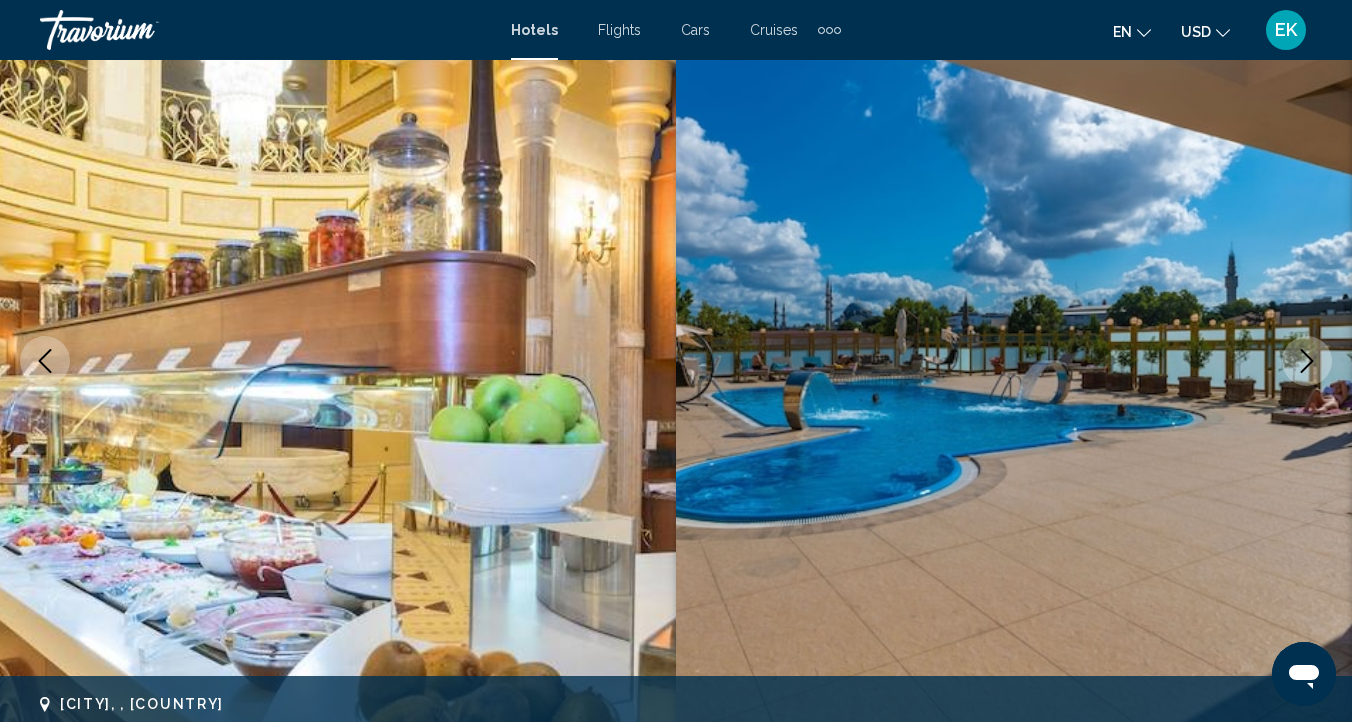 click at bounding box center [1307, 361] 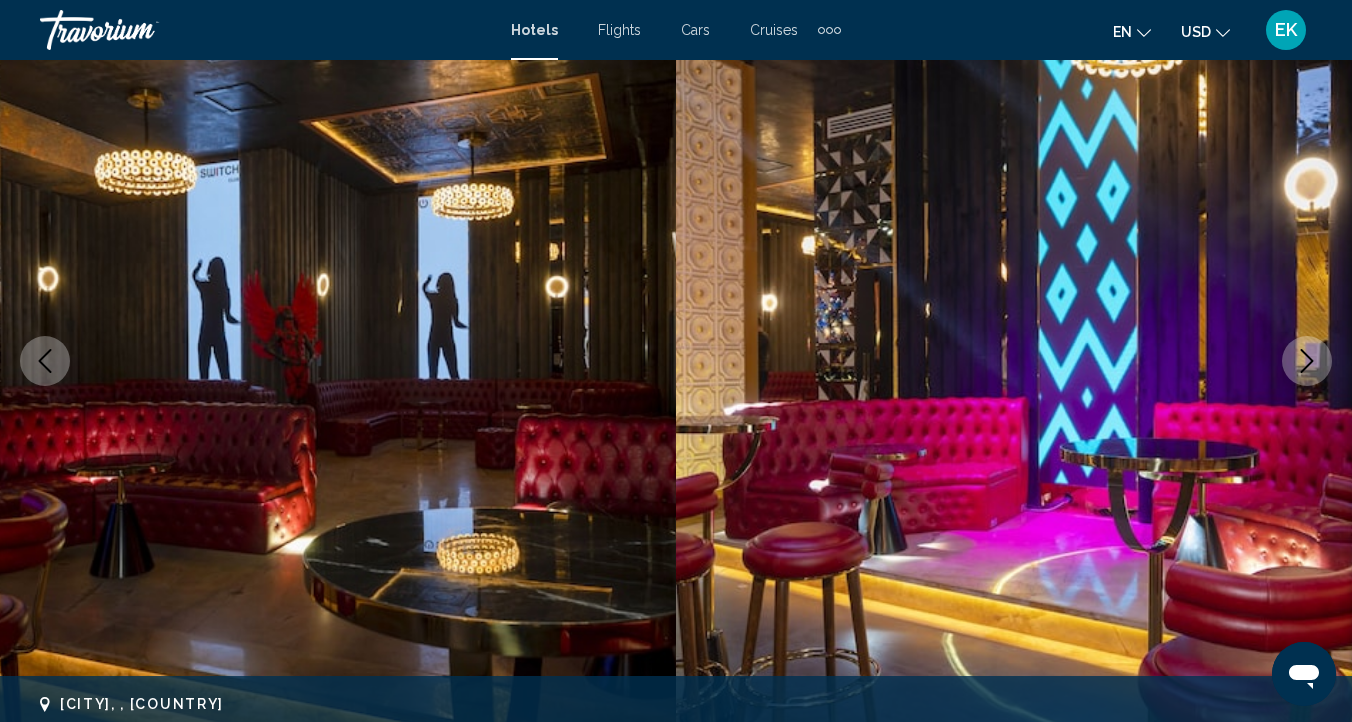 click at bounding box center (1307, 361) 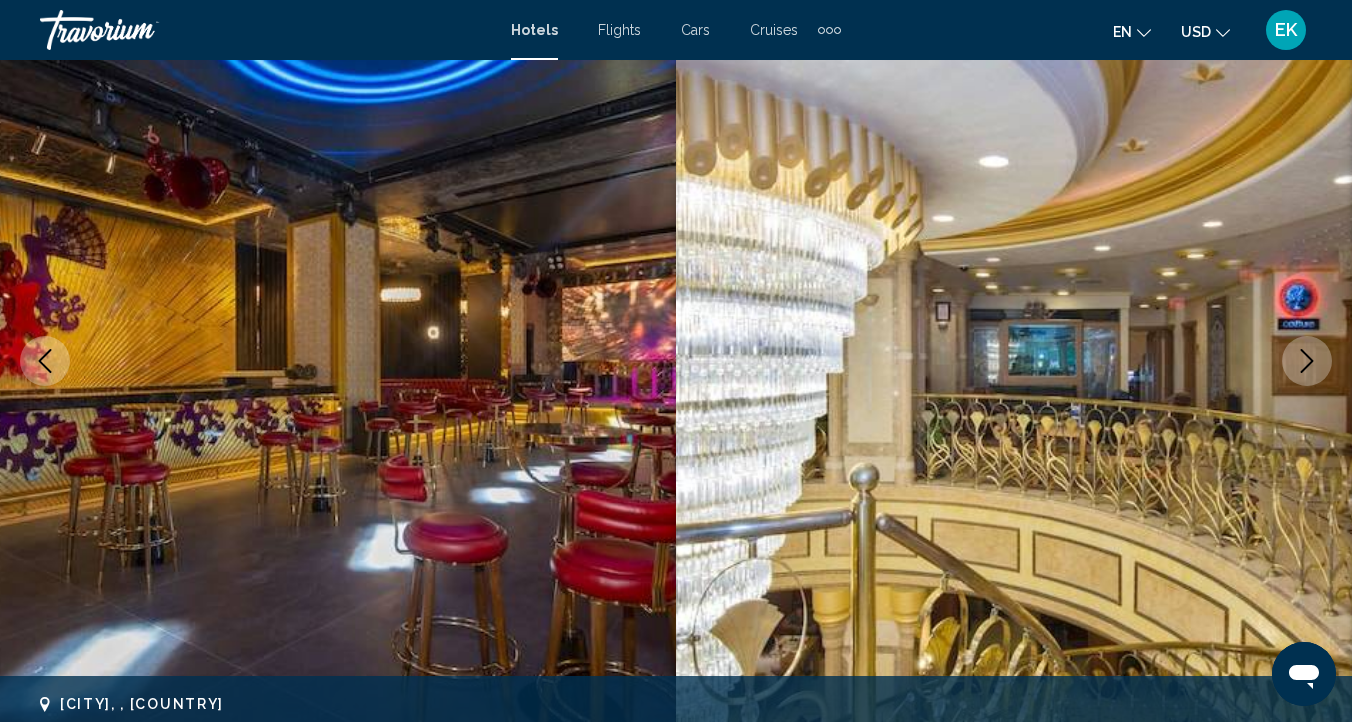 click at bounding box center (1307, 361) 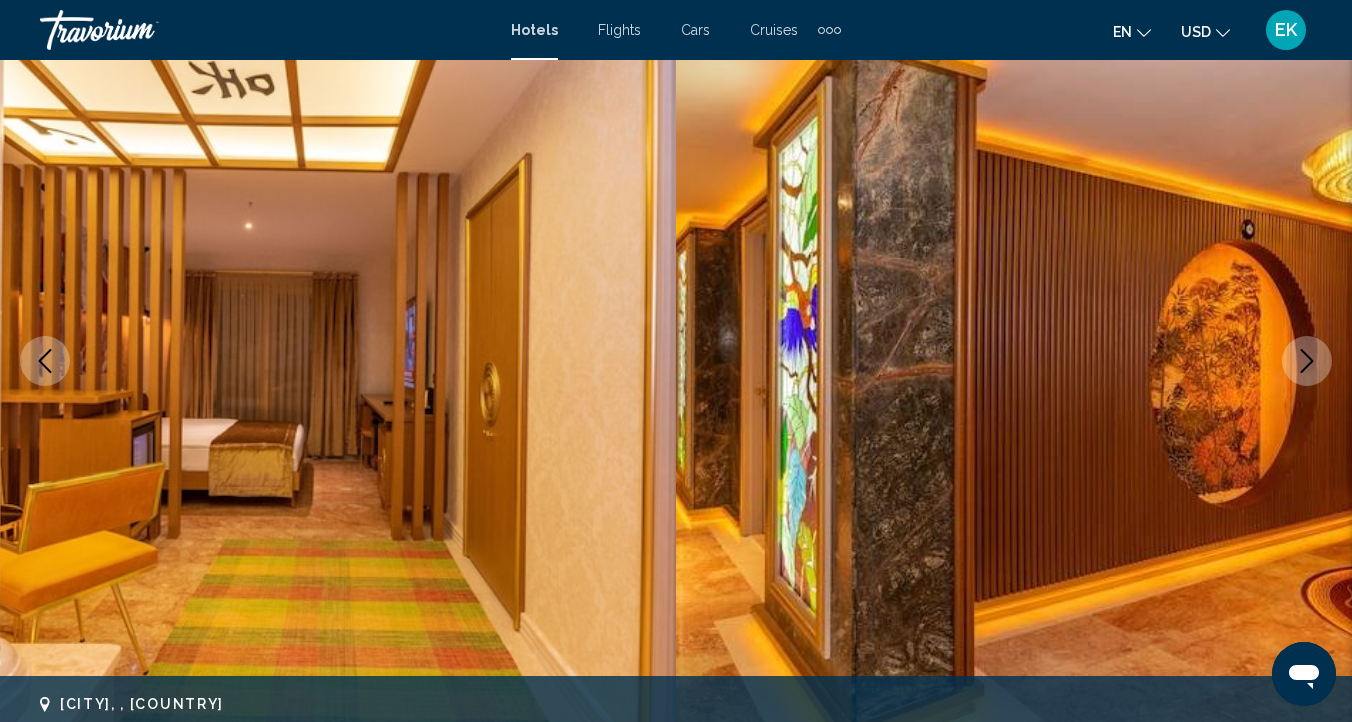 click at bounding box center [1307, 361] 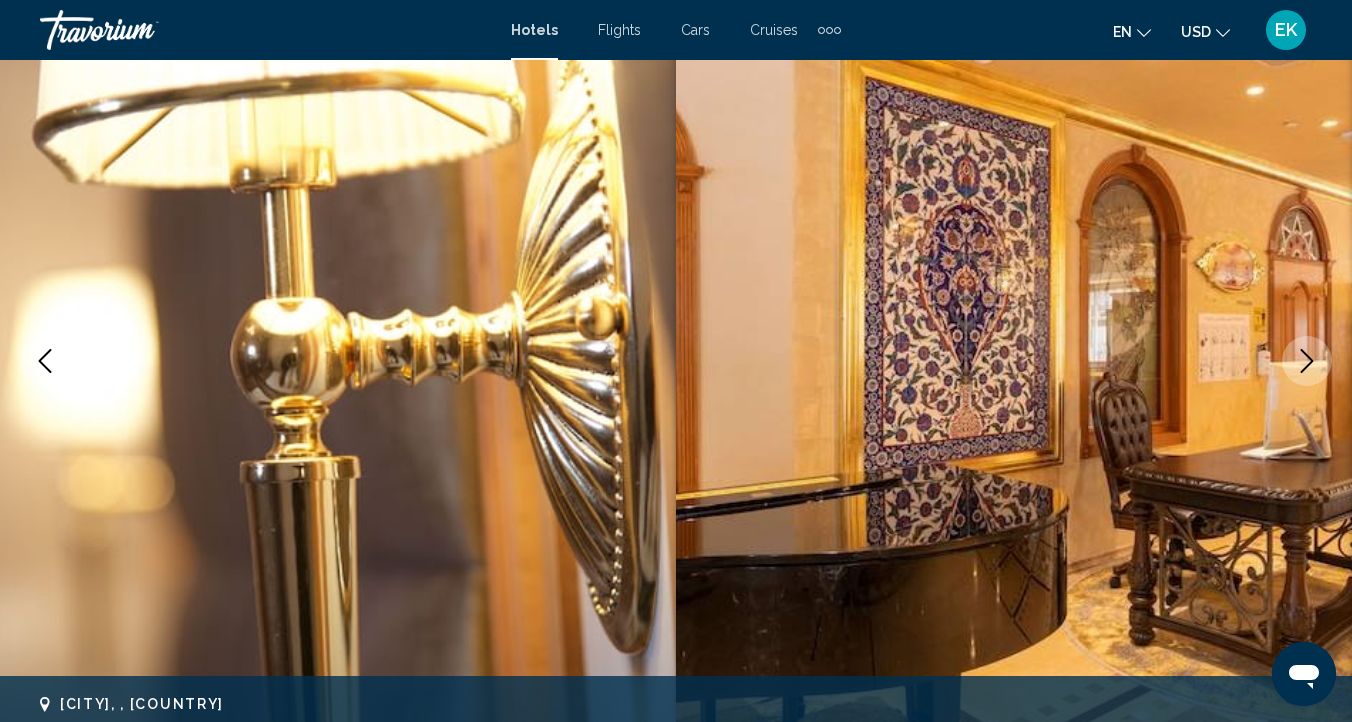 click at bounding box center (1307, 361) 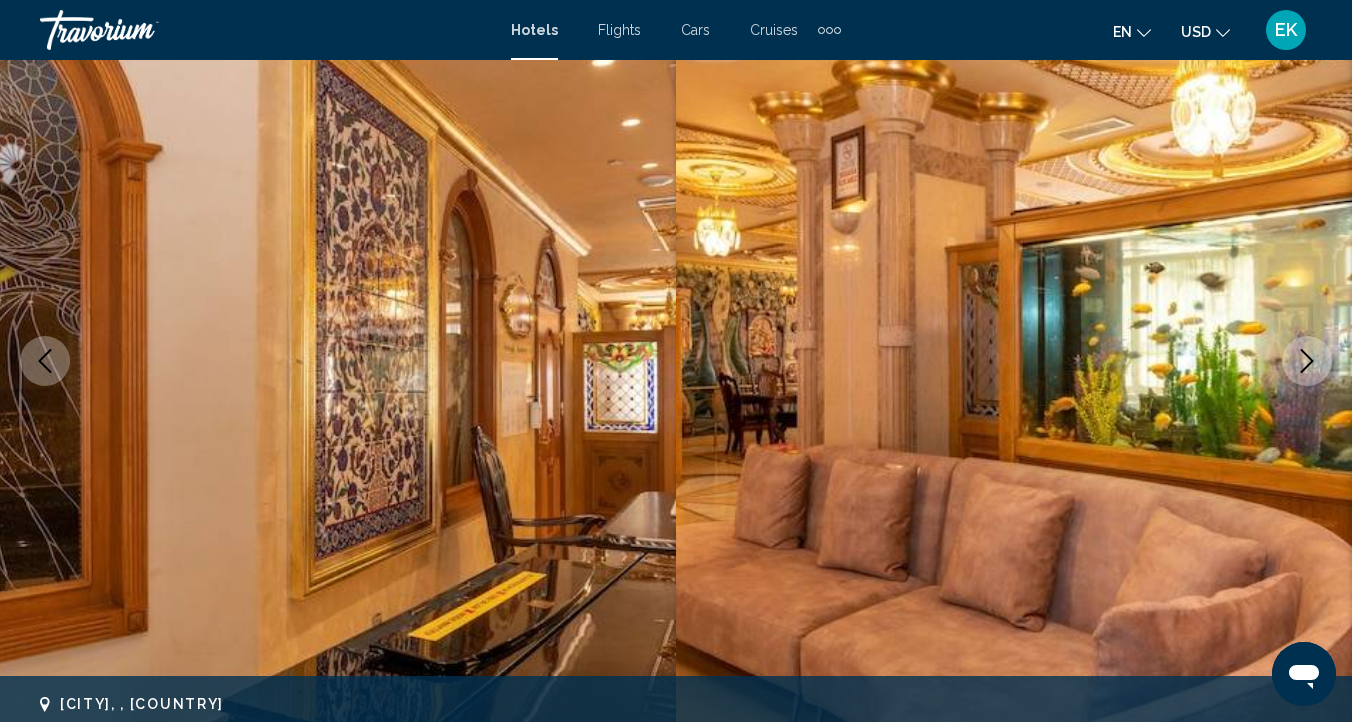 click at bounding box center [1307, 361] 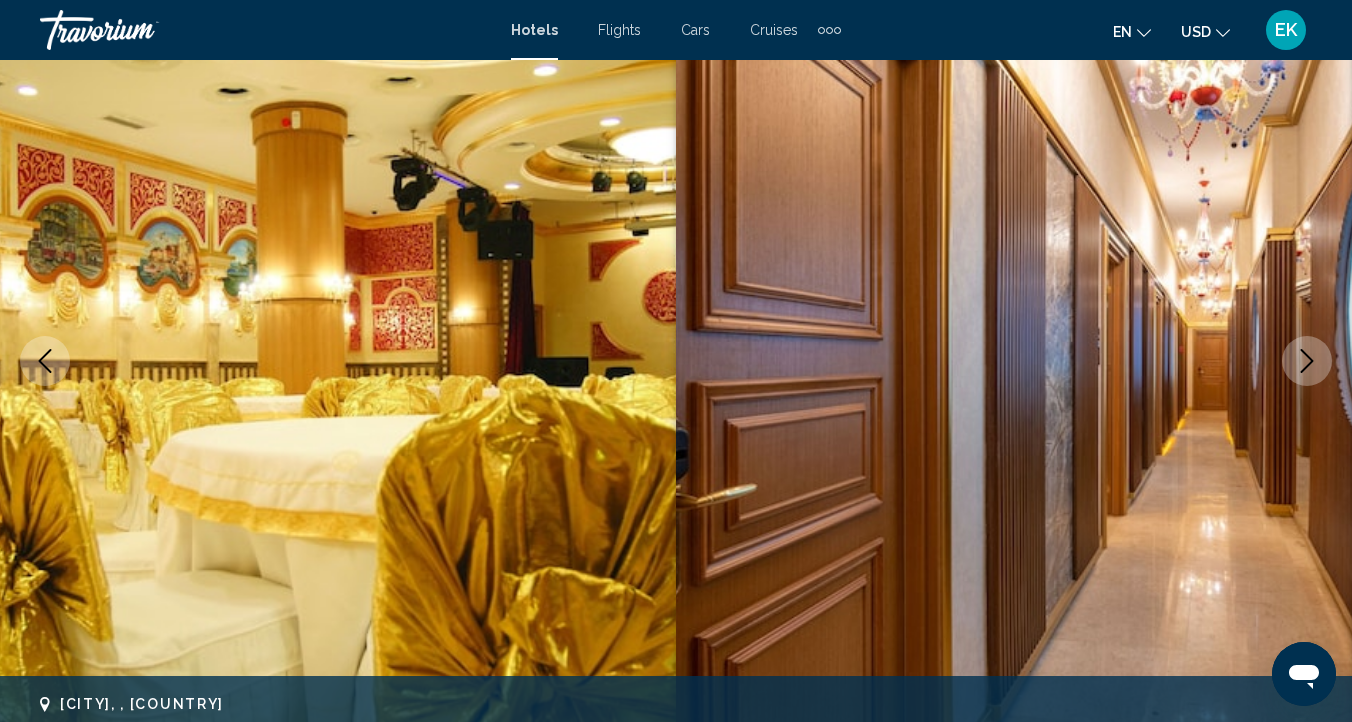 click at bounding box center [1307, 361] 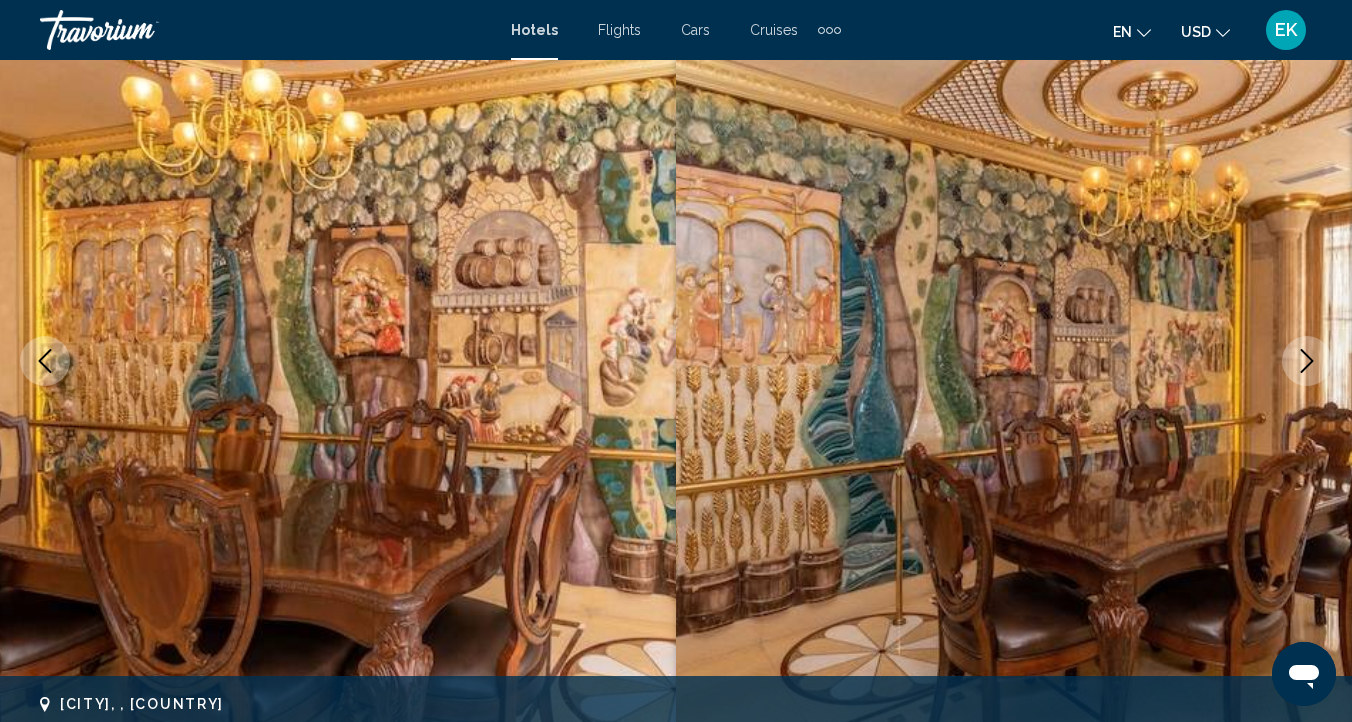 click at bounding box center (1307, 361) 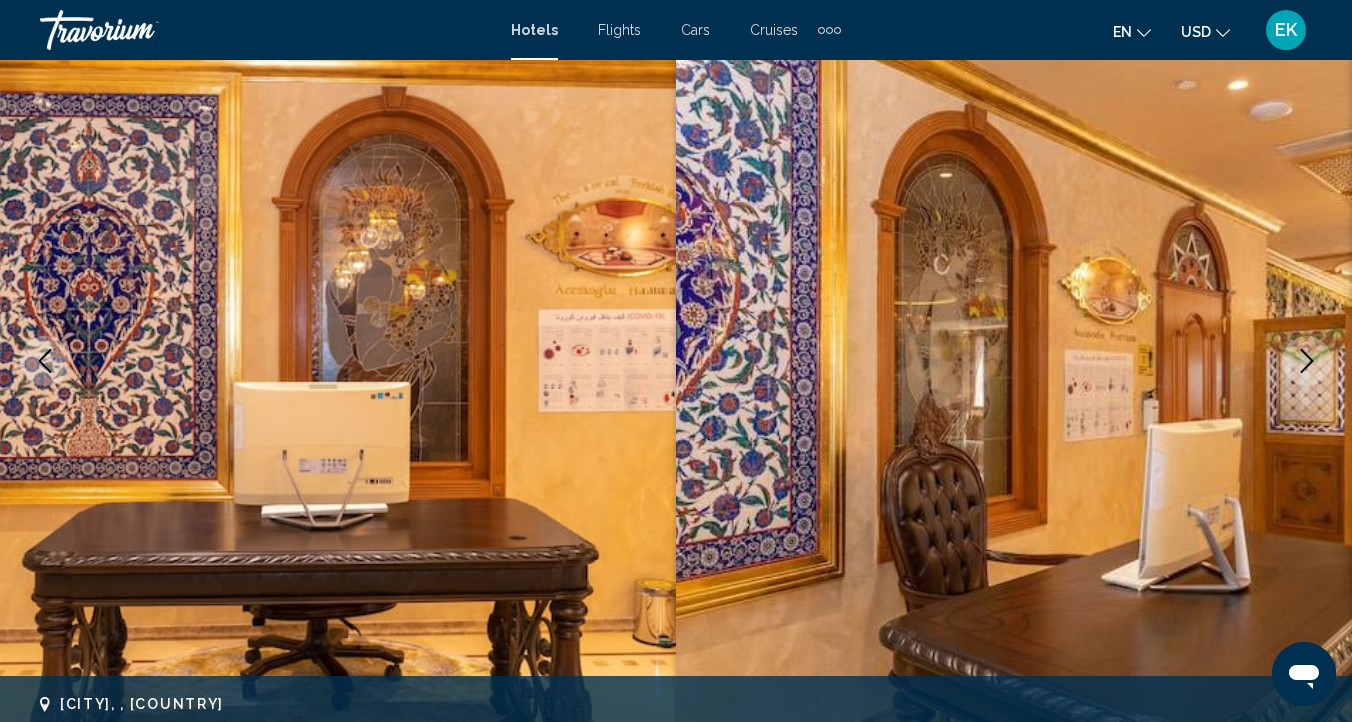 click at bounding box center [1307, 361] 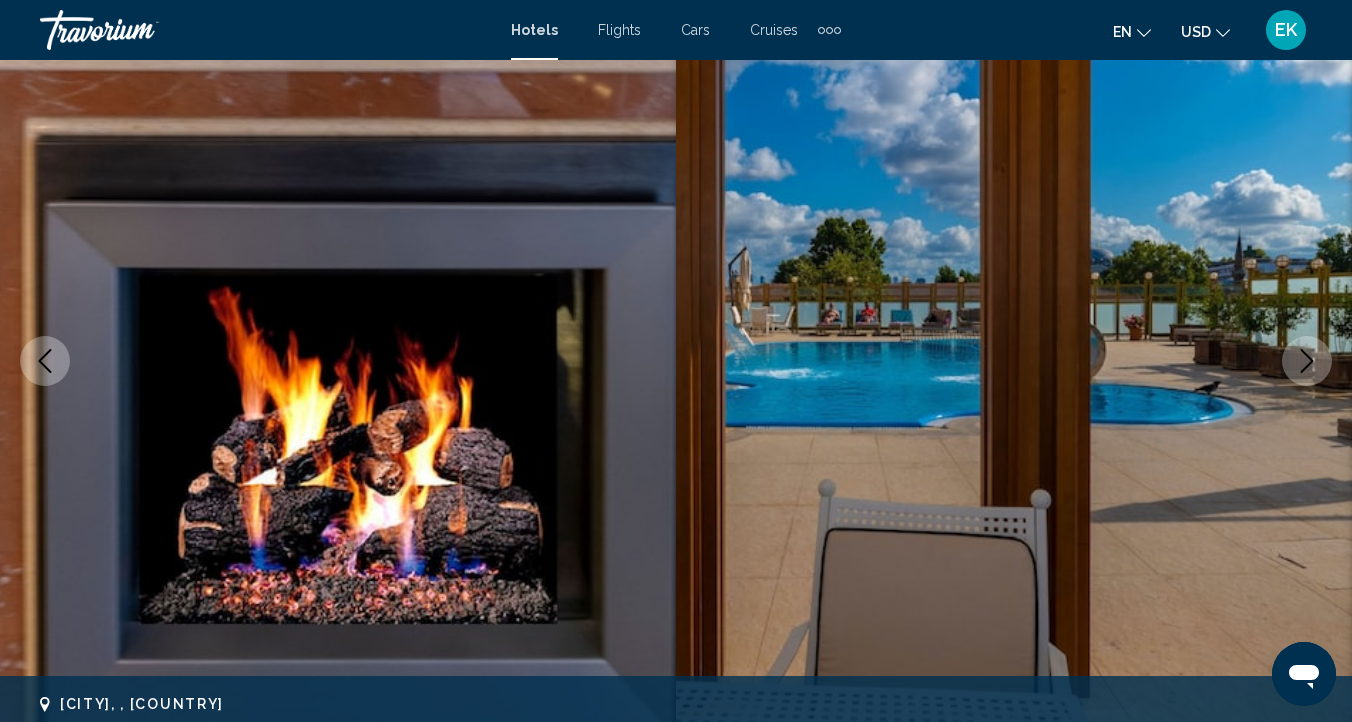 click at bounding box center (1307, 361) 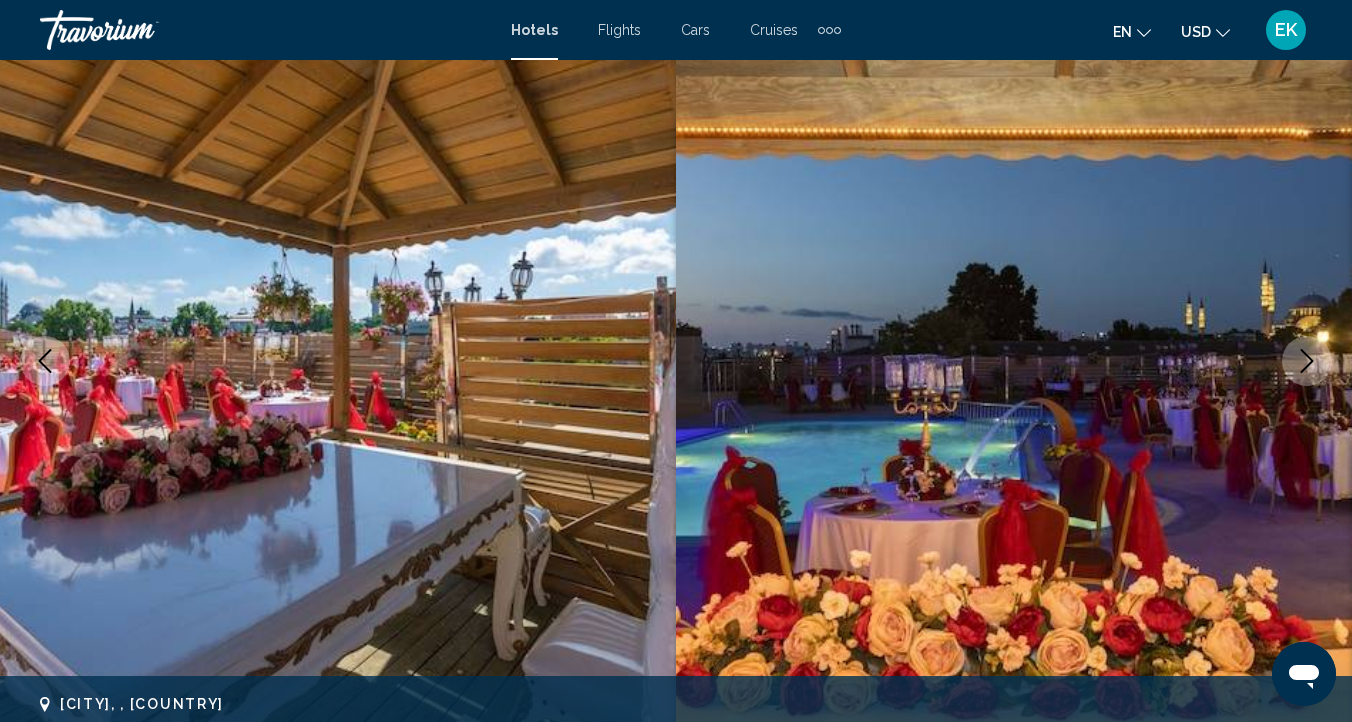 click at bounding box center (1307, 361) 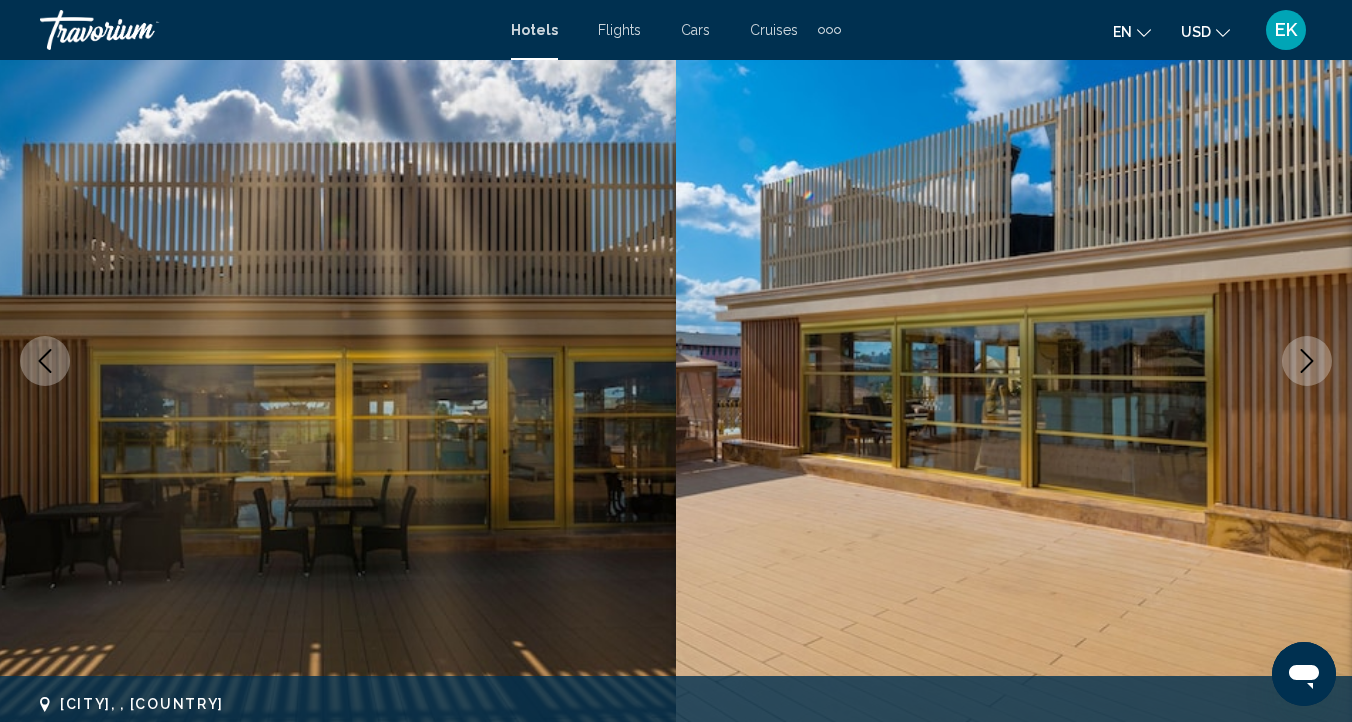click at bounding box center [1307, 361] 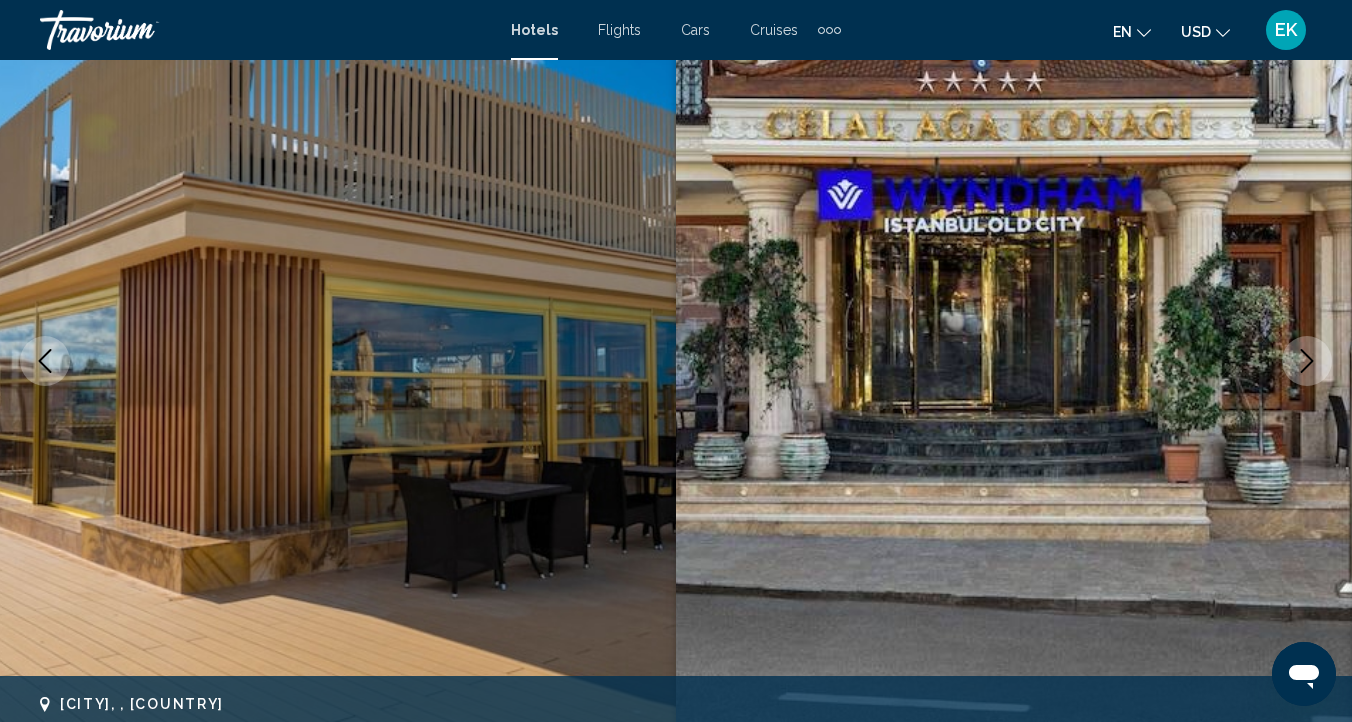 click at bounding box center (1307, 361) 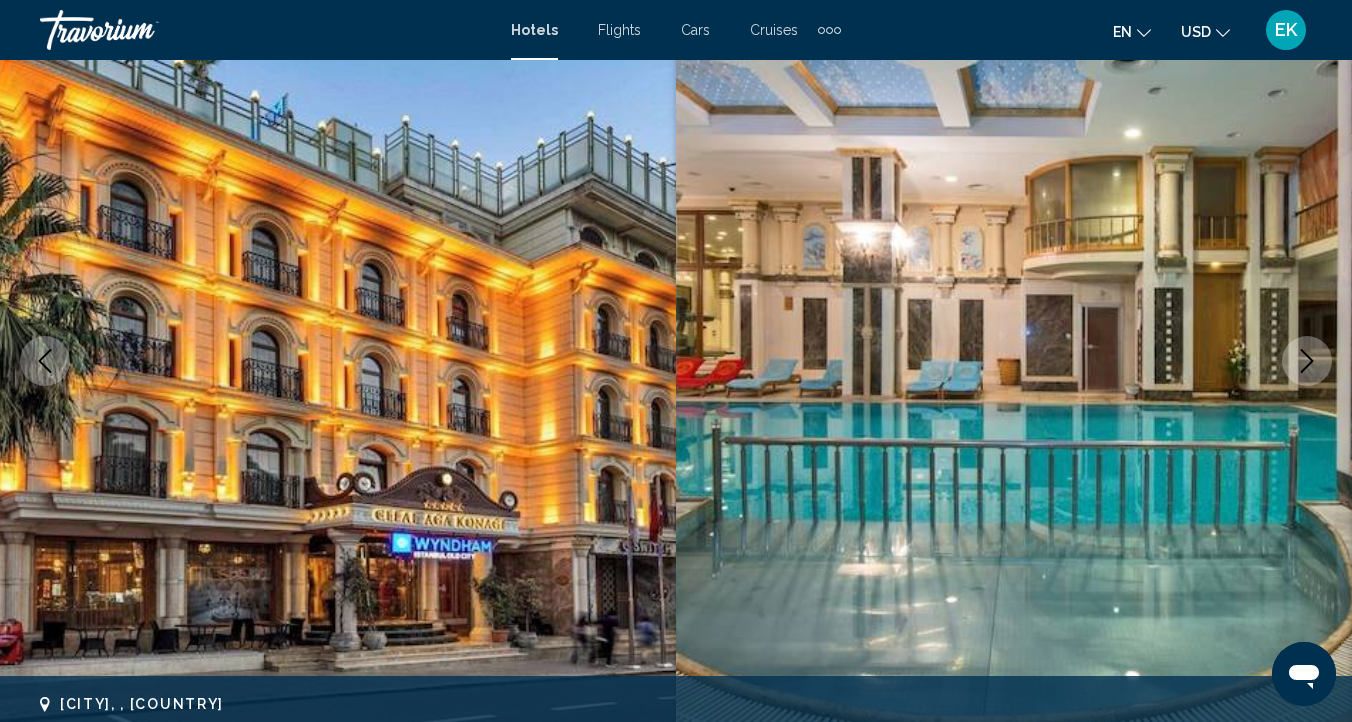 click at bounding box center [1307, 361] 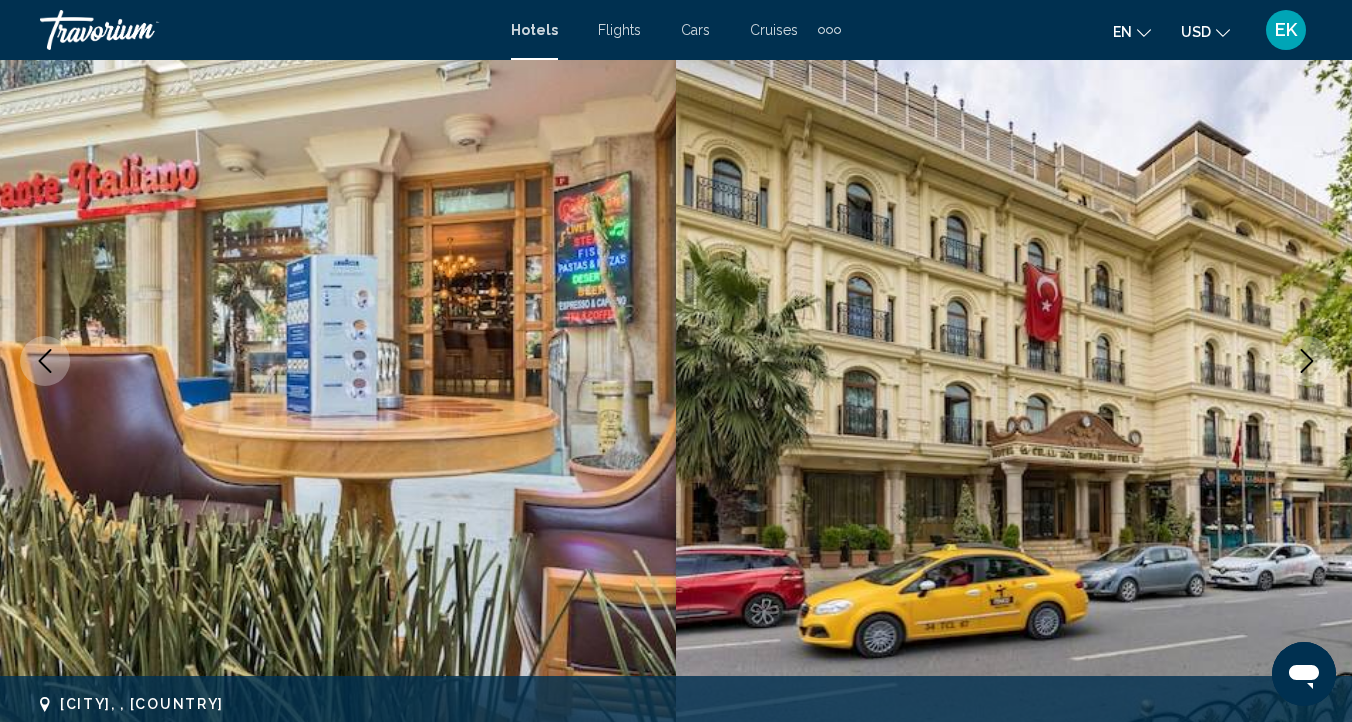 click at bounding box center (1307, 361) 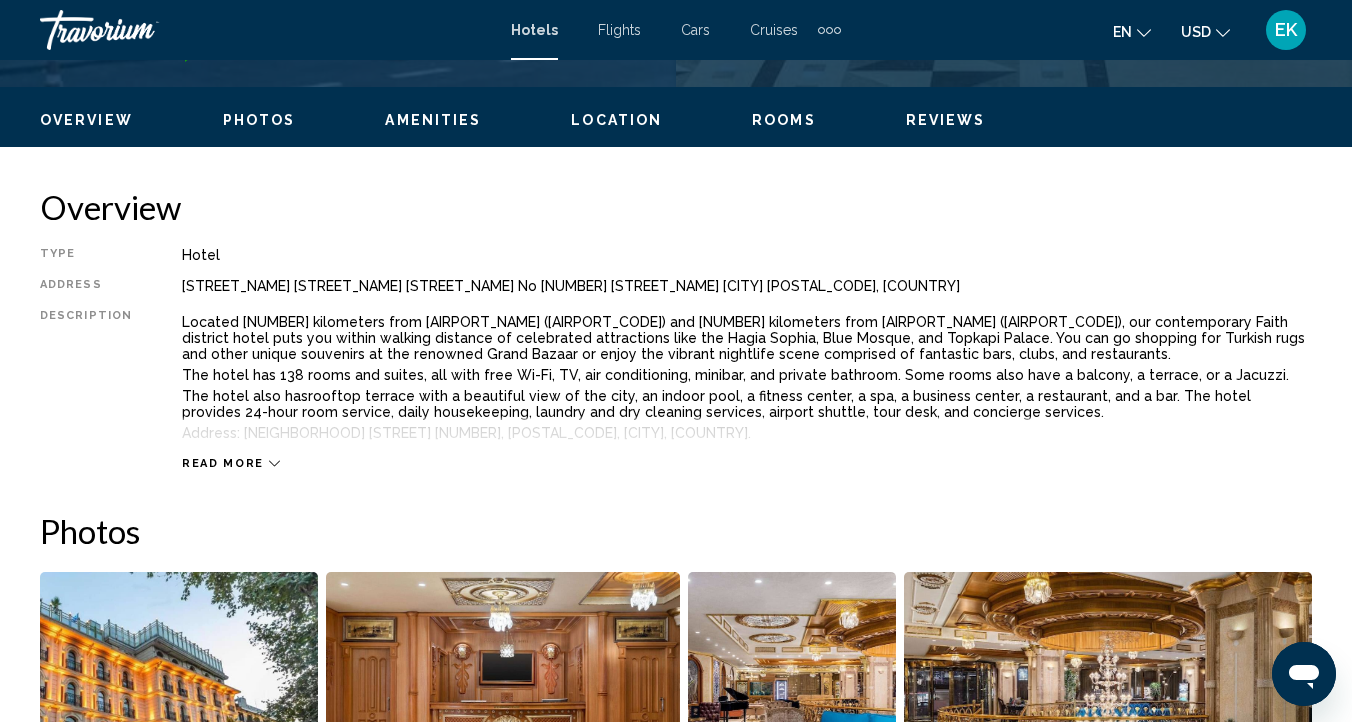 scroll, scrollTop: 950, scrollLeft: 0, axis: vertical 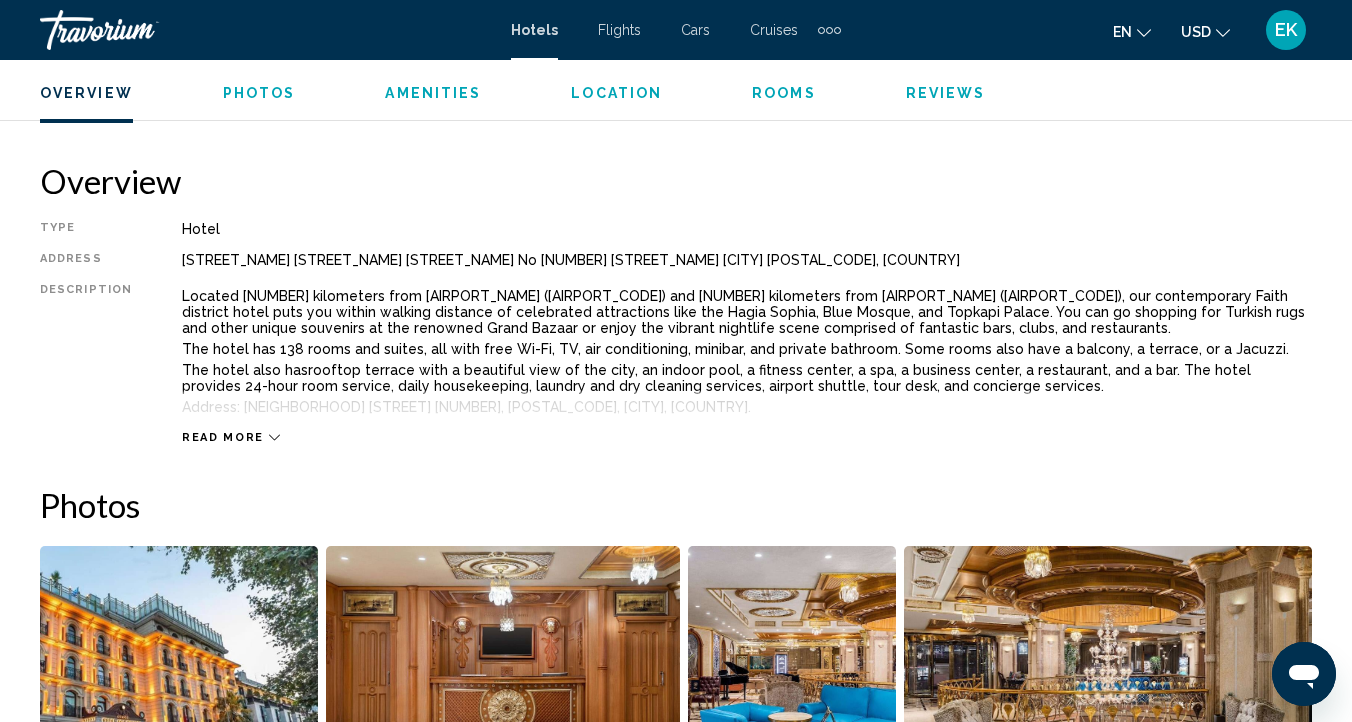 click at bounding box center [274, 437] 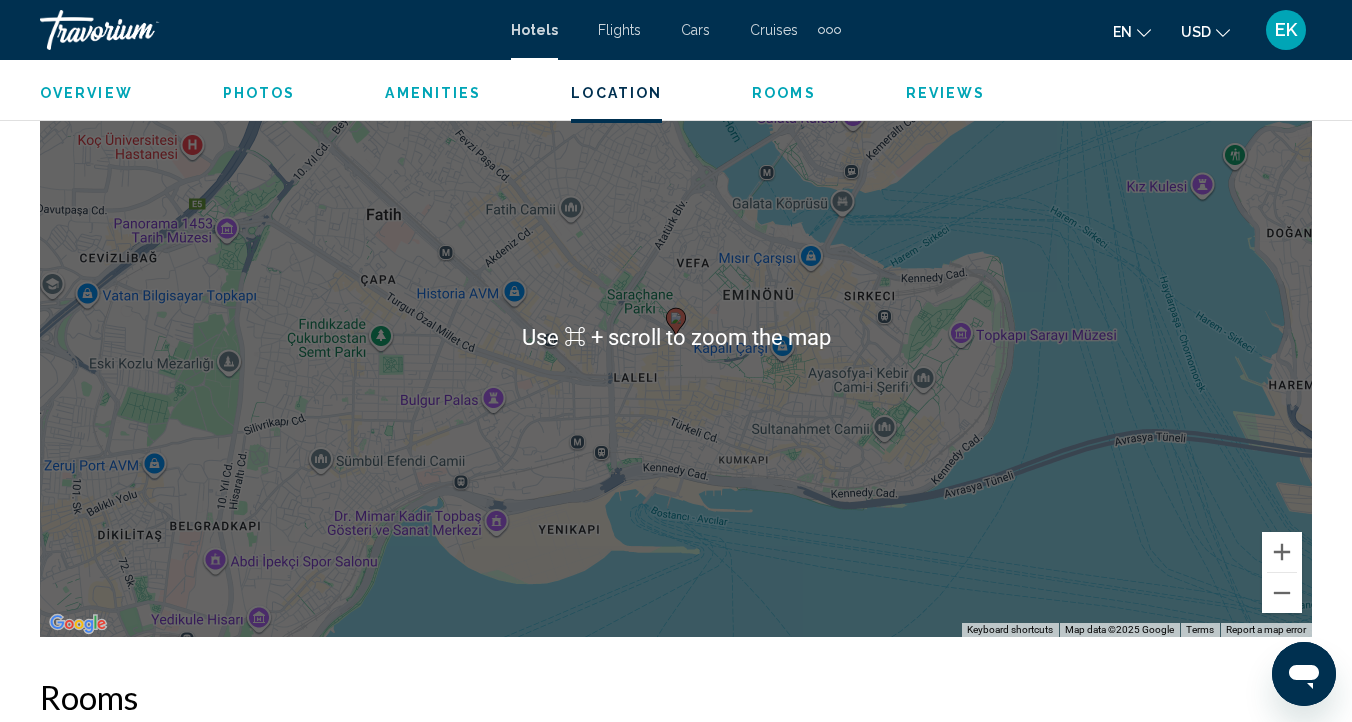 scroll, scrollTop: 2313, scrollLeft: 0, axis: vertical 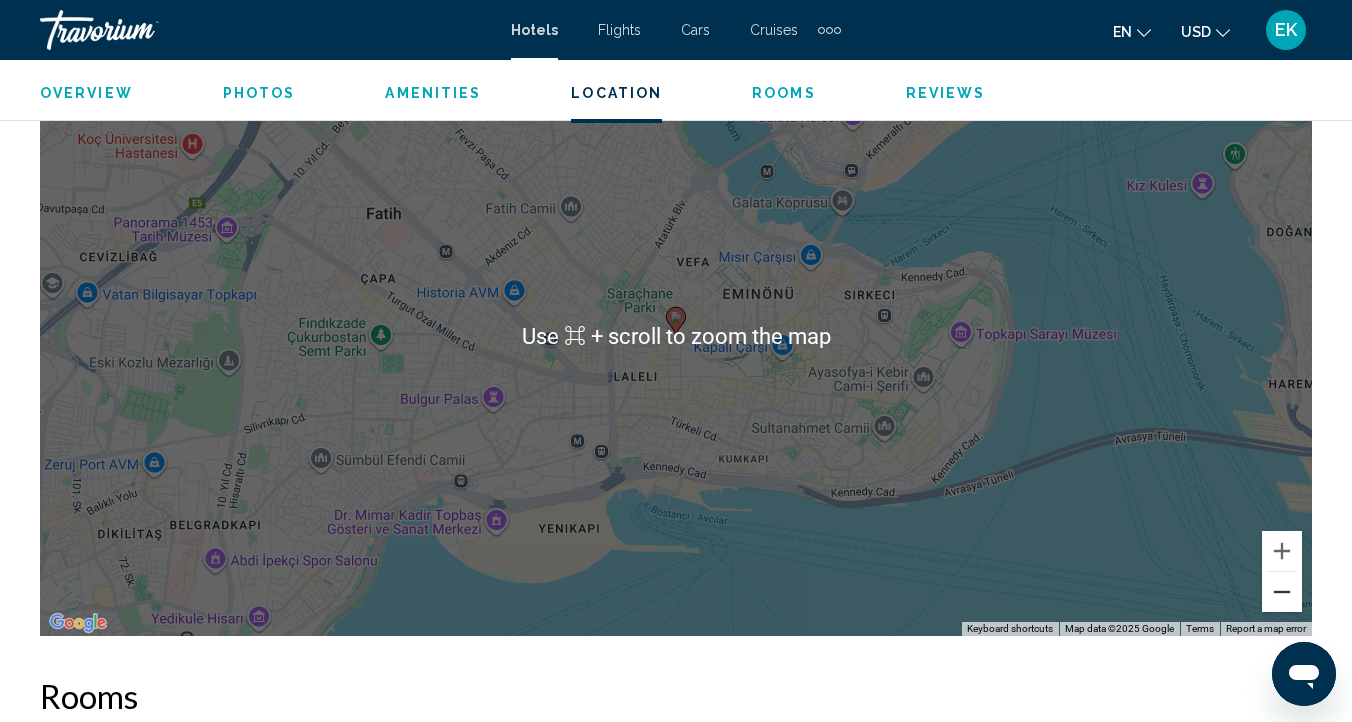 click at bounding box center (1282, 592) 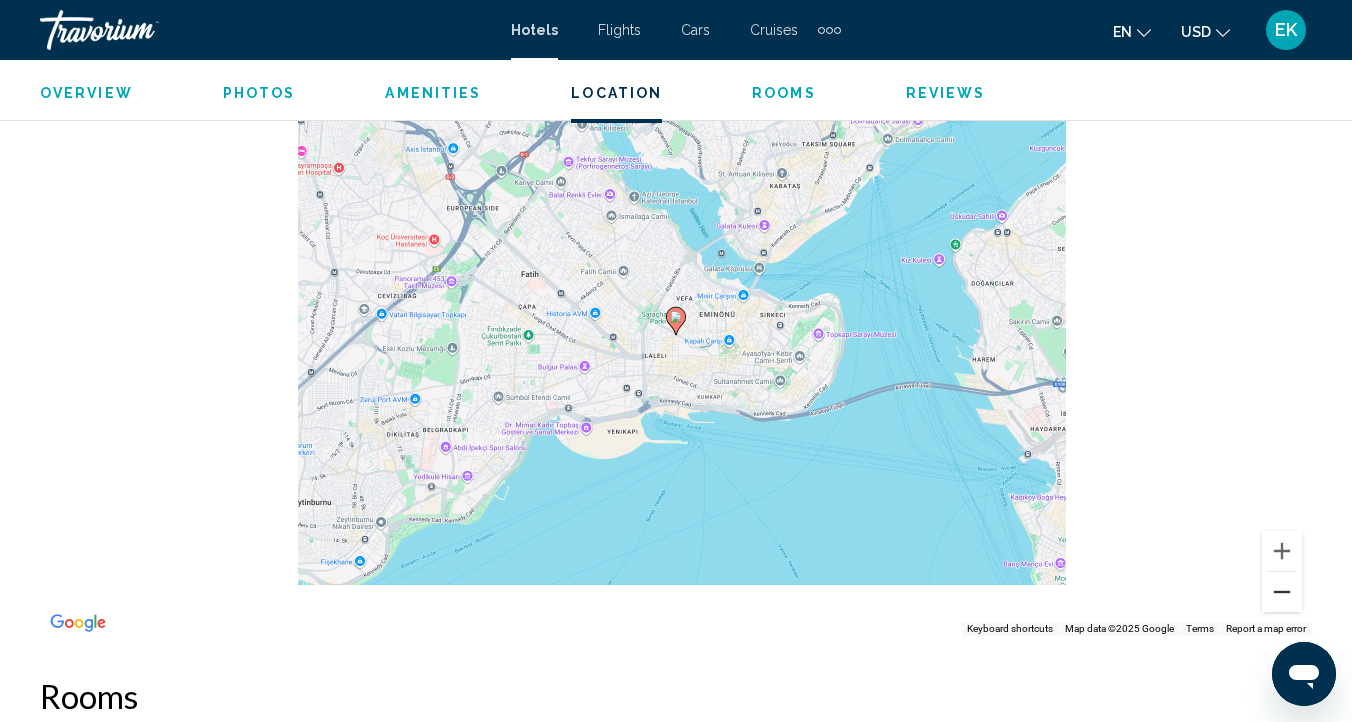 click at bounding box center (1282, 592) 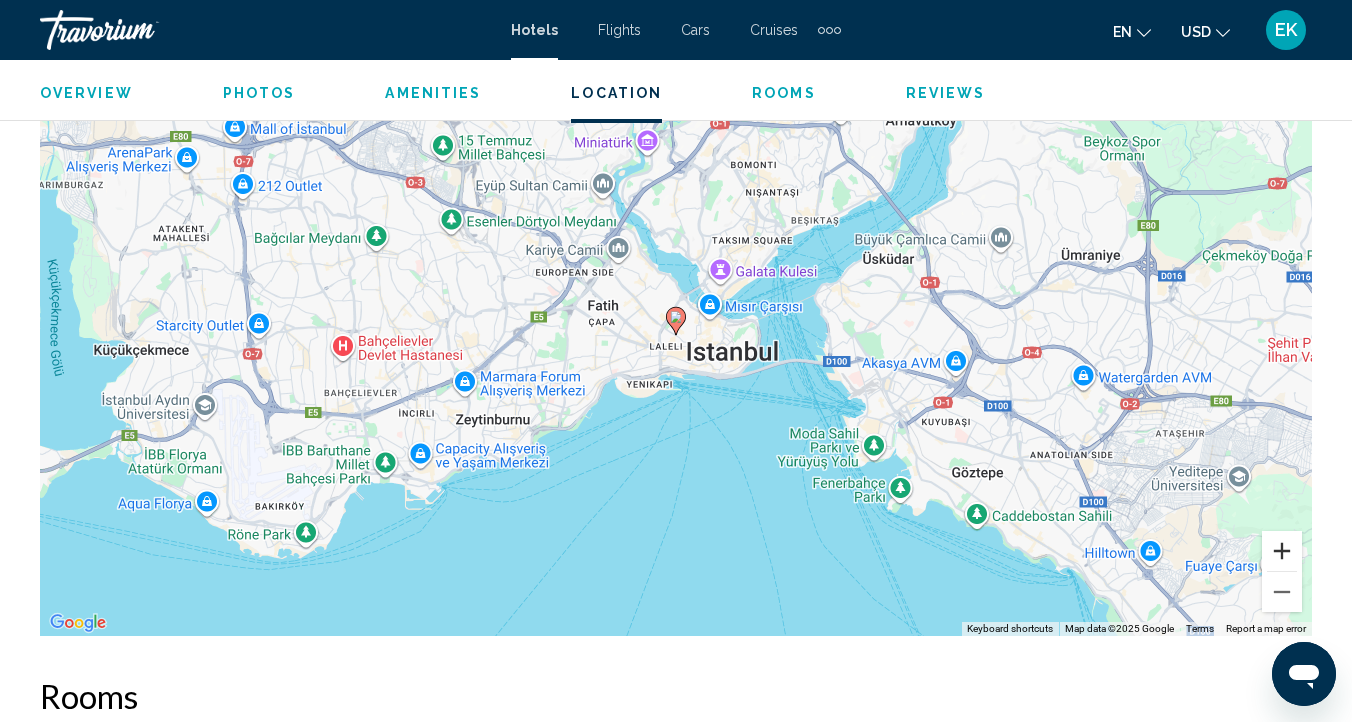 click at bounding box center [1282, 551] 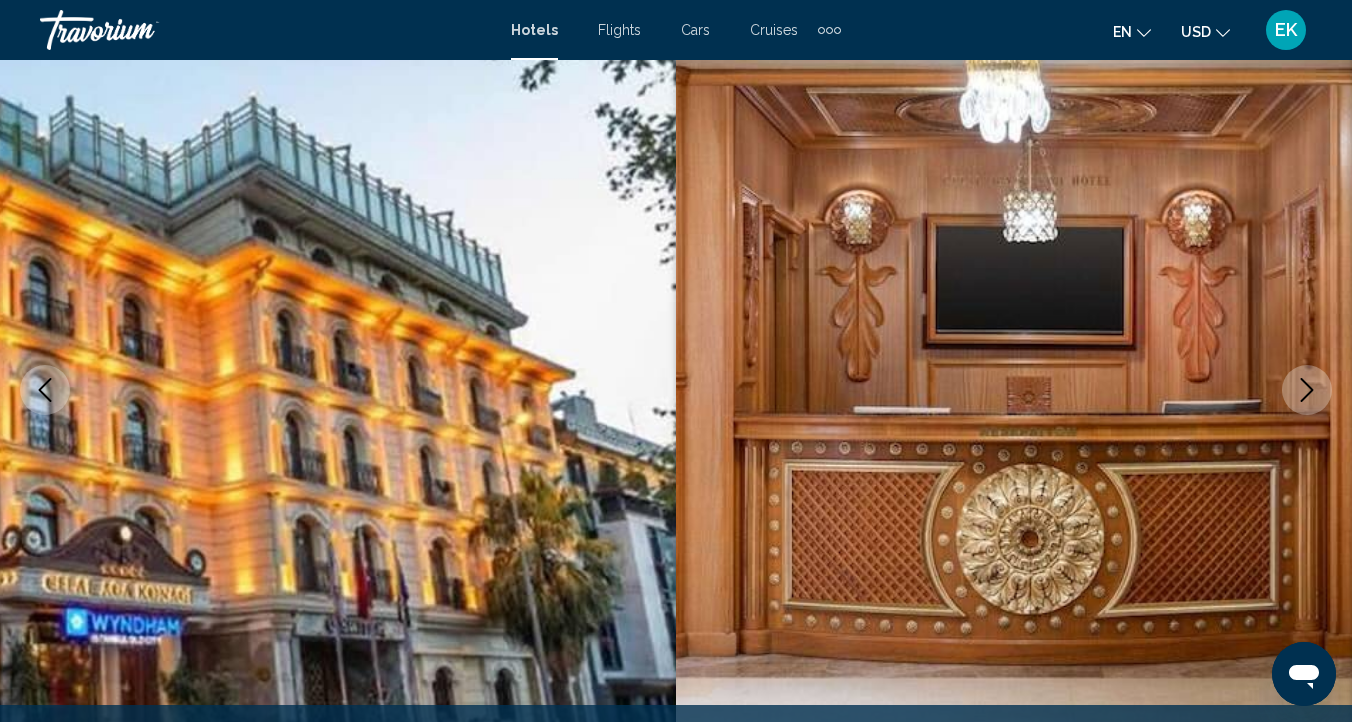 scroll, scrollTop: 0, scrollLeft: 0, axis: both 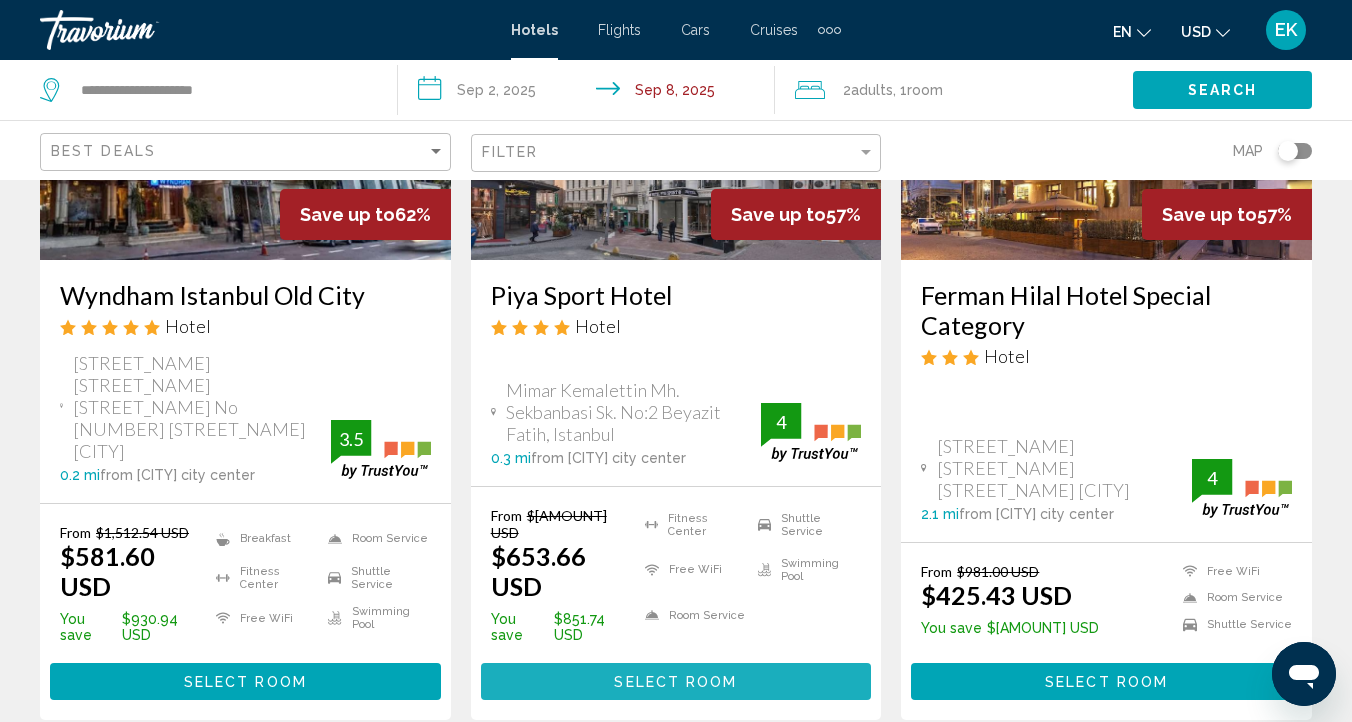 click on "Select Room" at bounding box center [675, 682] 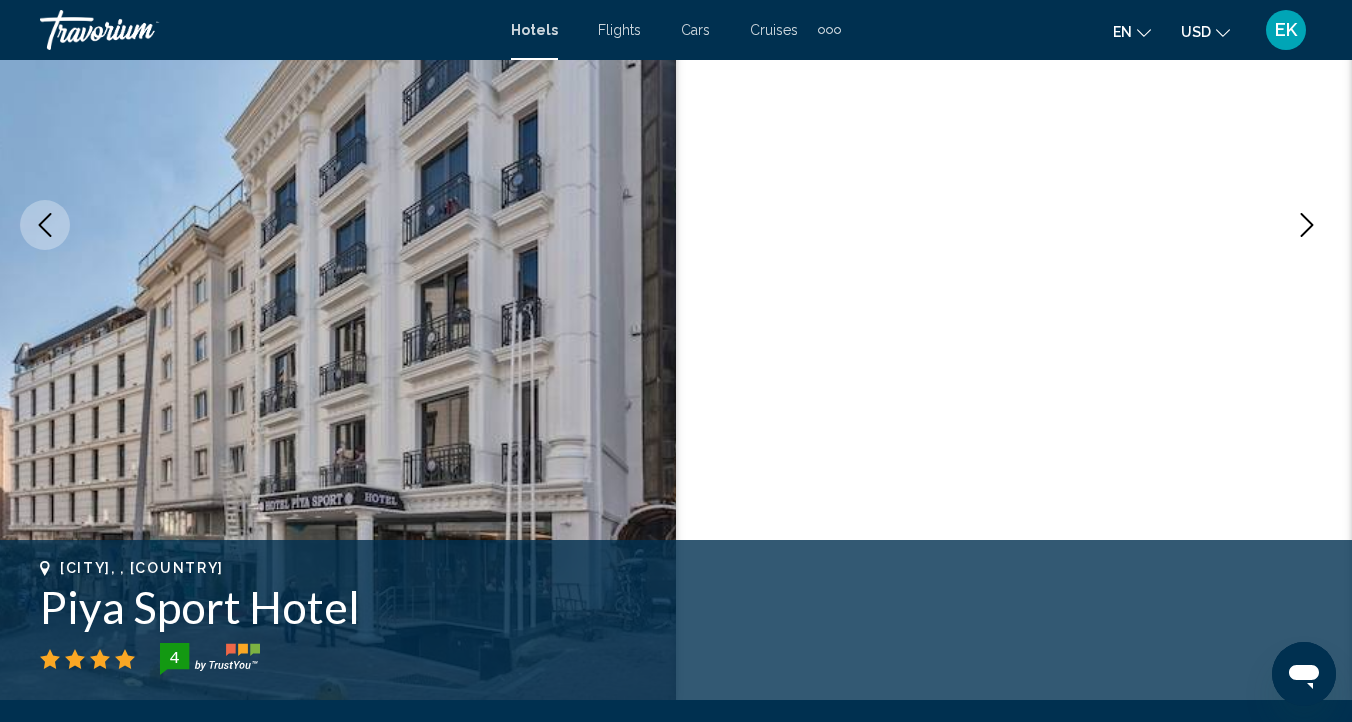 scroll, scrollTop: 174, scrollLeft: 0, axis: vertical 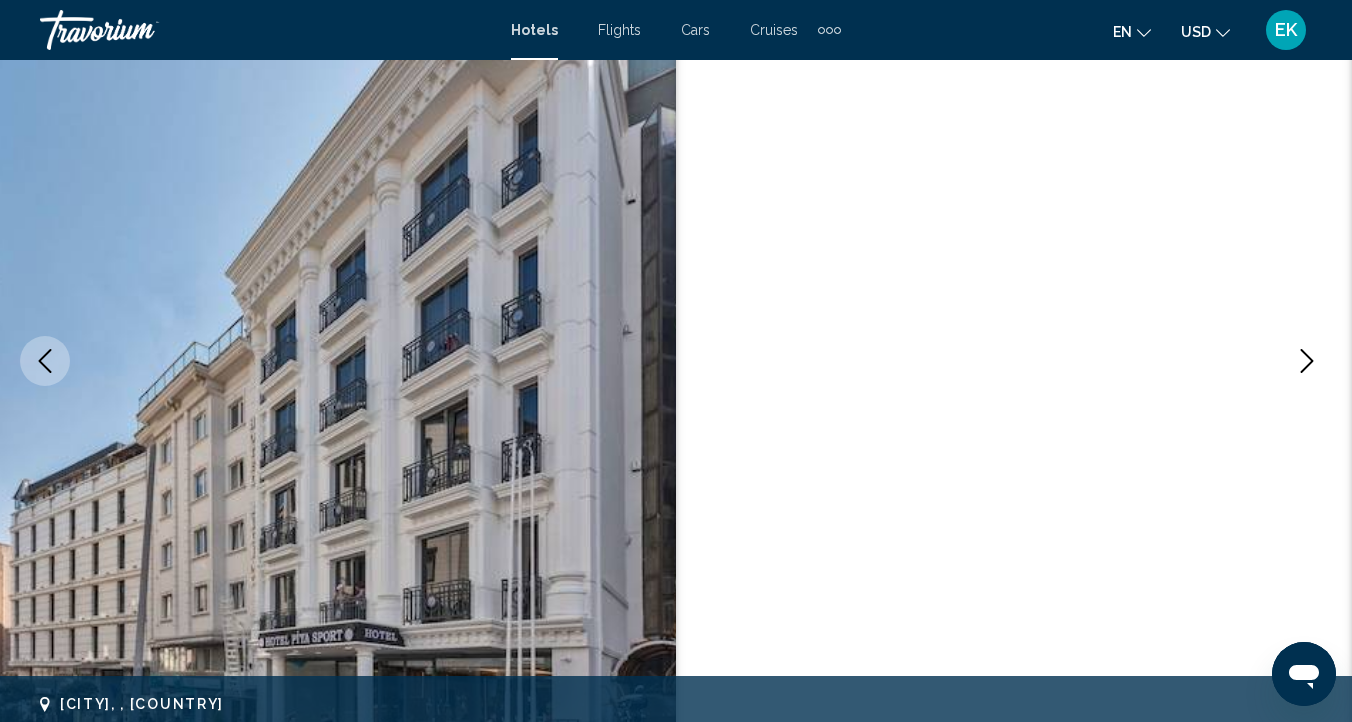 click at bounding box center (1307, 361) 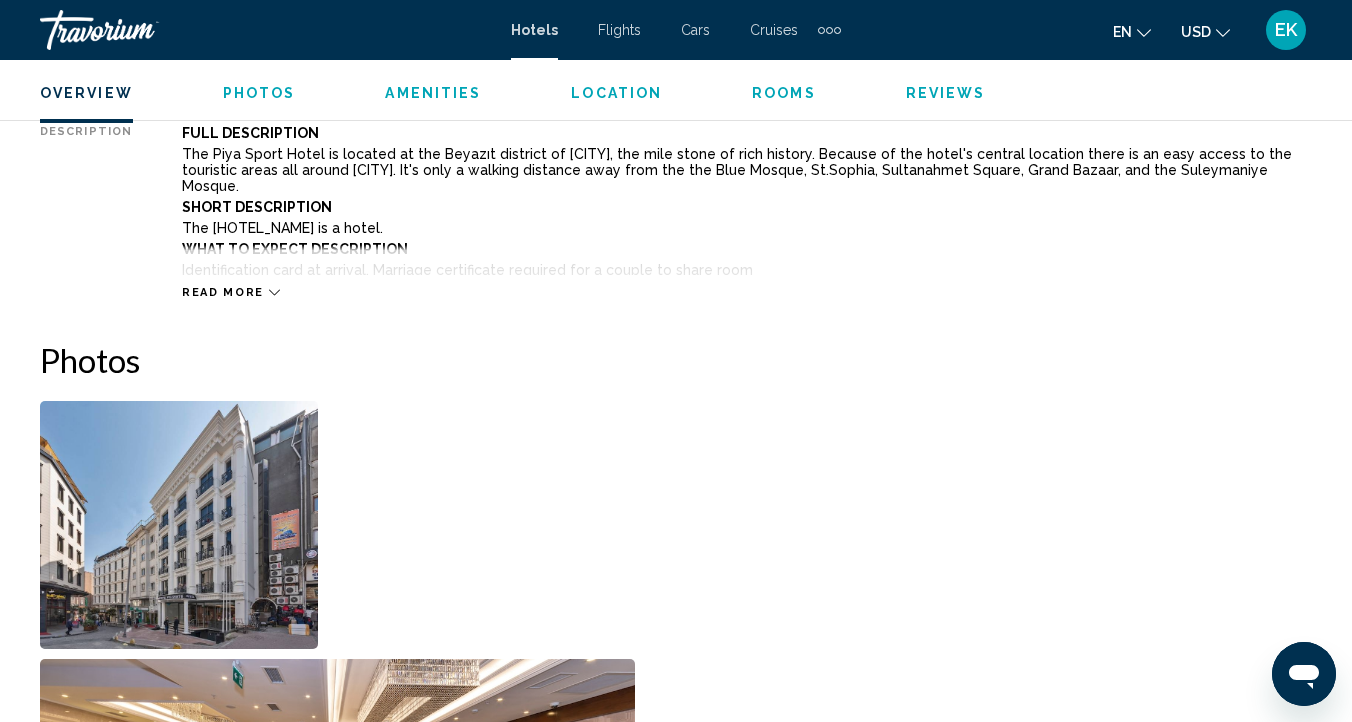 scroll, scrollTop: 1098, scrollLeft: 0, axis: vertical 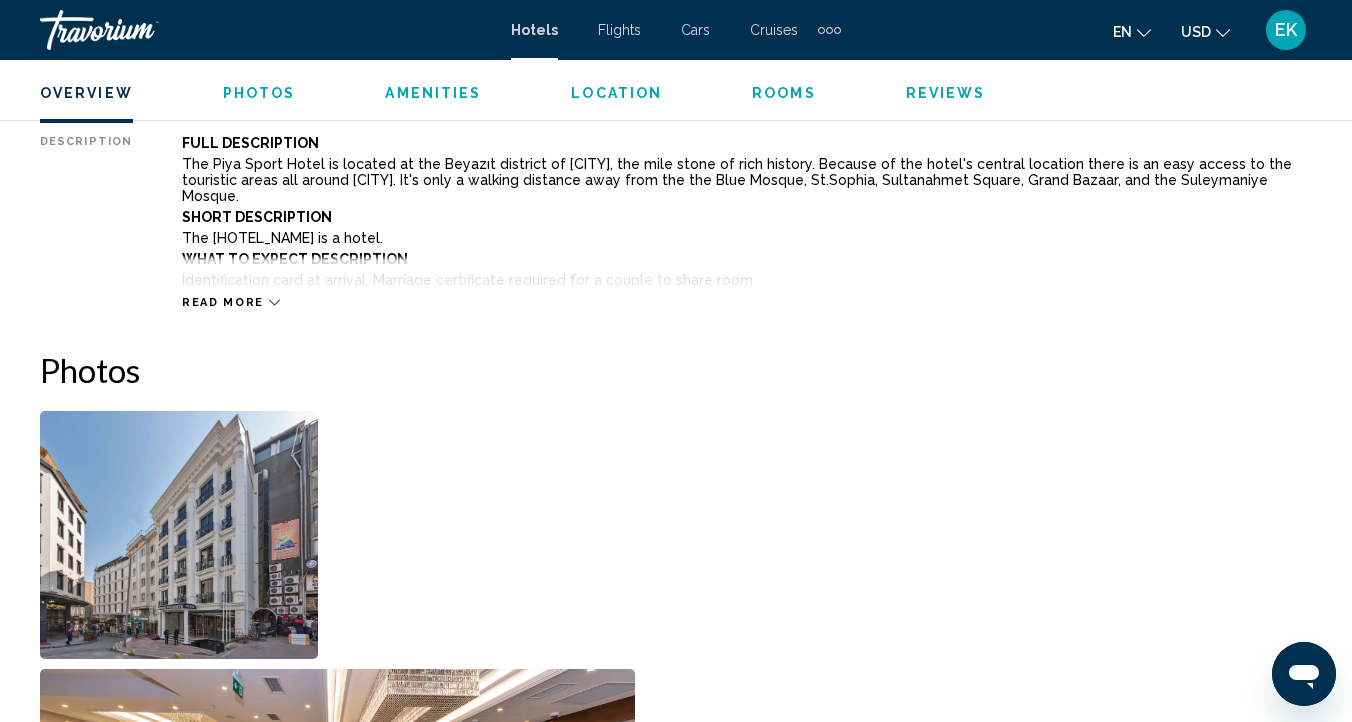 click at bounding box center (179, 535) 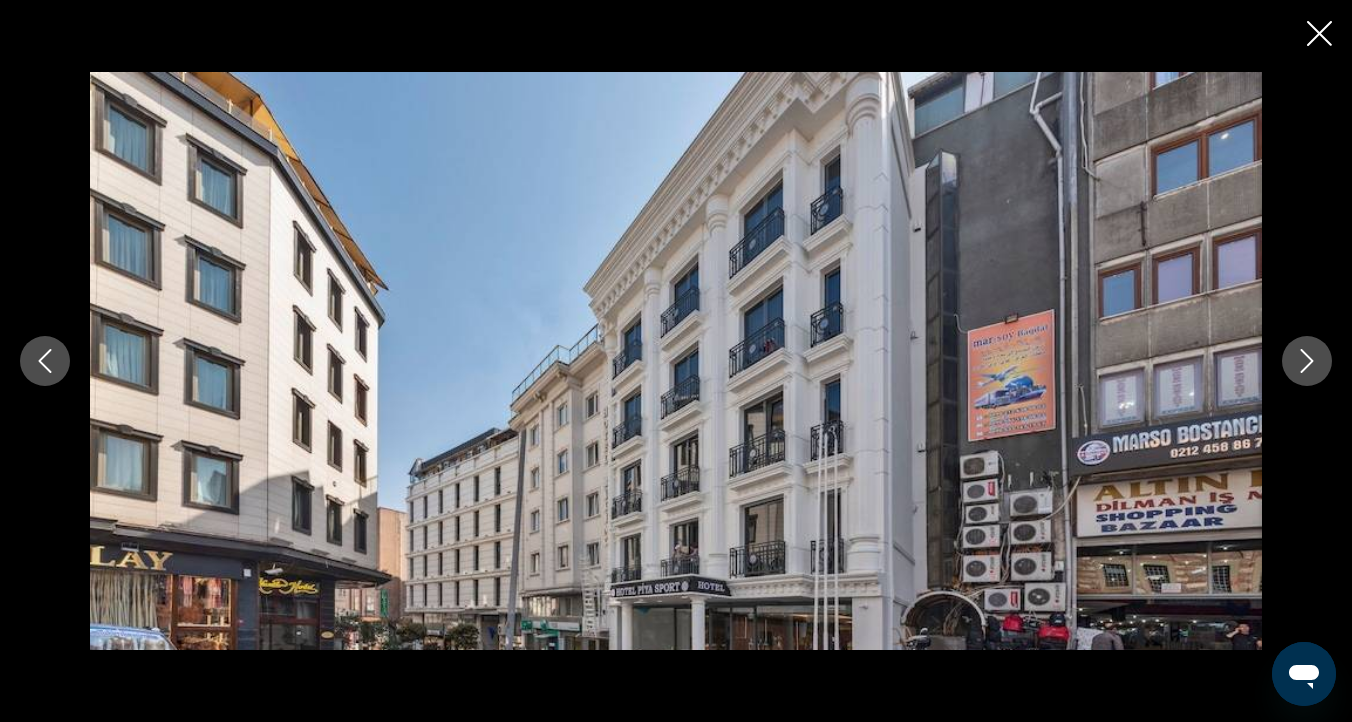 click at bounding box center (1307, 361) 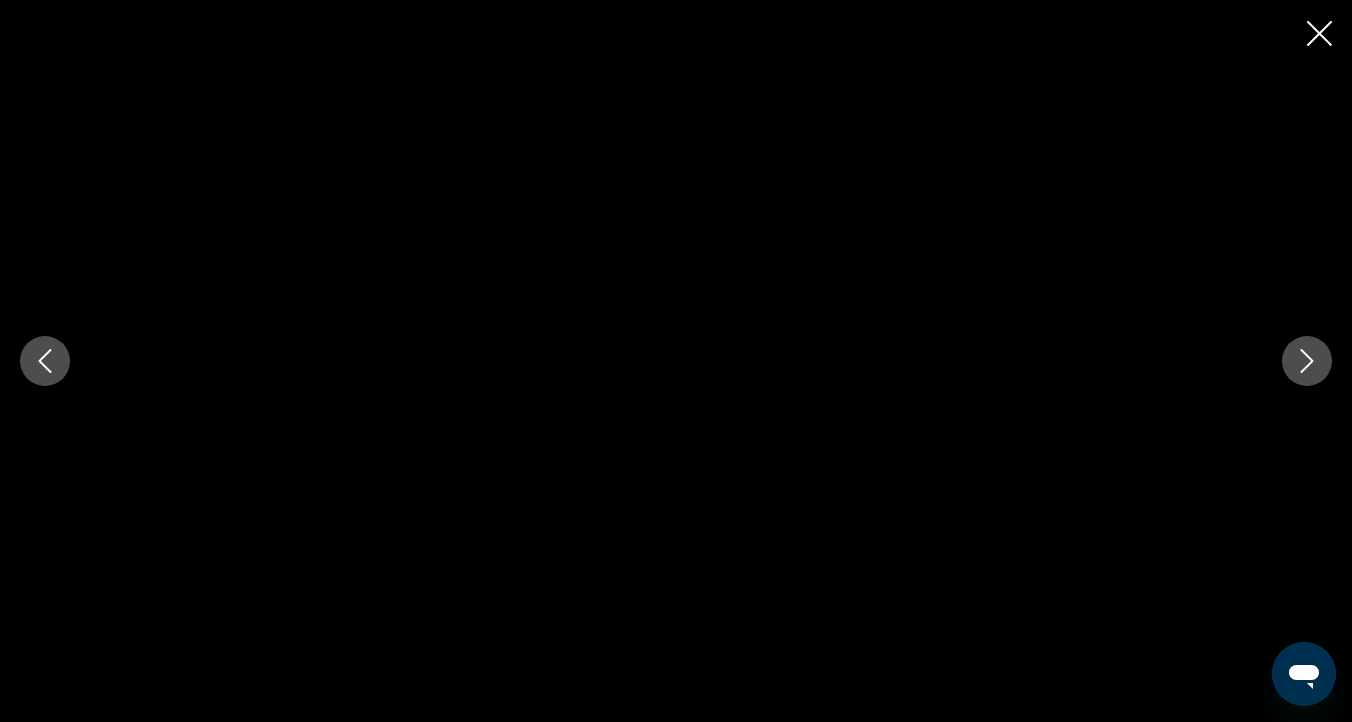click at bounding box center [45, 361] 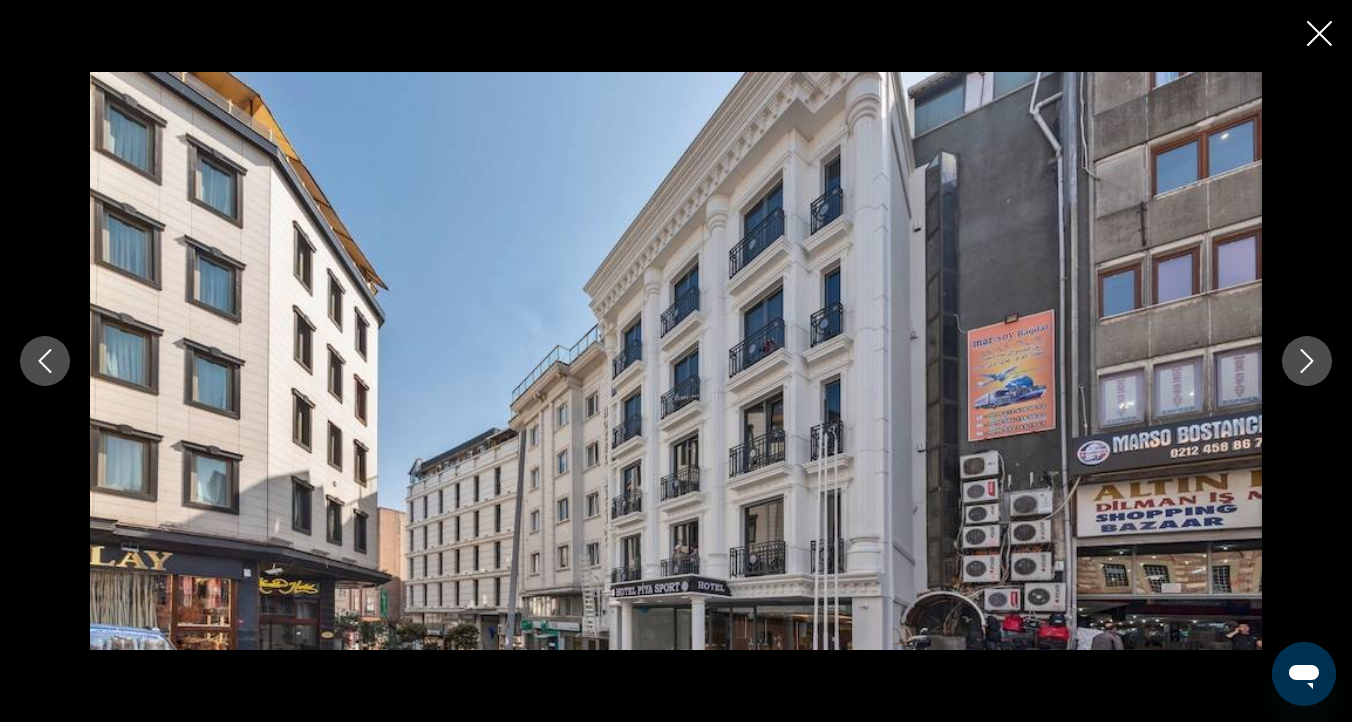 click at bounding box center (1319, 33) 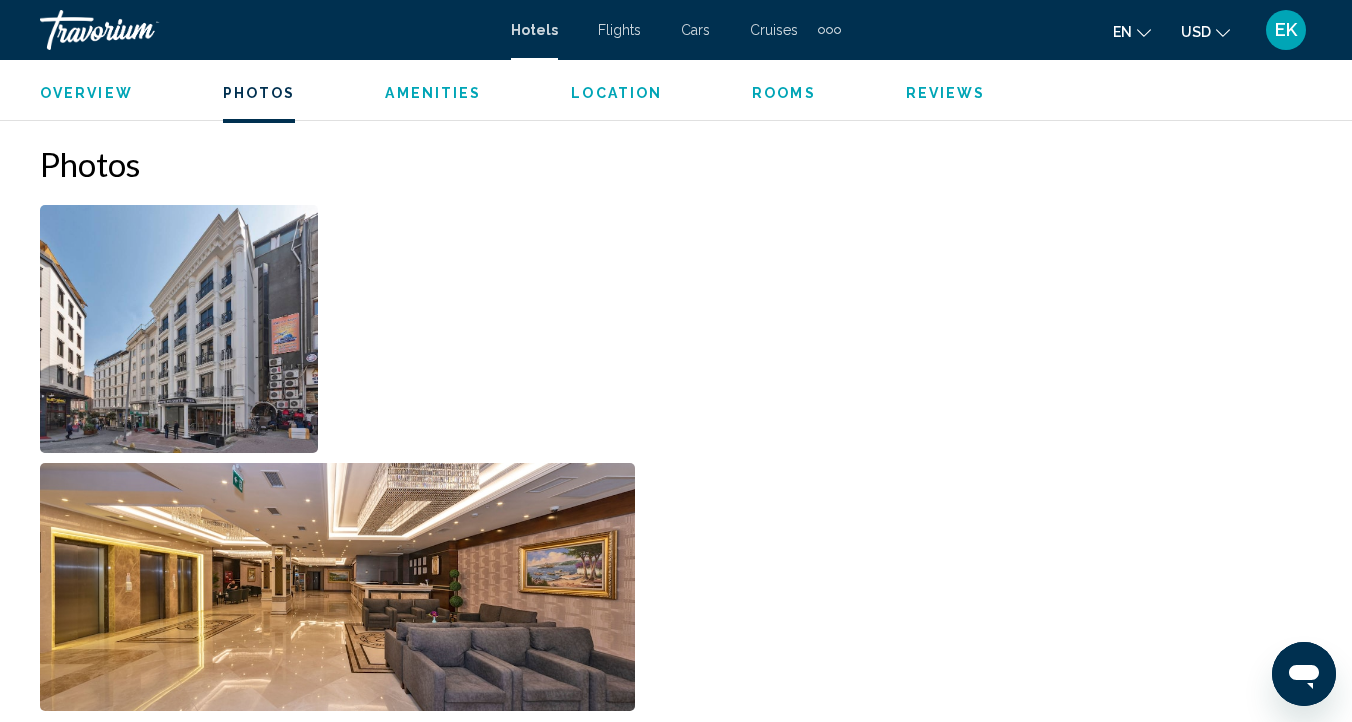 scroll, scrollTop: 1306, scrollLeft: 0, axis: vertical 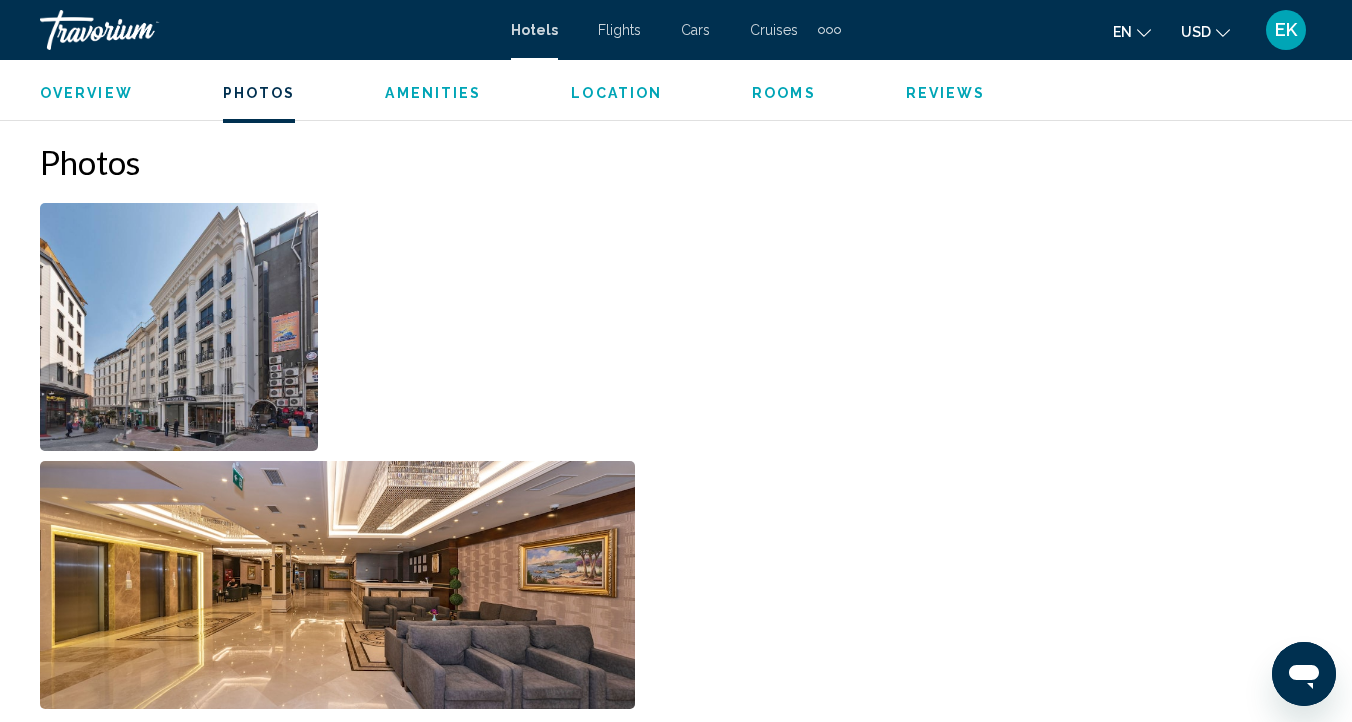 click at bounding box center [179, 327] 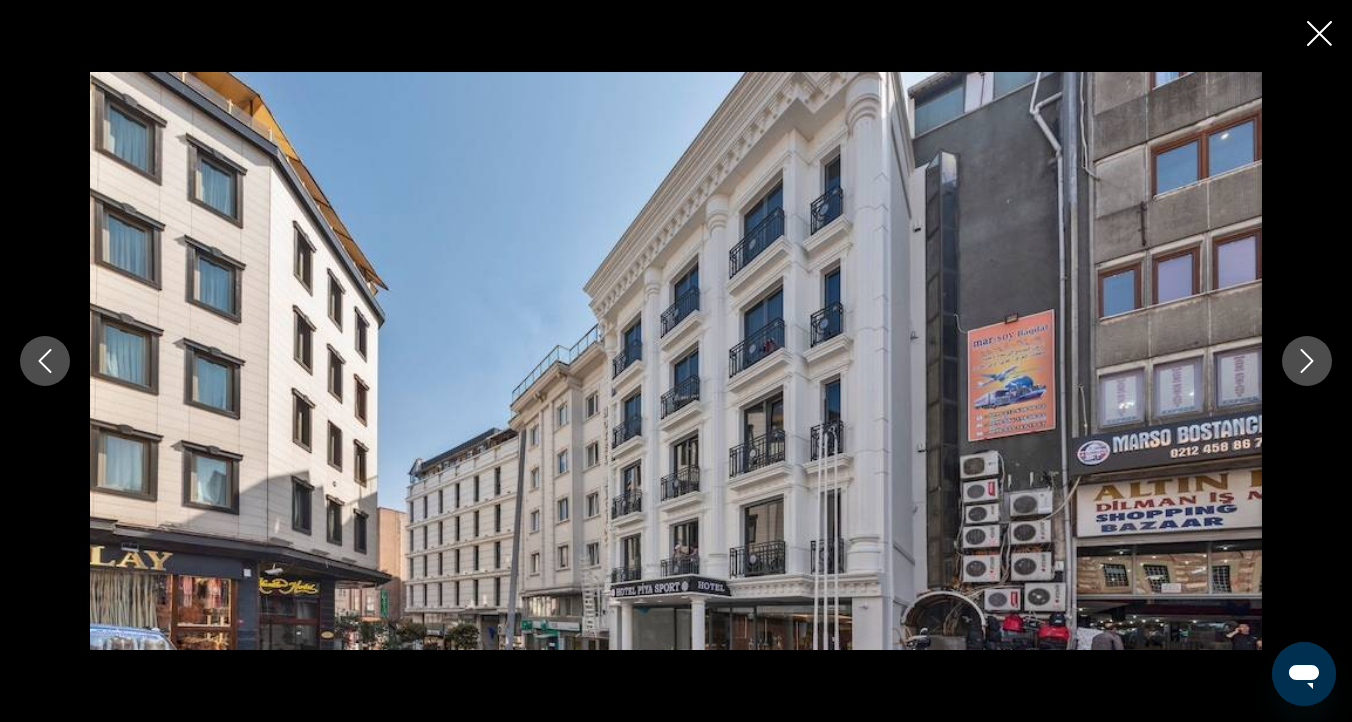 click at bounding box center [1307, 361] 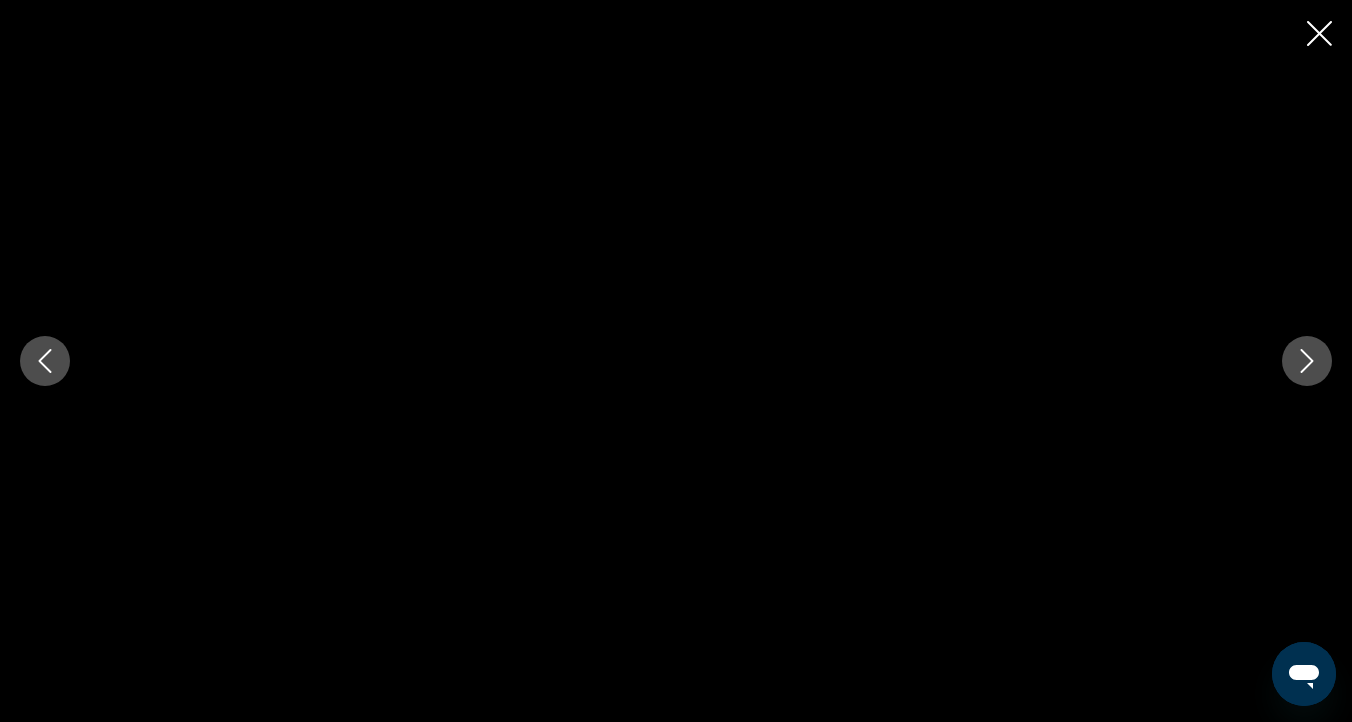 click at bounding box center (1307, 361) 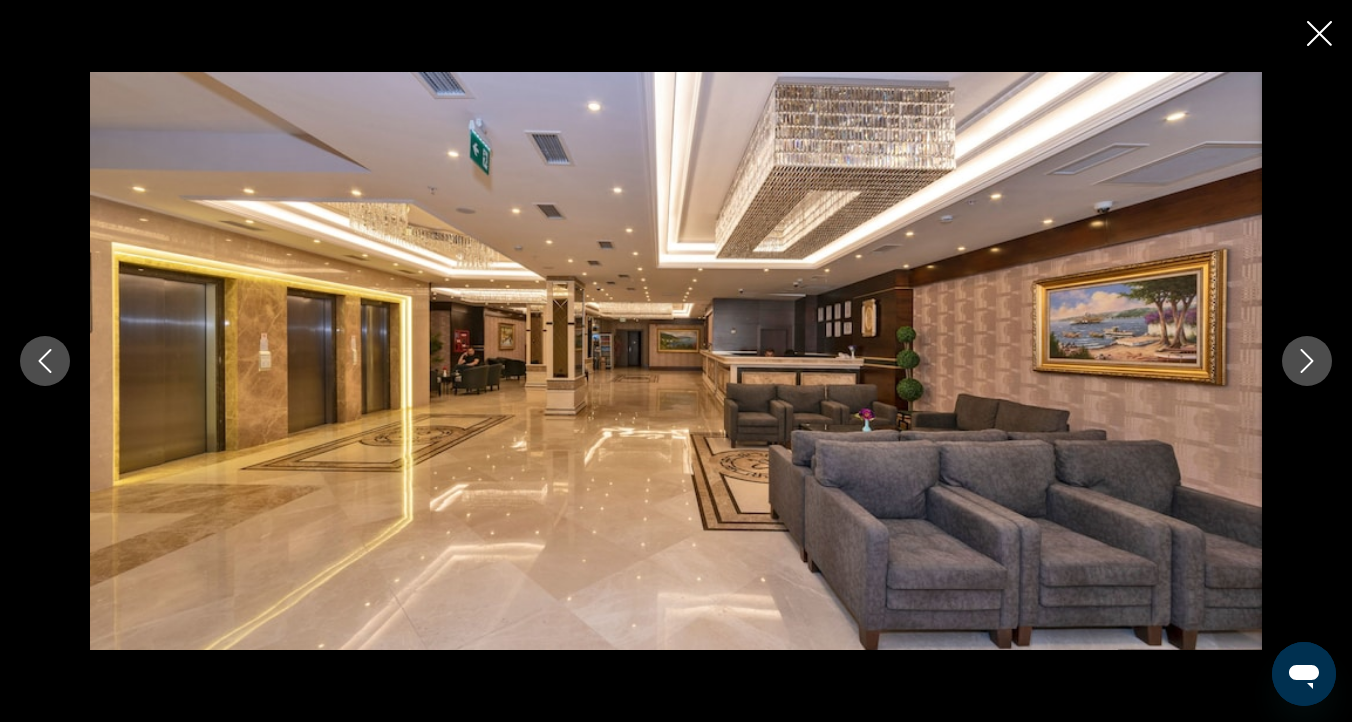 click at bounding box center [1307, 361] 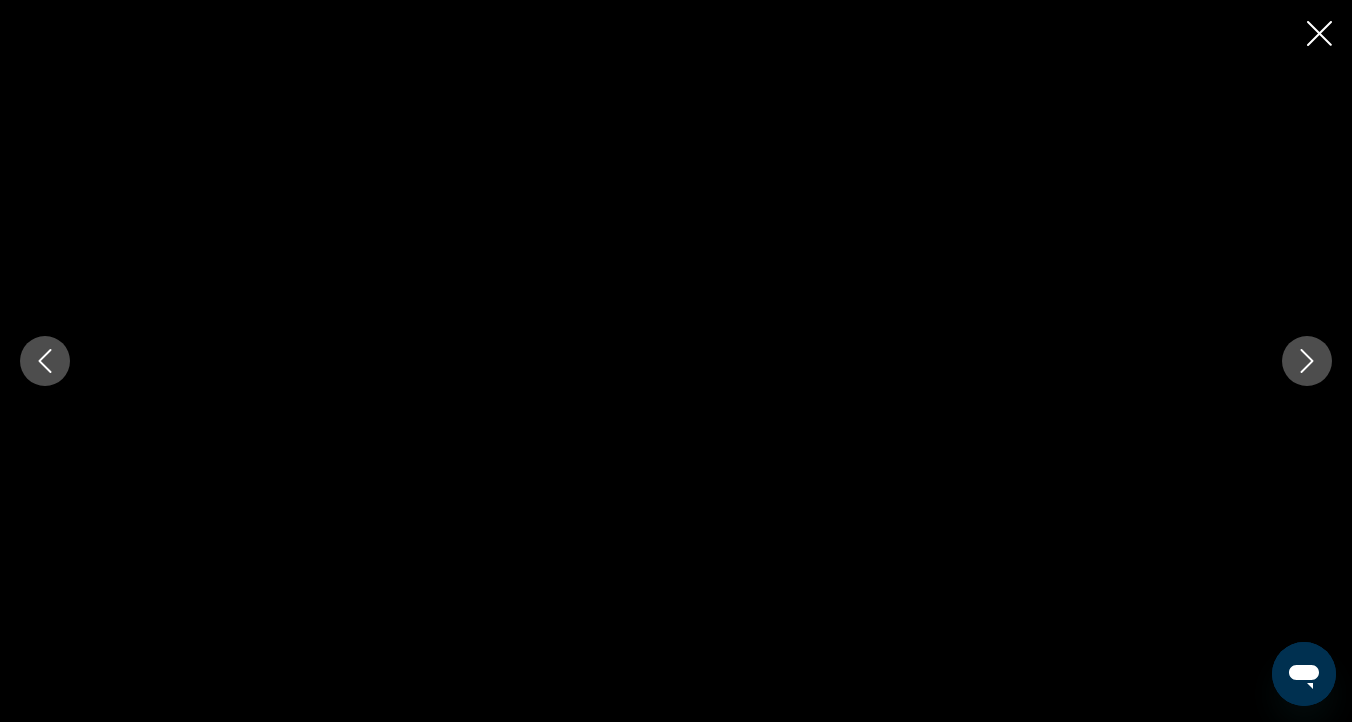 click at bounding box center (1307, 361) 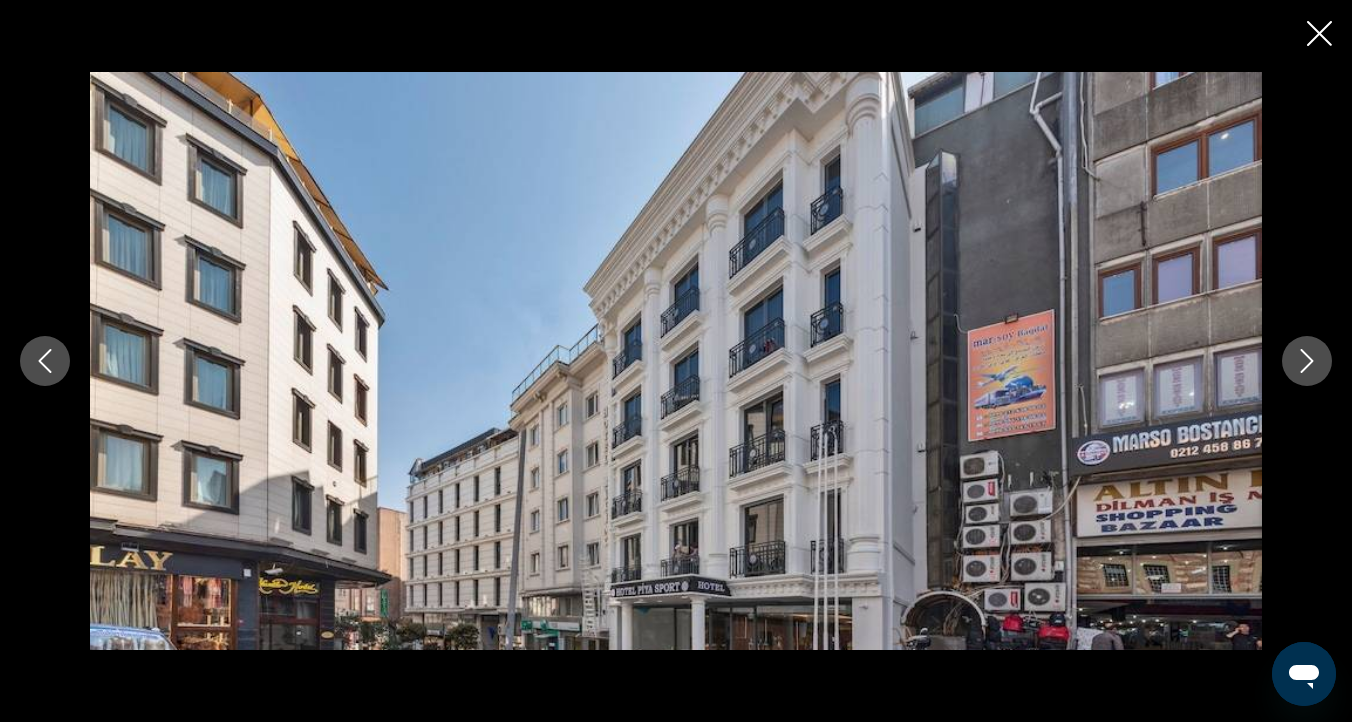 click at bounding box center [1319, 33] 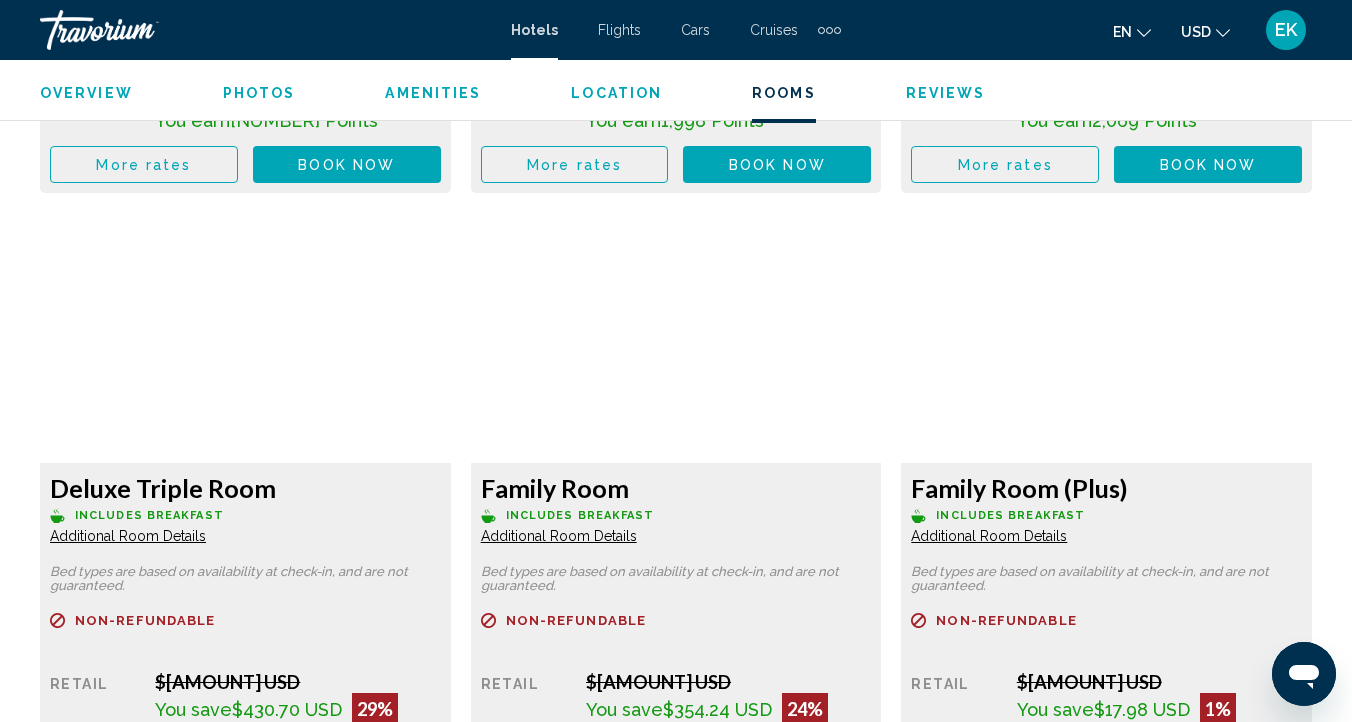 scroll, scrollTop: 3667, scrollLeft: 0, axis: vertical 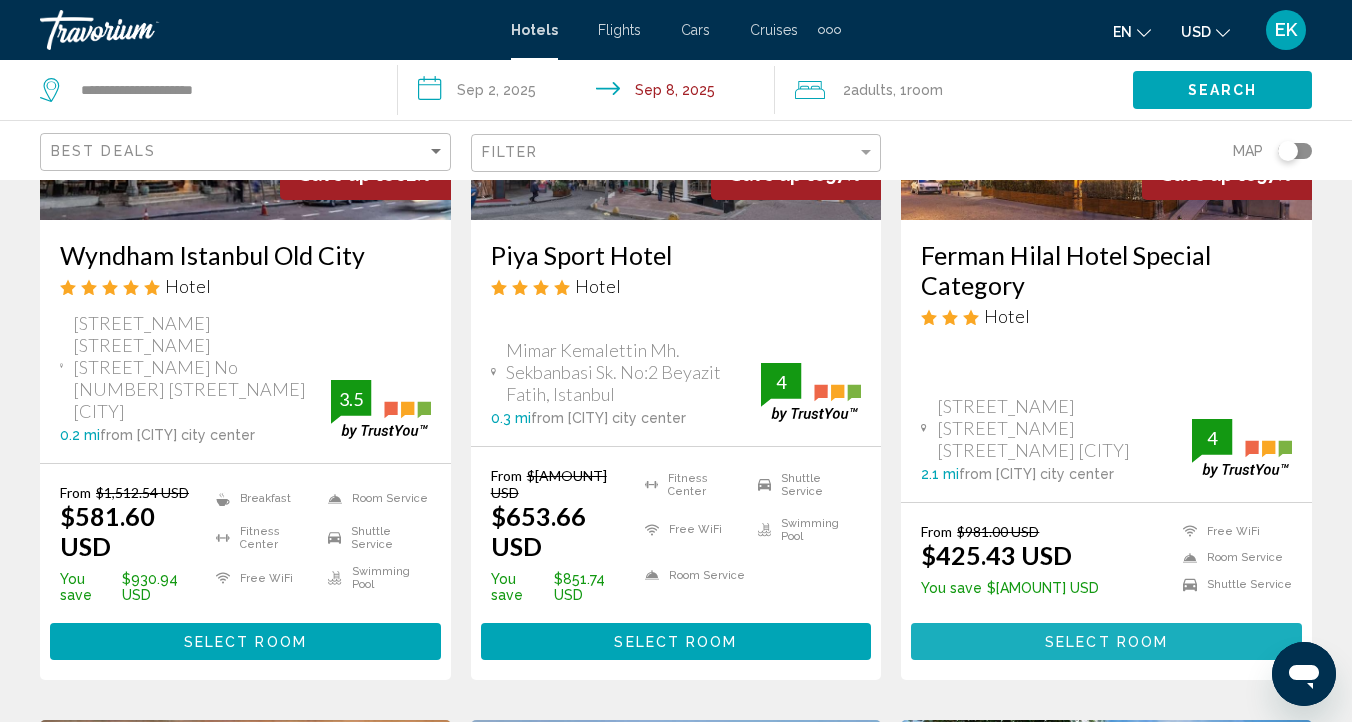 click on "Select Room" at bounding box center (1106, 641) 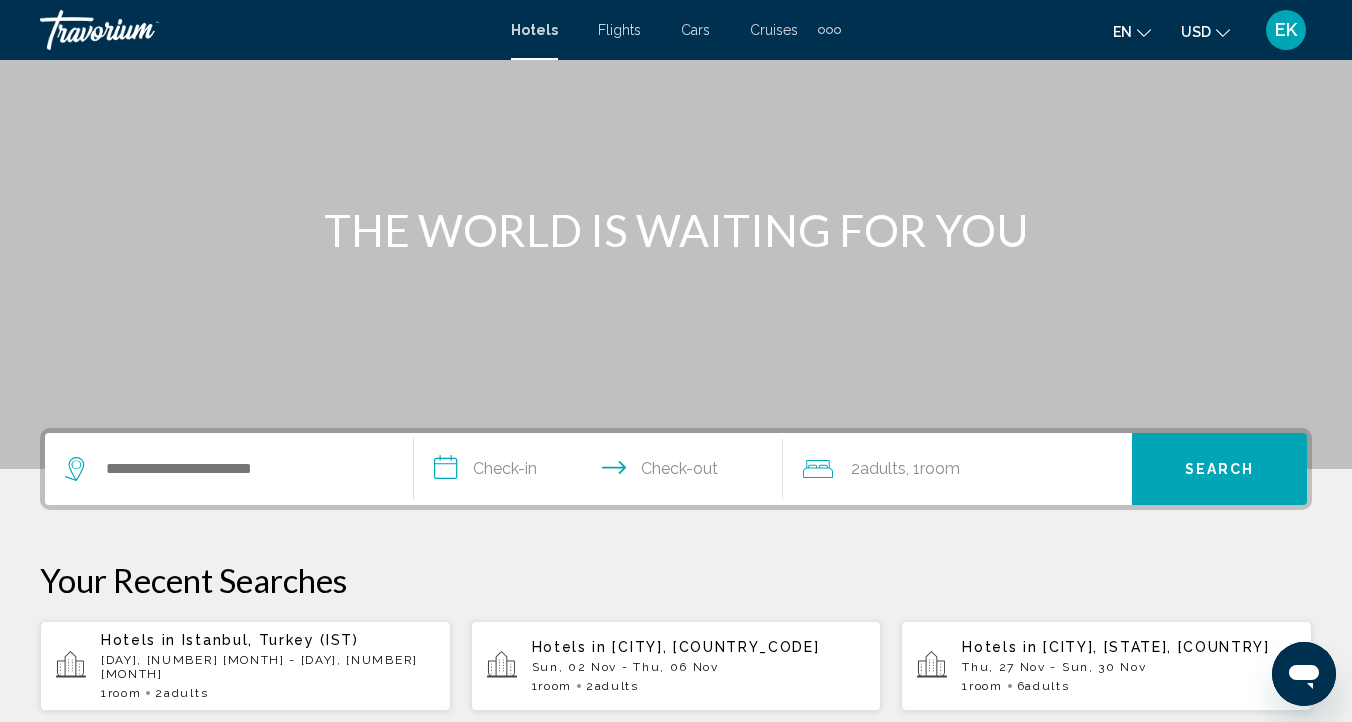 scroll, scrollTop: 115, scrollLeft: 0, axis: vertical 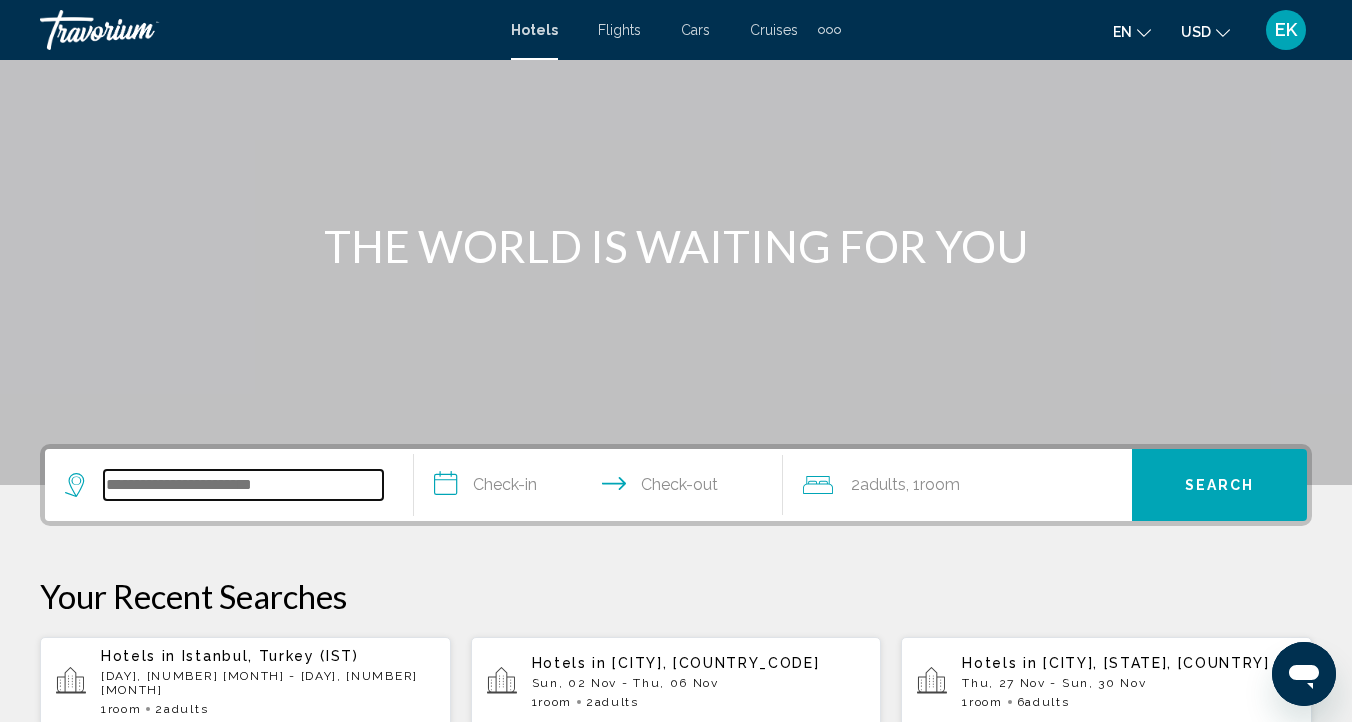 click at bounding box center (243, 485) 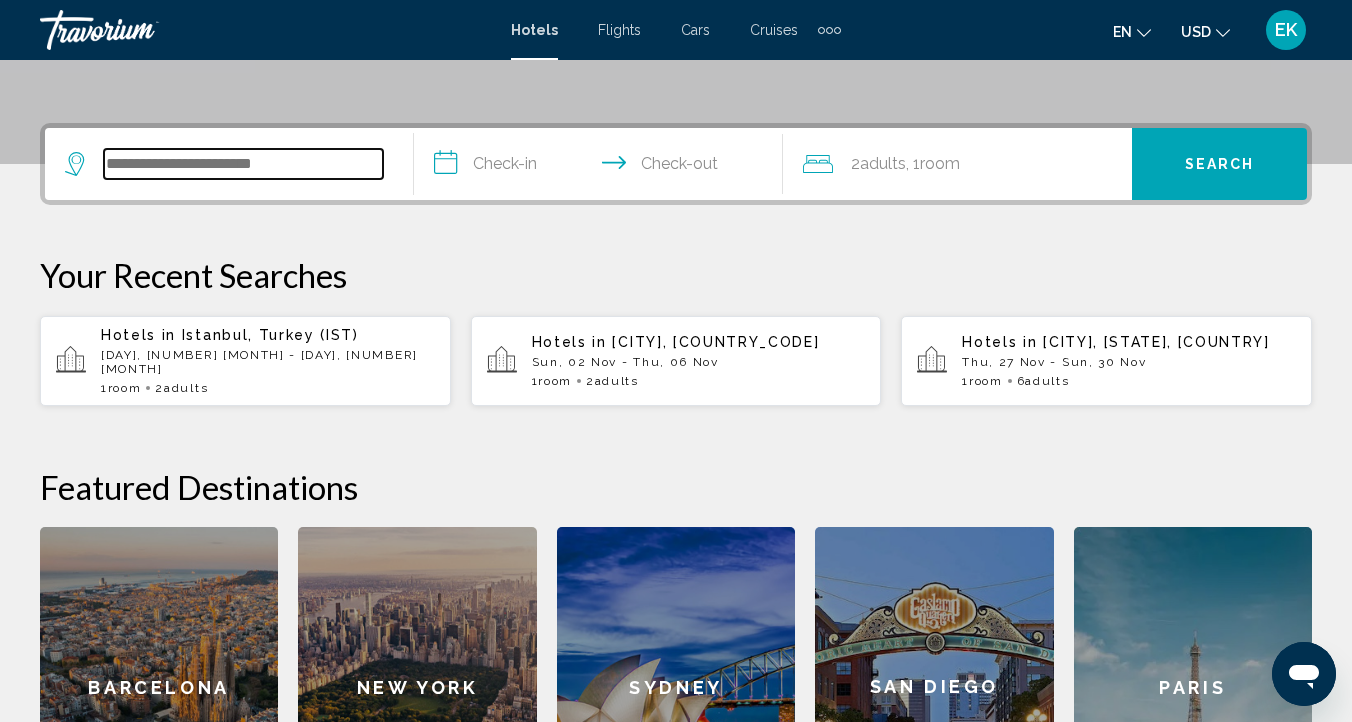 scroll, scrollTop: 409, scrollLeft: 0, axis: vertical 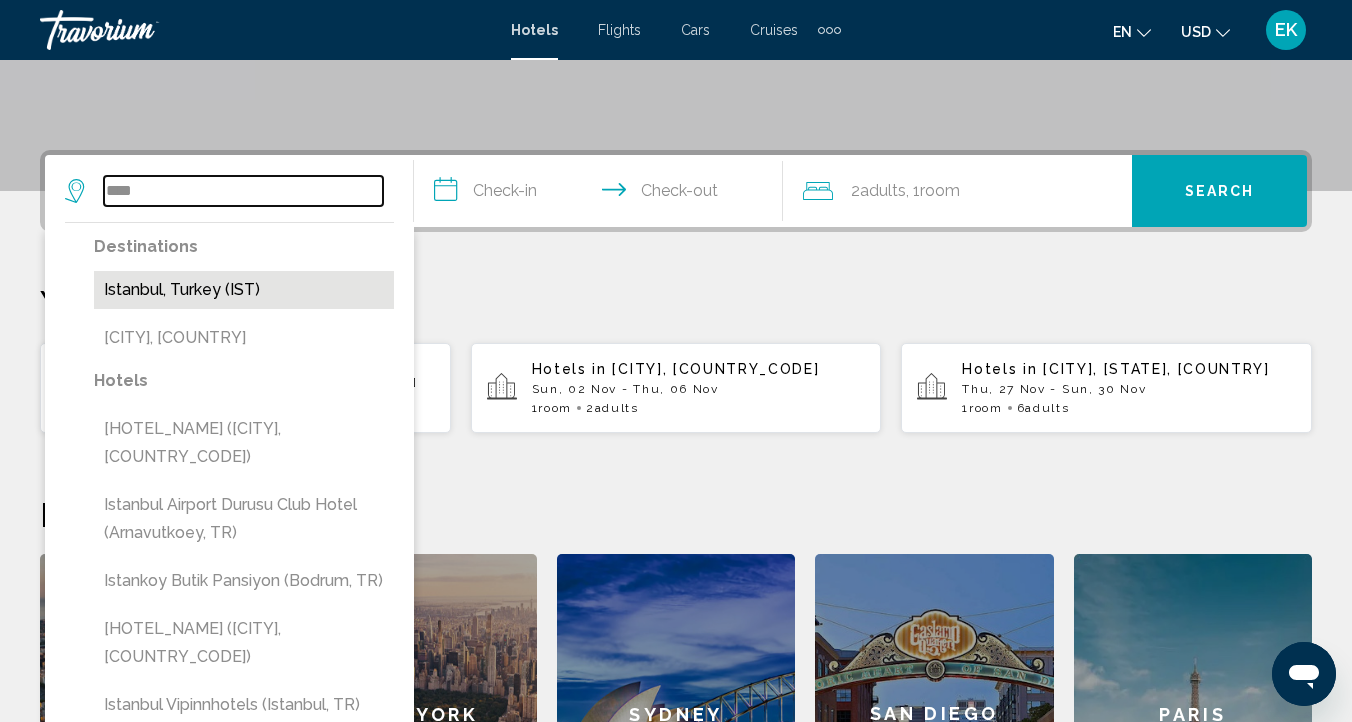 type on "****" 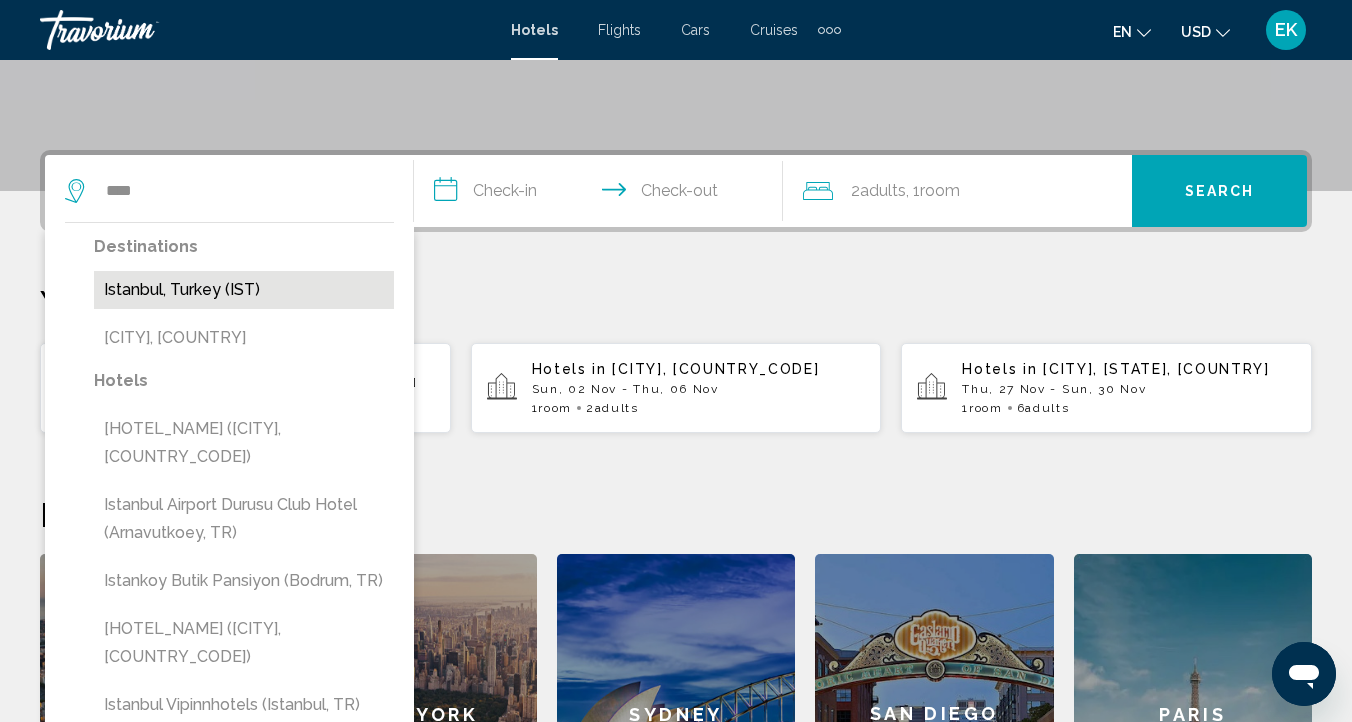 click on "Istanbul, Turkey (IST)" at bounding box center (244, 290) 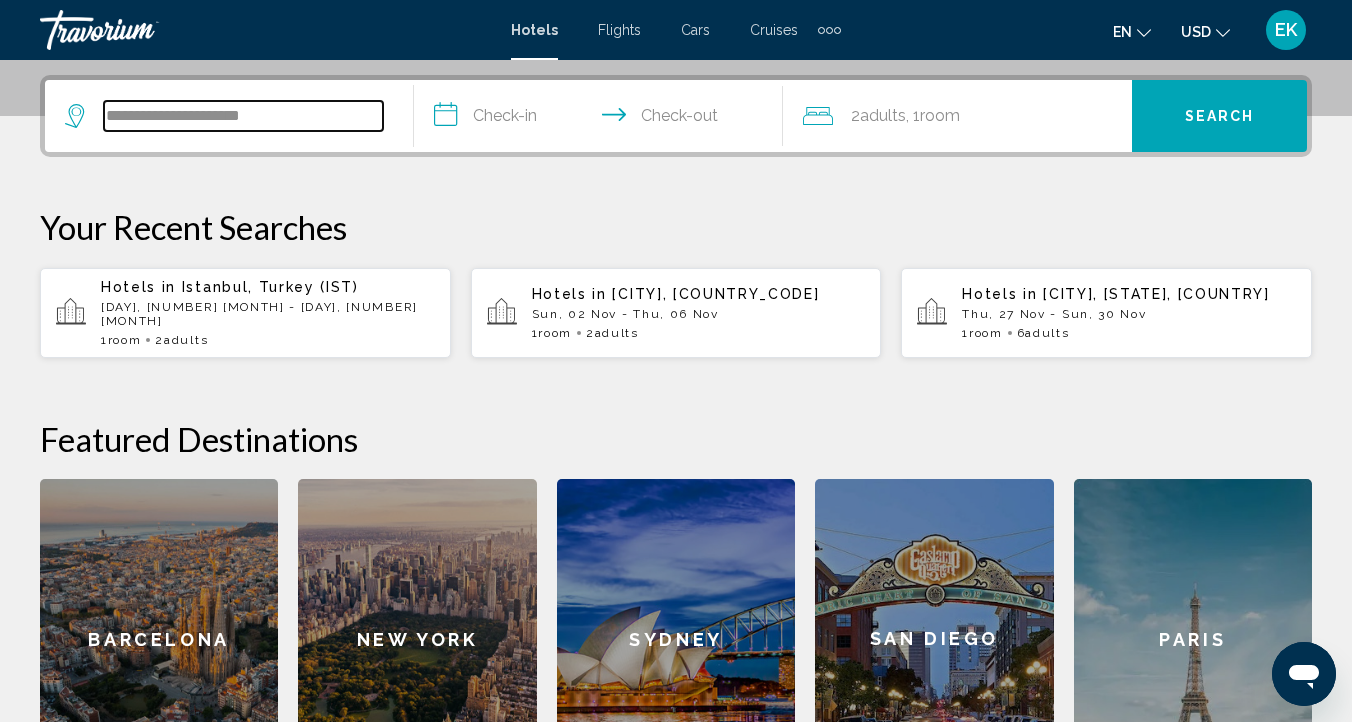 scroll, scrollTop: 494, scrollLeft: 0, axis: vertical 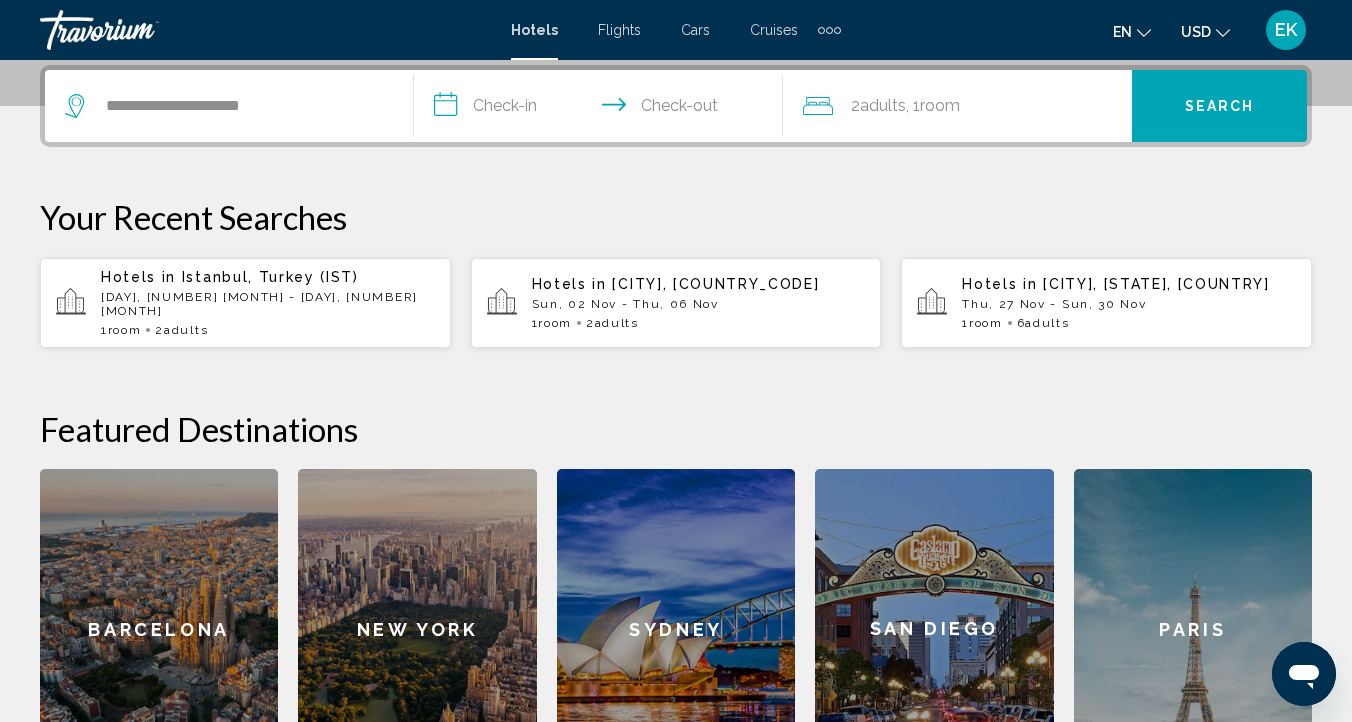 click on "**********" at bounding box center (602, 109) 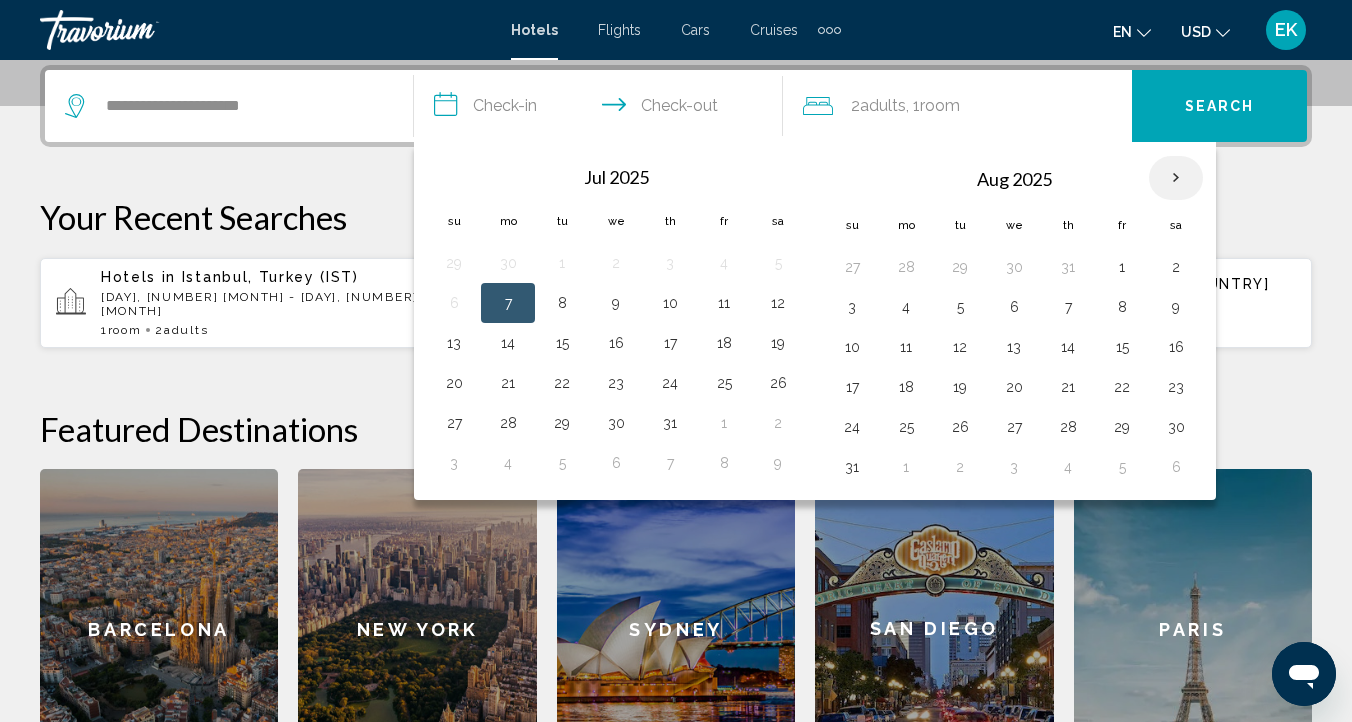 click at bounding box center [1176, 178] 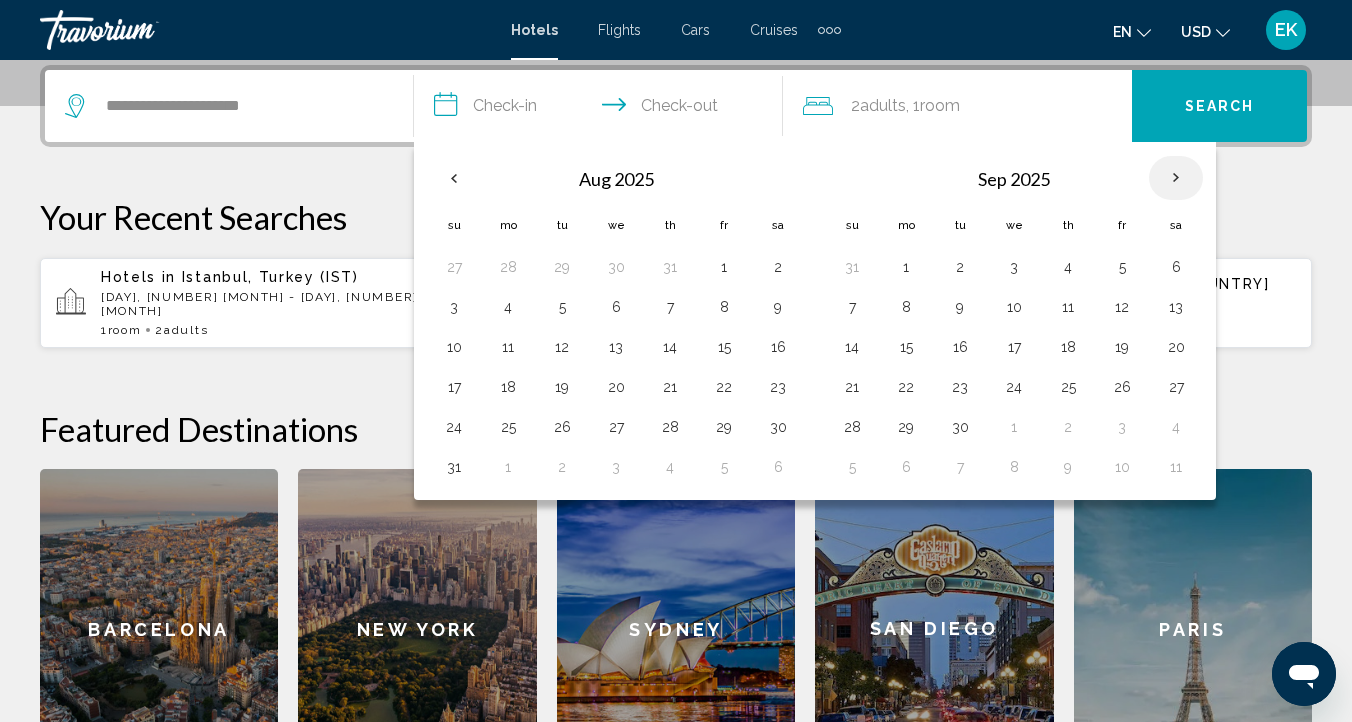 click at bounding box center (1176, 178) 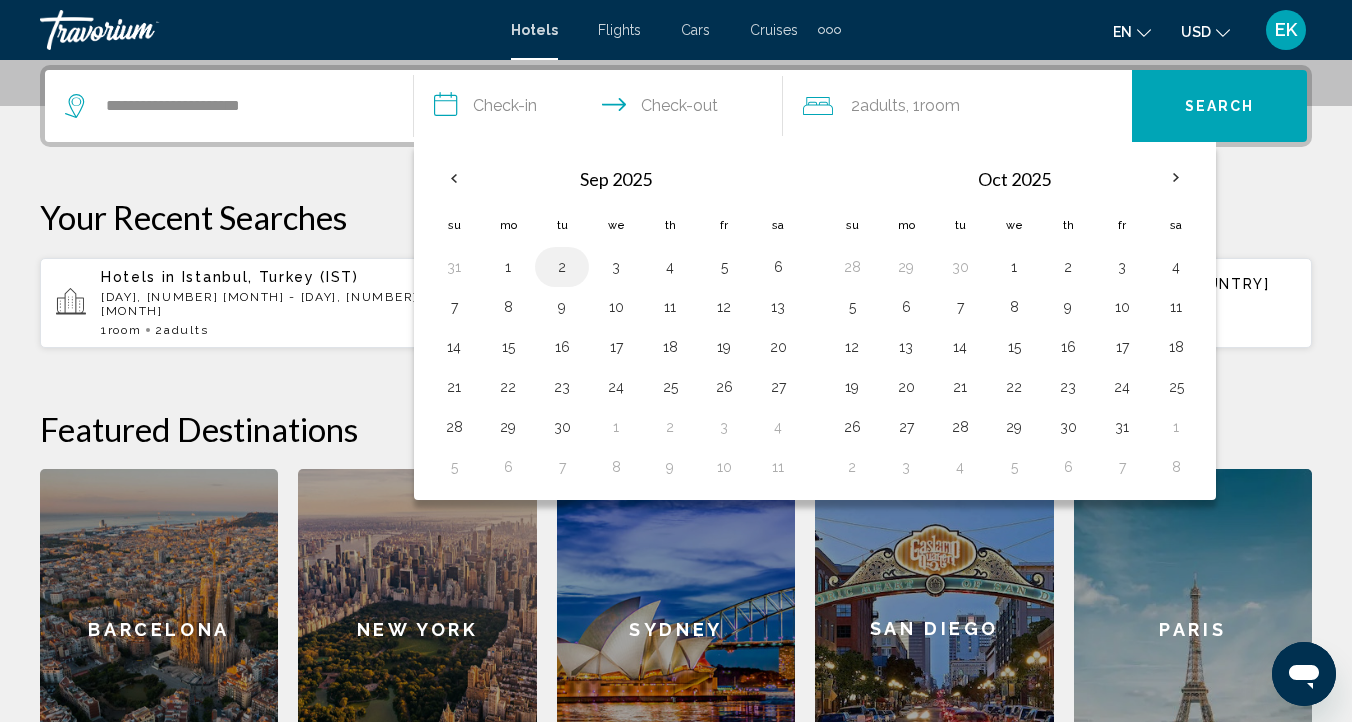 click on "2" at bounding box center (562, 267) 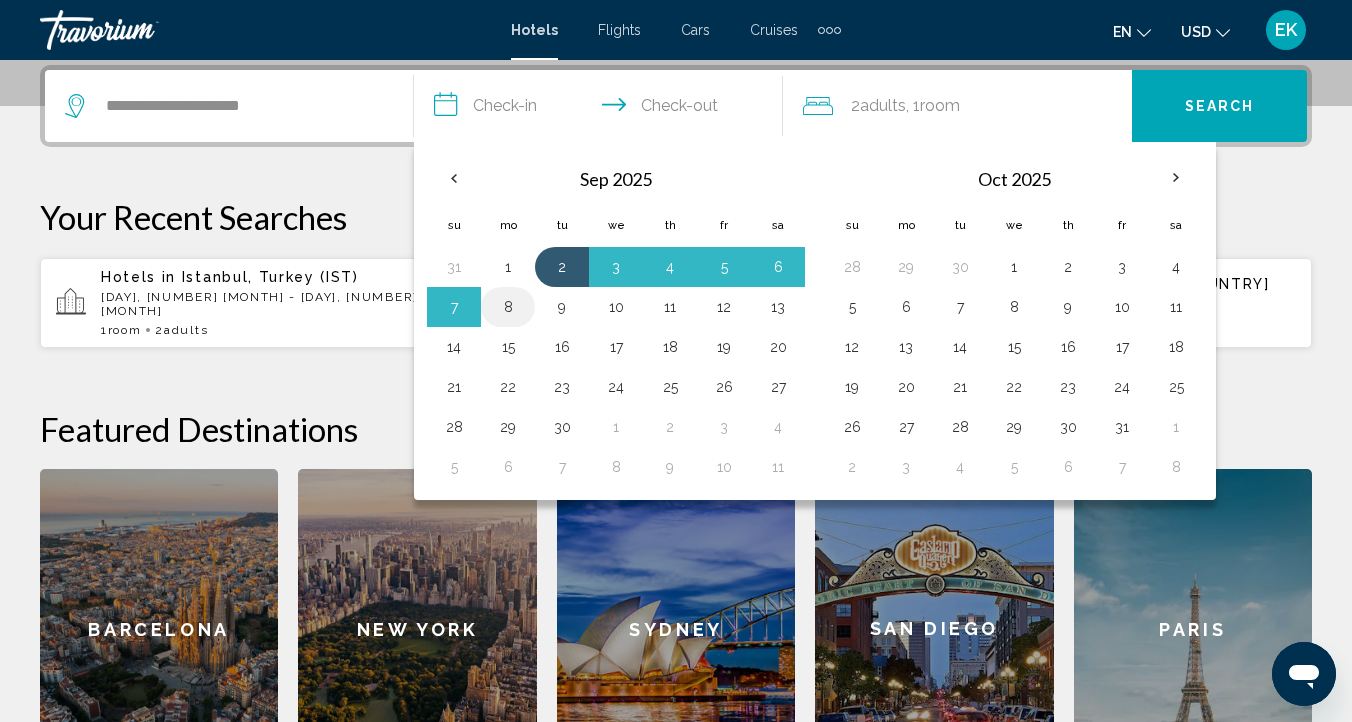 click on "8" at bounding box center [508, 307] 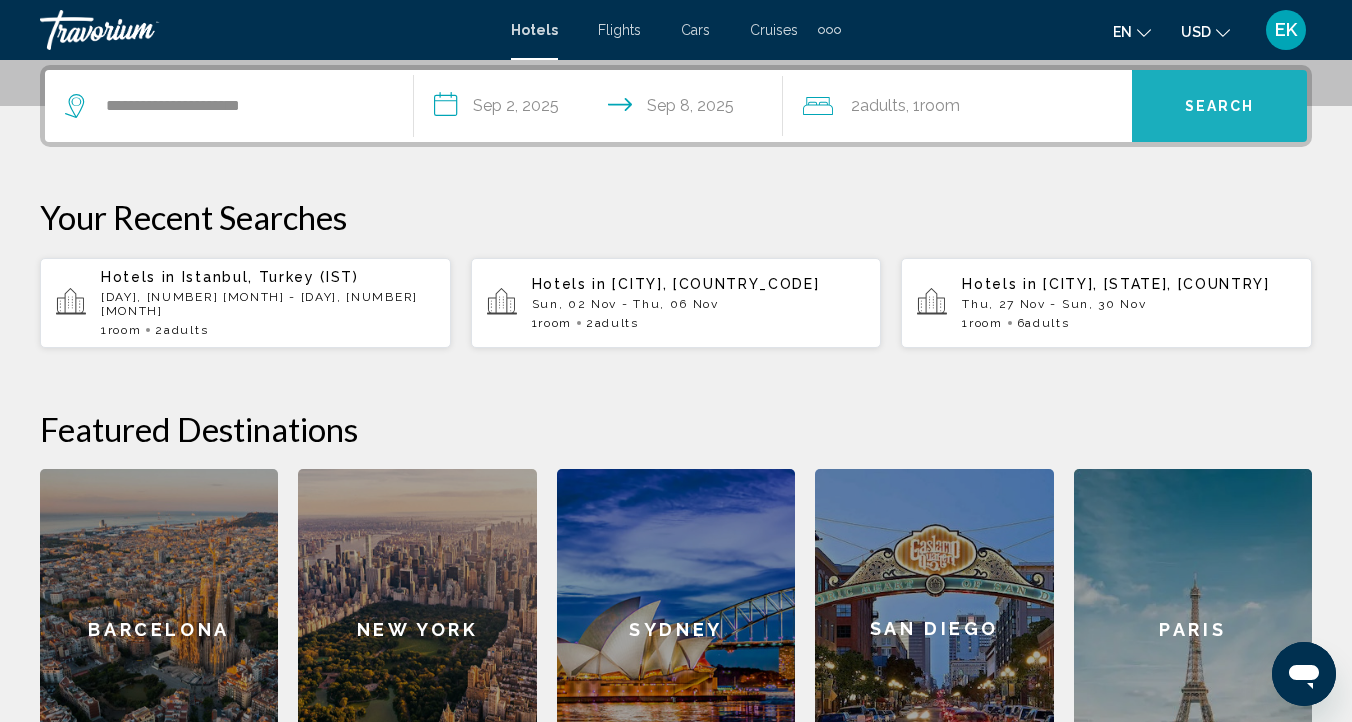 click on "Search" at bounding box center [1220, 107] 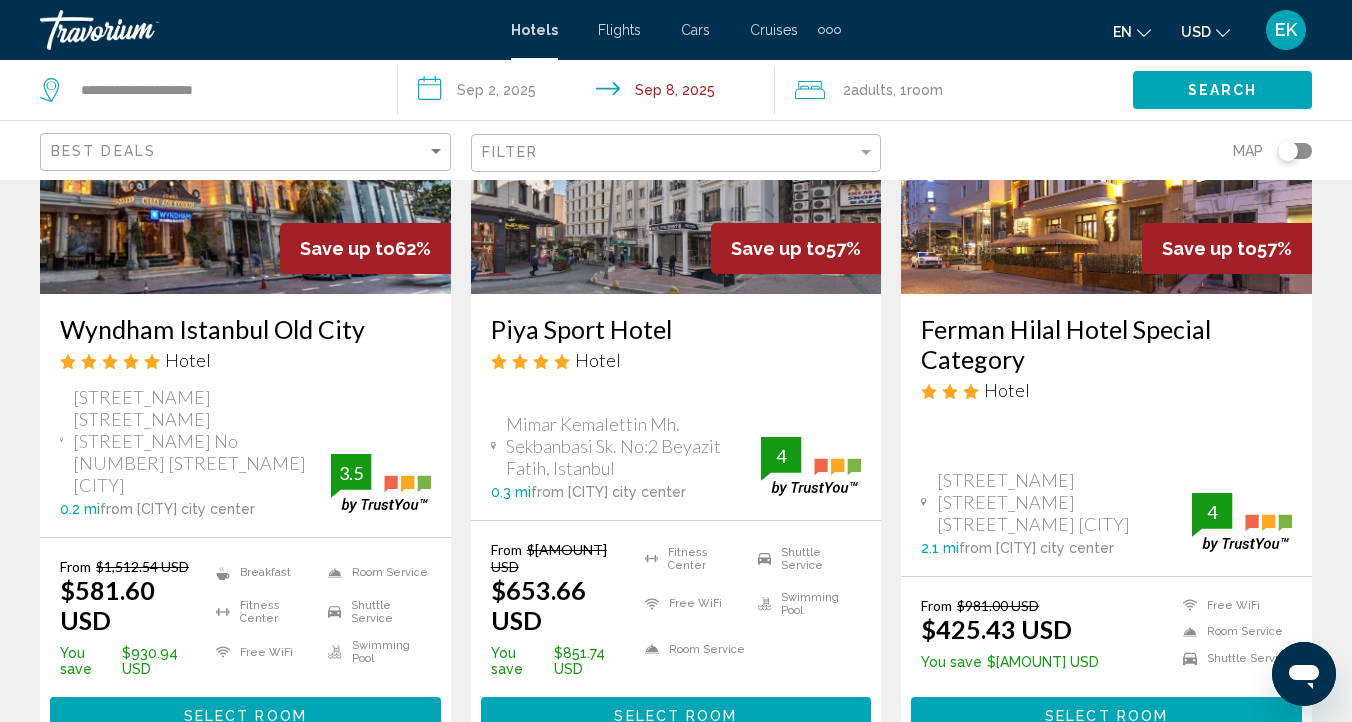 scroll, scrollTop: 287, scrollLeft: 0, axis: vertical 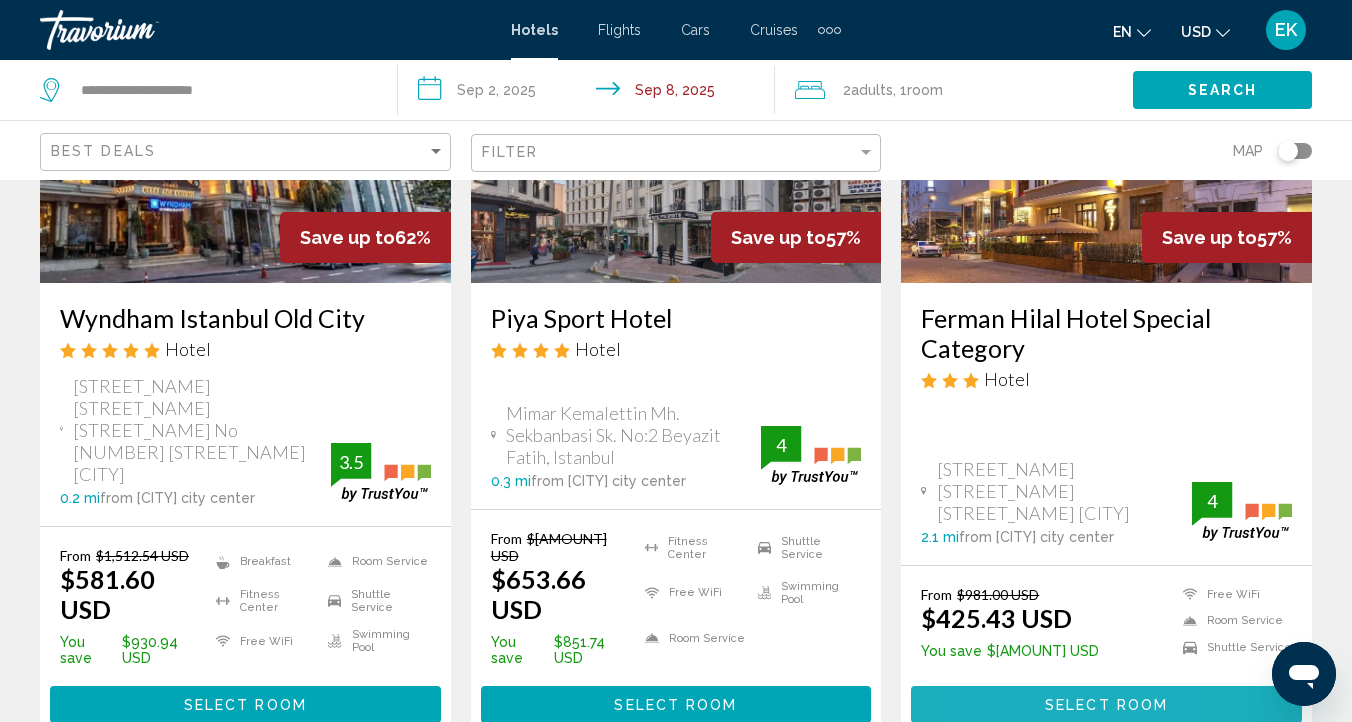 click on "Select Room" at bounding box center [1106, 704] 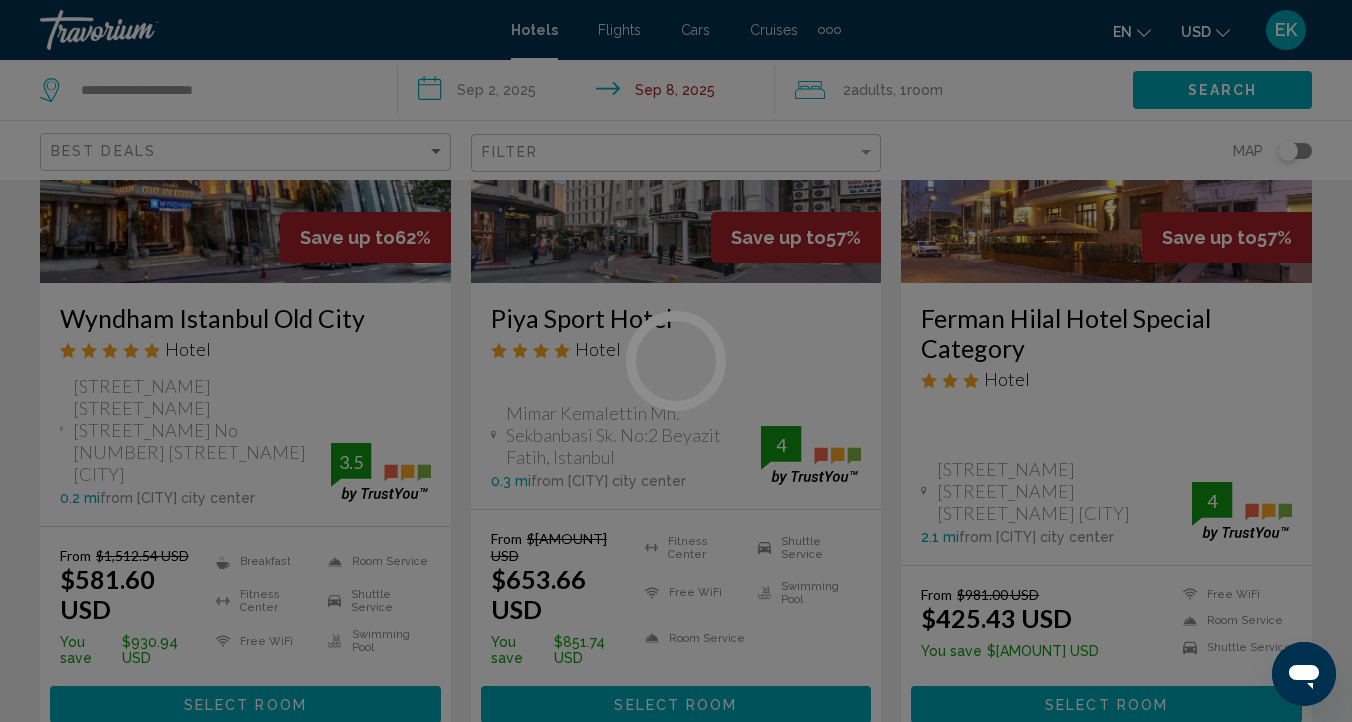 scroll, scrollTop: 174, scrollLeft: 0, axis: vertical 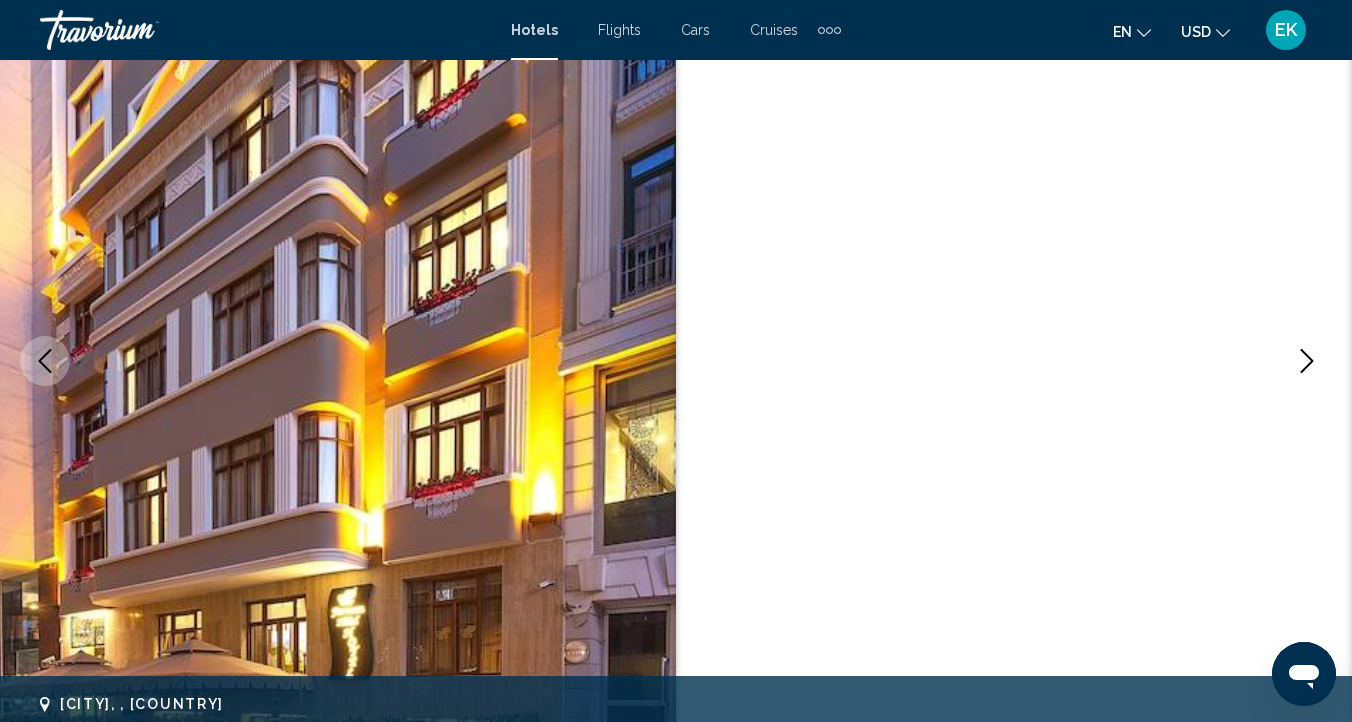 click at bounding box center [1307, 361] 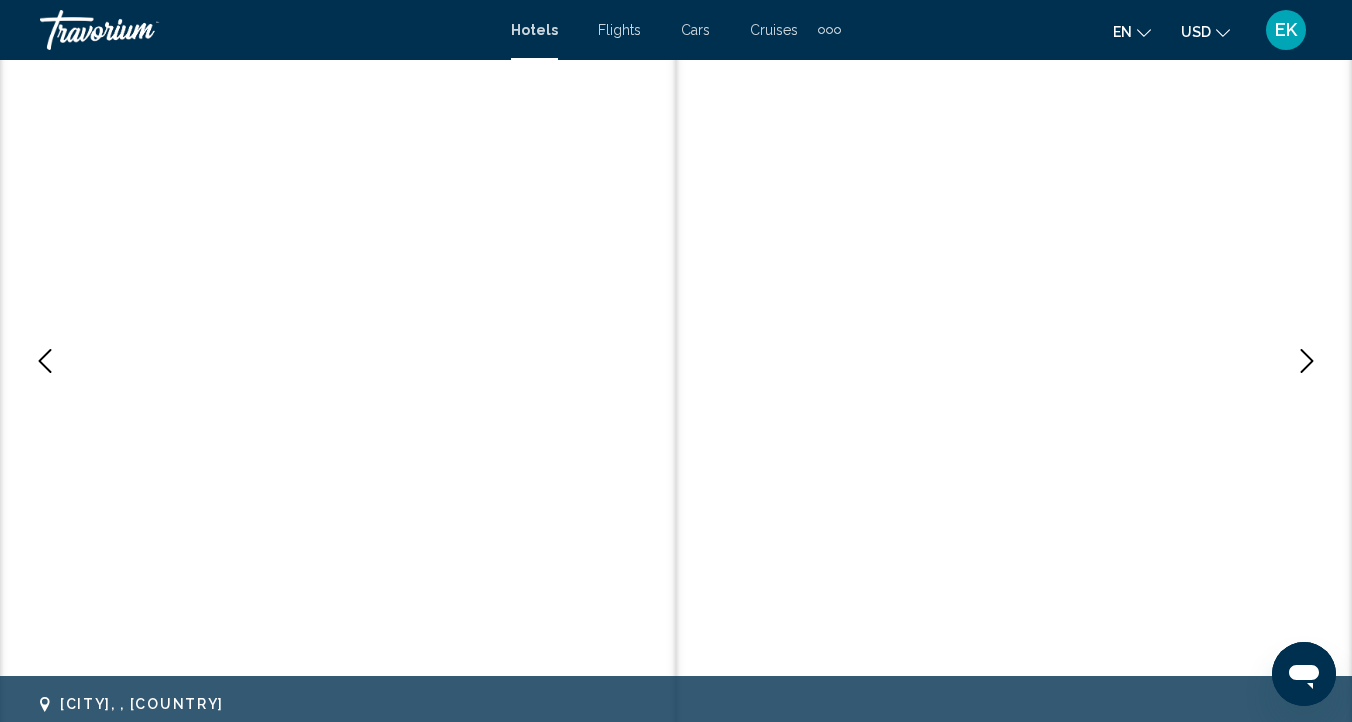 click at bounding box center (1307, 361) 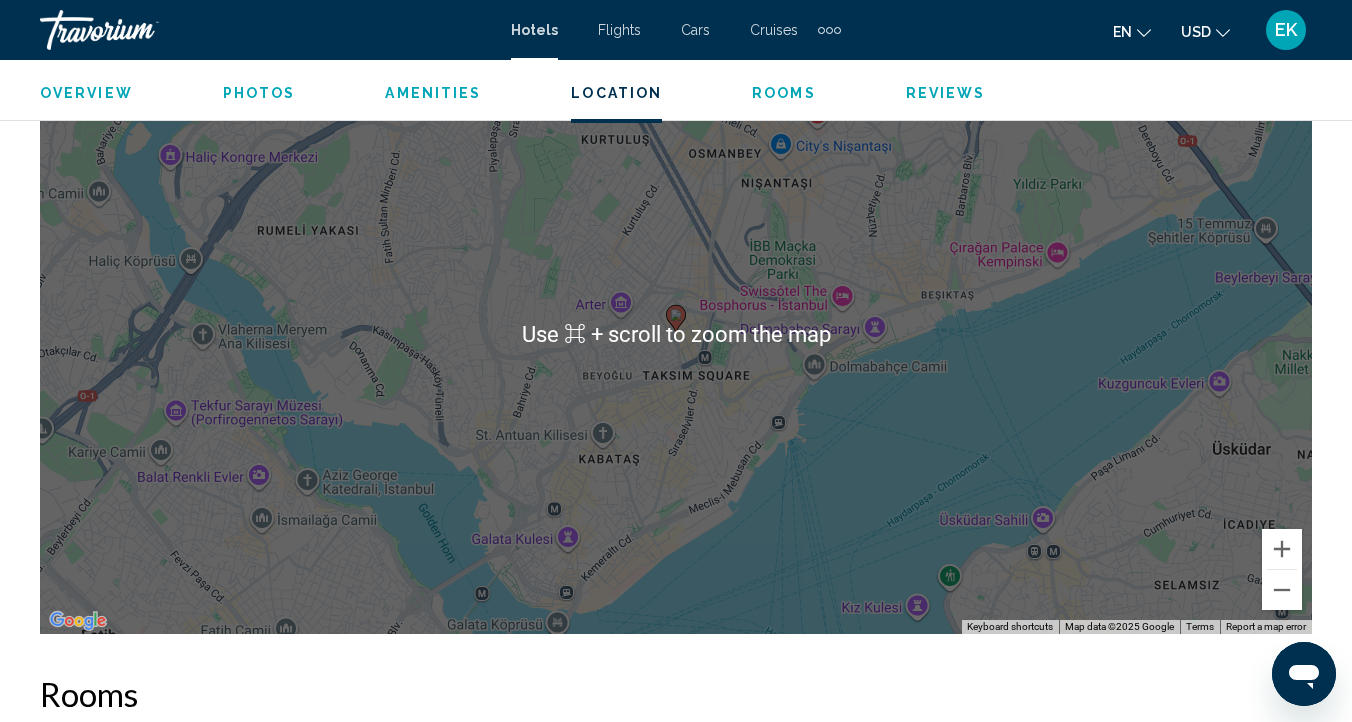 scroll, scrollTop: 2338, scrollLeft: 0, axis: vertical 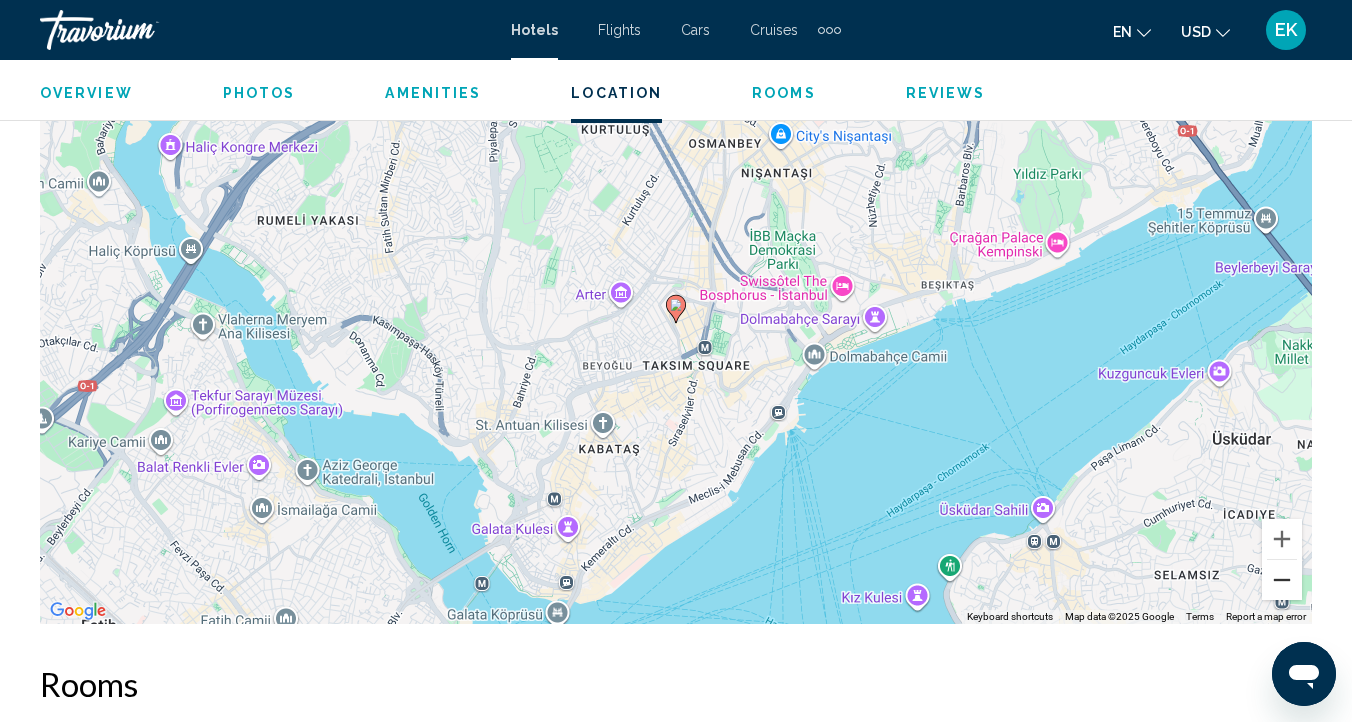 click at bounding box center [1282, 580] 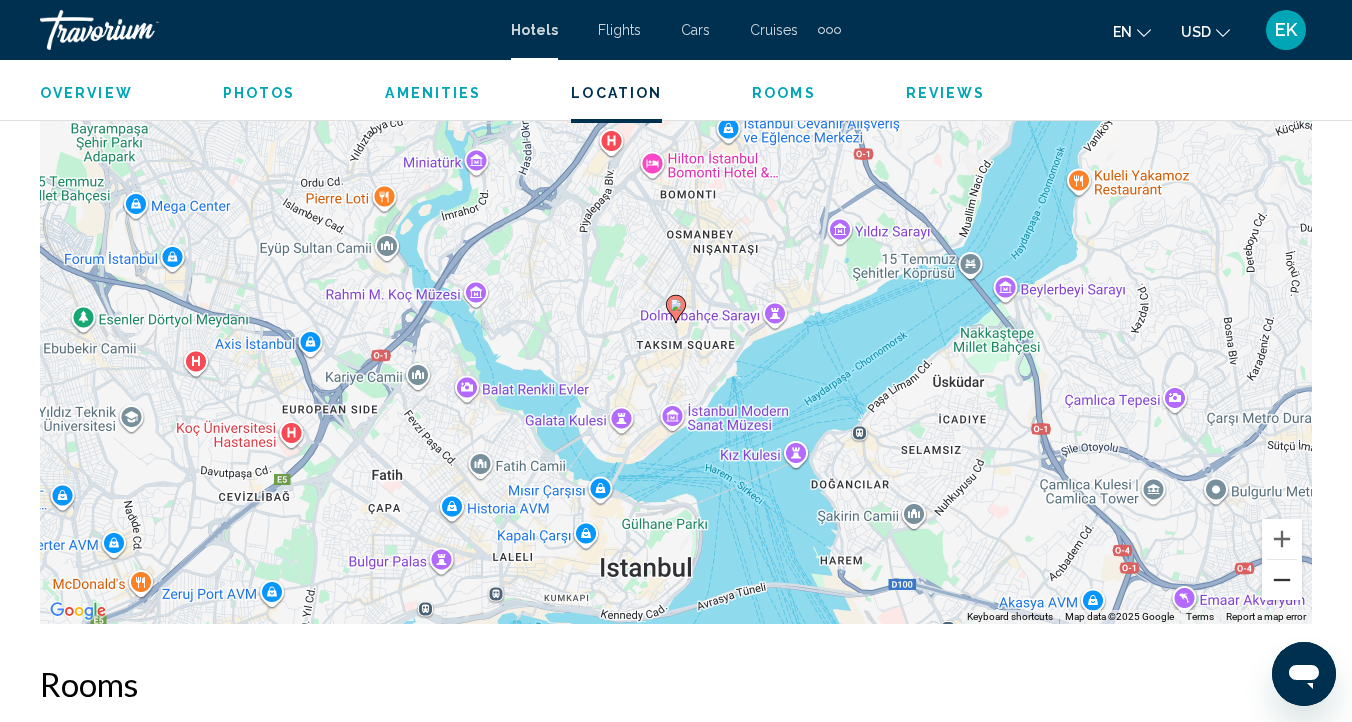 click at bounding box center [1282, 580] 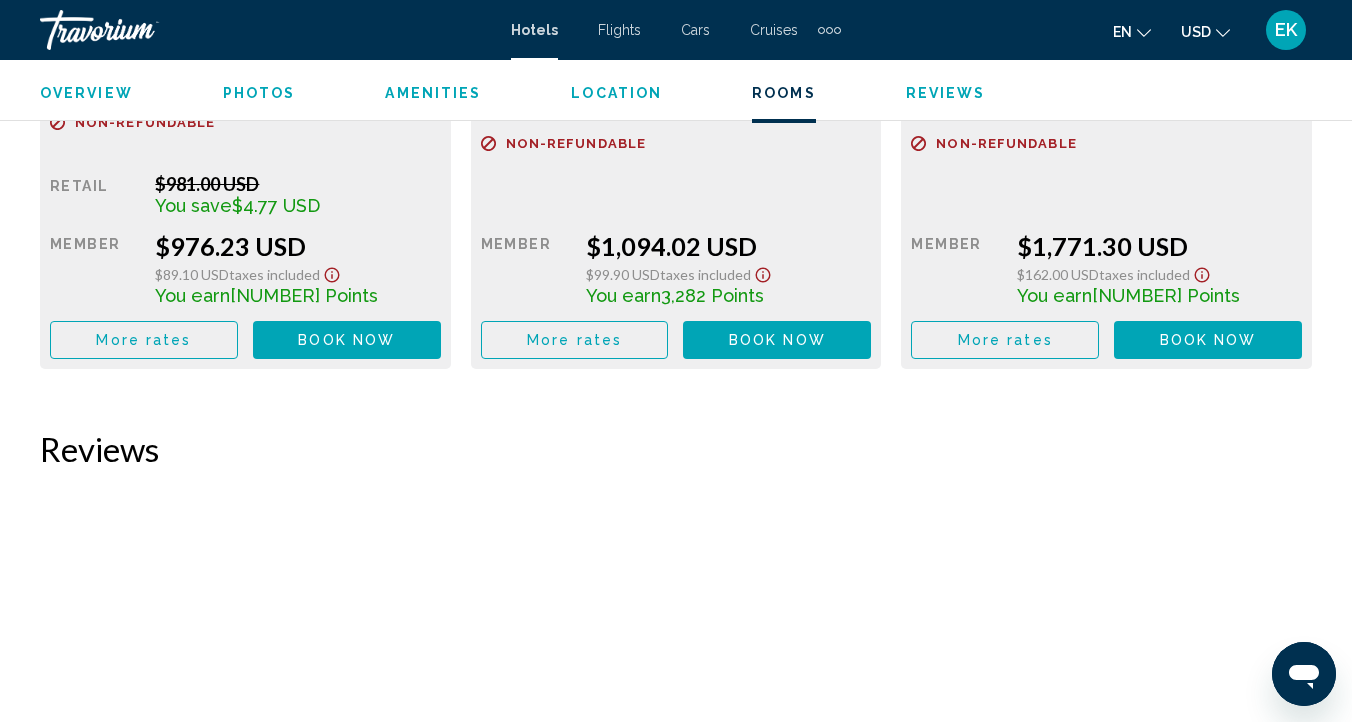 scroll, scrollTop: 4182, scrollLeft: 0, axis: vertical 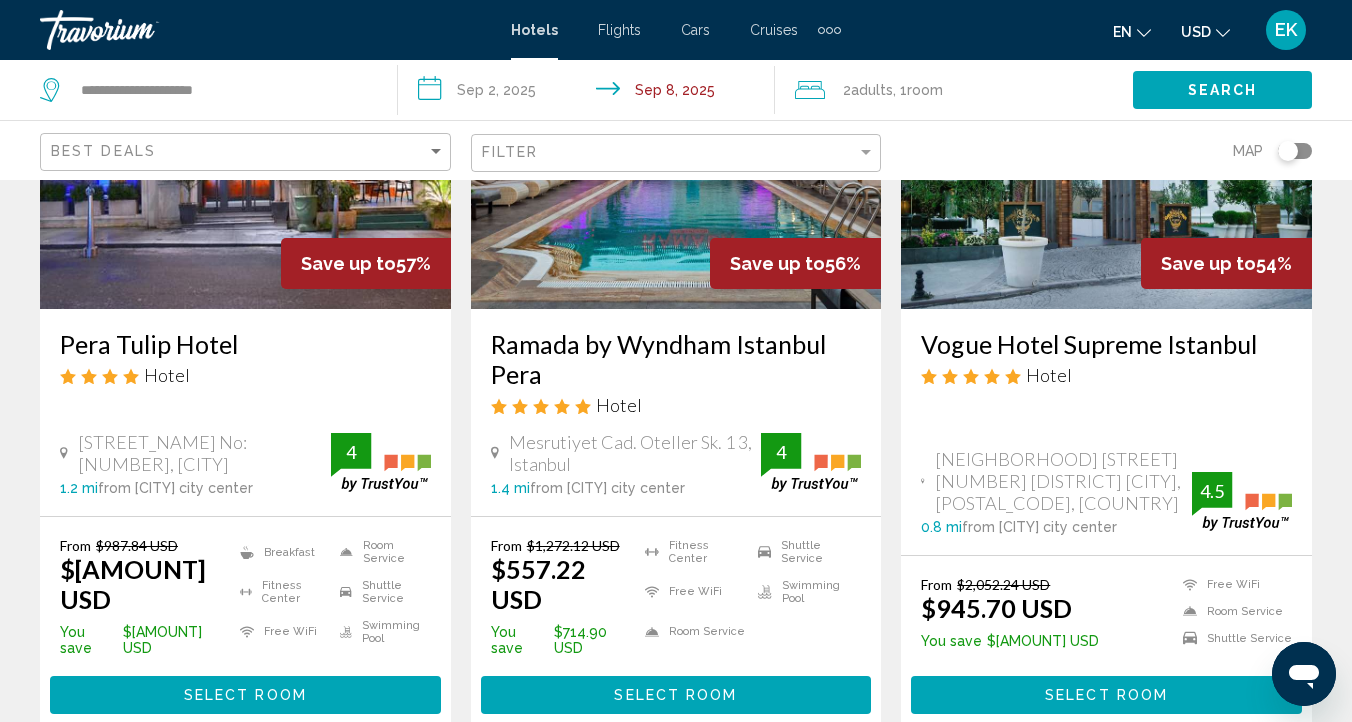 click on "Select Room" at bounding box center [675, 696] 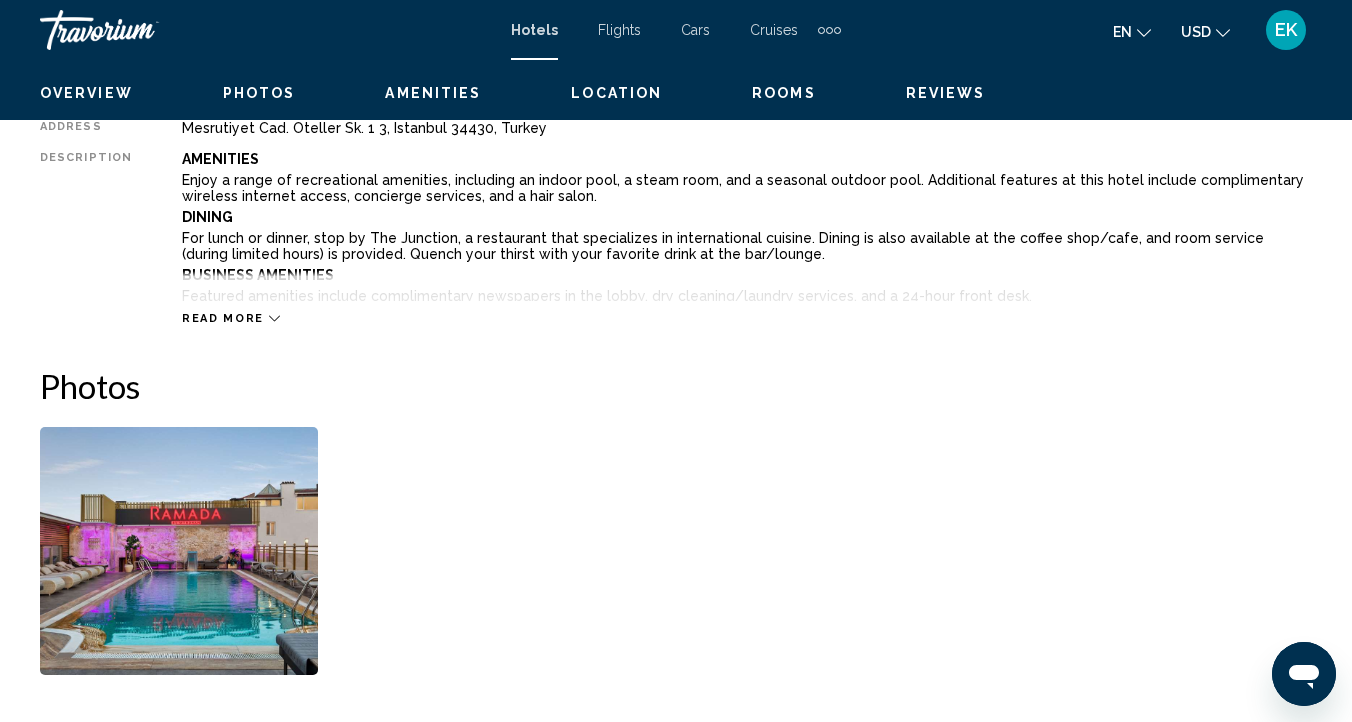 scroll, scrollTop: 174, scrollLeft: 0, axis: vertical 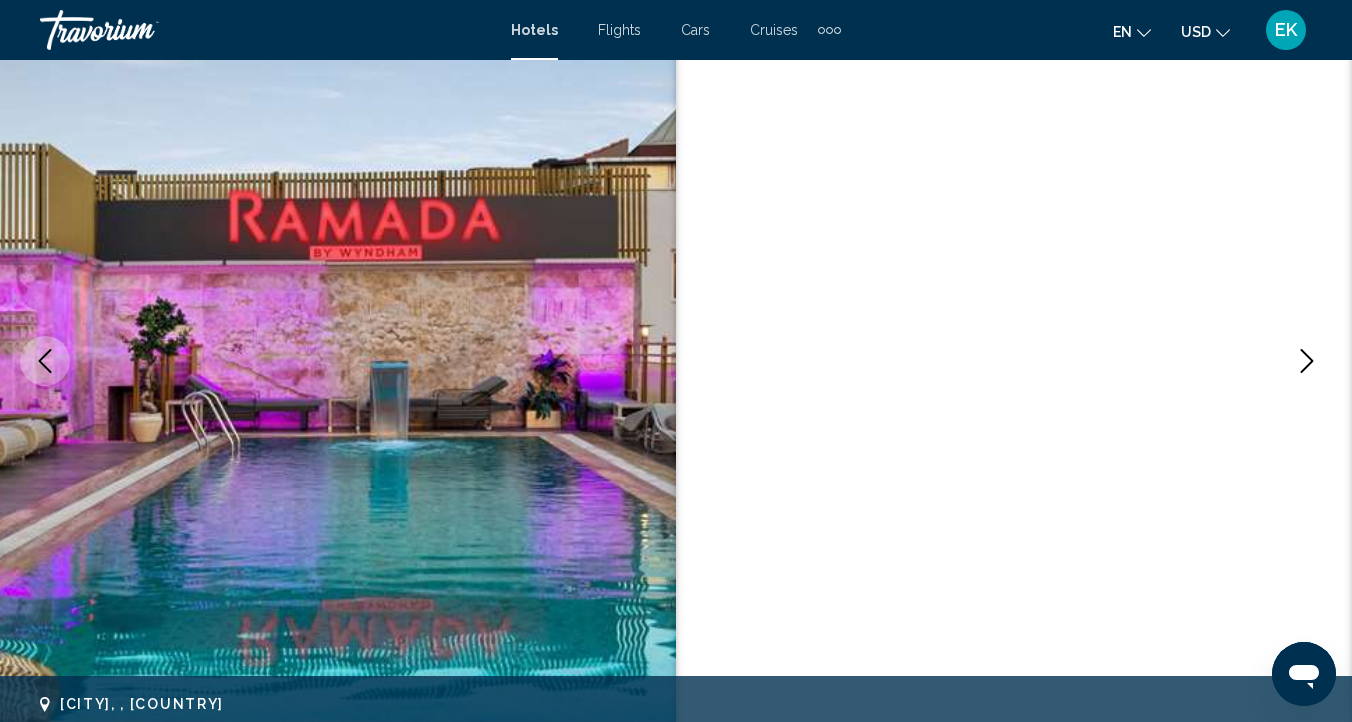 click at bounding box center (1307, 361) 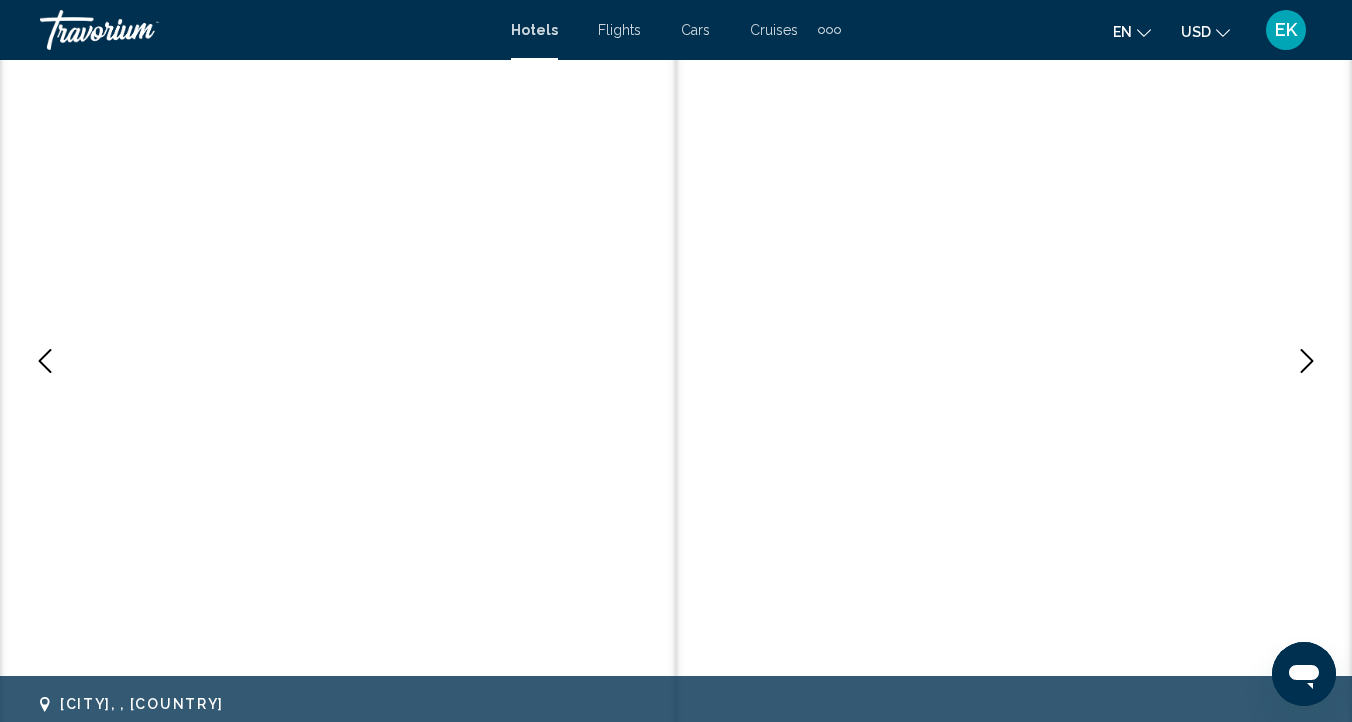 click at bounding box center [1307, 361] 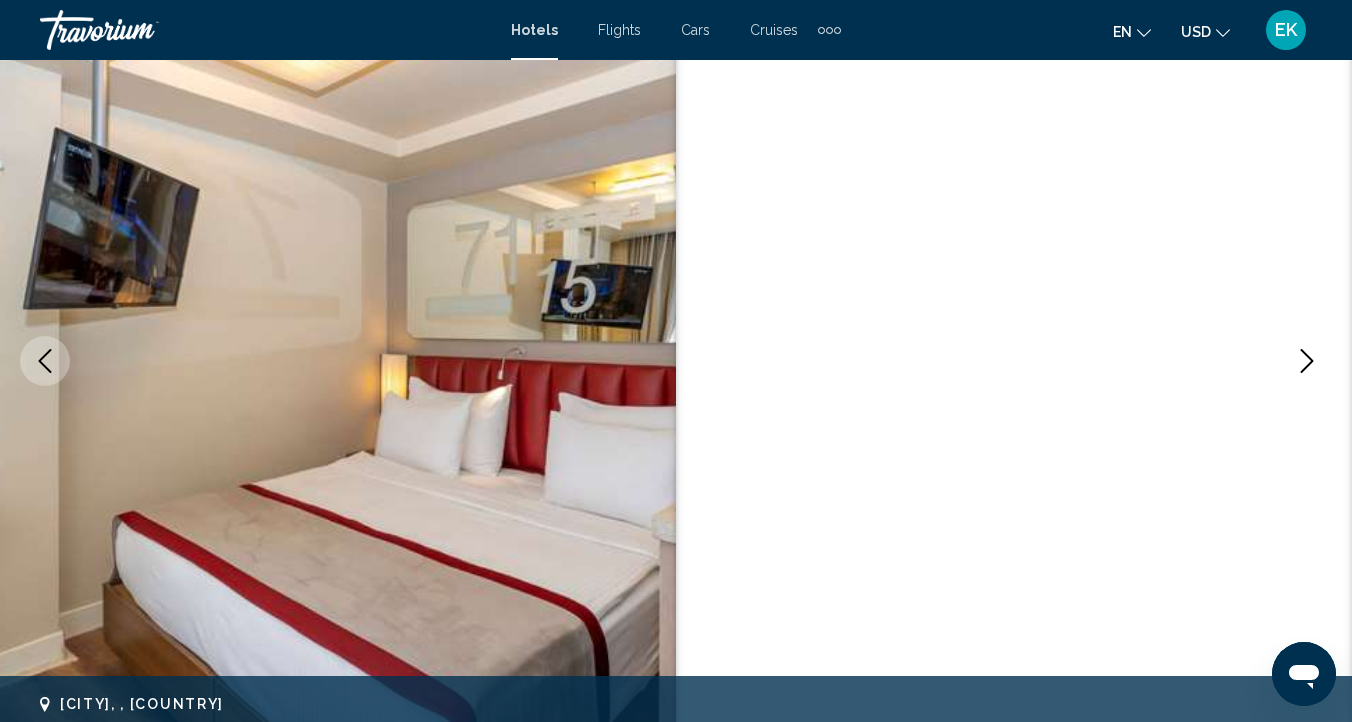 click at bounding box center (1307, 361) 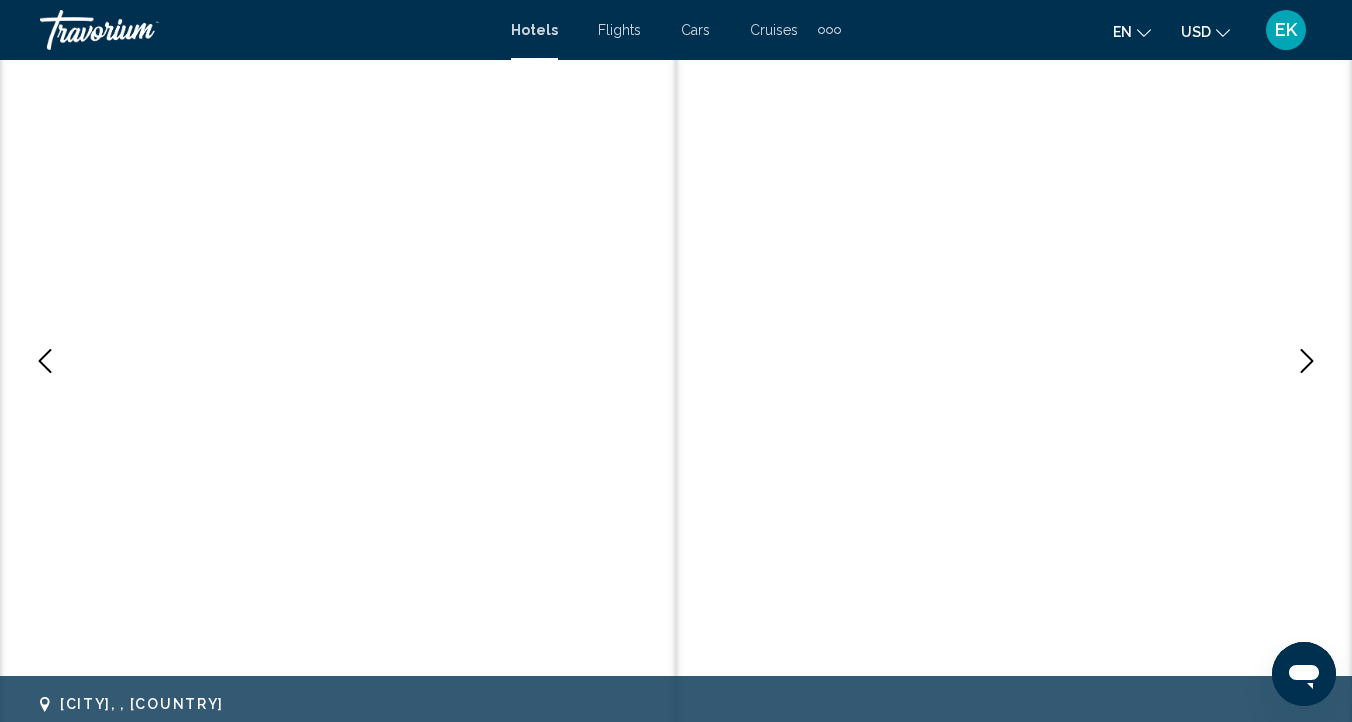 click at bounding box center [1307, 361] 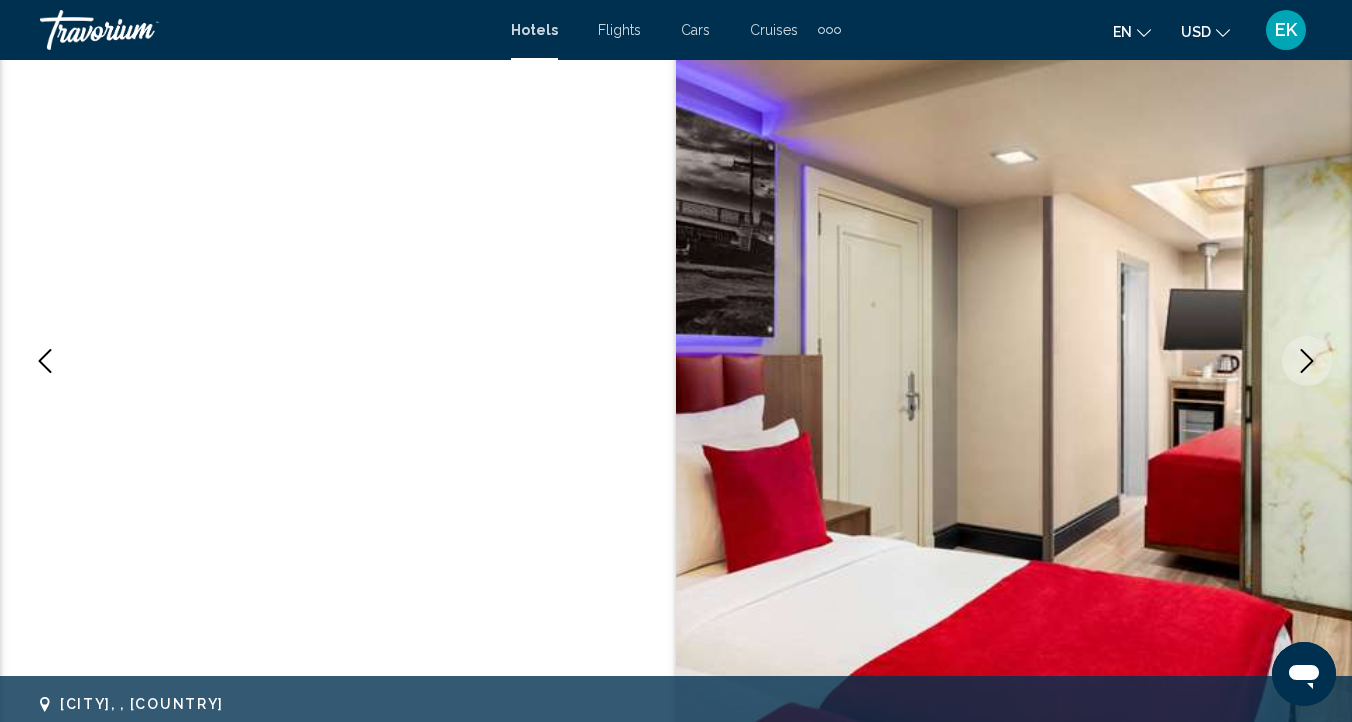 click at bounding box center (1307, 361) 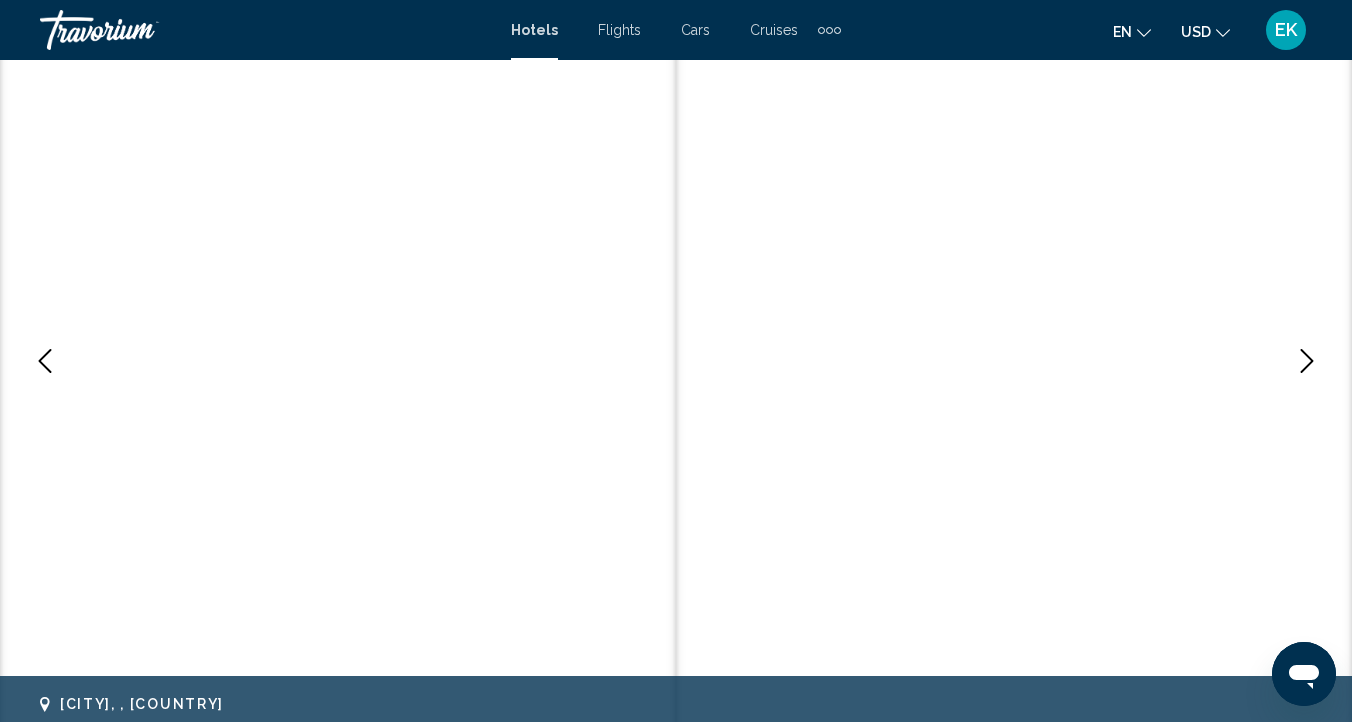 click at bounding box center (1307, 361) 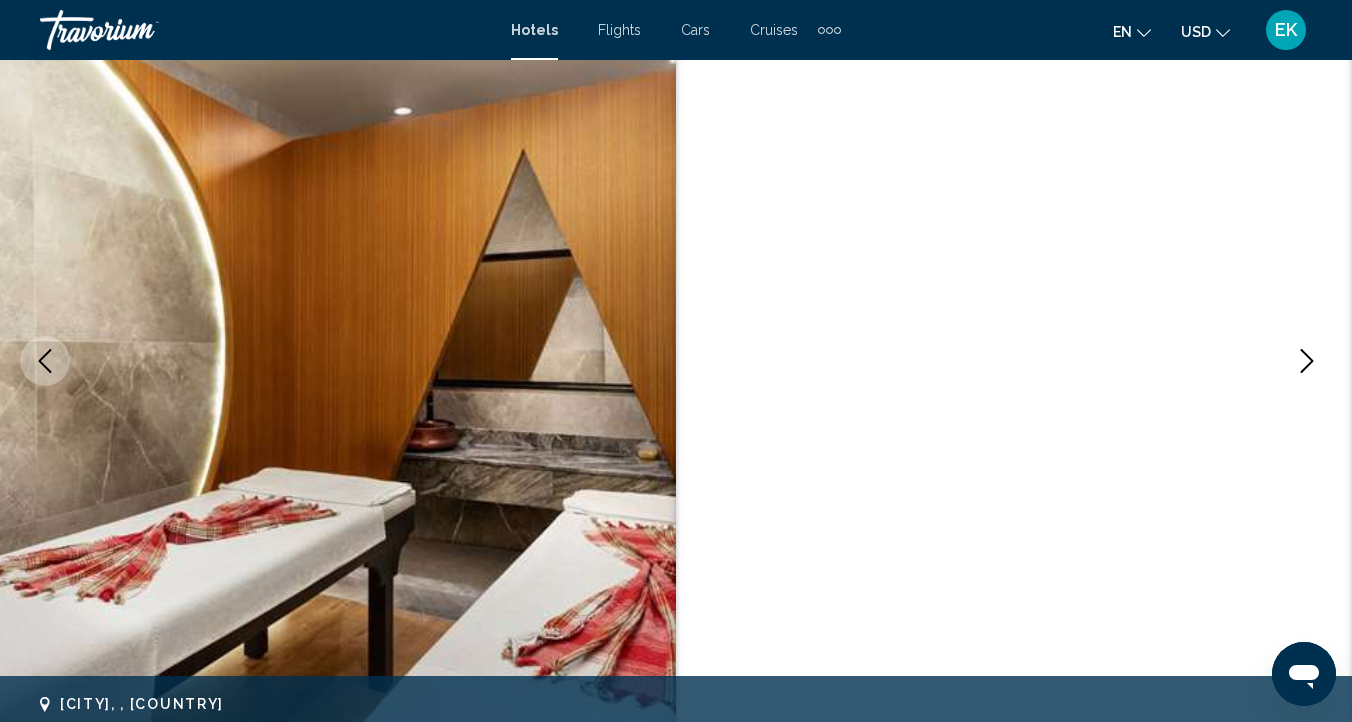click at bounding box center (1307, 361) 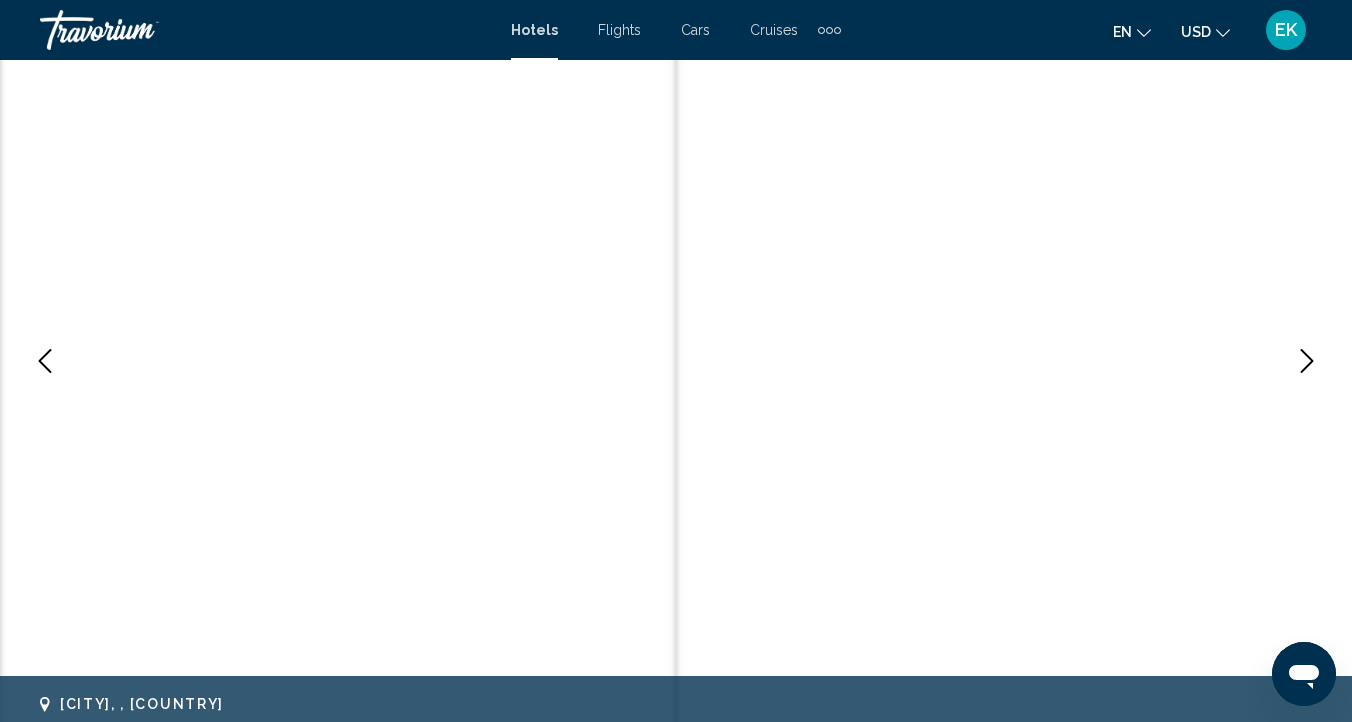 click at bounding box center [1307, 361] 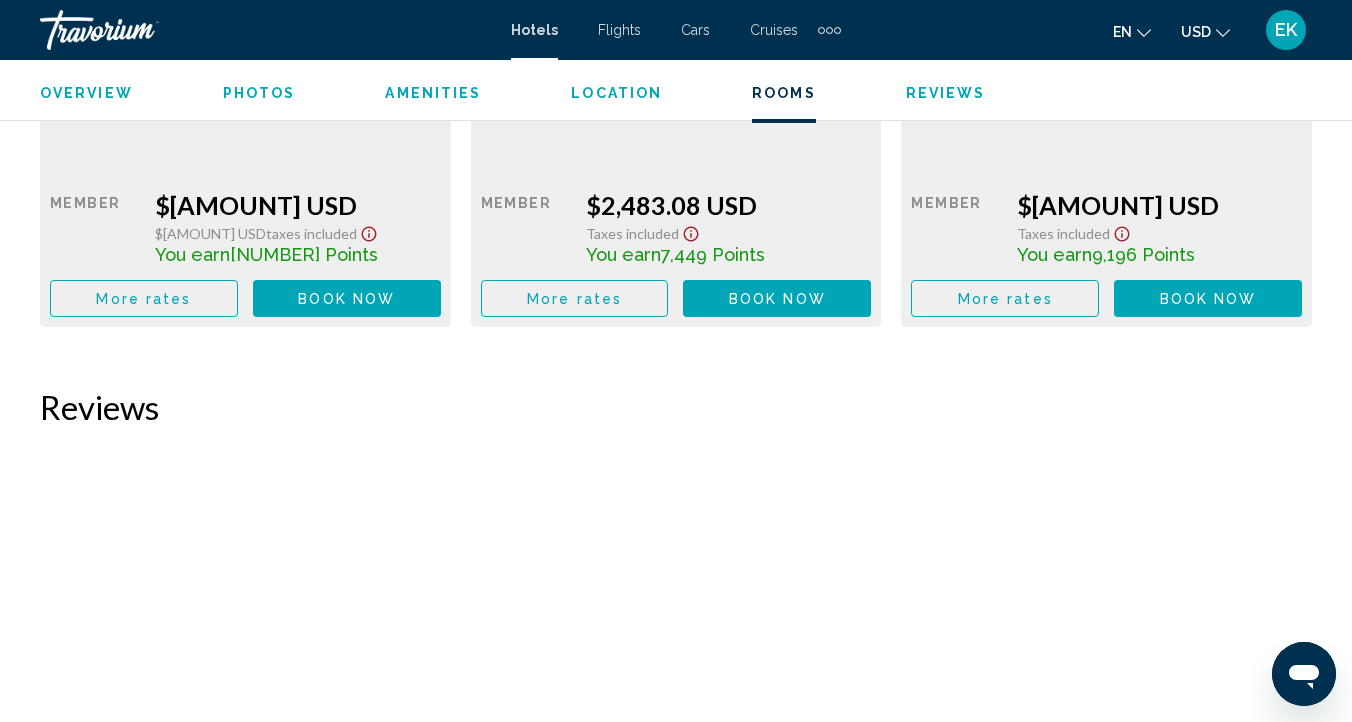 scroll, scrollTop: 6995, scrollLeft: 0, axis: vertical 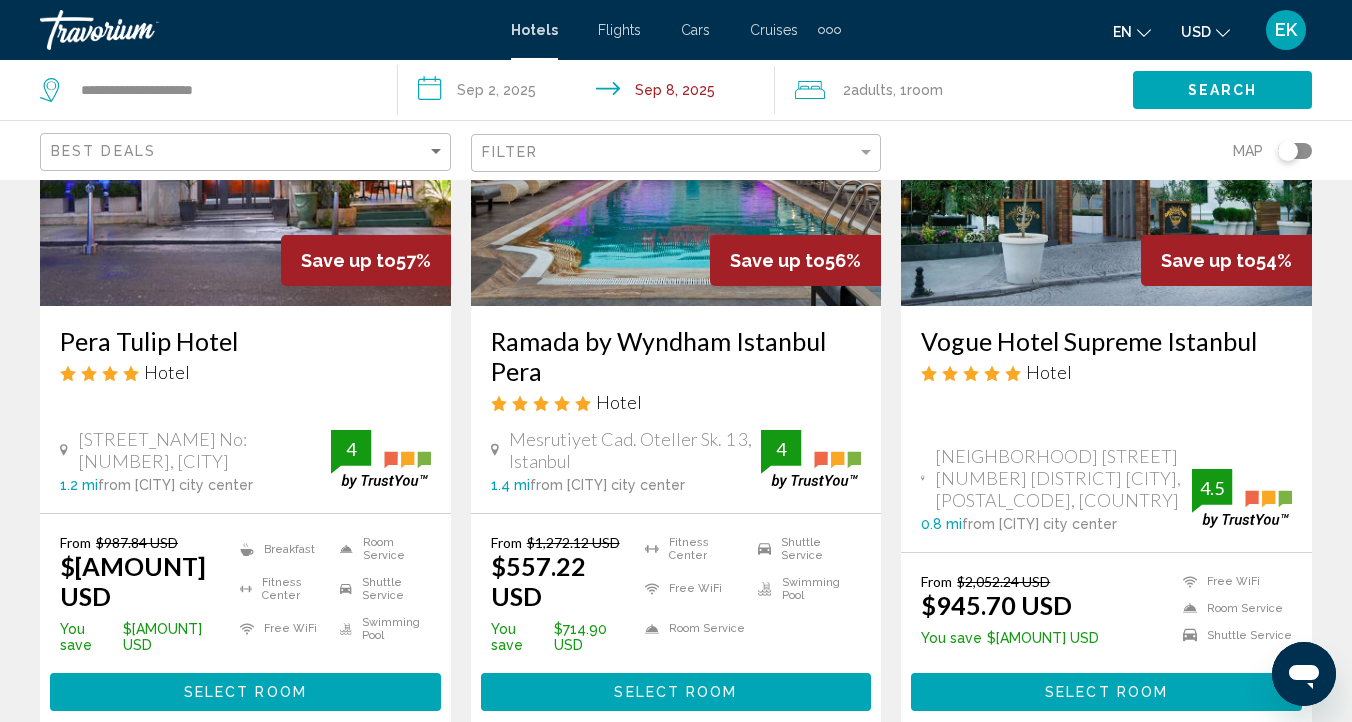 click on "Select Room" at bounding box center [1106, 691] 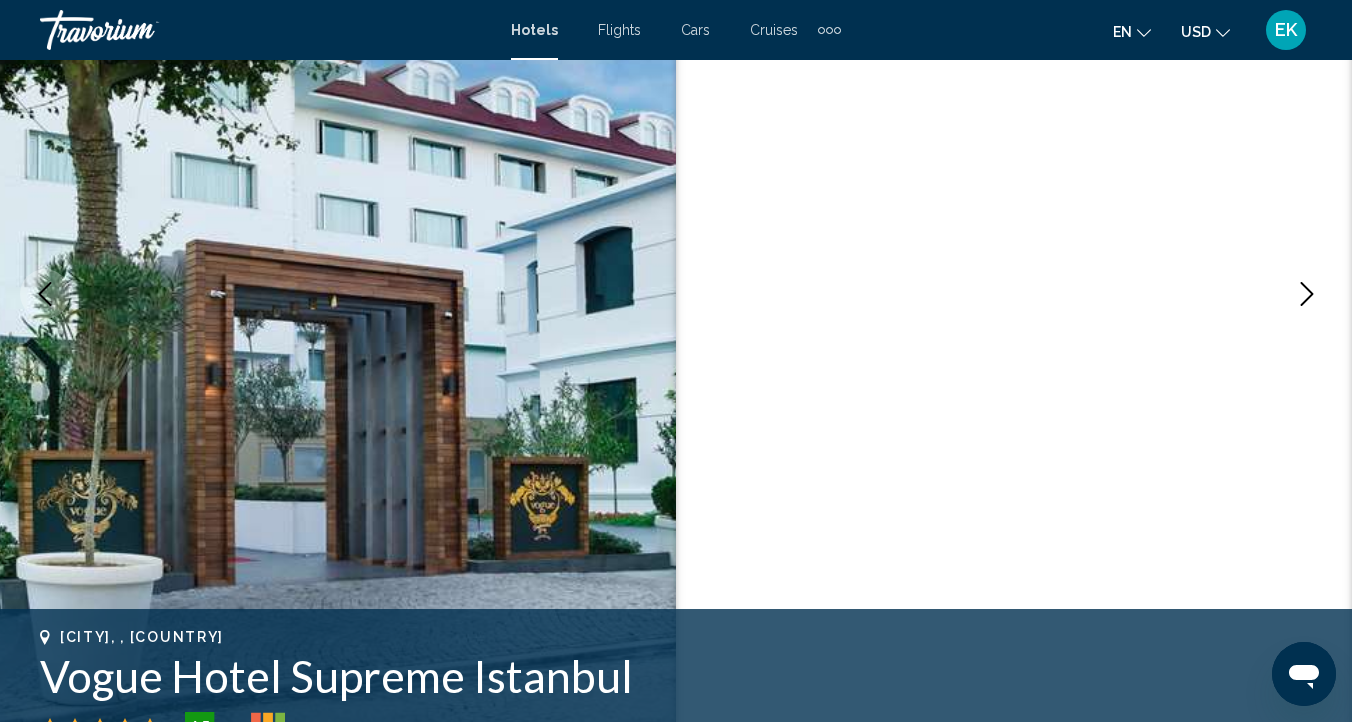 scroll, scrollTop: 220, scrollLeft: 0, axis: vertical 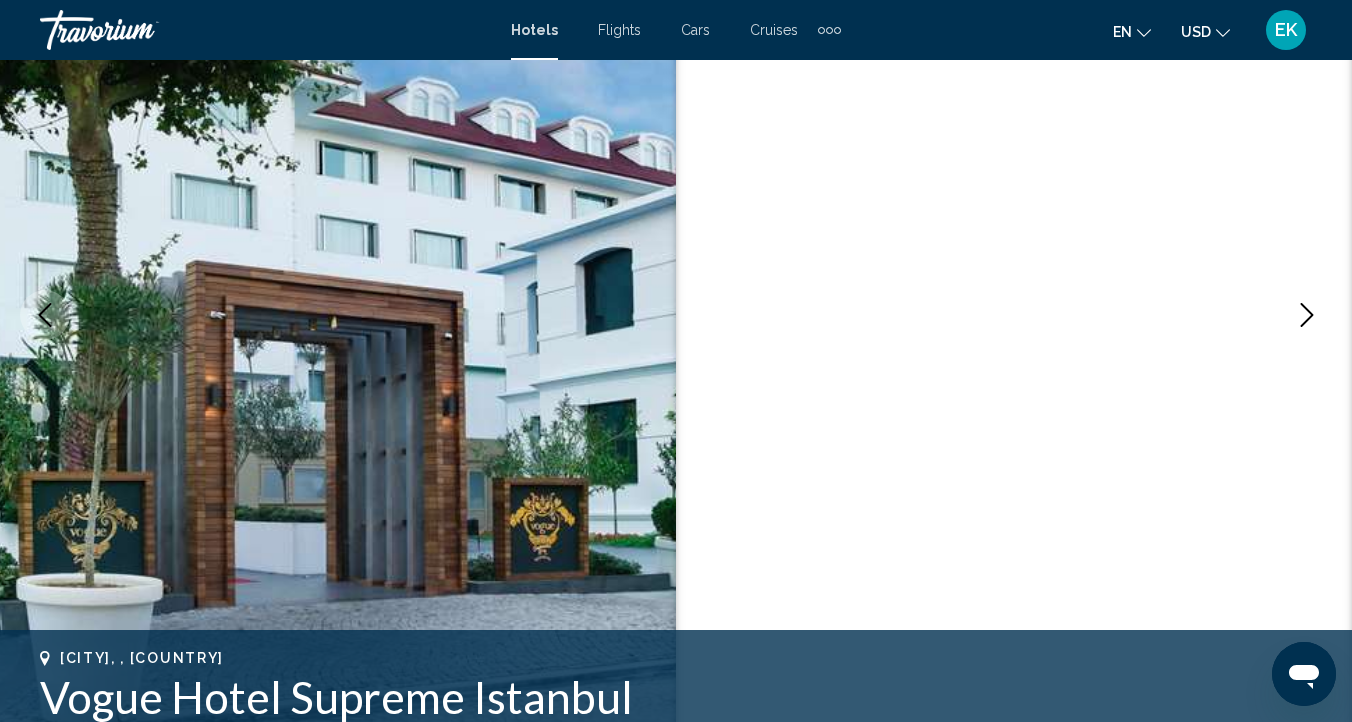 click at bounding box center [1307, 315] 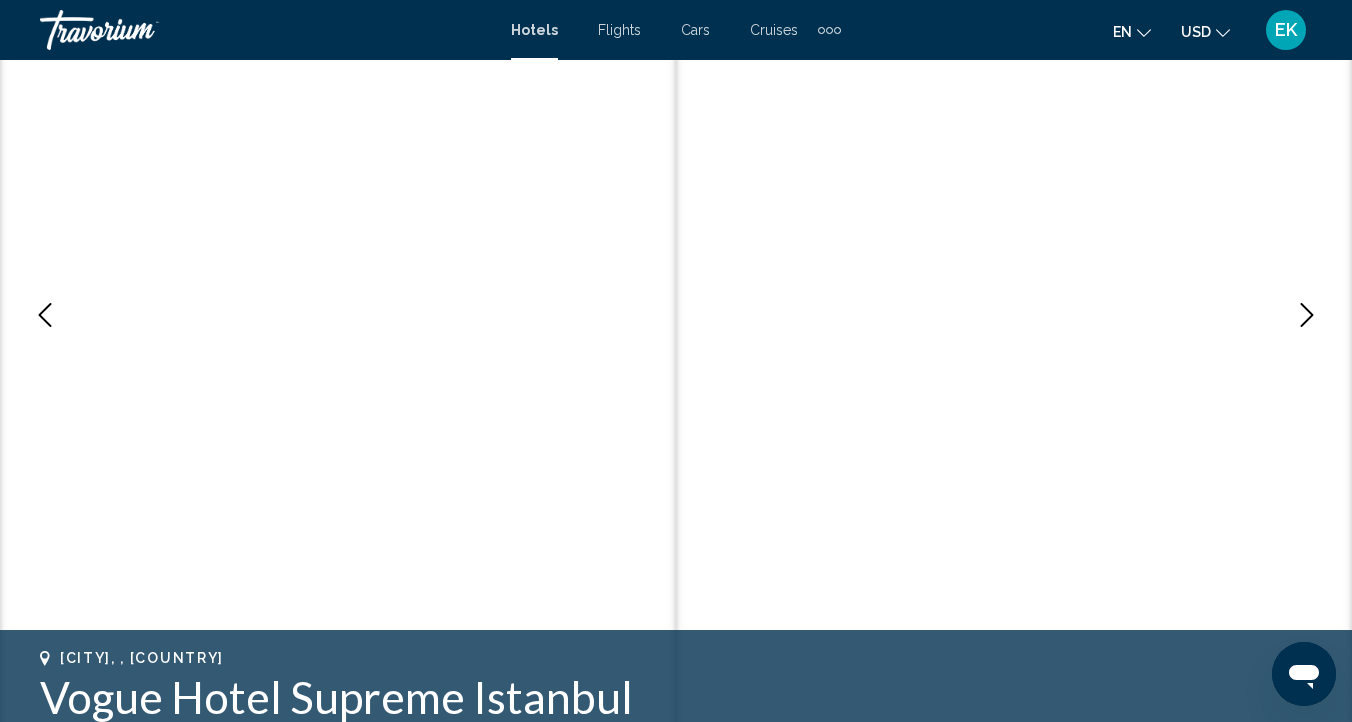 click at bounding box center [1307, 315] 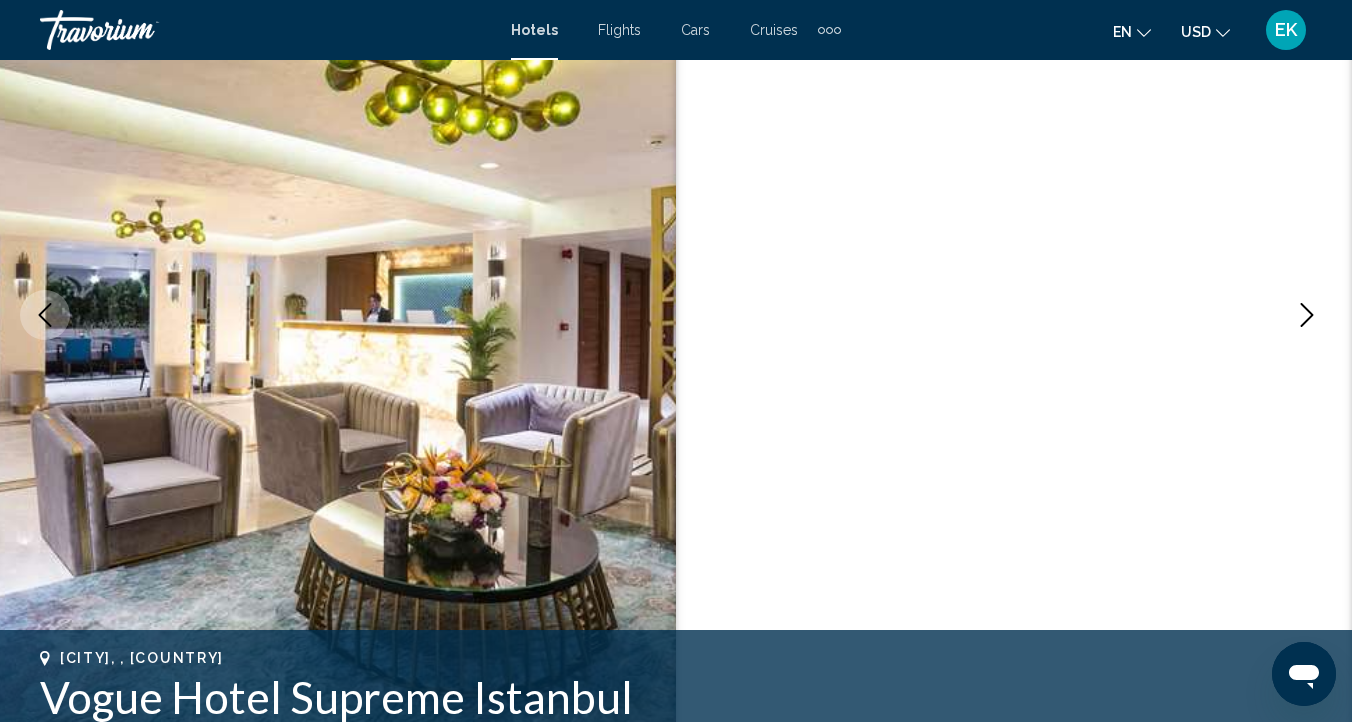 click at bounding box center (1307, 315) 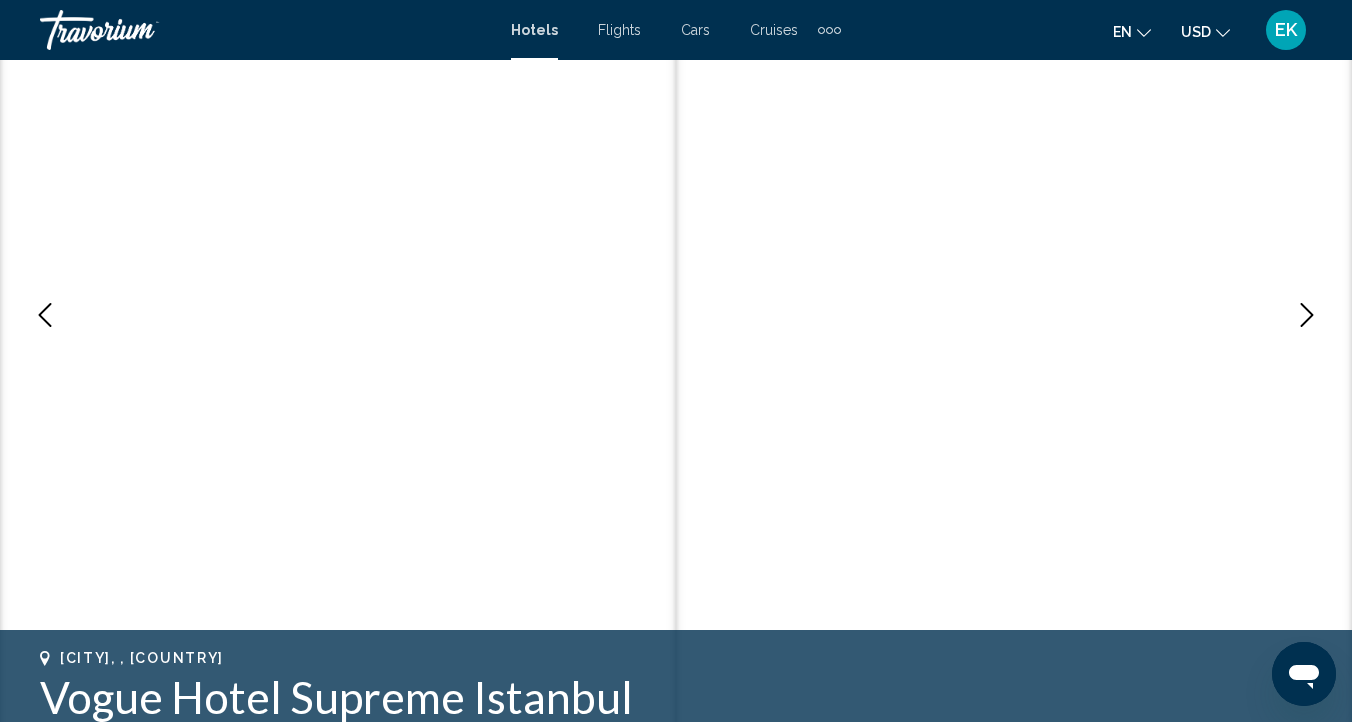 click at bounding box center (1307, 315) 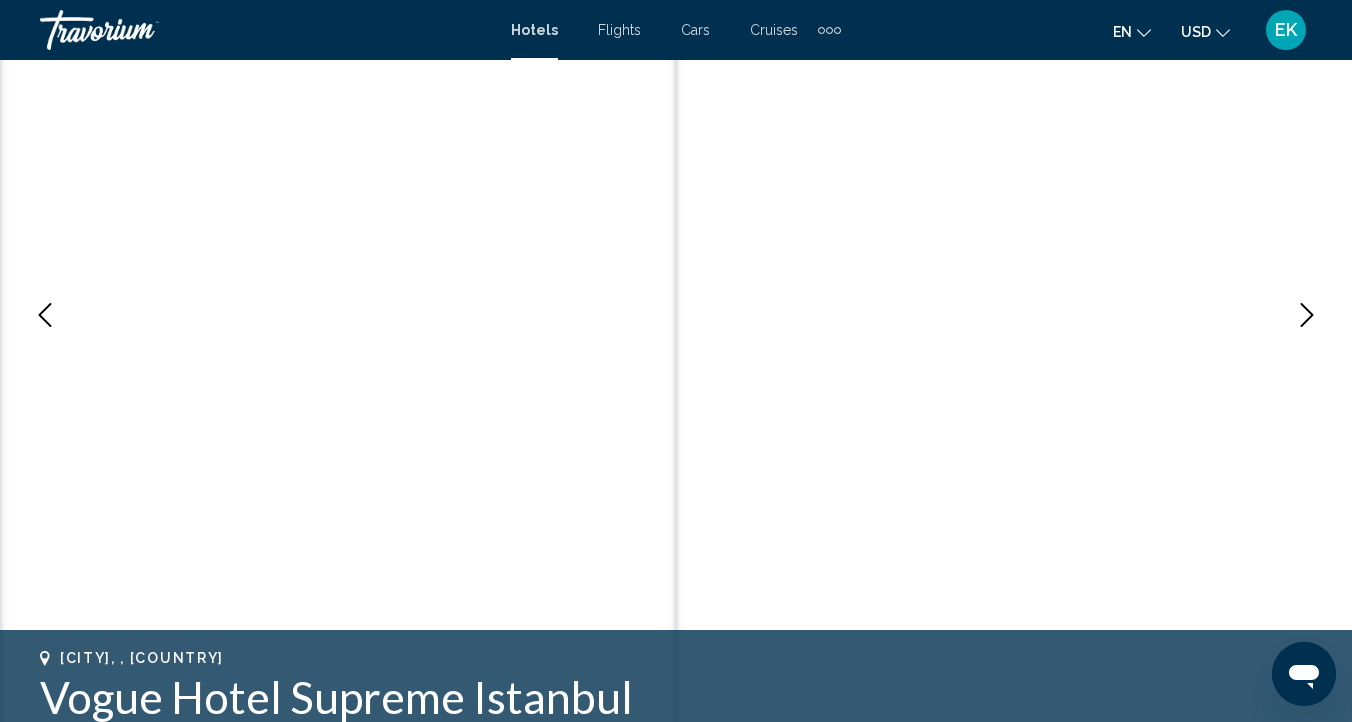 click at bounding box center (1307, 315) 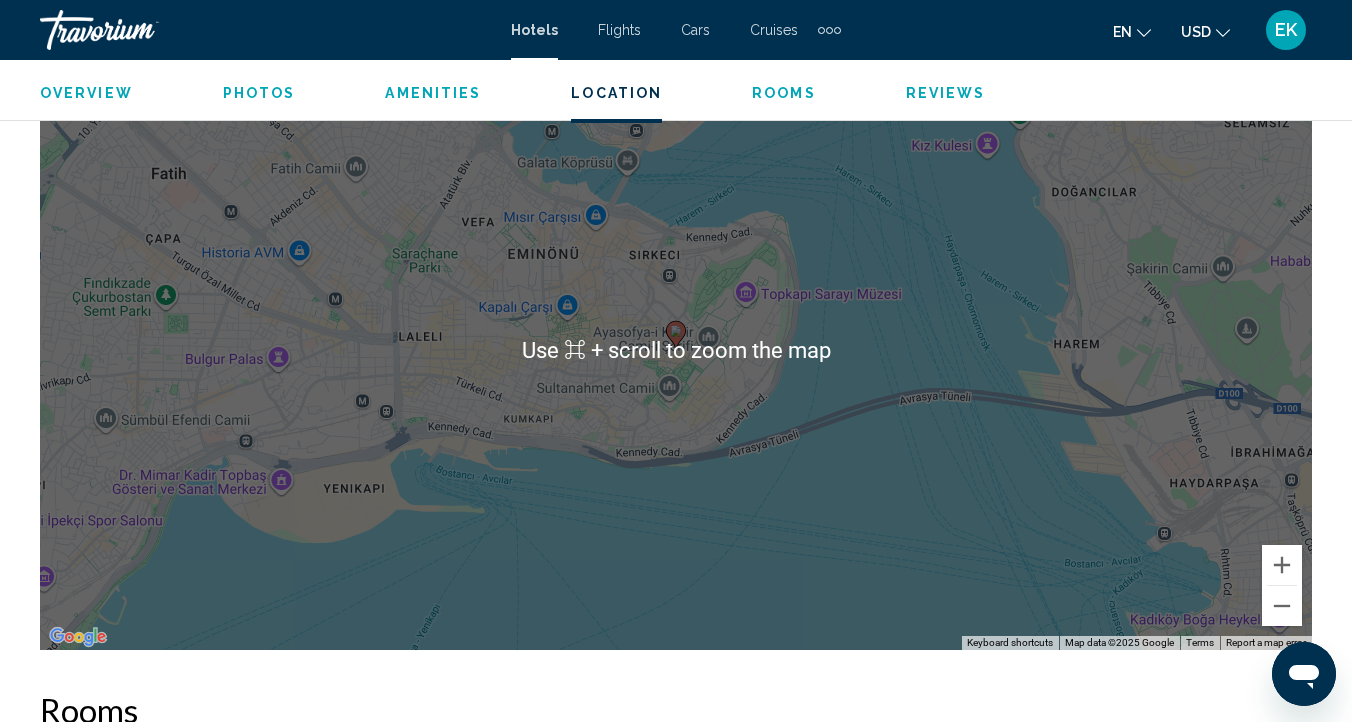 scroll, scrollTop: 2315, scrollLeft: 0, axis: vertical 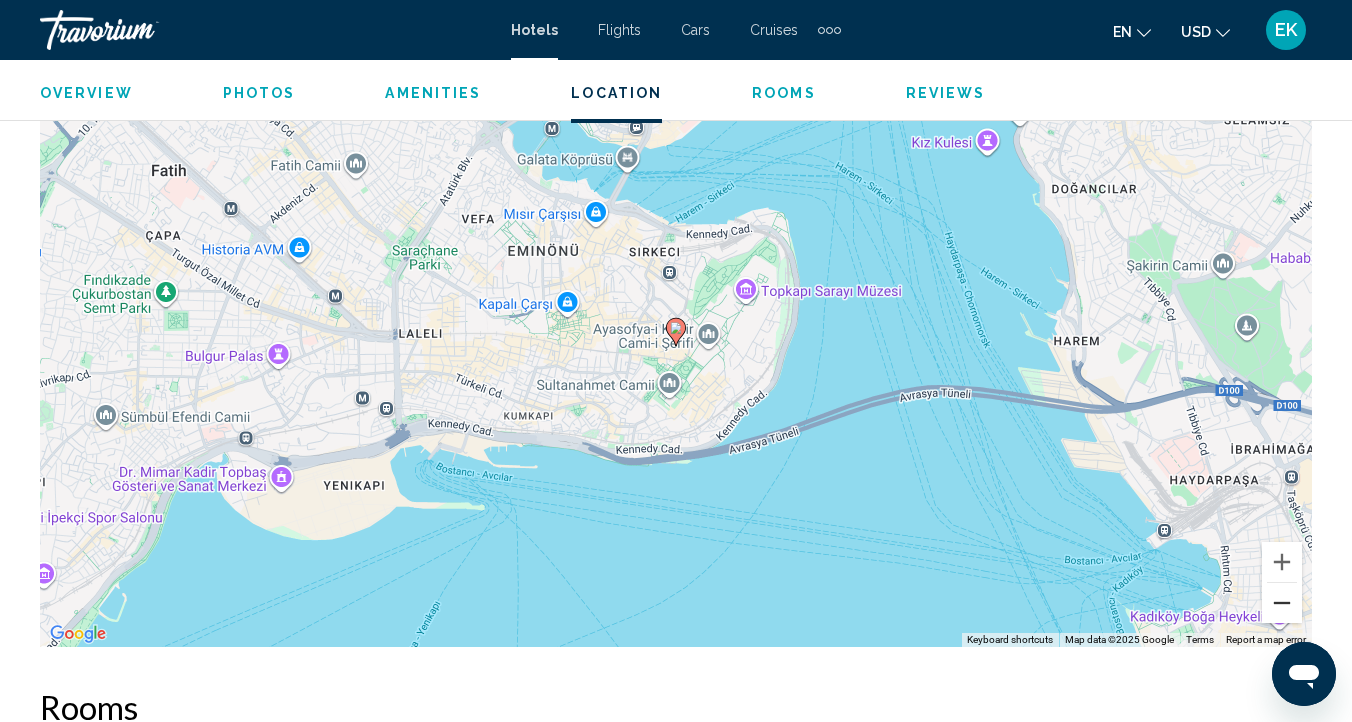 click at bounding box center (1282, 603) 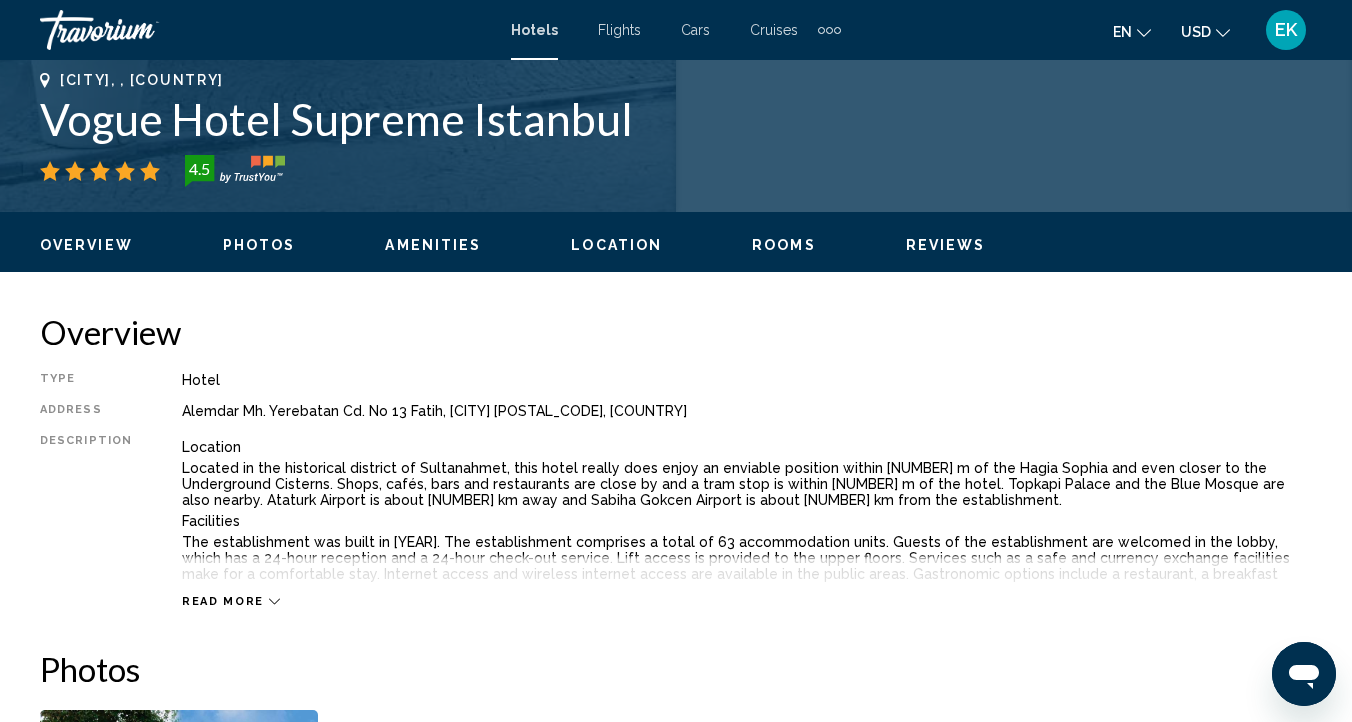 scroll, scrollTop: 797, scrollLeft: 0, axis: vertical 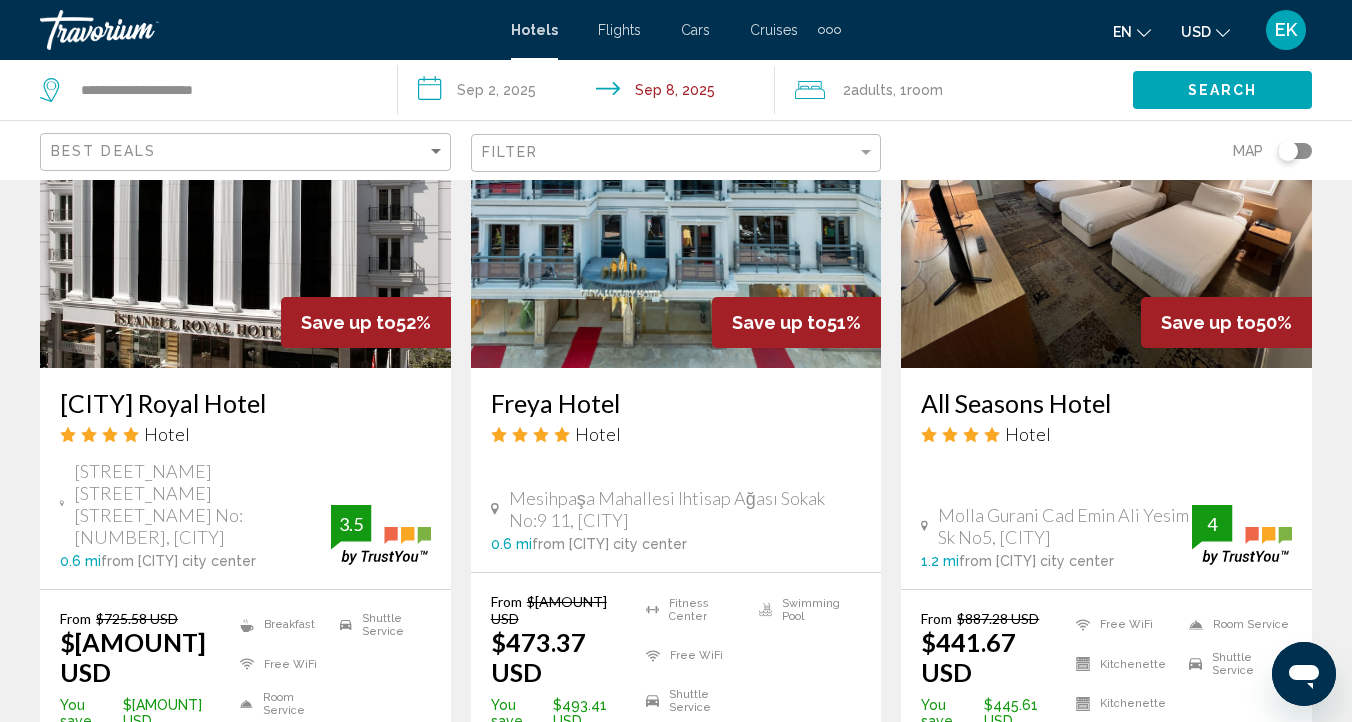 click on "Select Room" at bounding box center (245, 768) 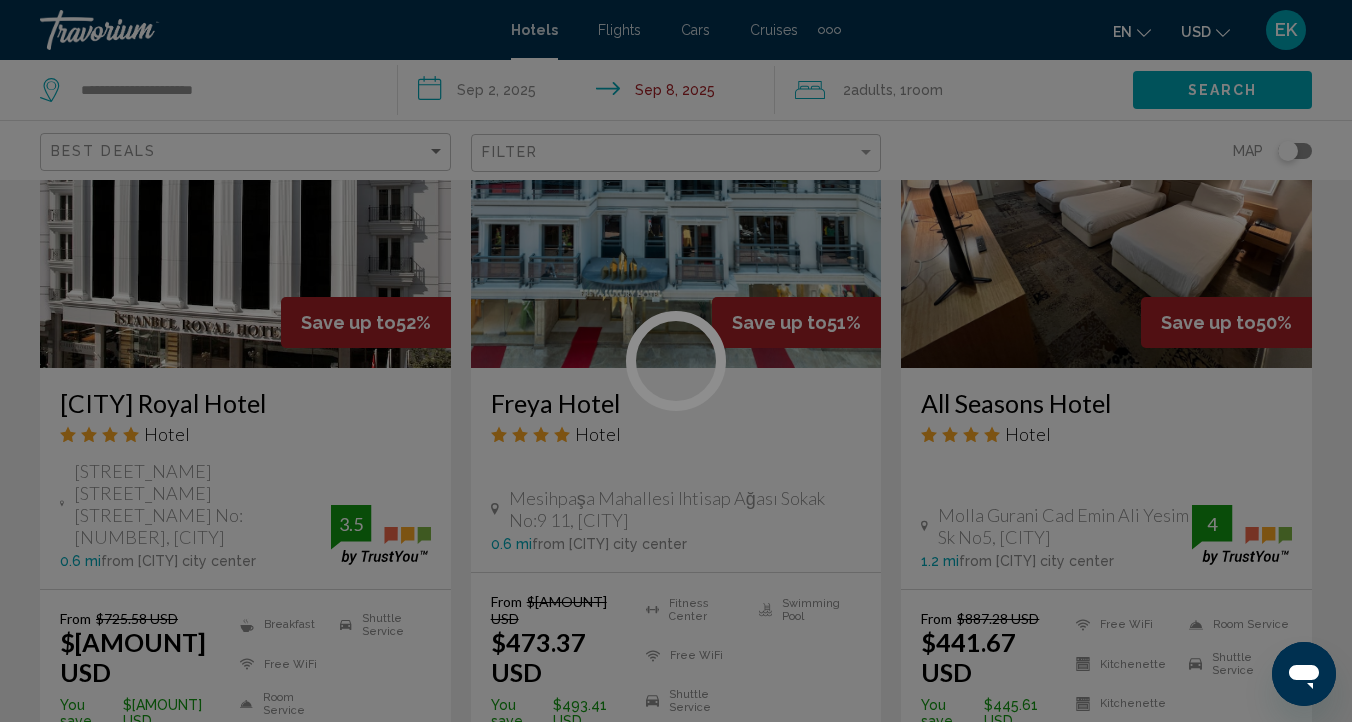 scroll, scrollTop: 174, scrollLeft: 0, axis: vertical 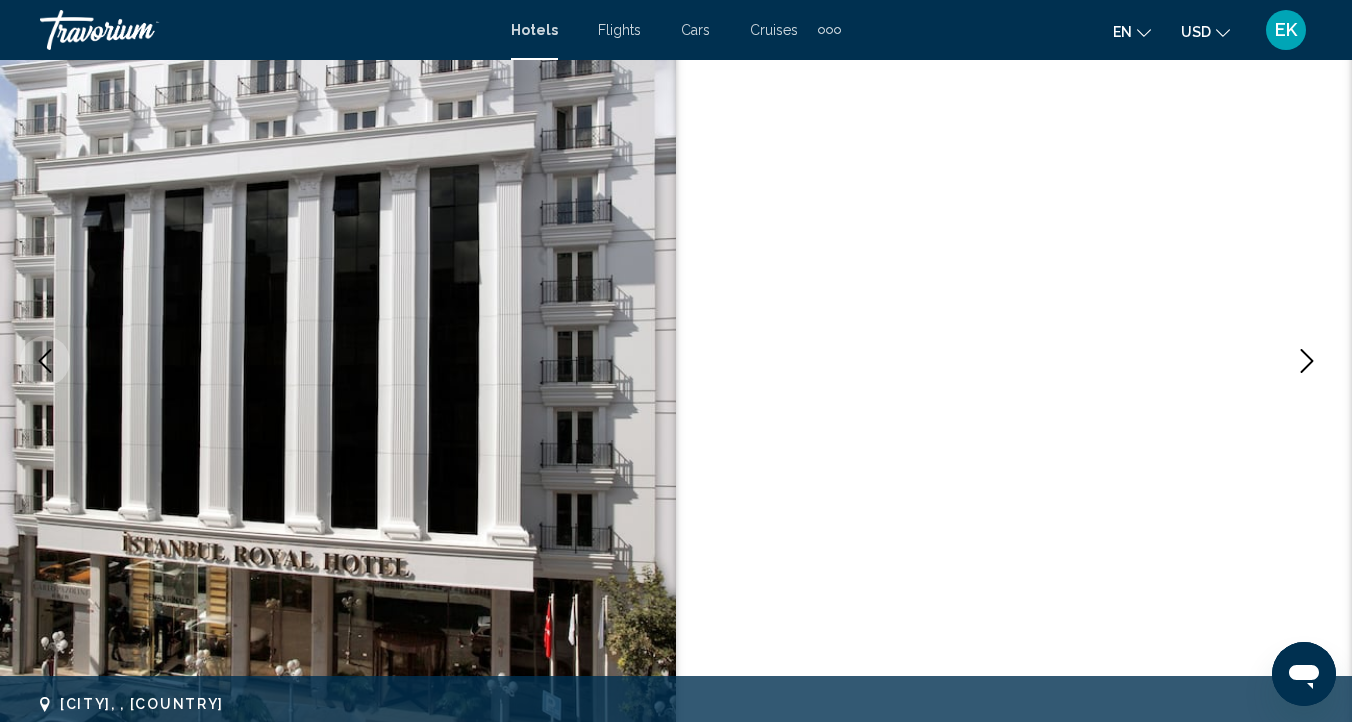 click at bounding box center [1307, 361] 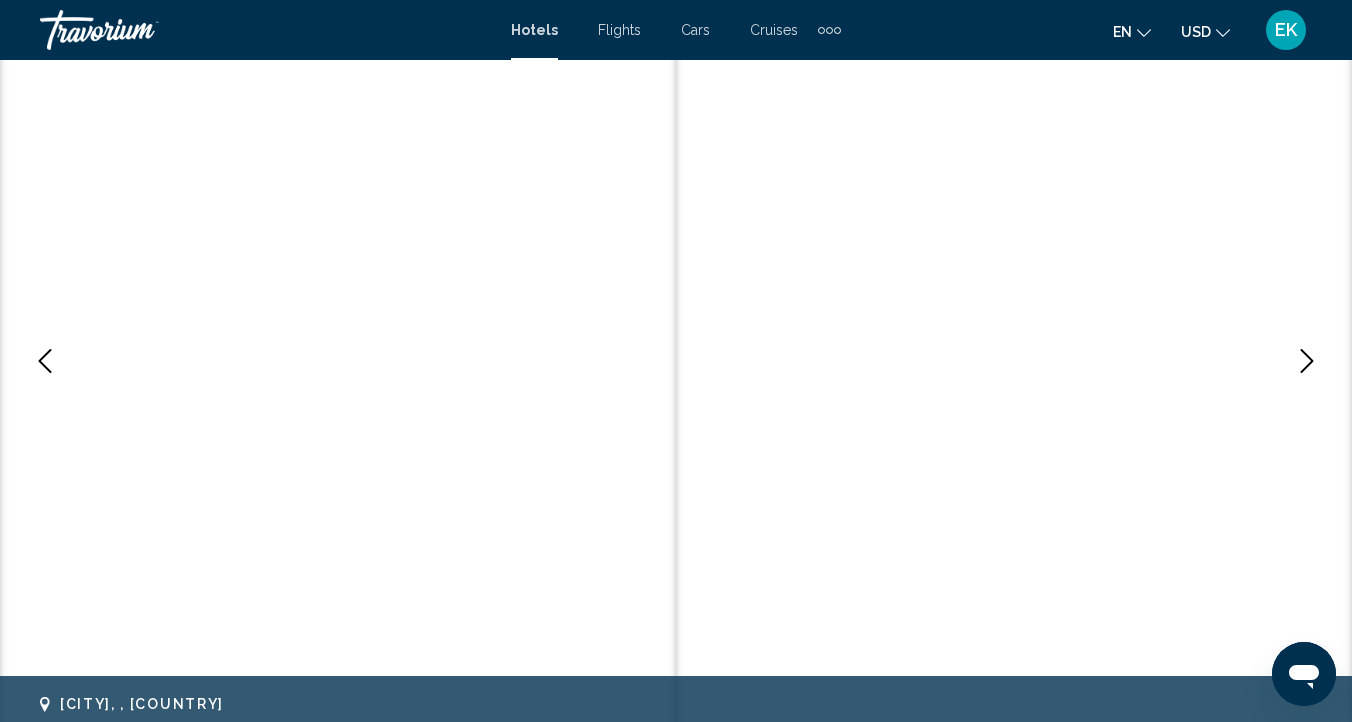 click at bounding box center [1307, 361] 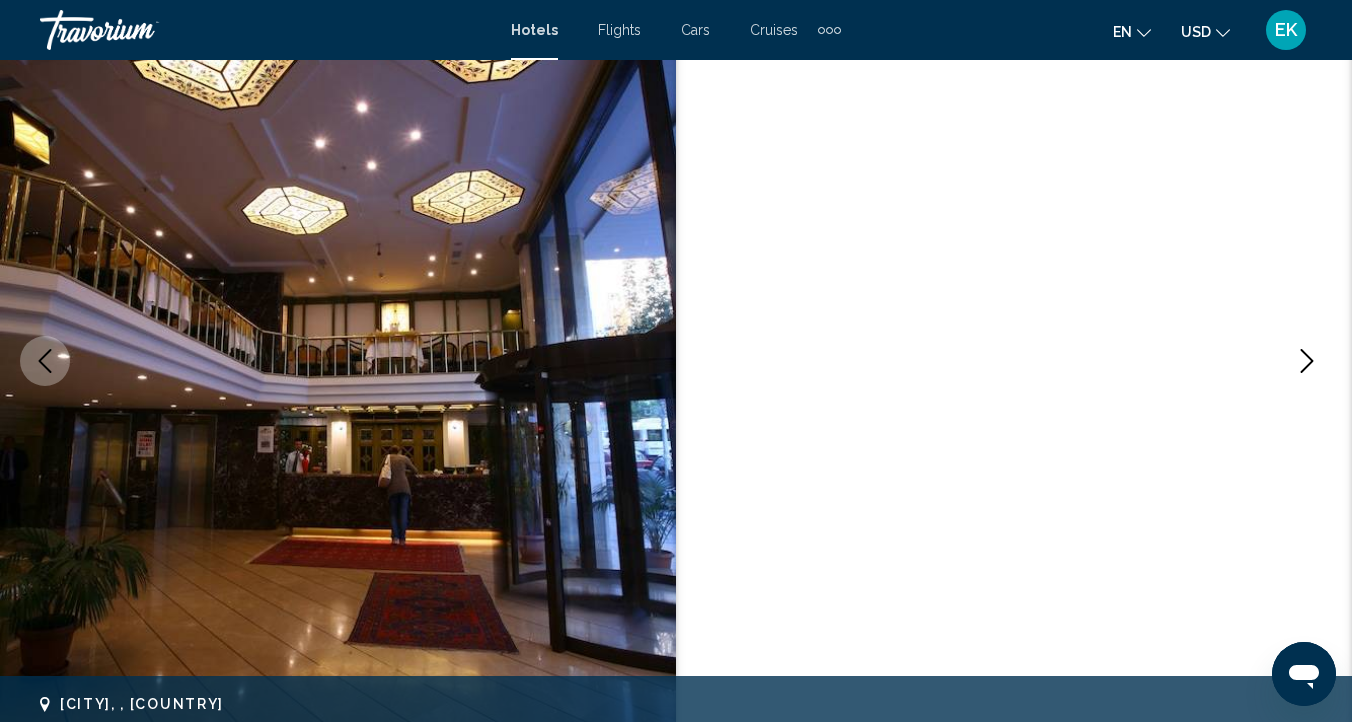 click at bounding box center [1307, 361] 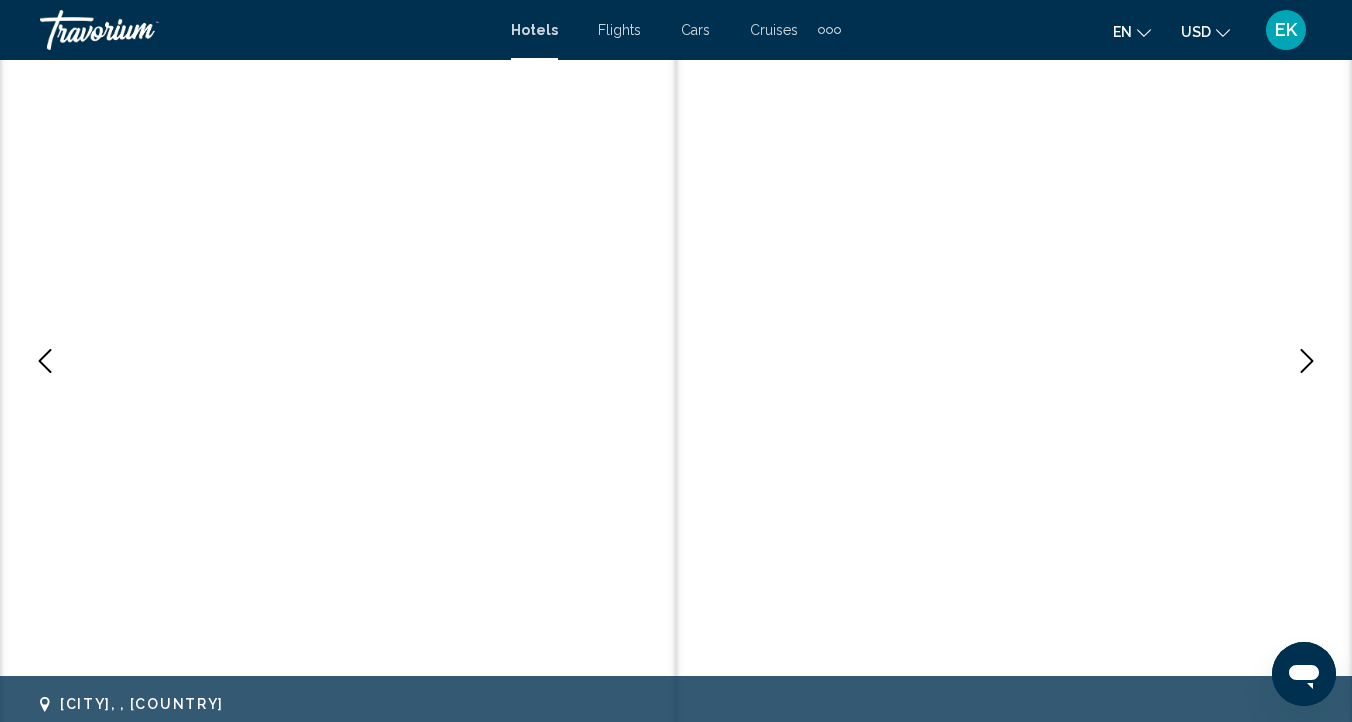 click at bounding box center [1307, 361] 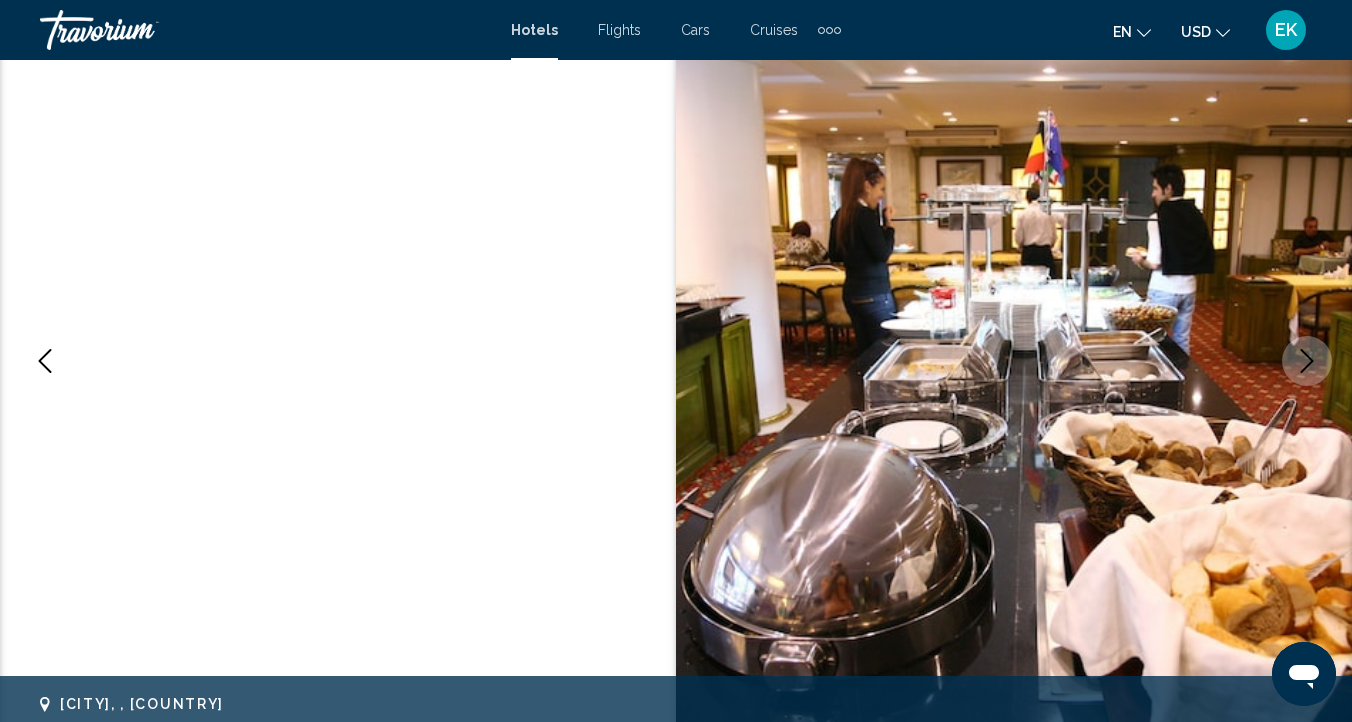 click at bounding box center [1307, 361] 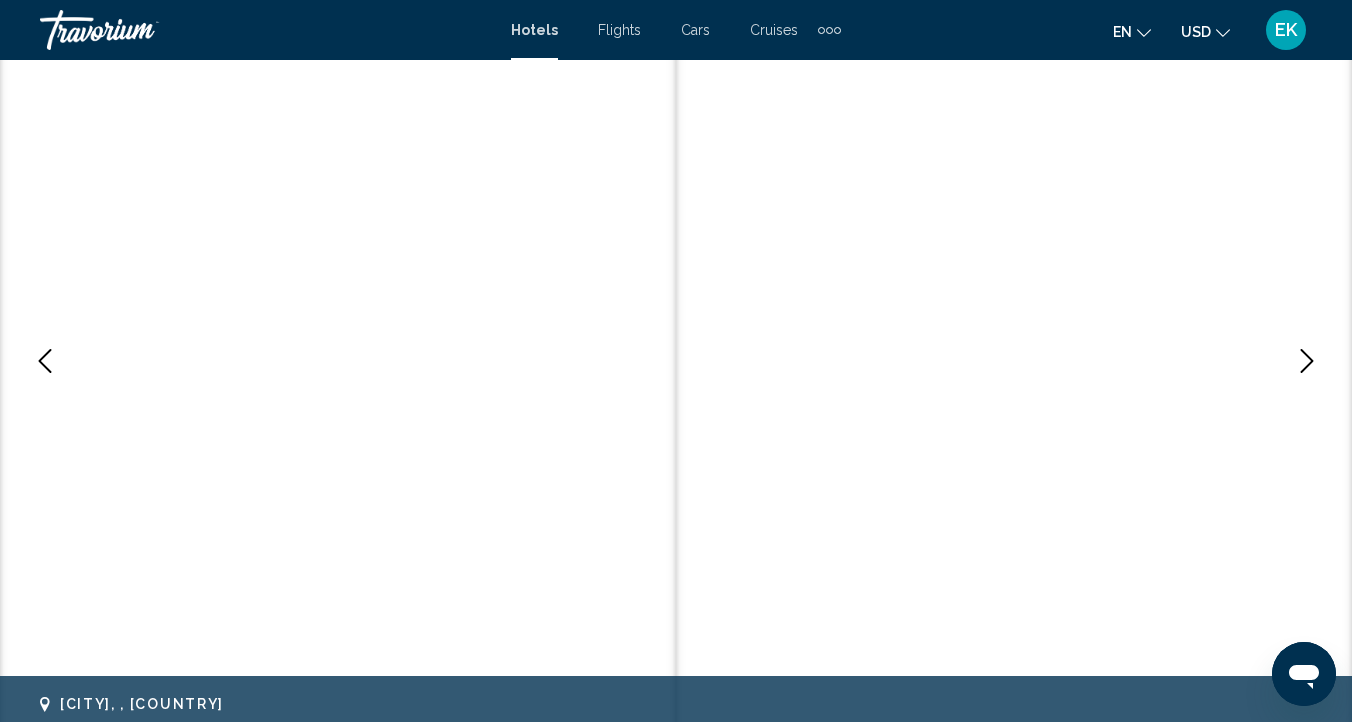 click at bounding box center [1307, 361] 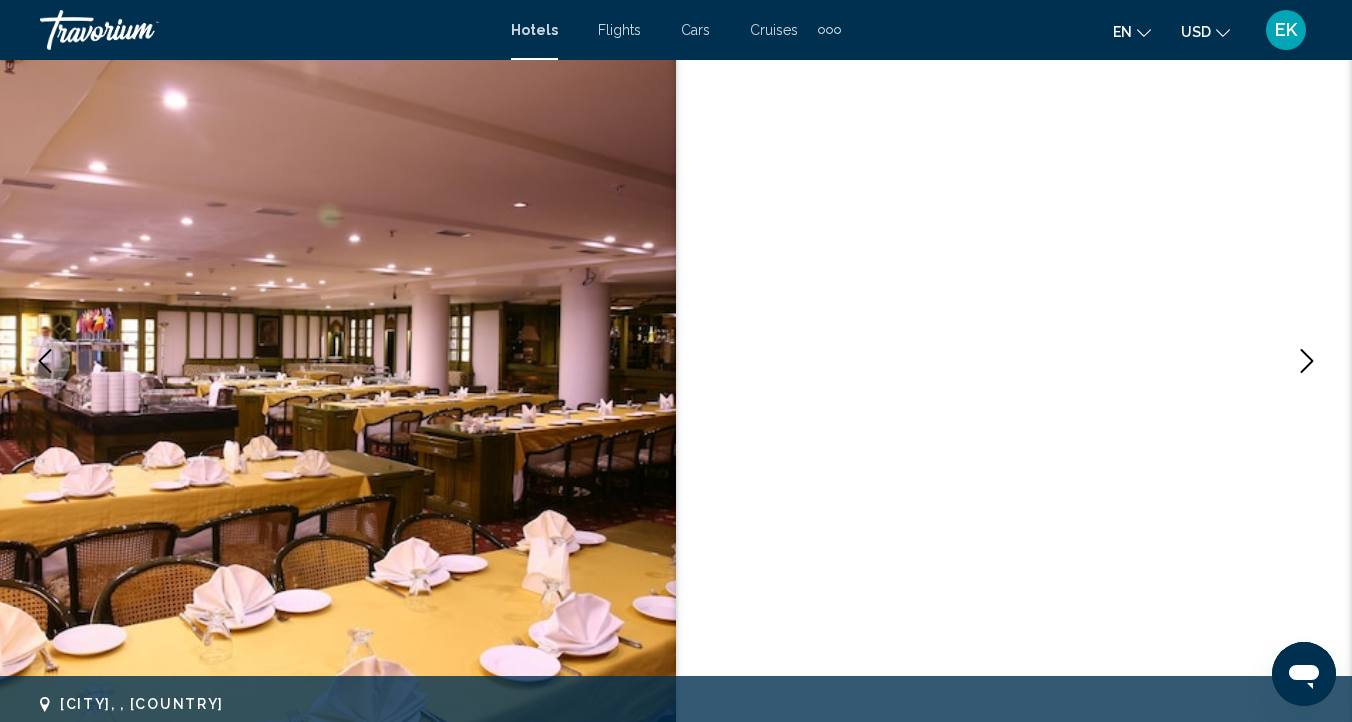 click at bounding box center [1307, 361] 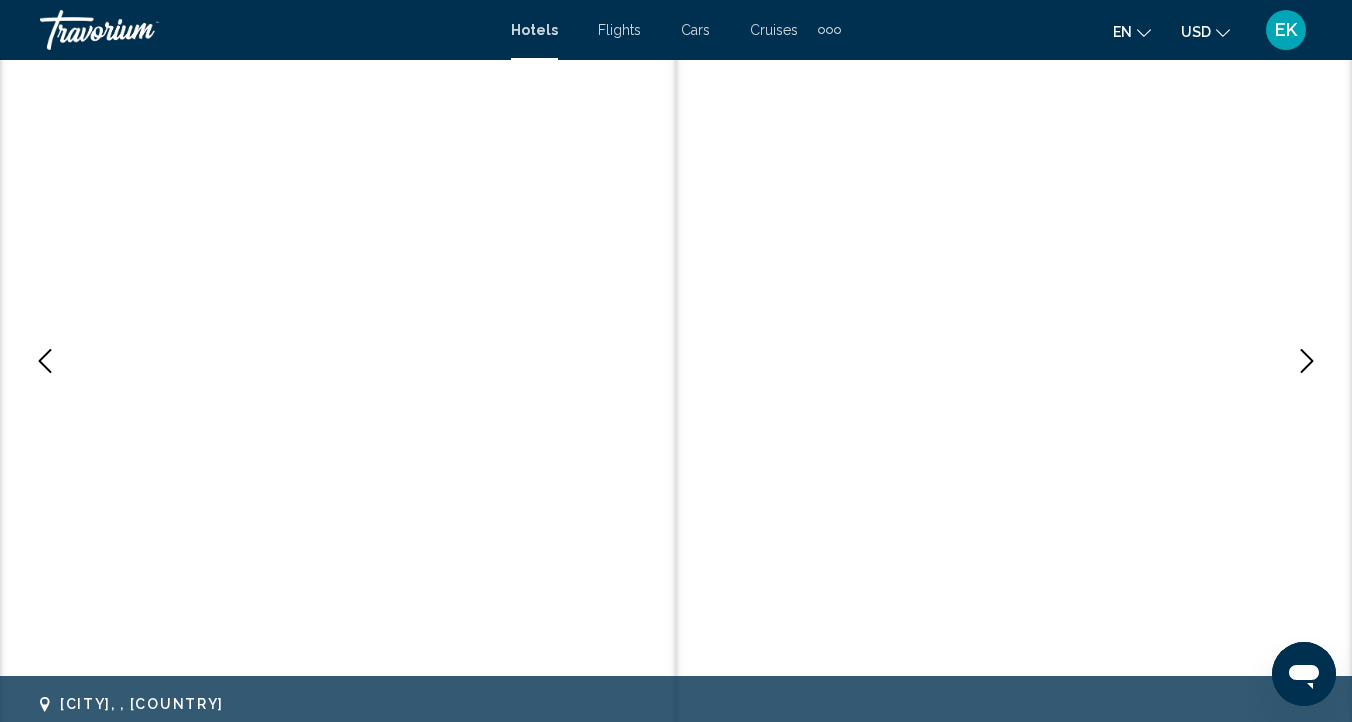click at bounding box center (1307, 361) 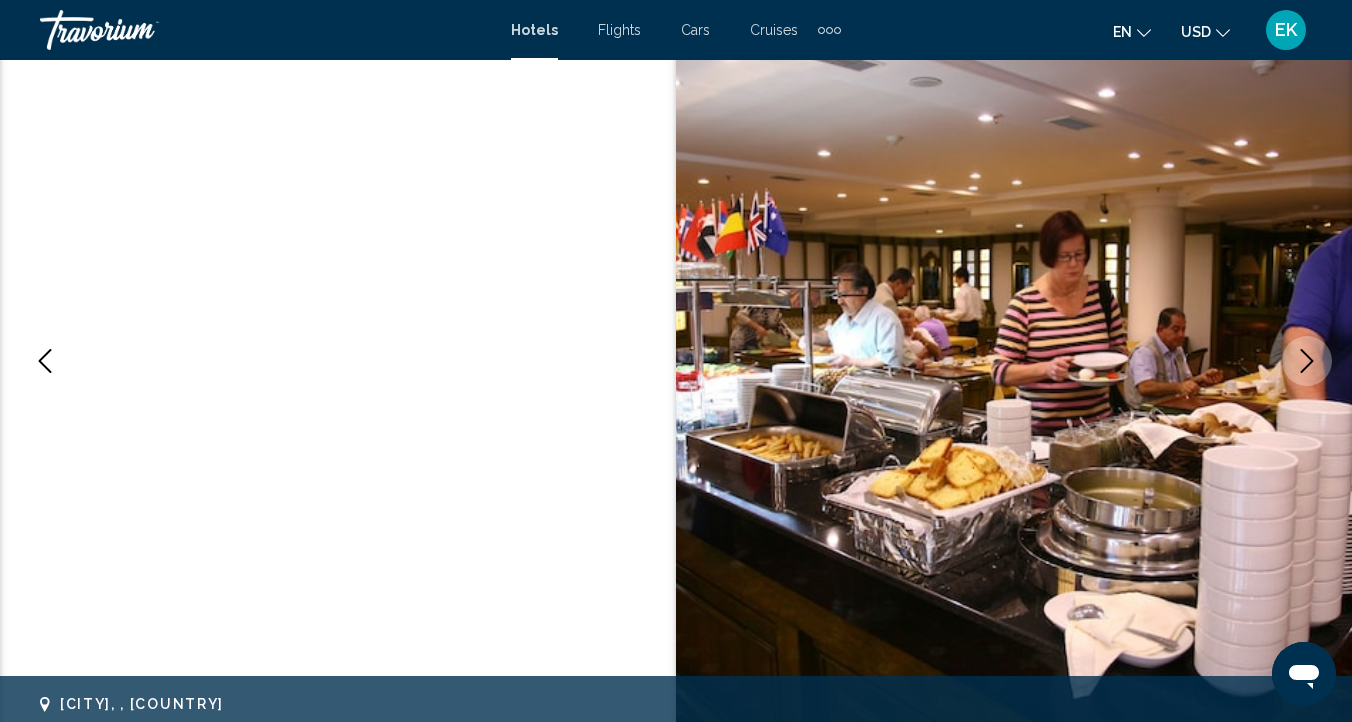 click at bounding box center (1307, 361) 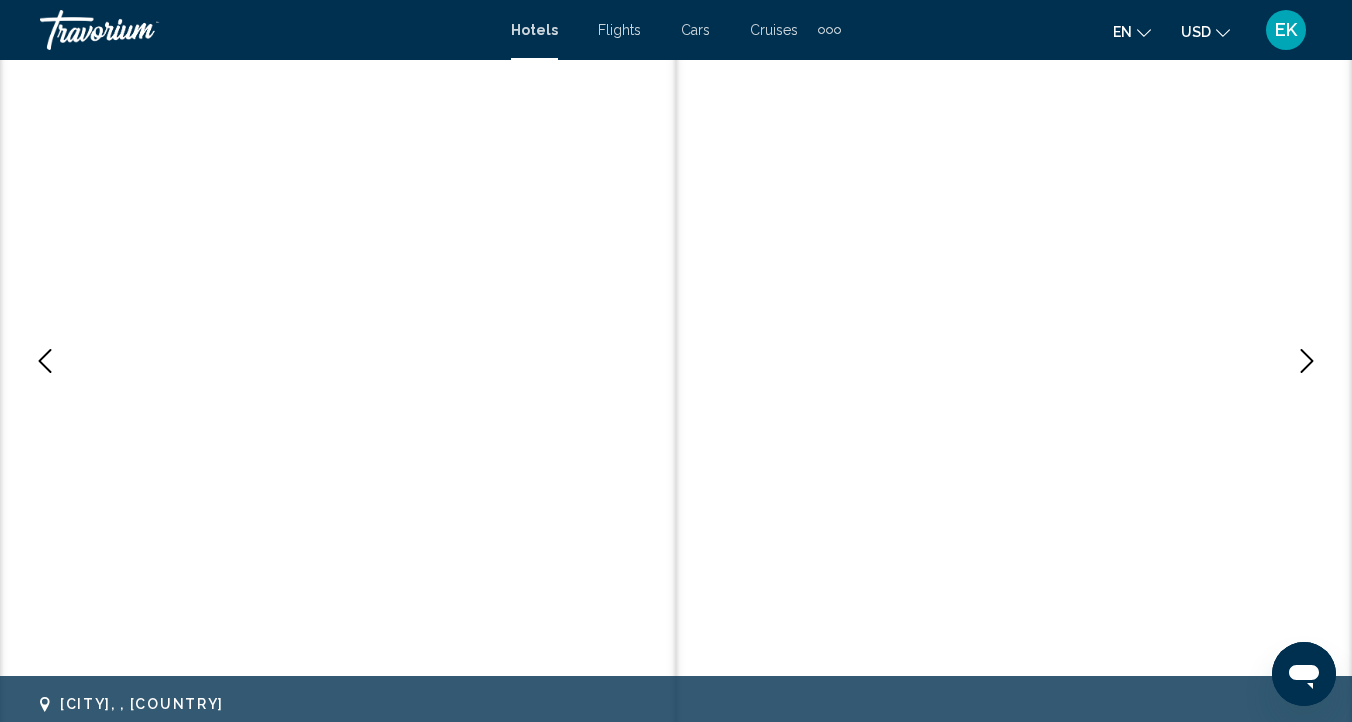click at bounding box center [1307, 361] 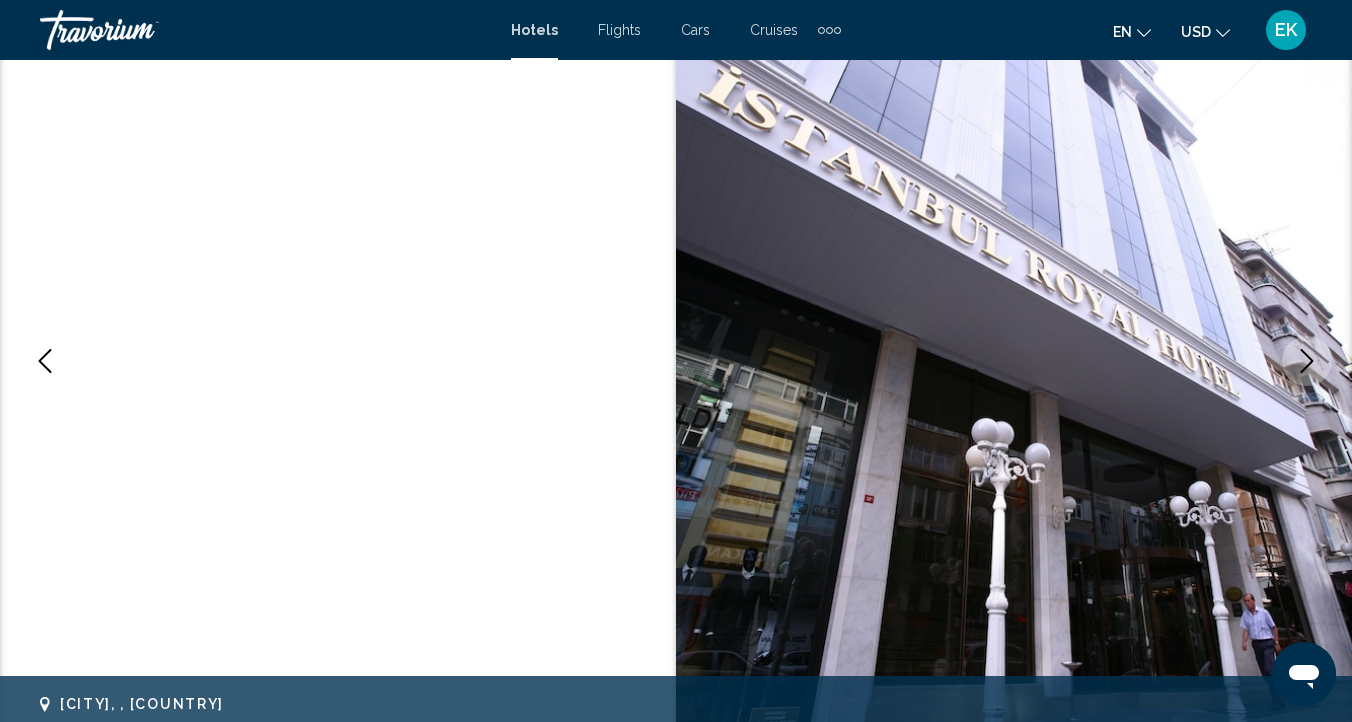 click at bounding box center (1307, 361) 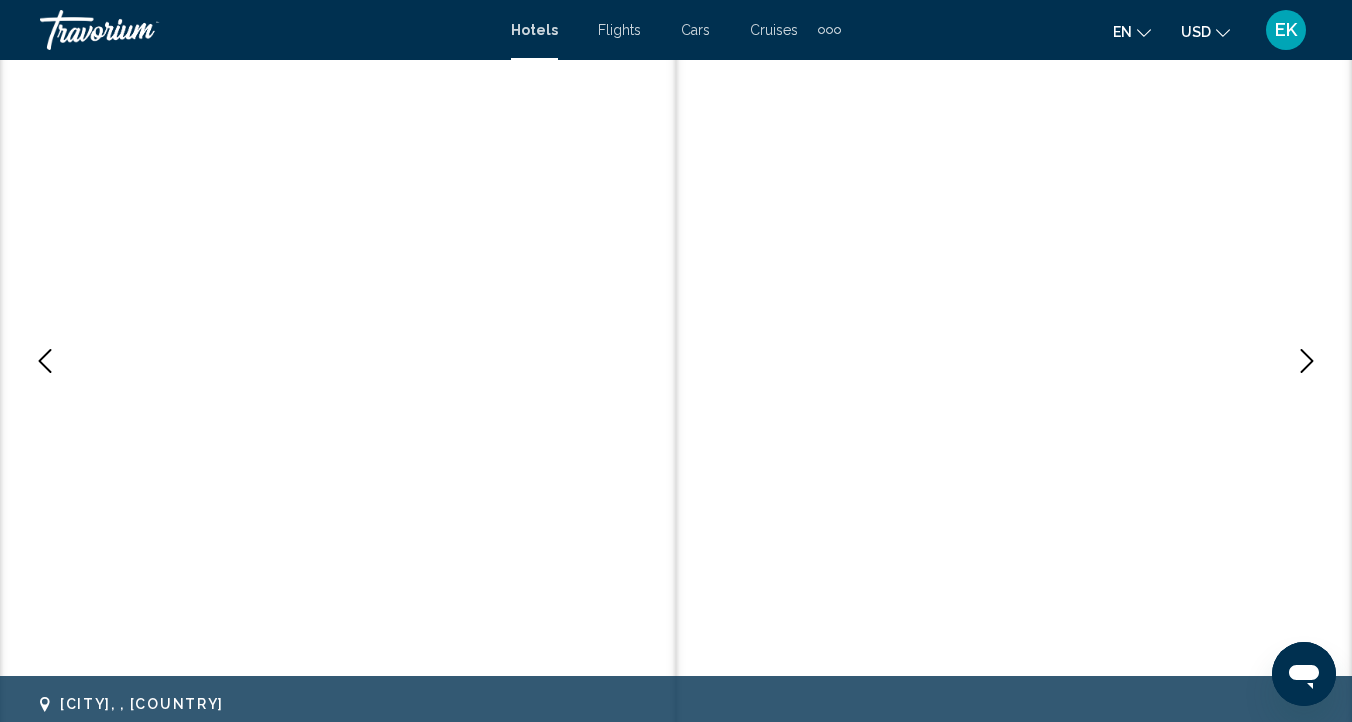 click at bounding box center (1307, 361) 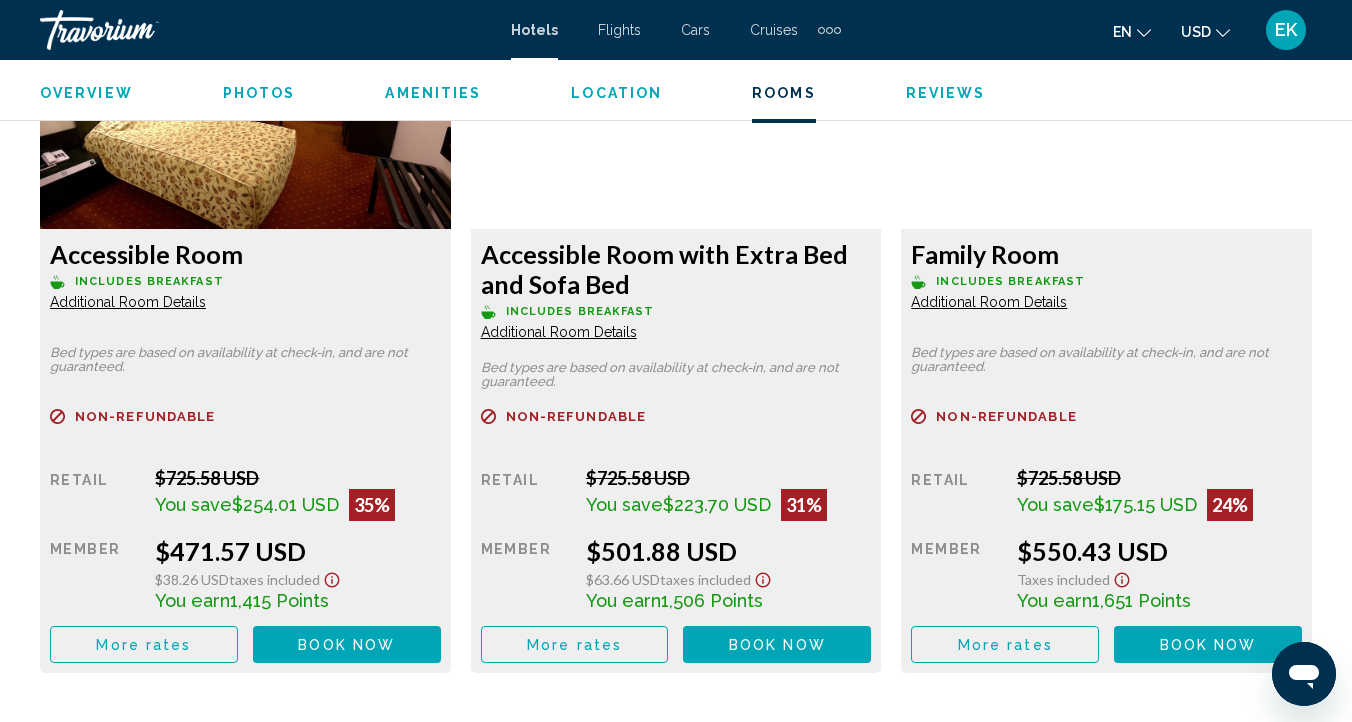 scroll, scrollTop: 4603, scrollLeft: 0, axis: vertical 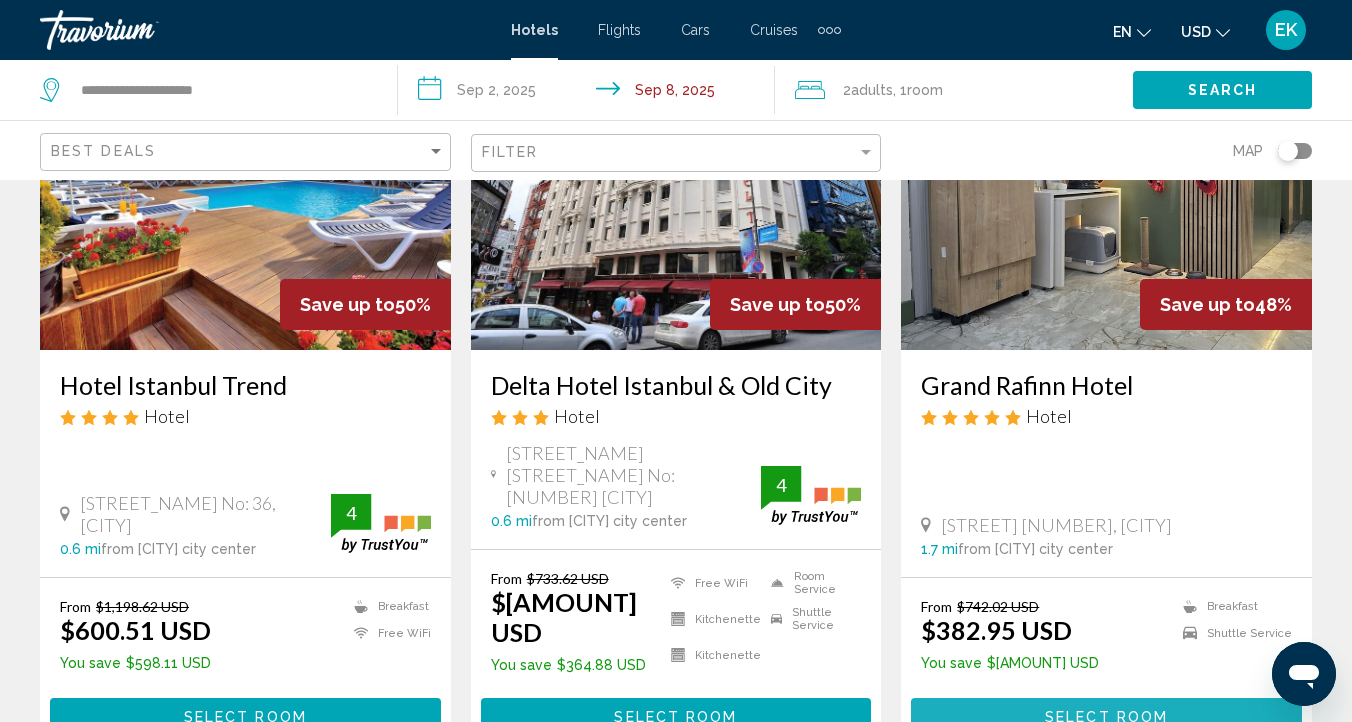 click on "Select Room" at bounding box center [1106, 716] 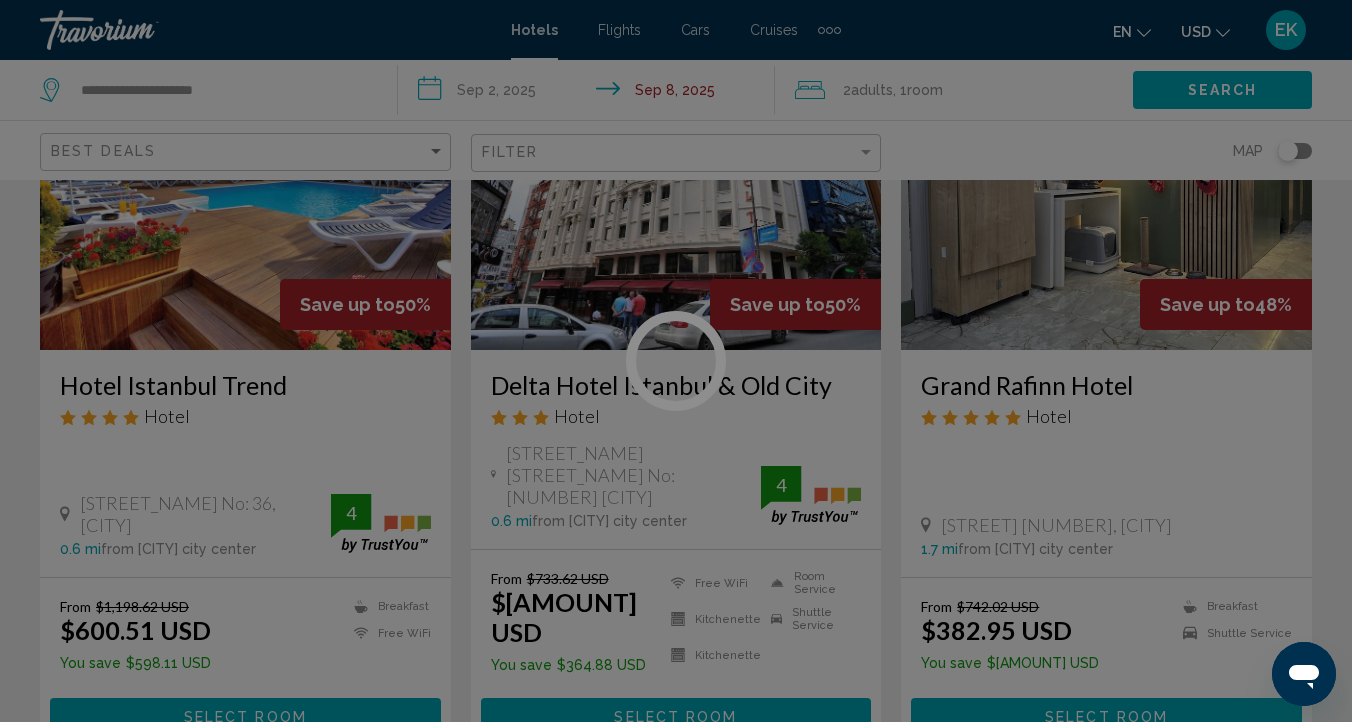 scroll, scrollTop: 174, scrollLeft: 0, axis: vertical 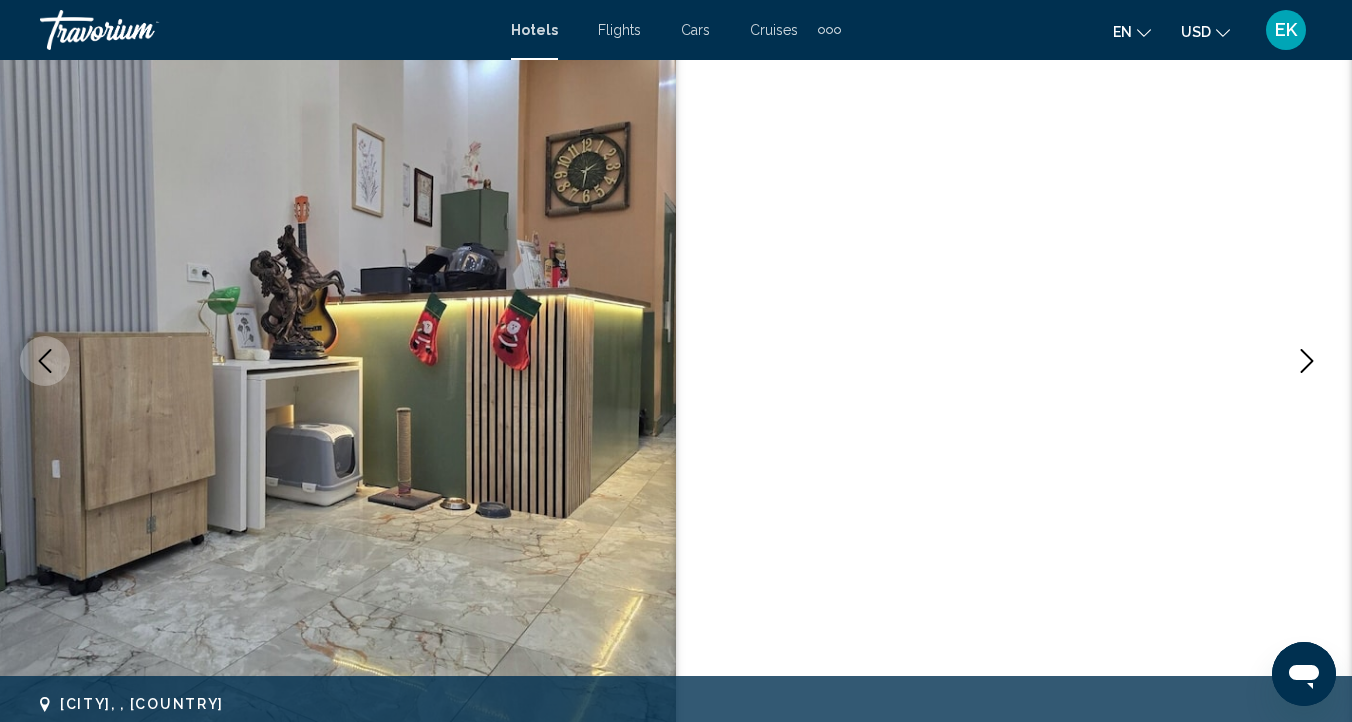 click at bounding box center (1307, 361) 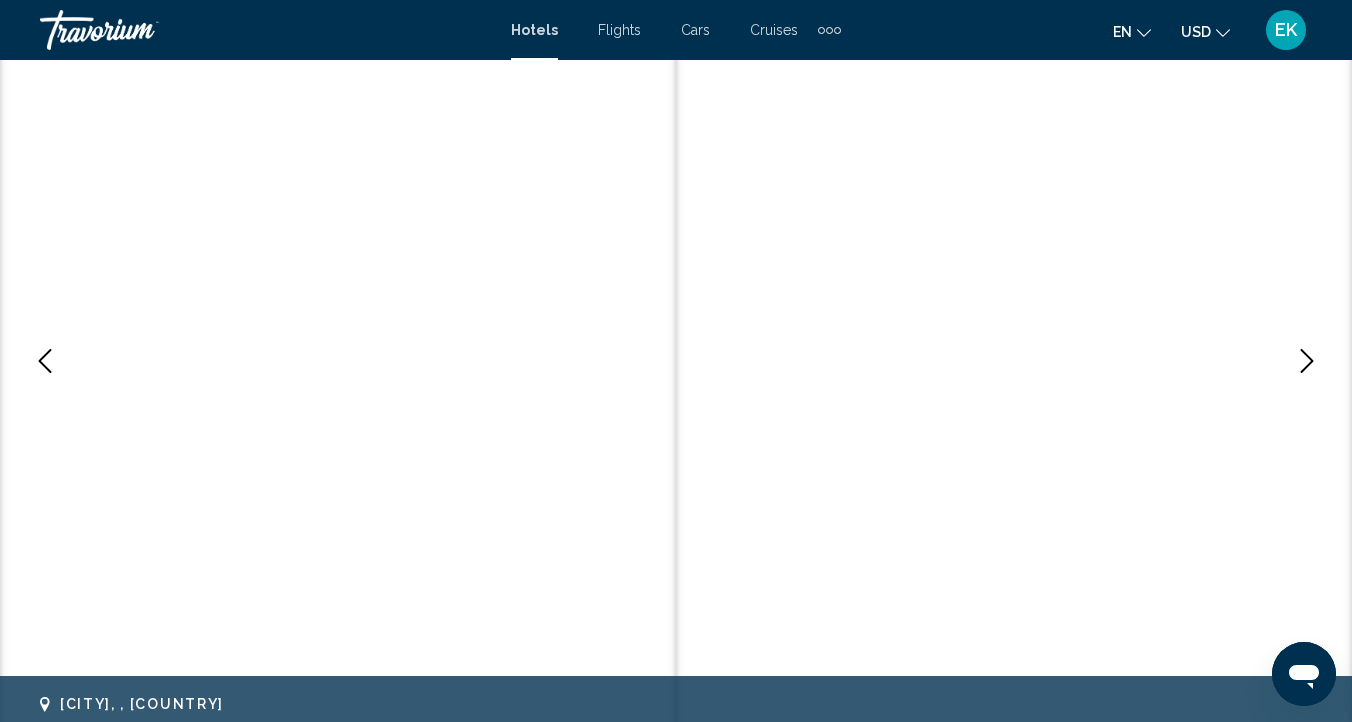 click at bounding box center (1307, 361) 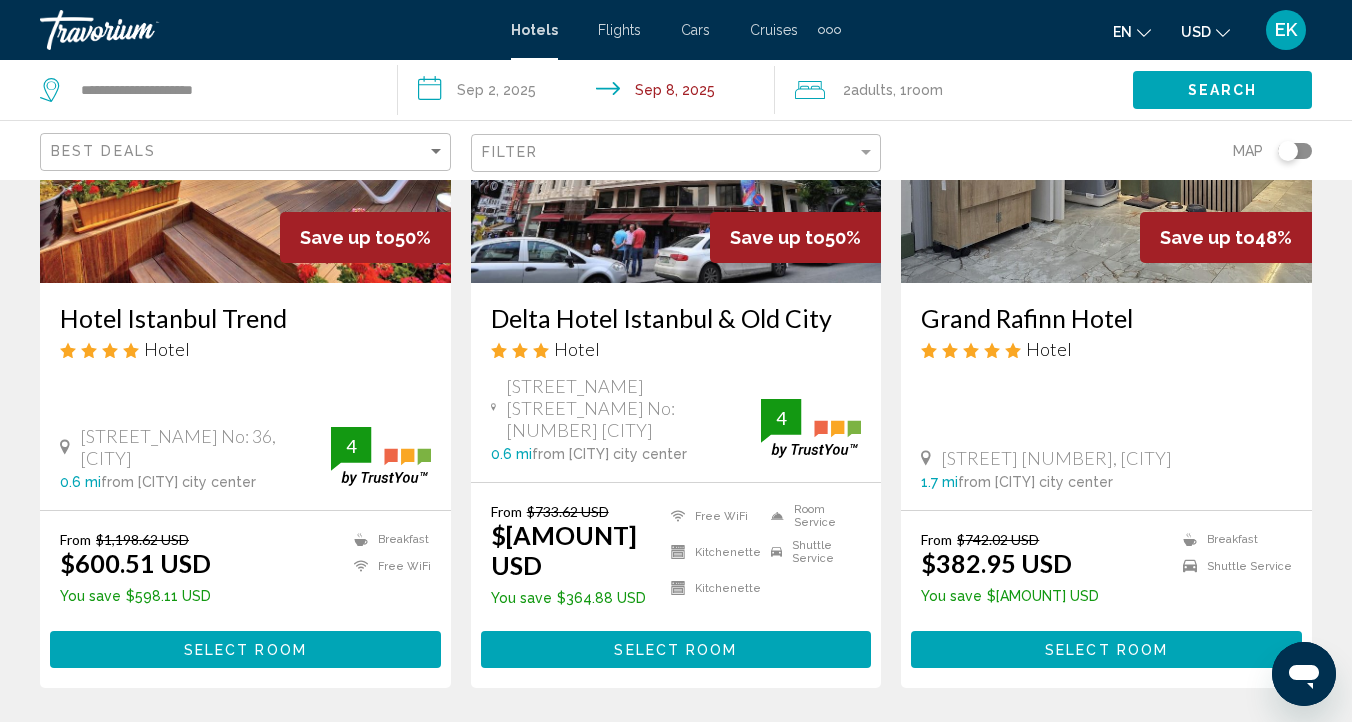 scroll, scrollTop: 2679, scrollLeft: 0, axis: vertical 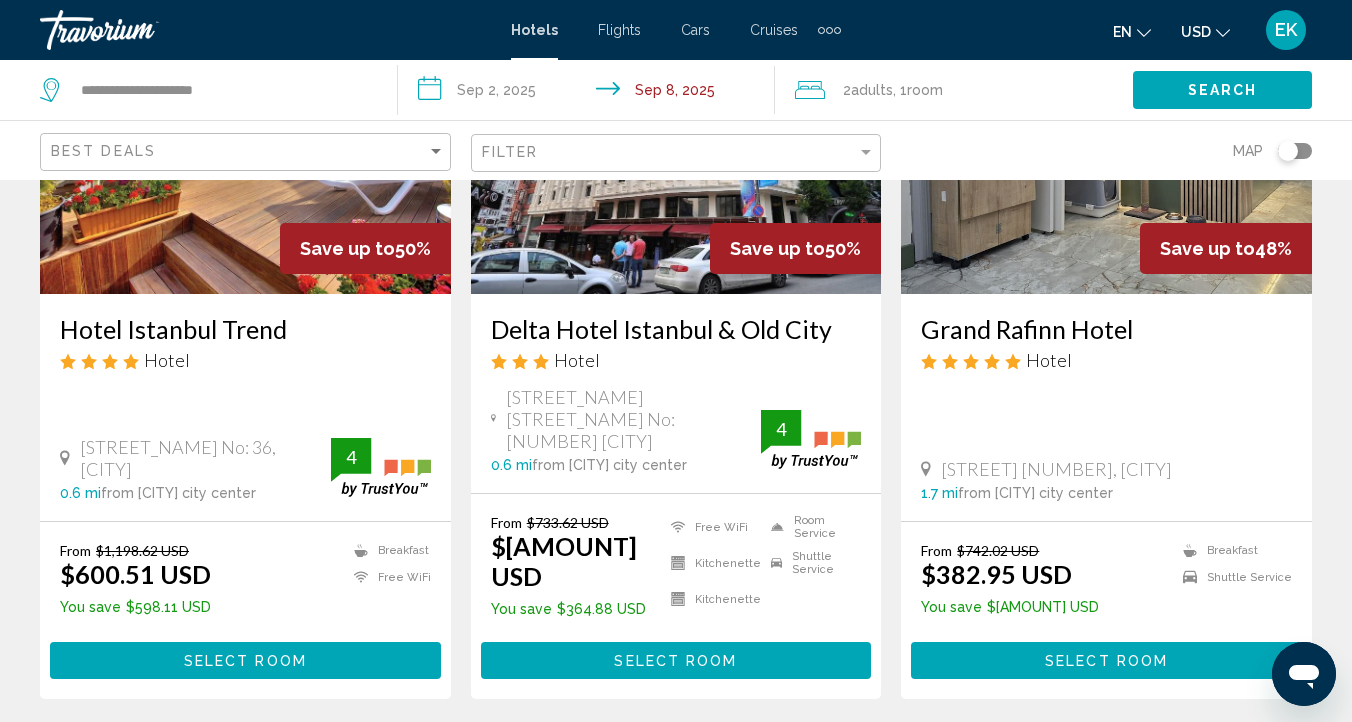 click on "2" at bounding box center [536, 759] 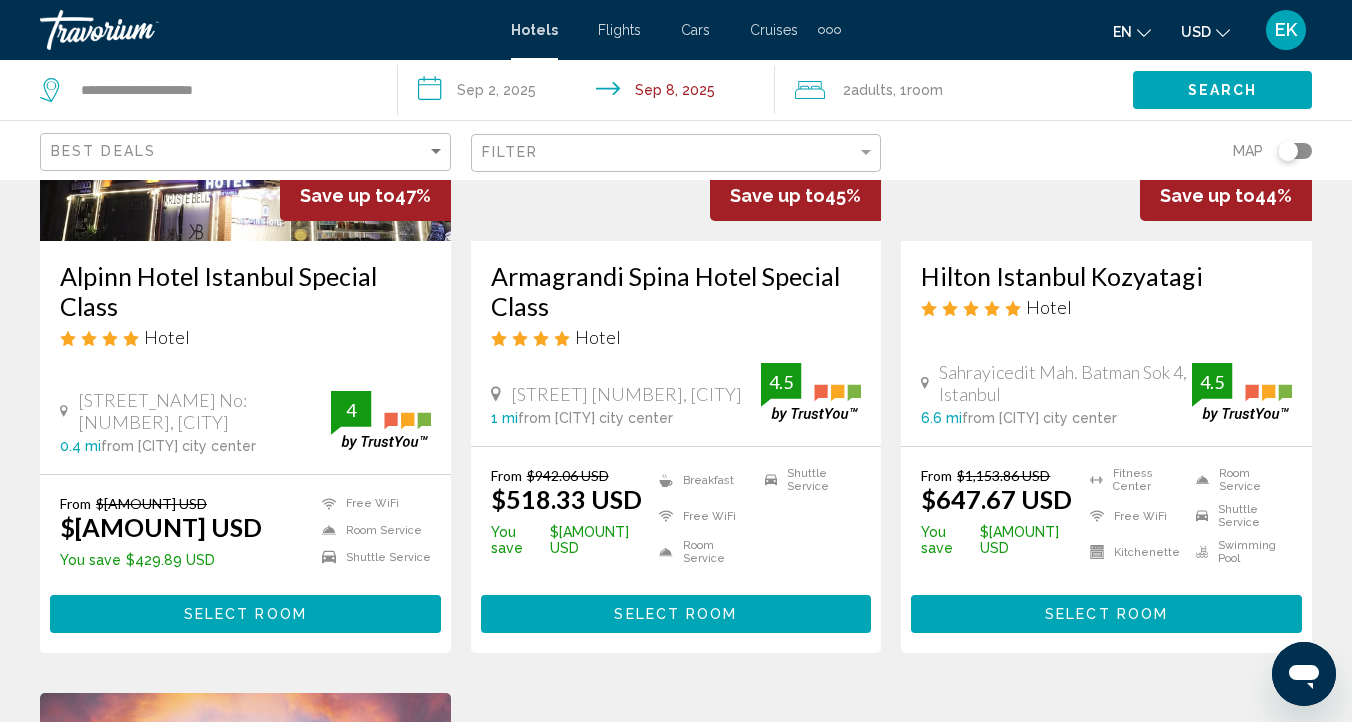 scroll, scrollTop: 342, scrollLeft: 0, axis: vertical 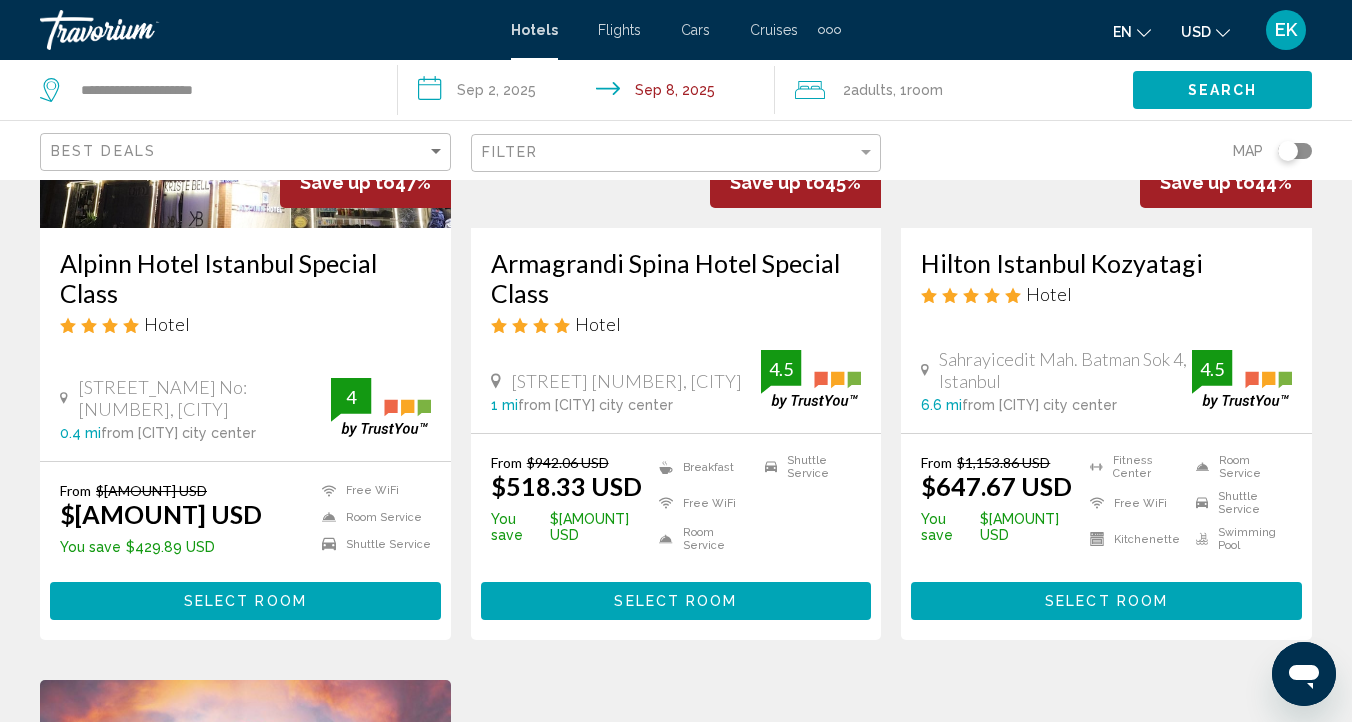 click on "Select Room" at bounding box center (1106, 602) 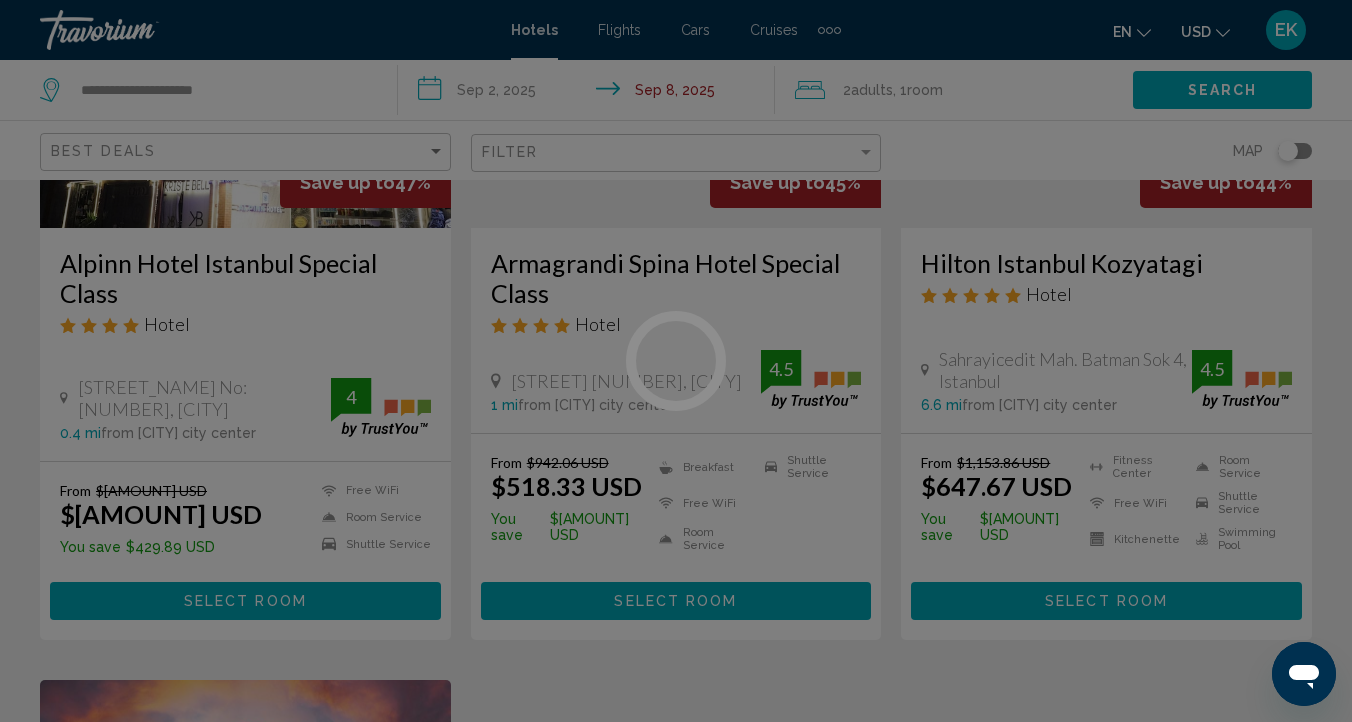 scroll, scrollTop: 174, scrollLeft: 0, axis: vertical 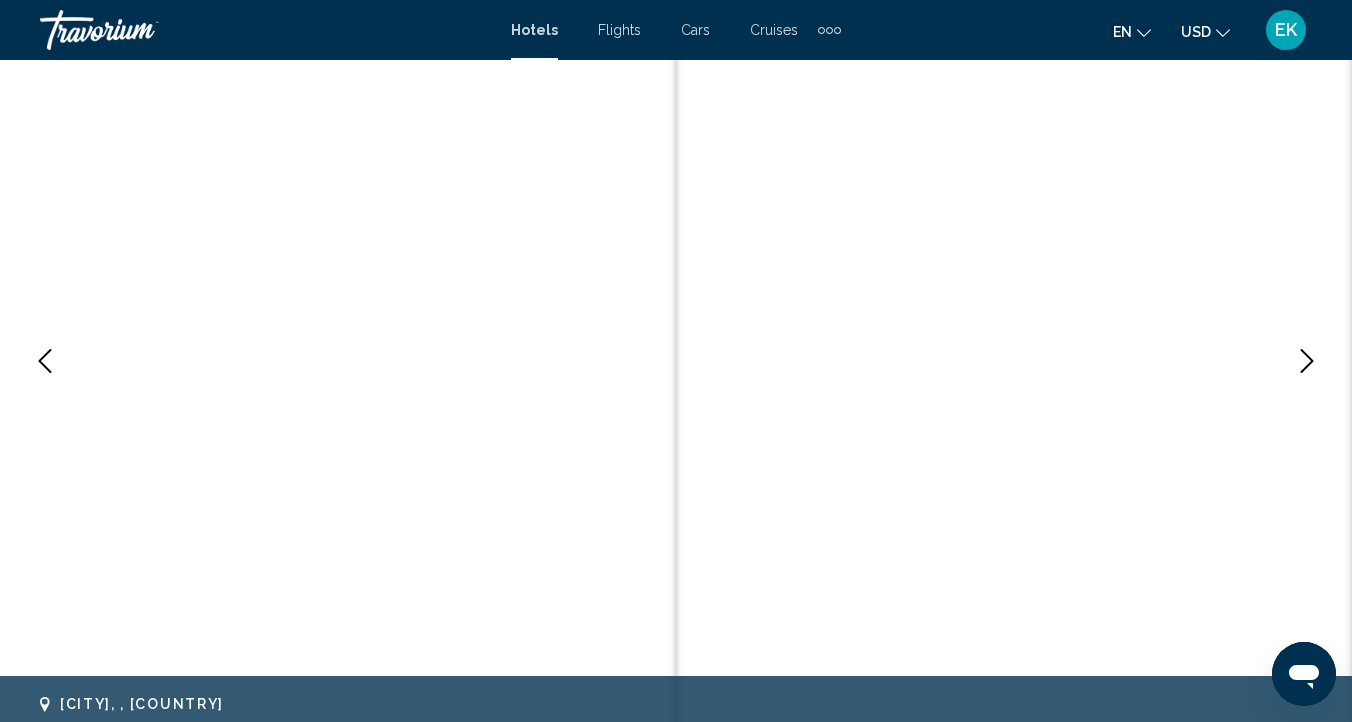 click at bounding box center [1307, 361] 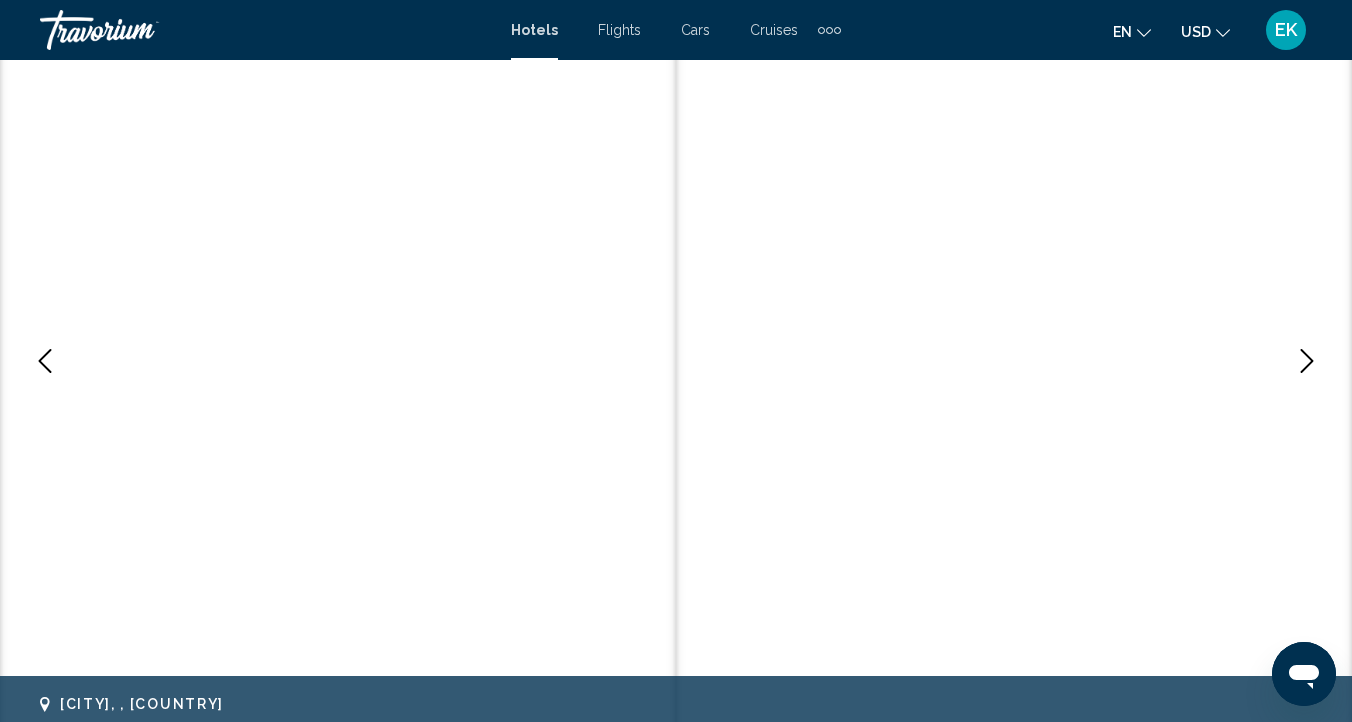 click at bounding box center [1307, 361] 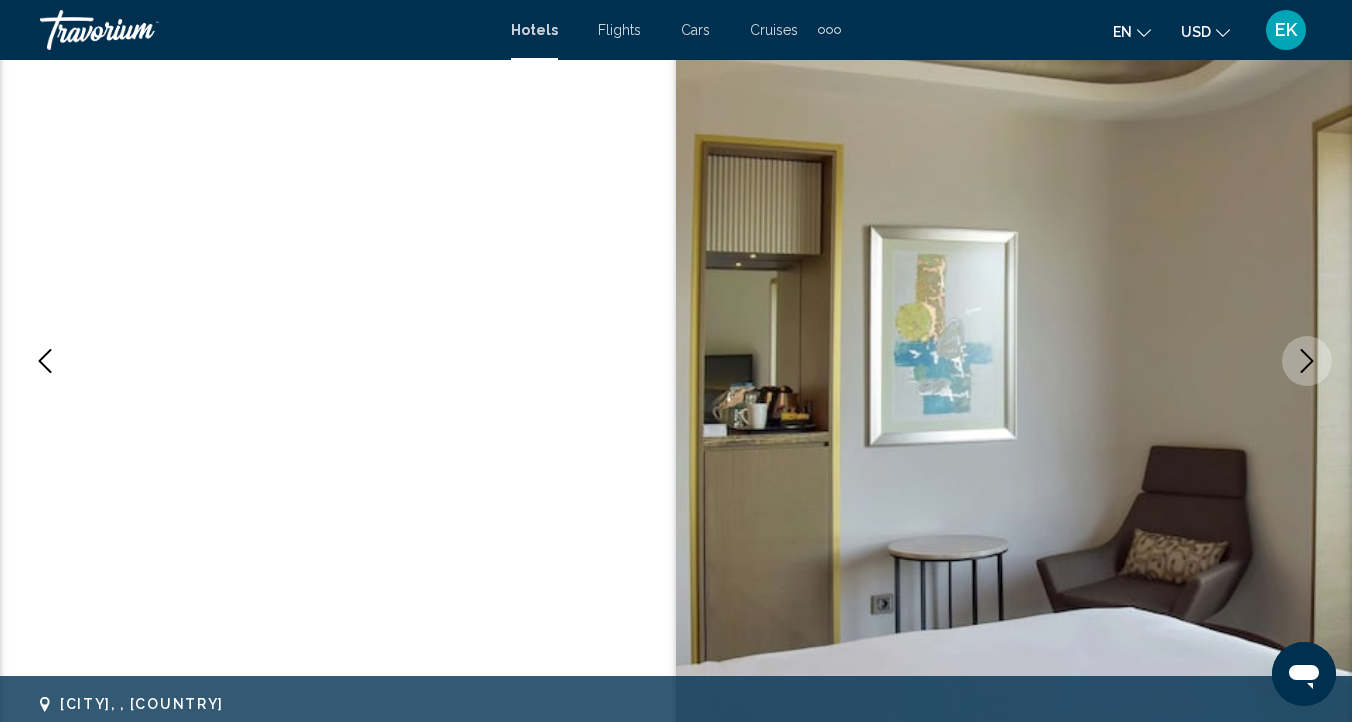 click at bounding box center [1307, 361] 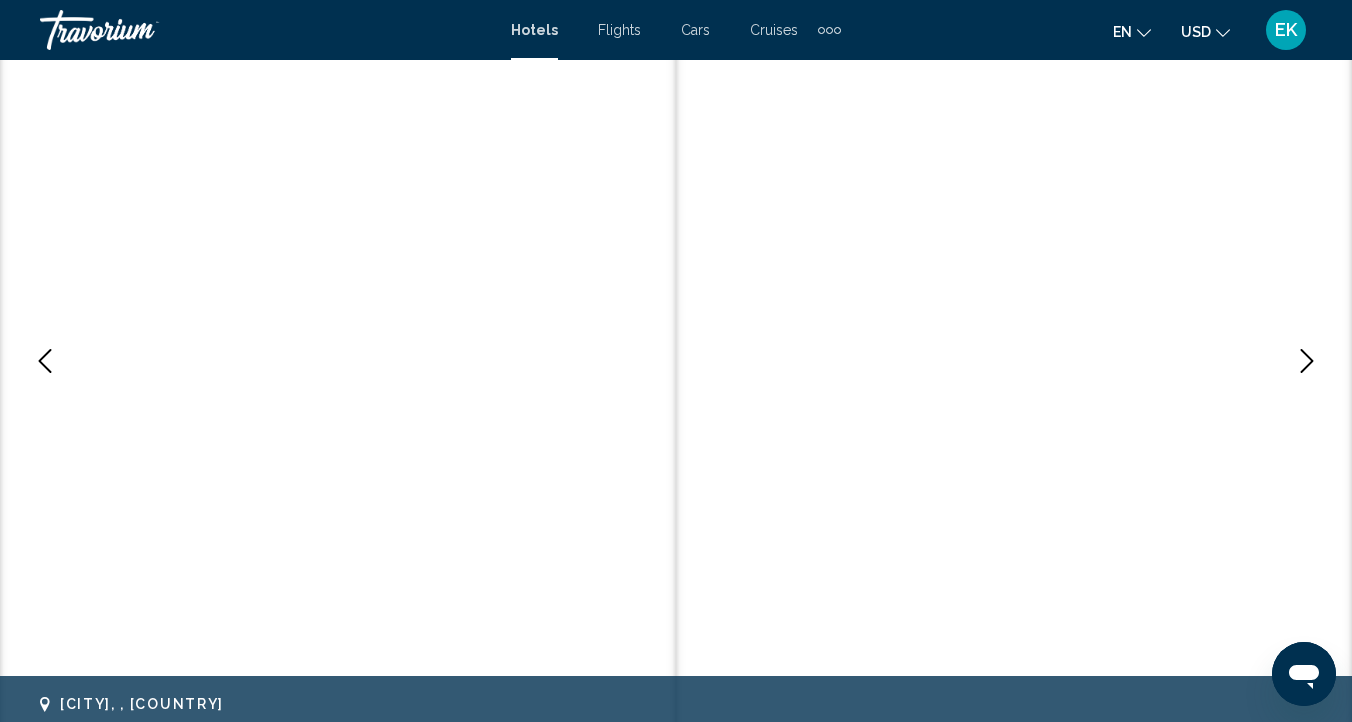 click at bounding box center (1307, 361) 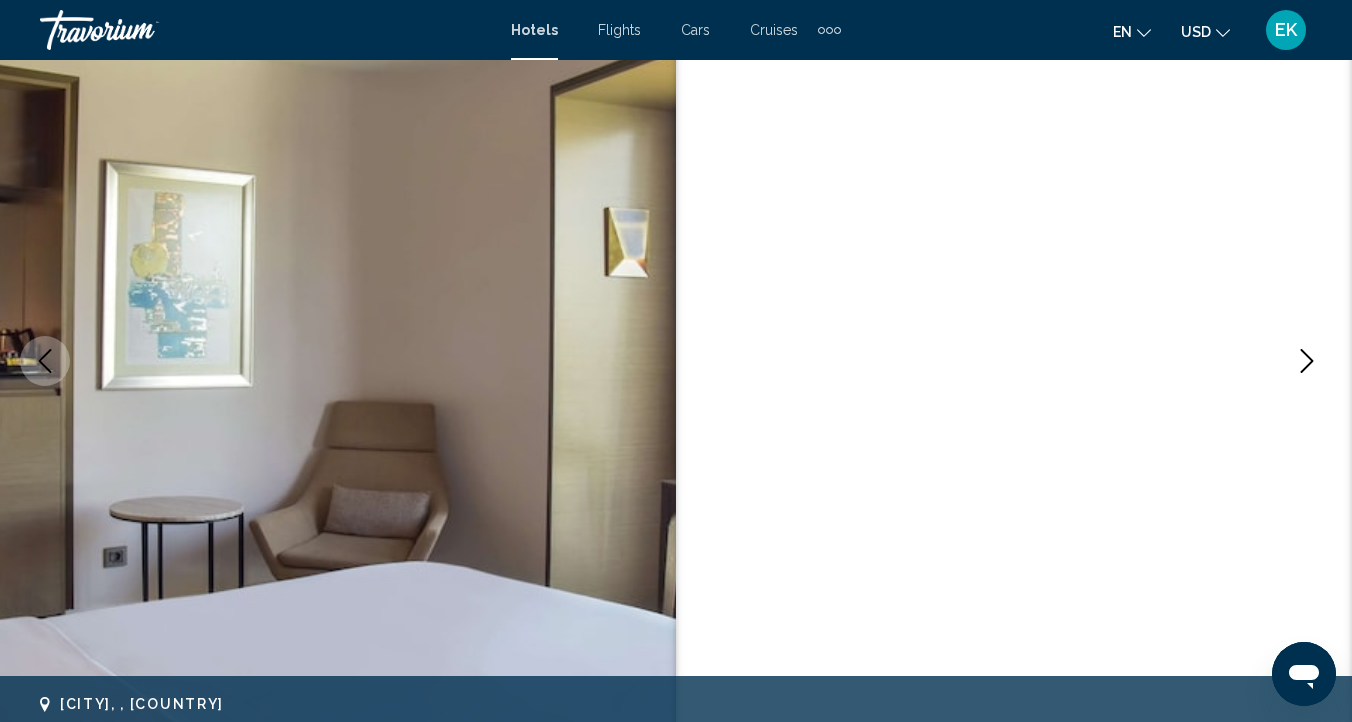 click at bounding box center (1307, 361) 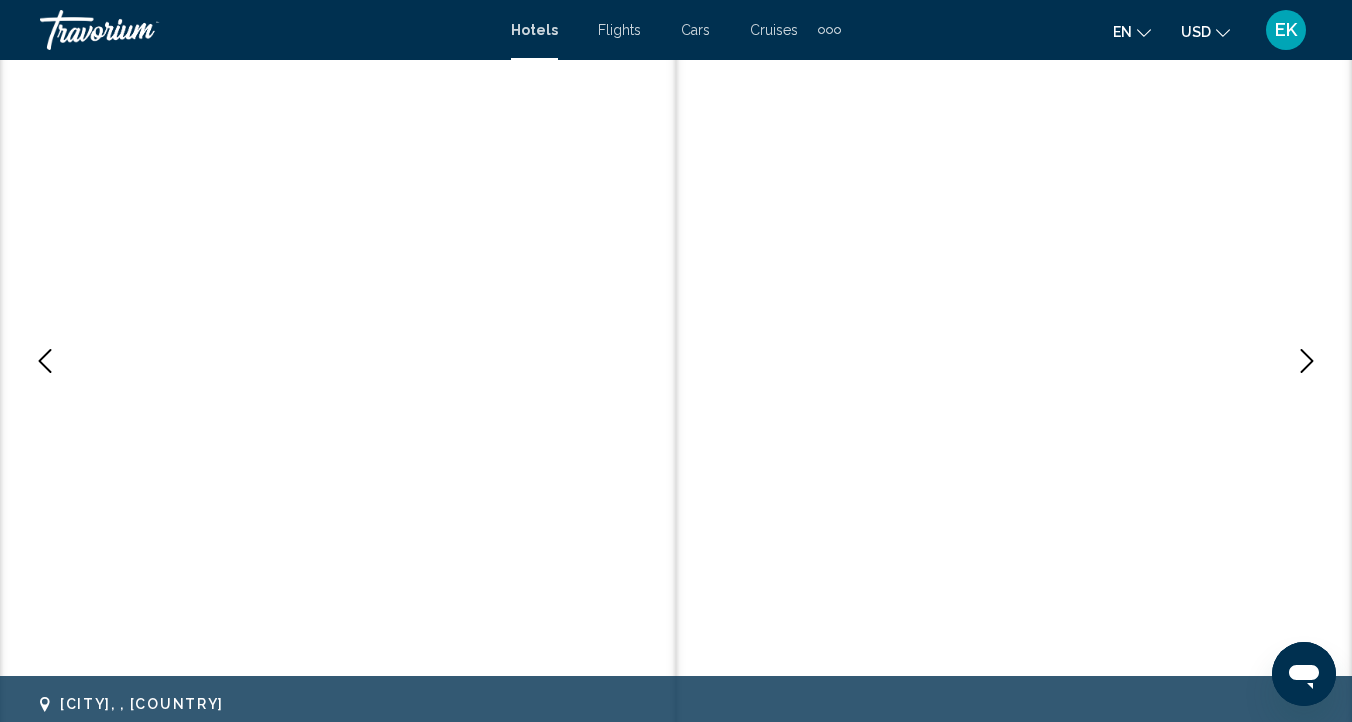 click at bounding box center [1307, 361] 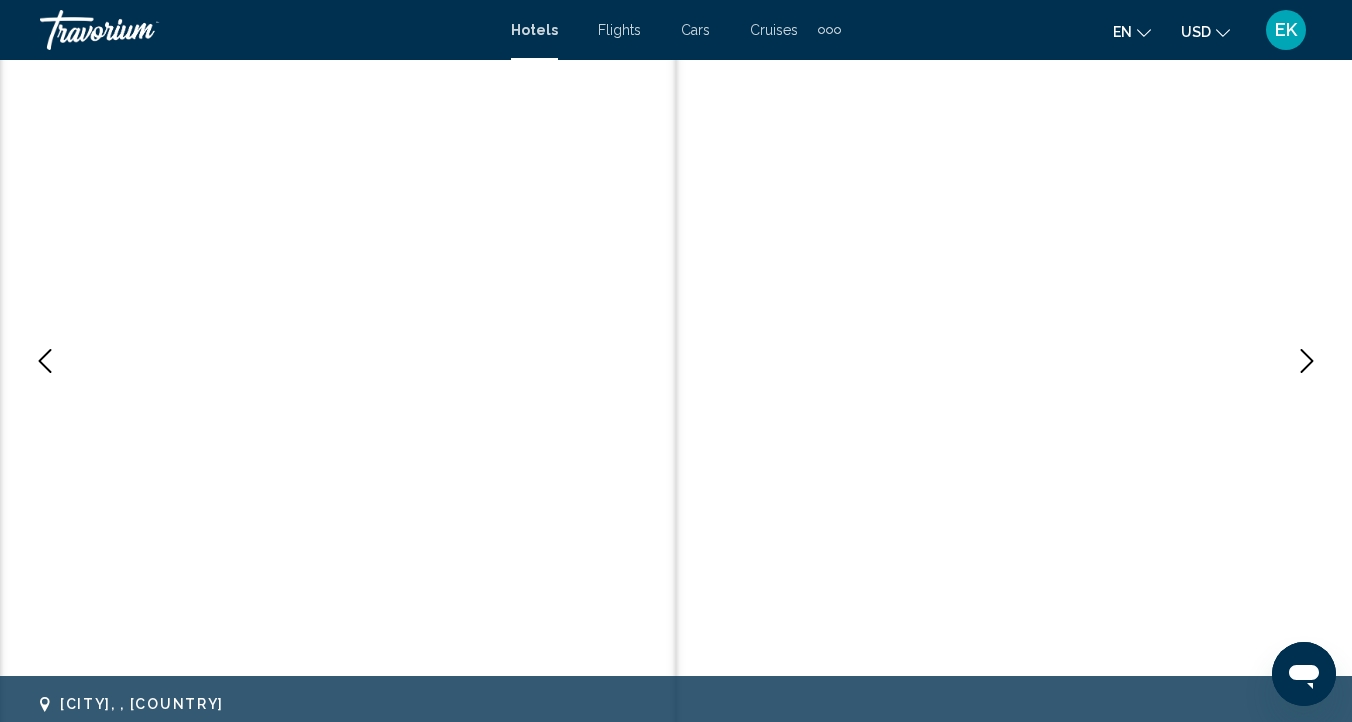 click at bounding box center (1307, 361) 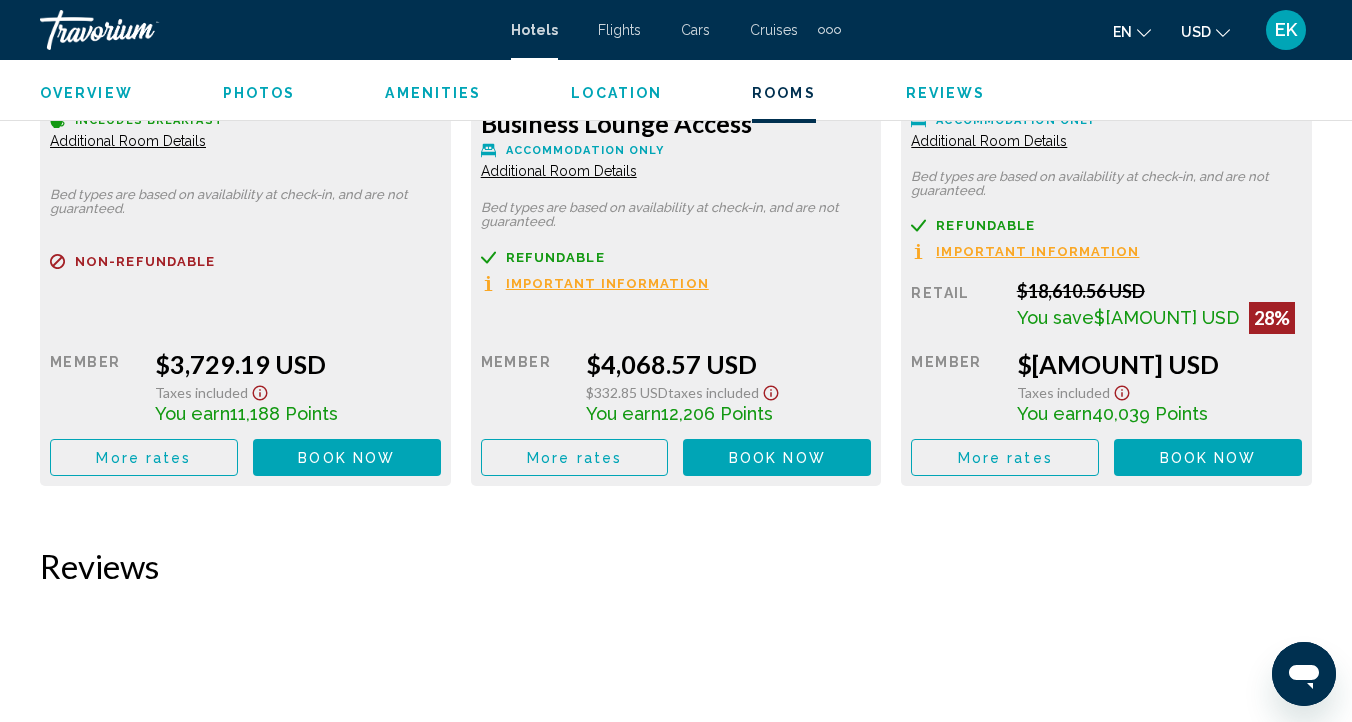 scroll, scrollTop: 8213, scrollLeft: 0, axis: vertical 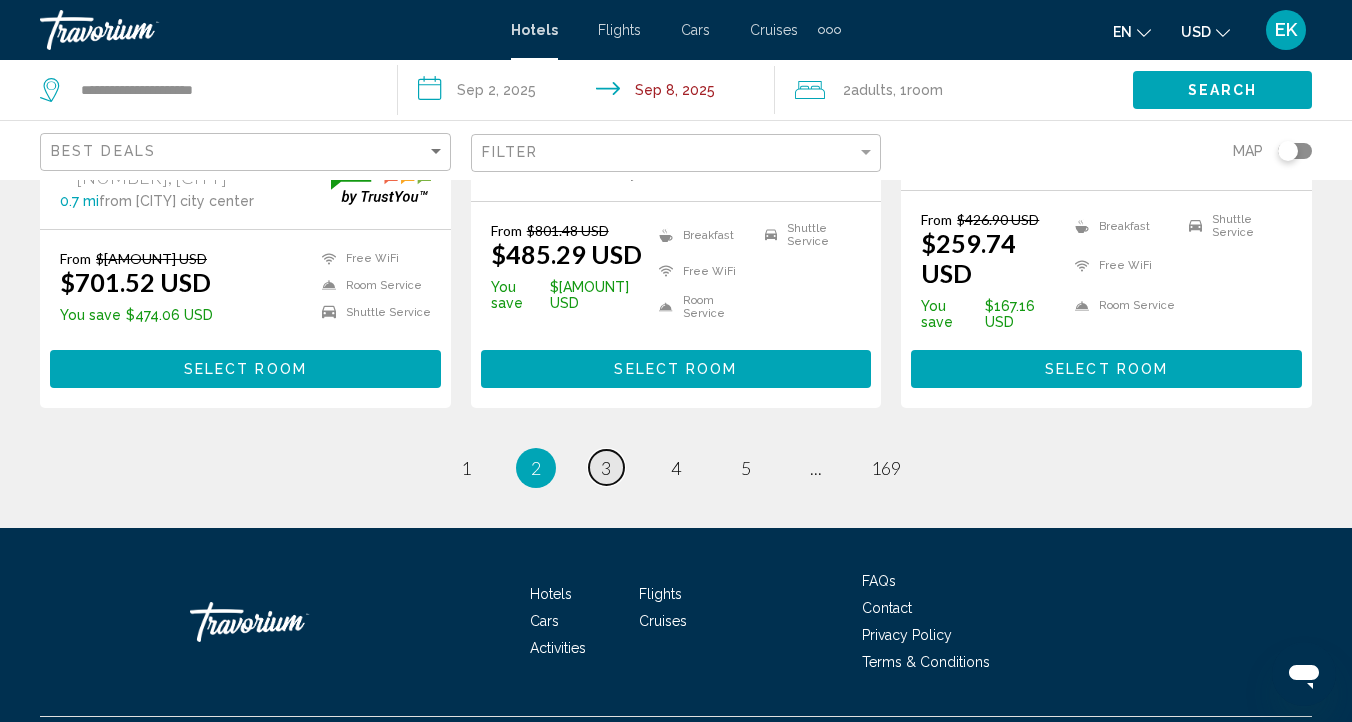click on "3" at bounding box center [466, 468] 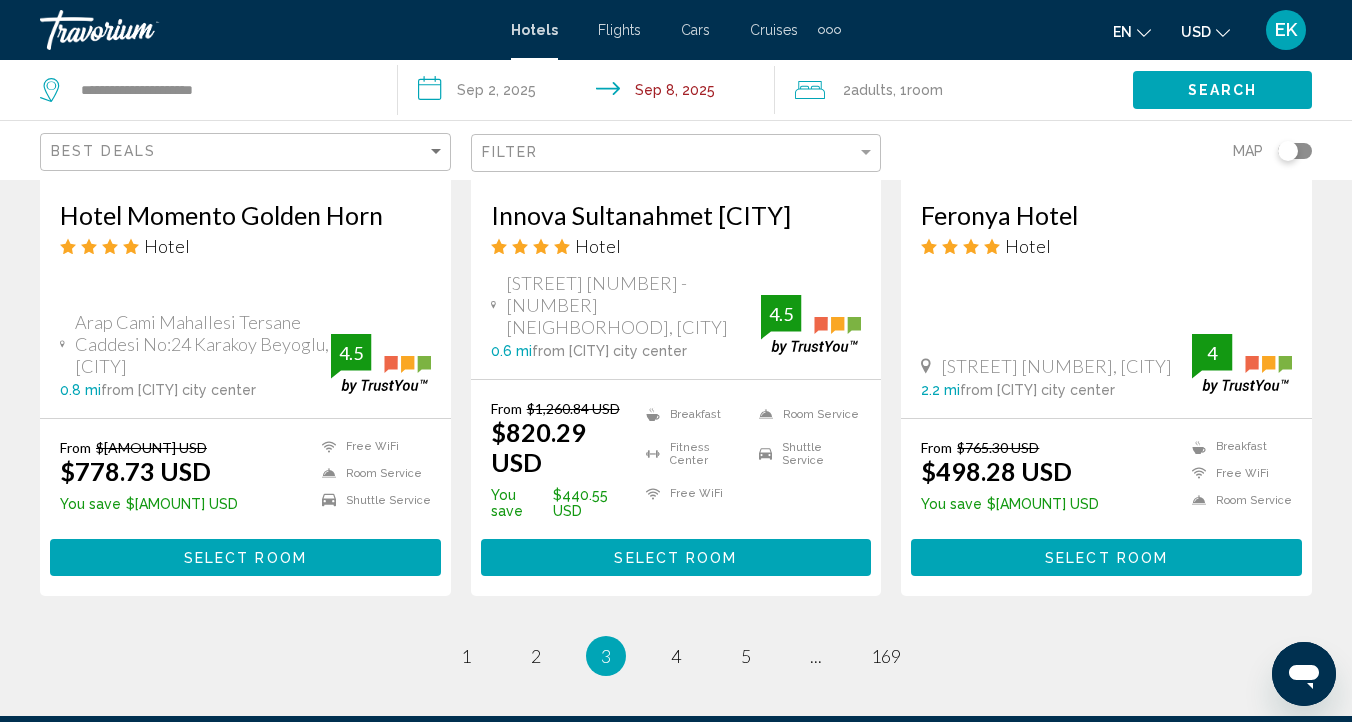 scroll, scrollTop: 2703, scrollLeft: 0, axis: vertical 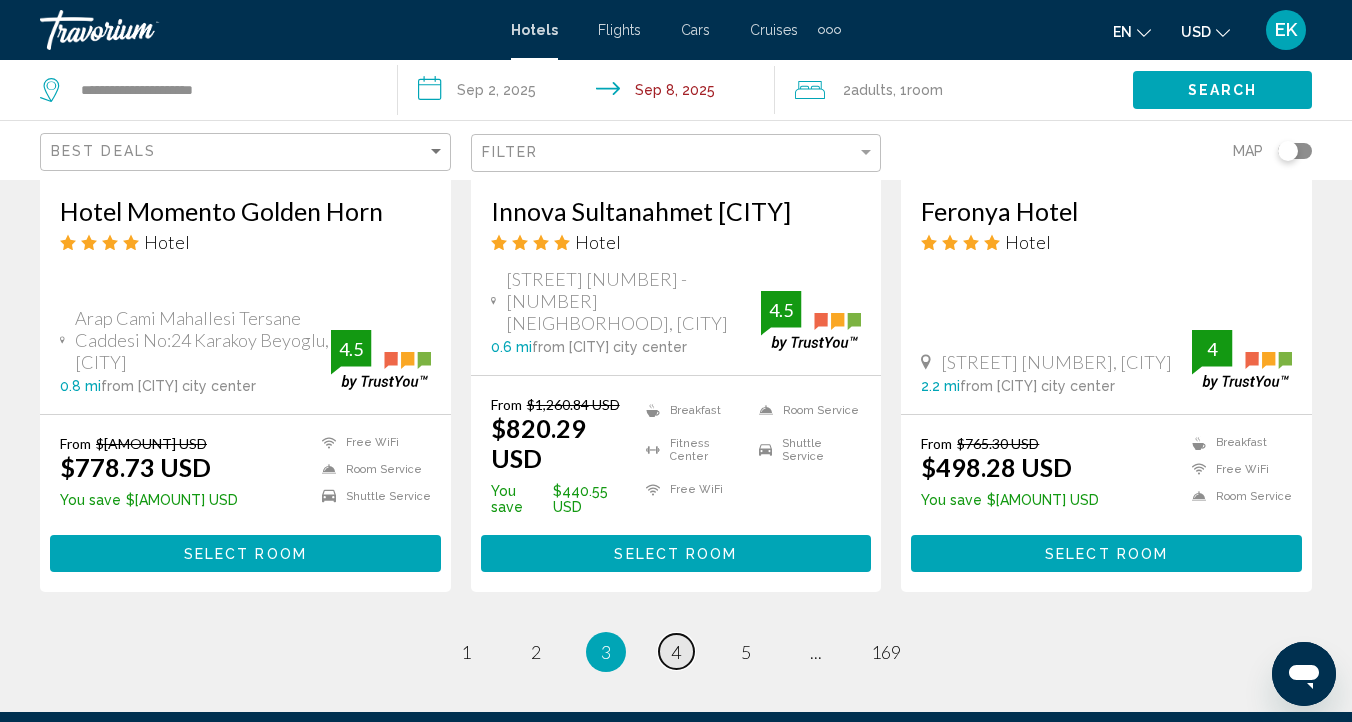 click on "4" at bounding box center (466, 652) 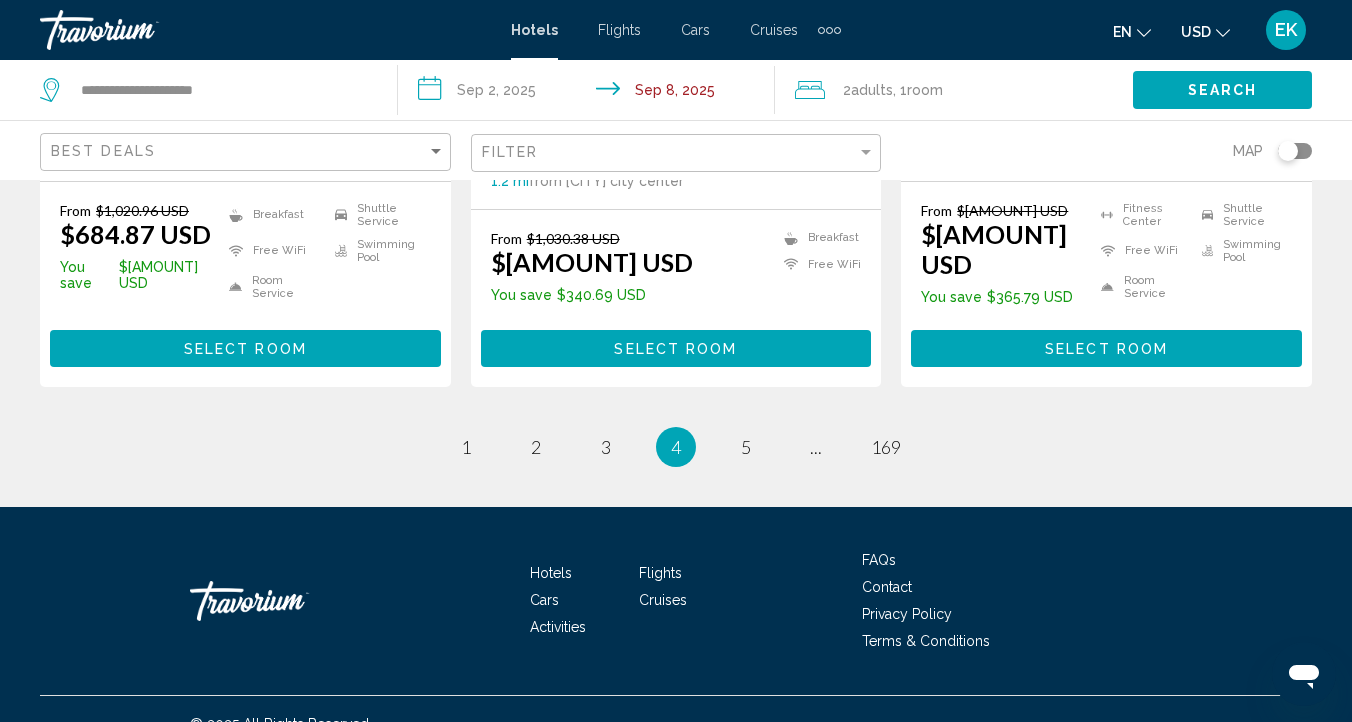 scroll, scrollTop: 2885, scrollLeft: 0, axis: vertical 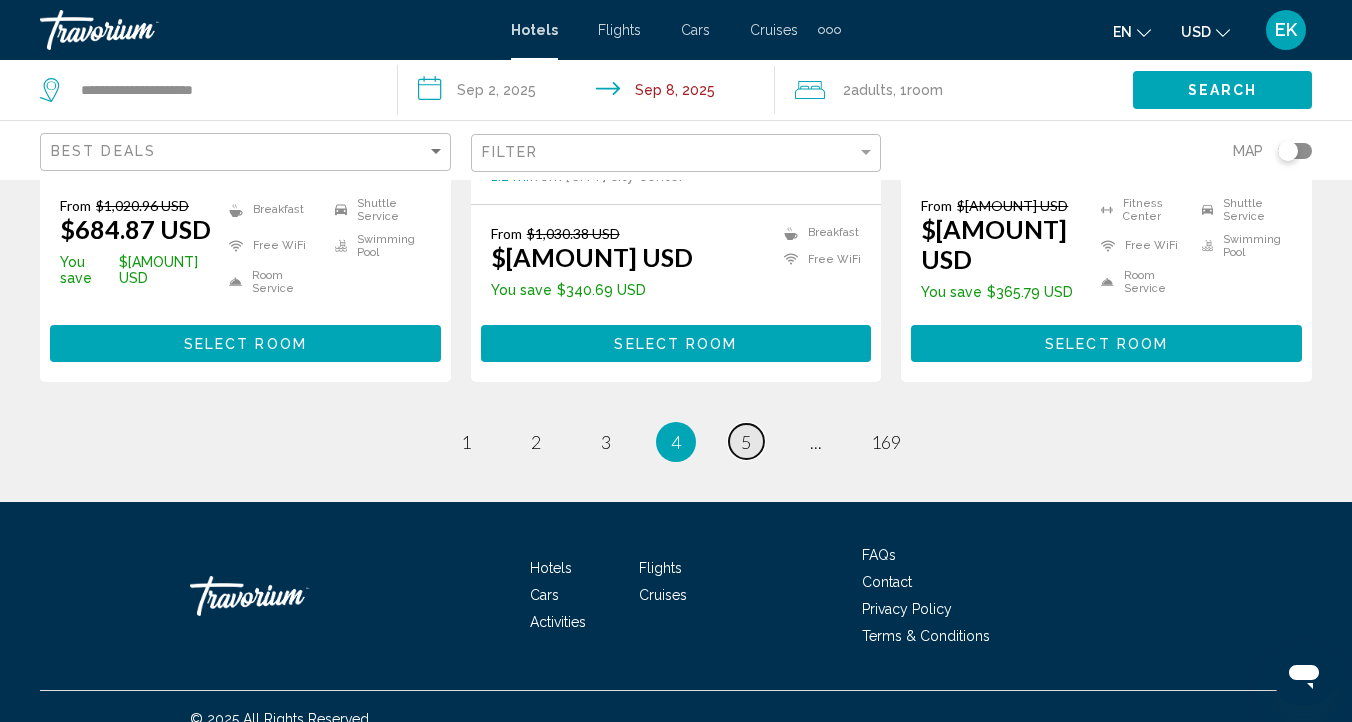 click on "5" at bounding box center (466, 442) 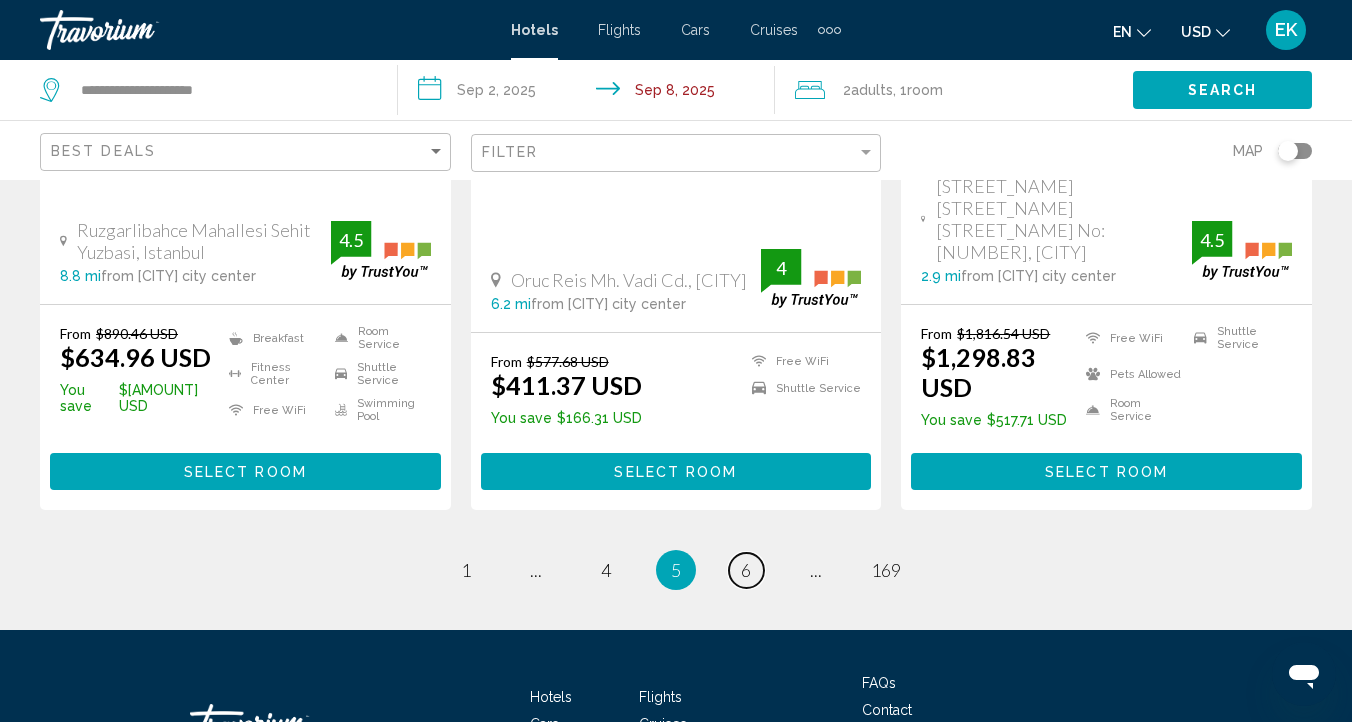 scroll, scrollTop: 2811, scrollLeft: 0, axis: vertical 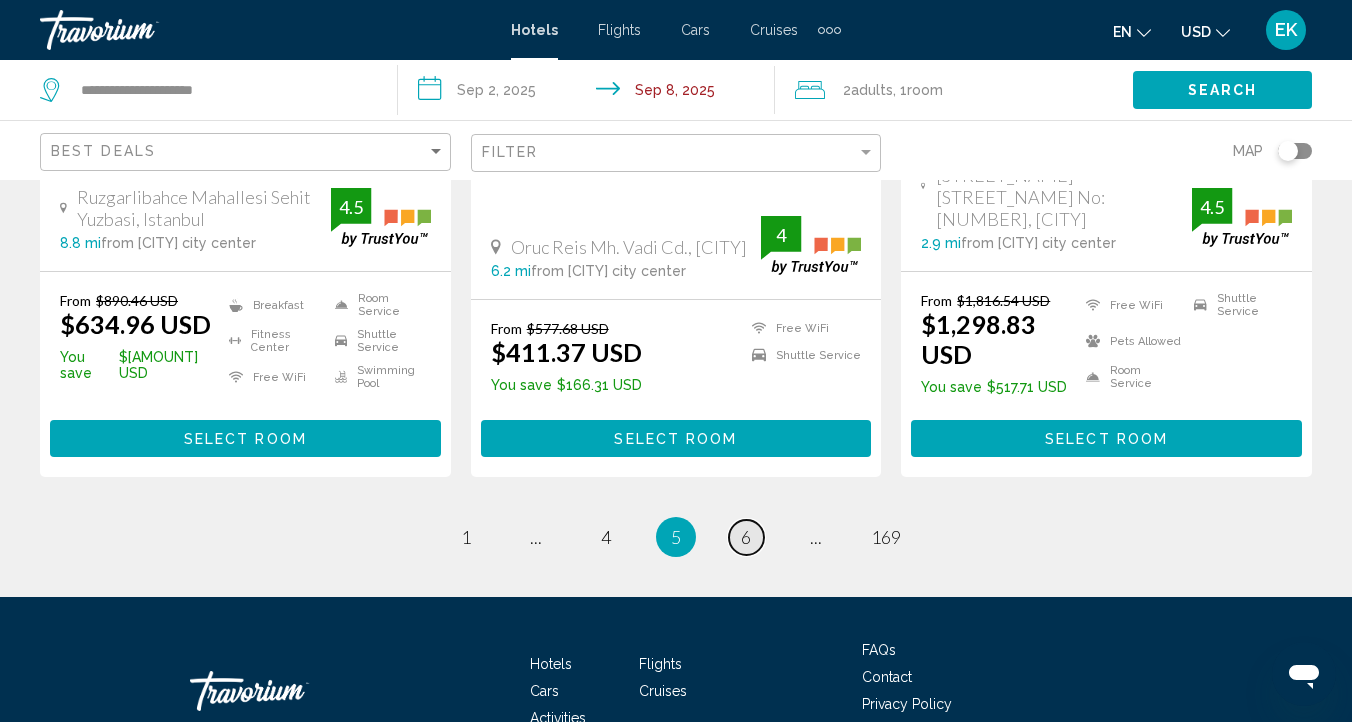 click on "6" at bounding box center (466, 537) 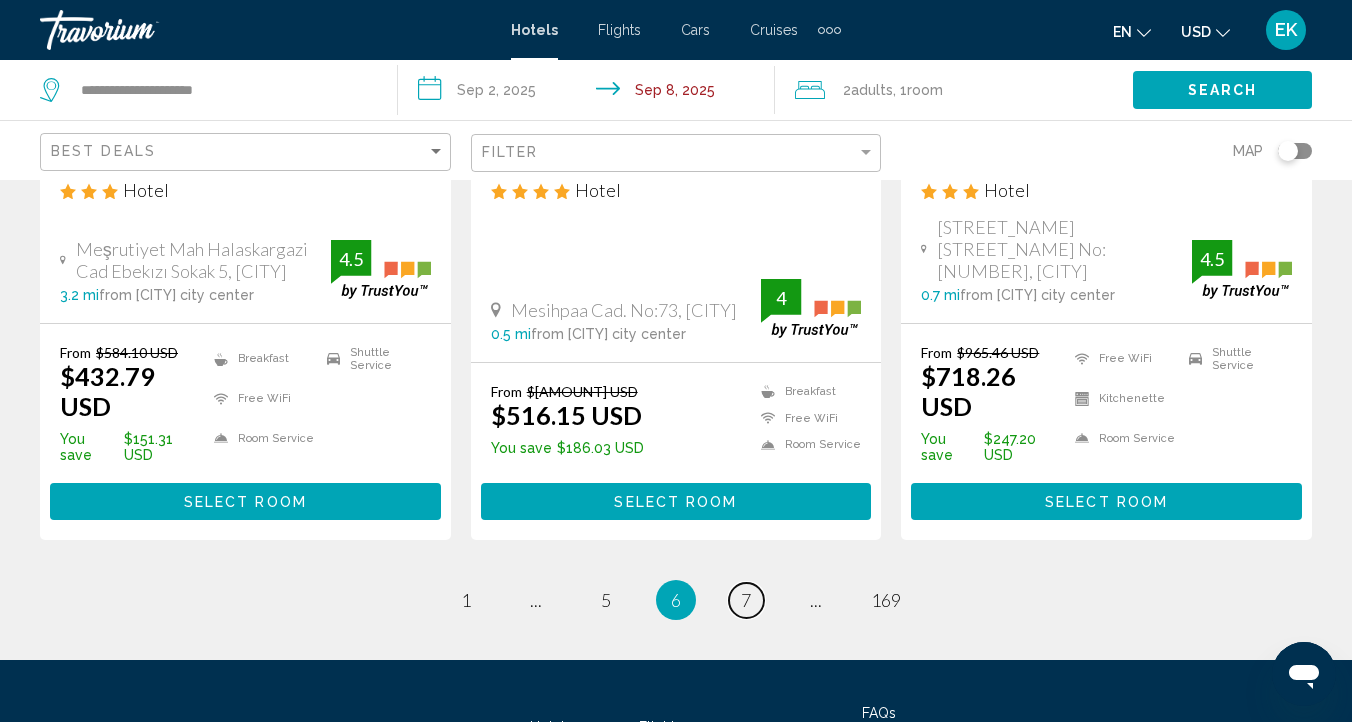 scroll, scrollTop: 2807, scrollLeft: 0, axis: vertical 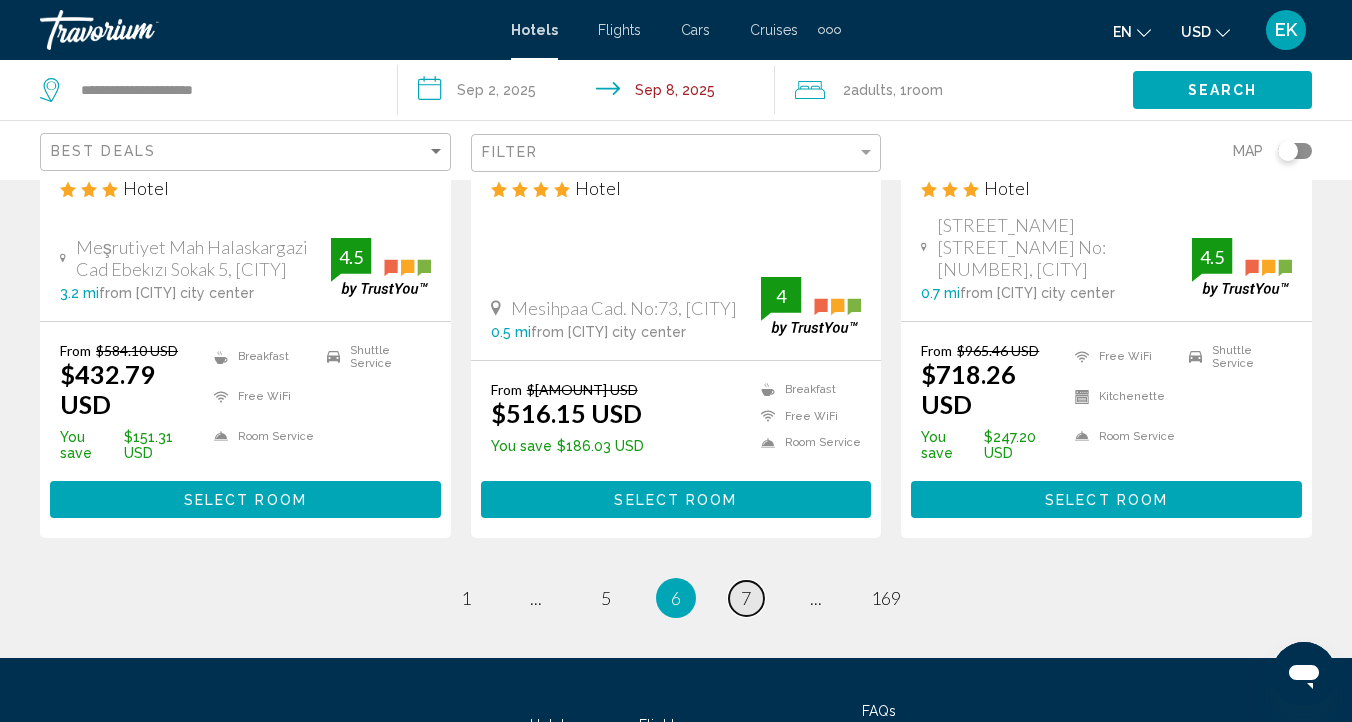 click on "7" at bounding box center [466, 598] 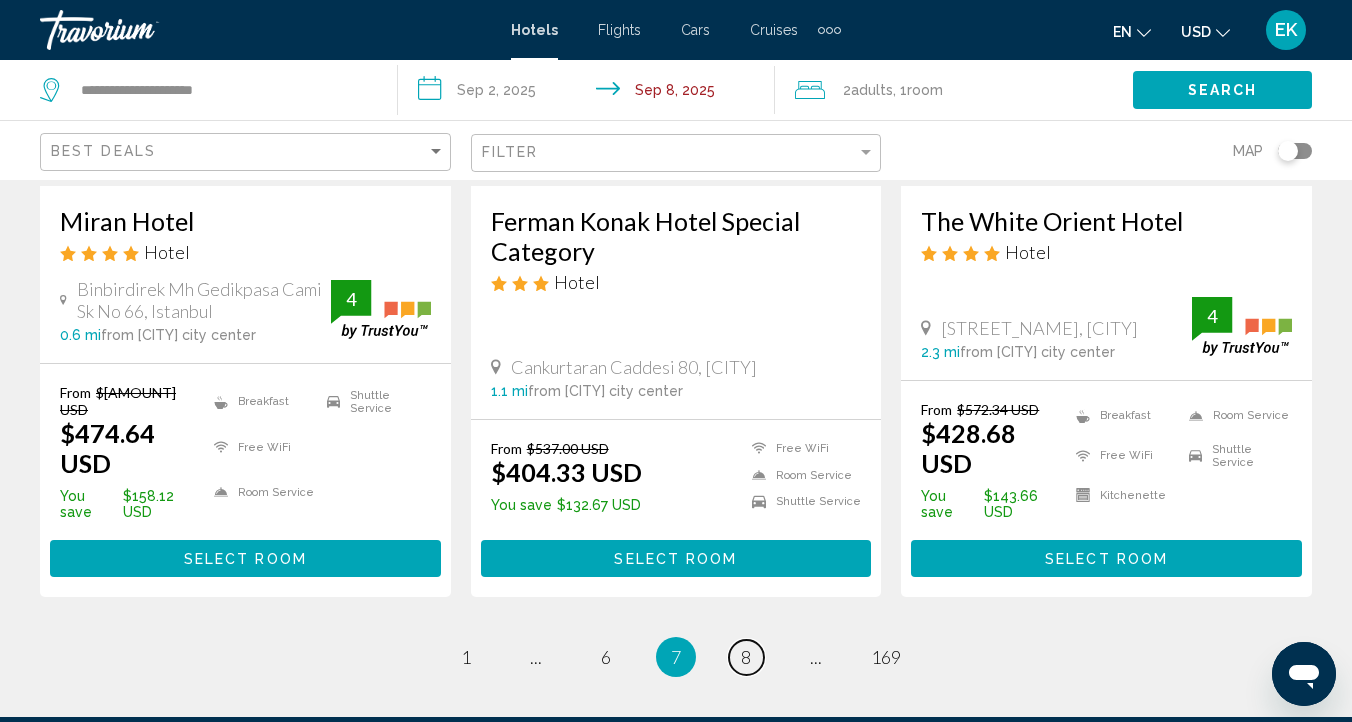 scroll, scrollTop: 2664, scrollLeft: 0, axis: vertical 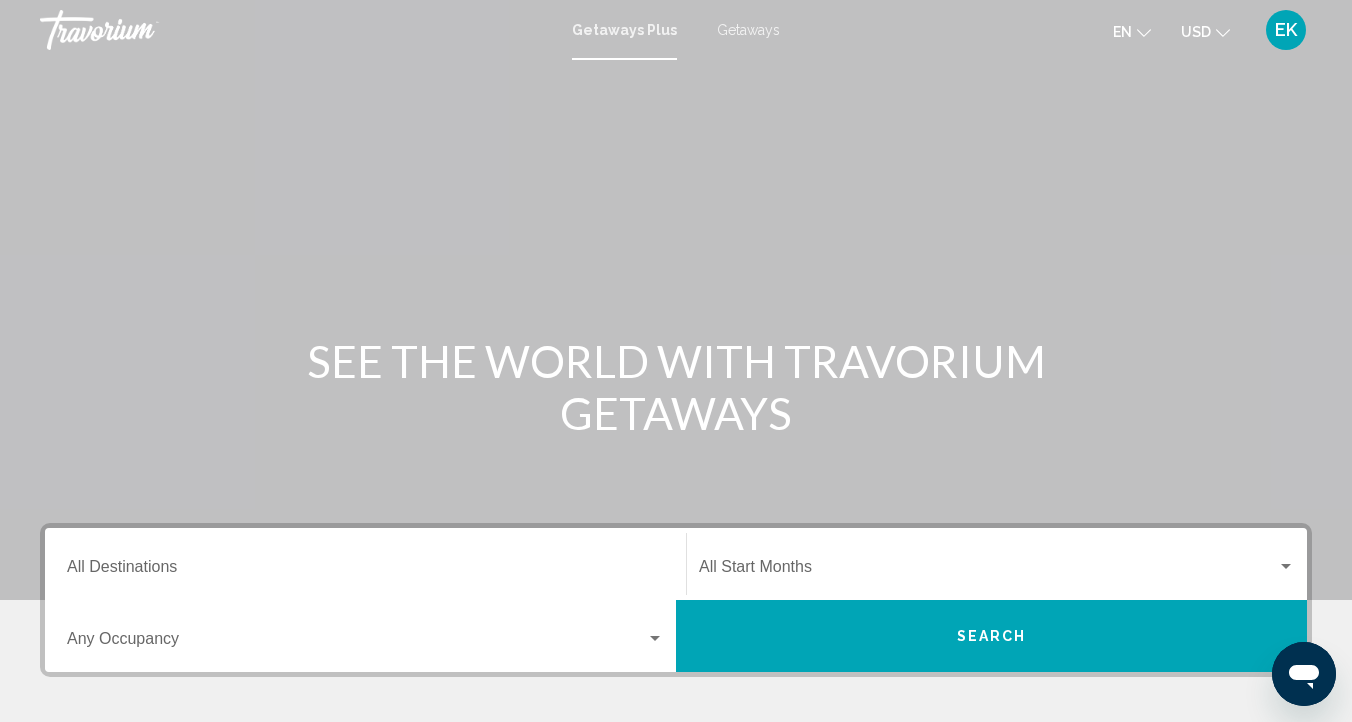 click on "Getaways" at bounding box center (748, 30) 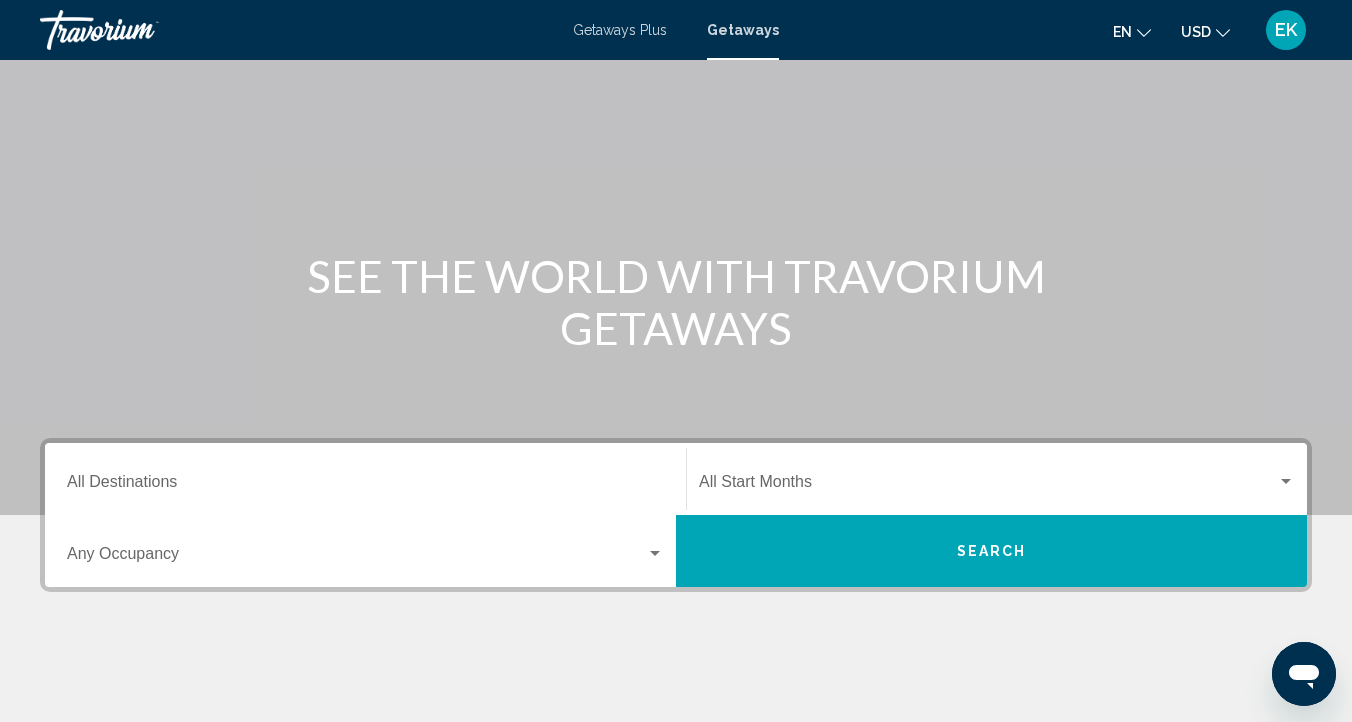 scroll, scrollTop: 111, scrollLeft: 0, axis: vertical 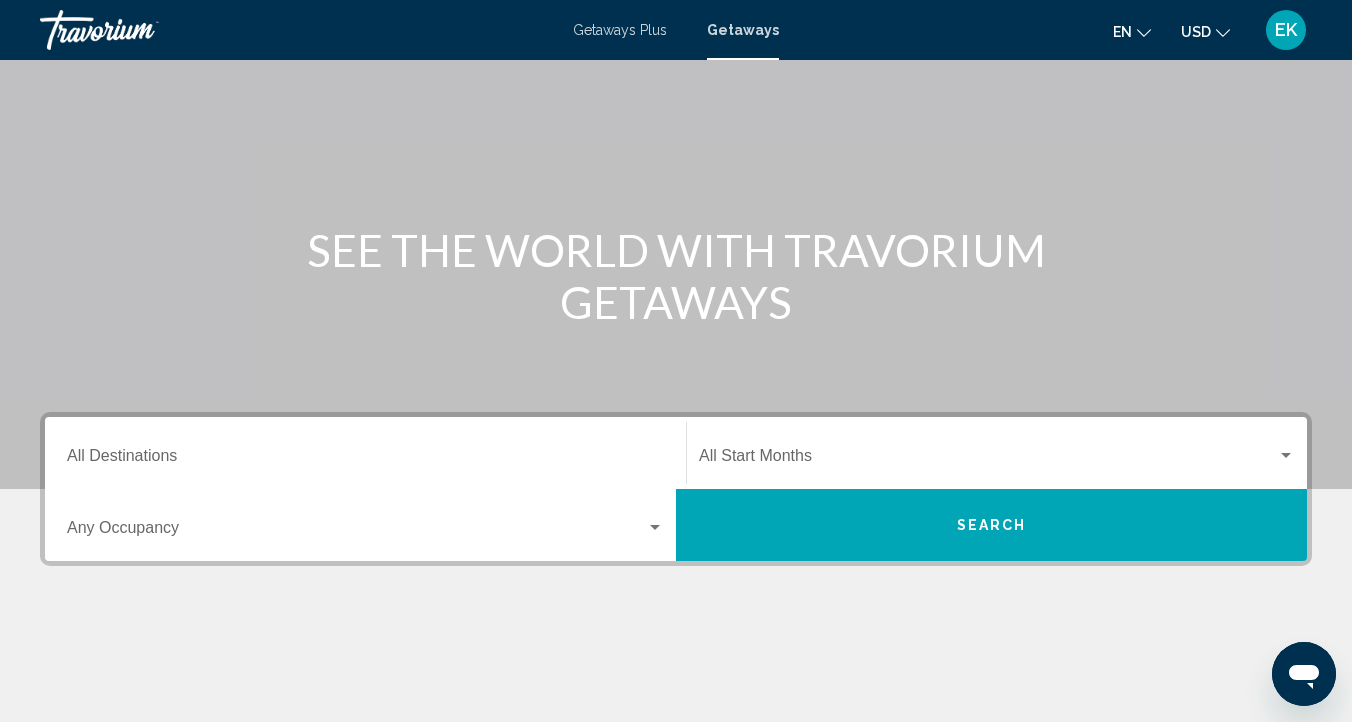 click on "Destination All Destinations" at bounding box center (365, 460) 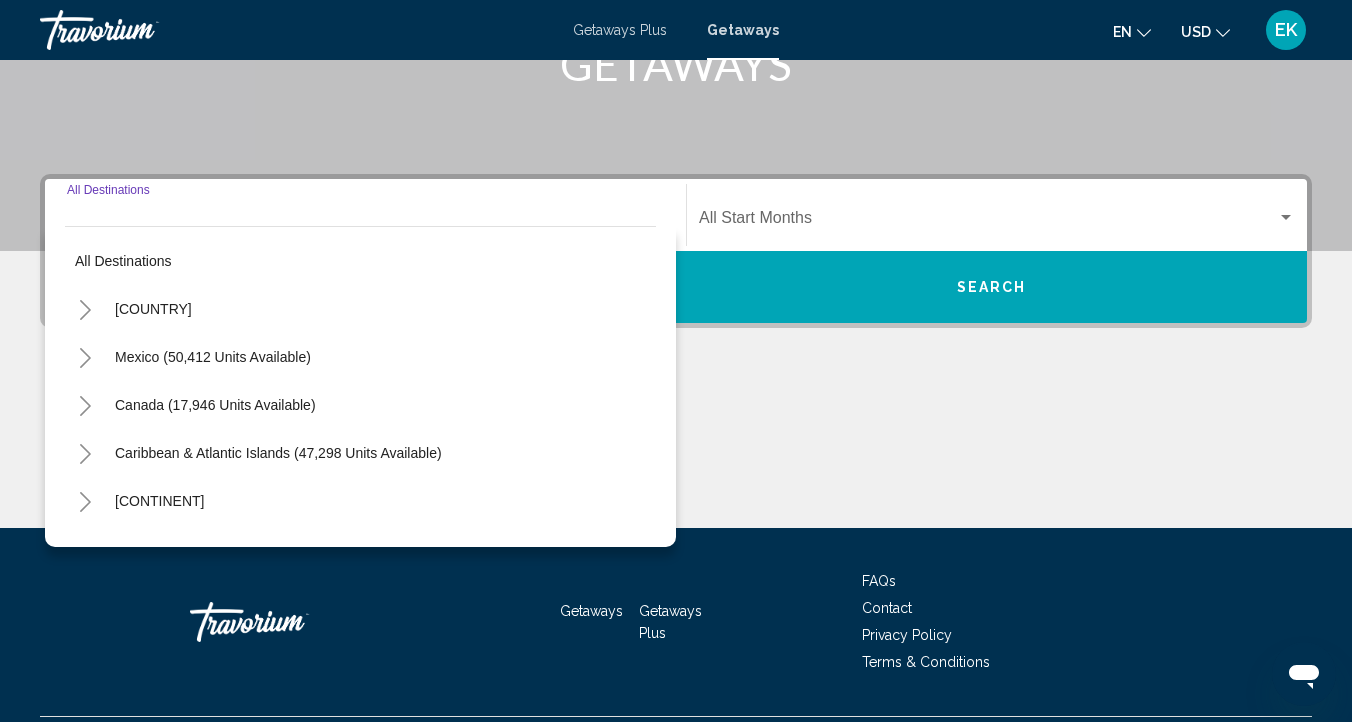 scroll, scrollTop: 400, scrollLeft: 0, axis: vertical 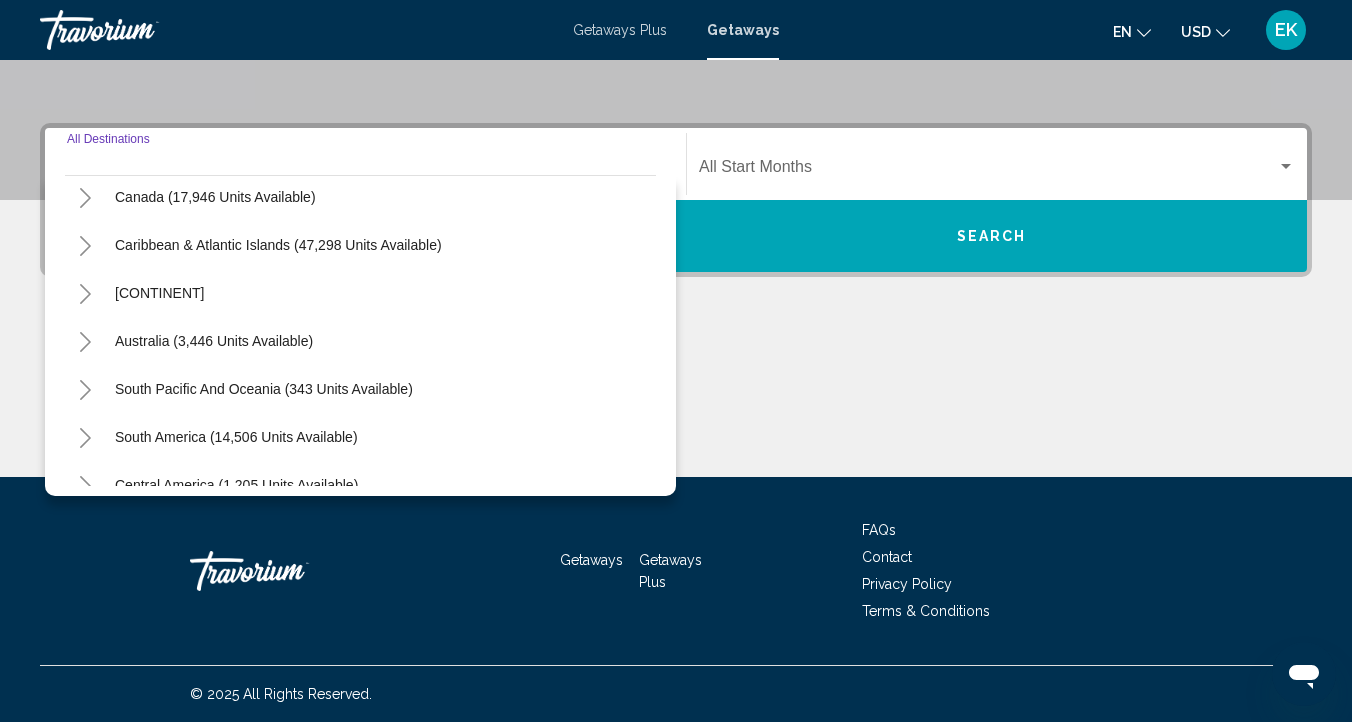 click at bounding box center (85, 294) 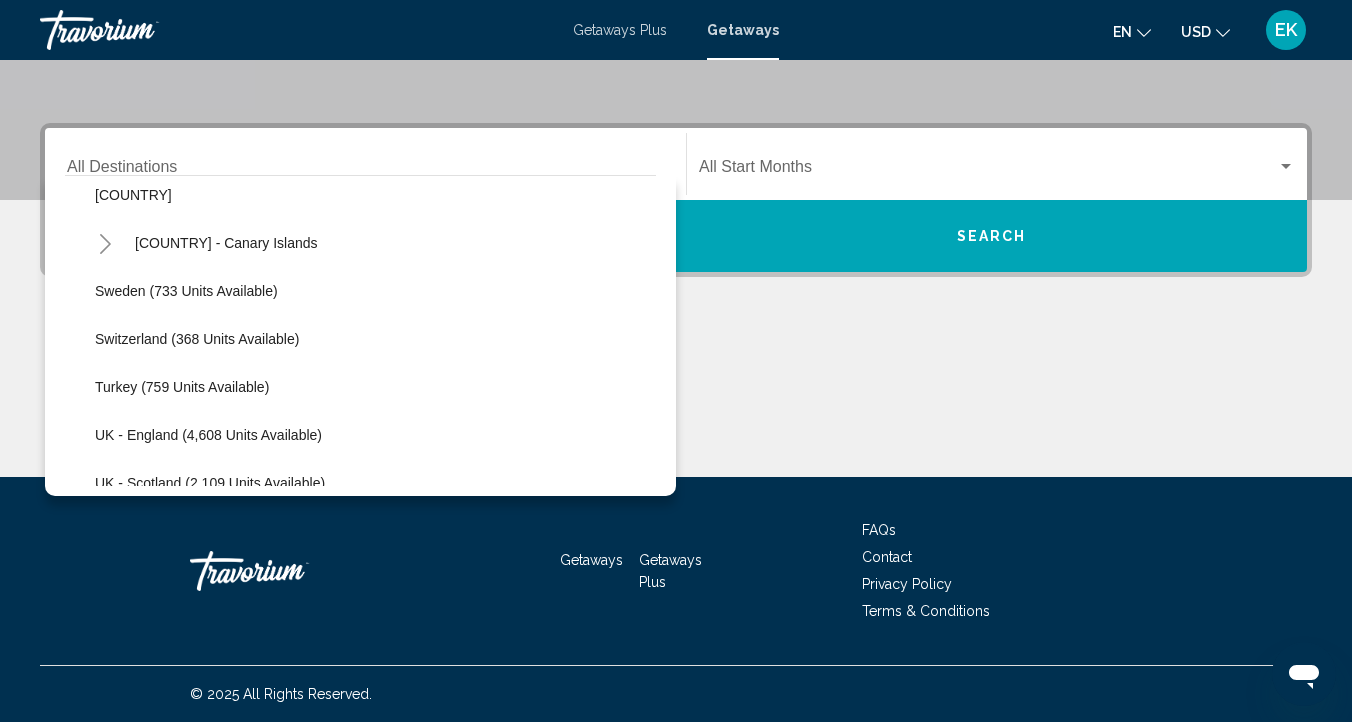 scroll, scrollTop: 1037, scrollLeft: 0, axis: vertical 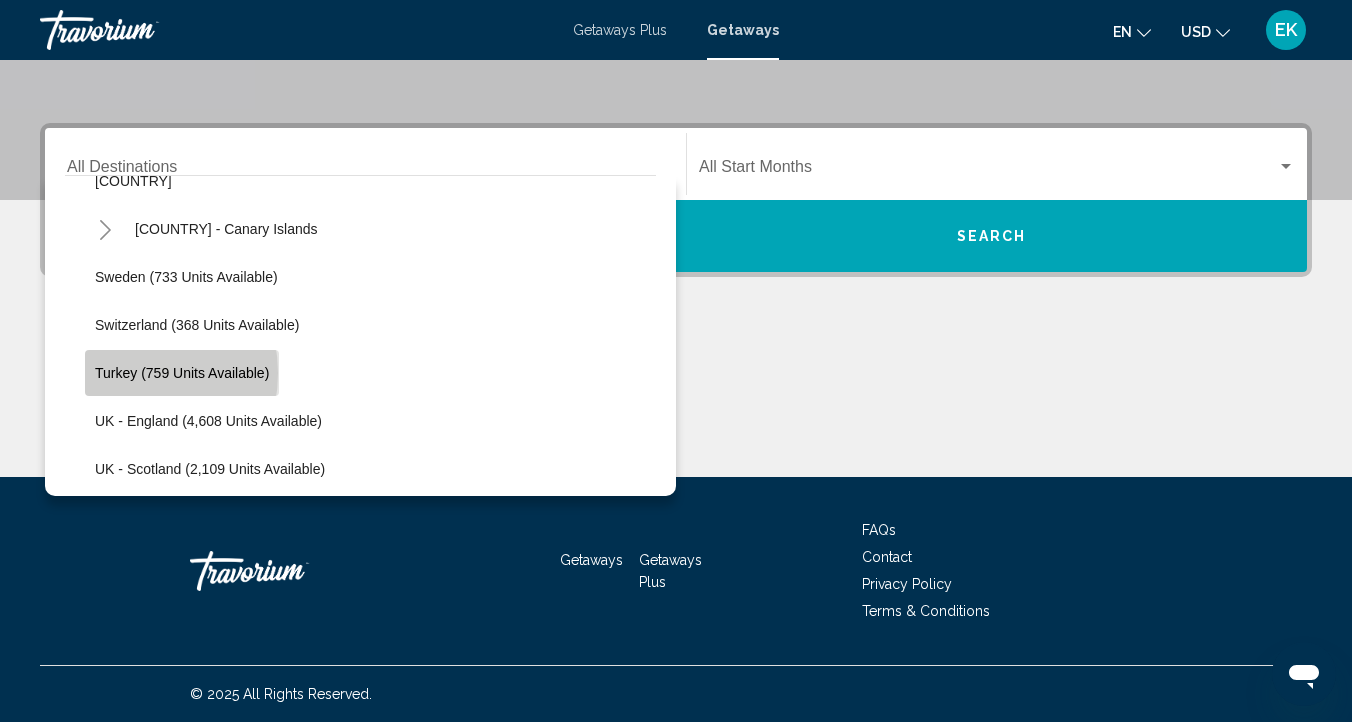 click on "Turkey (759 units available)" at bounding box center [182, 373] 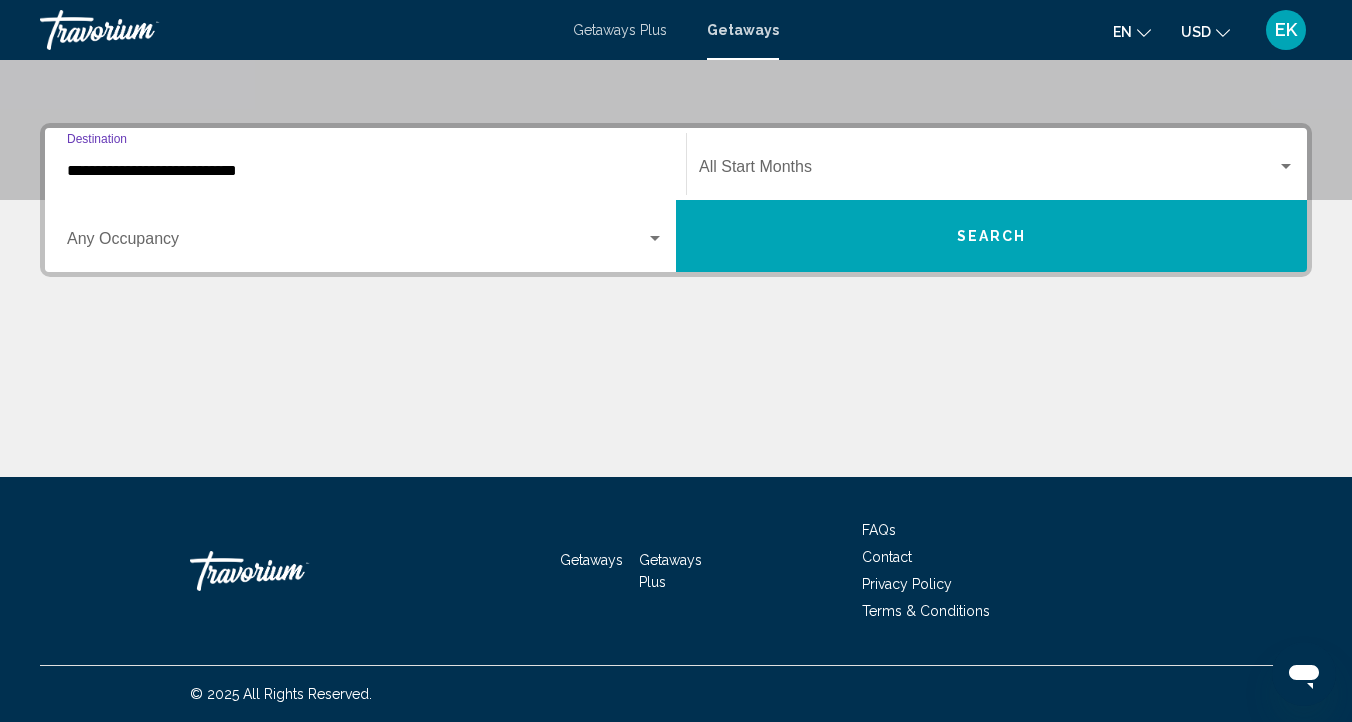 click on "Start Month All Start Months" at bounding box center (997, 164) 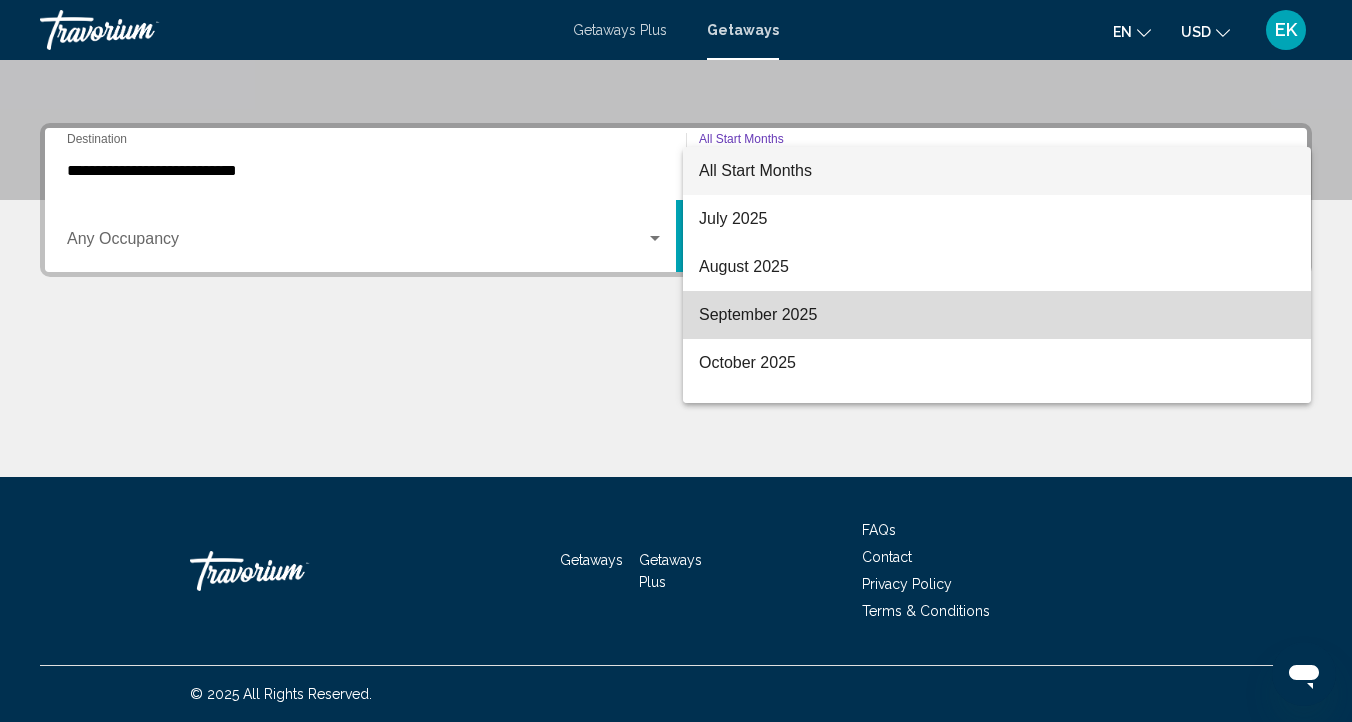 click on "September 2025" at bounding box center [997, 315] 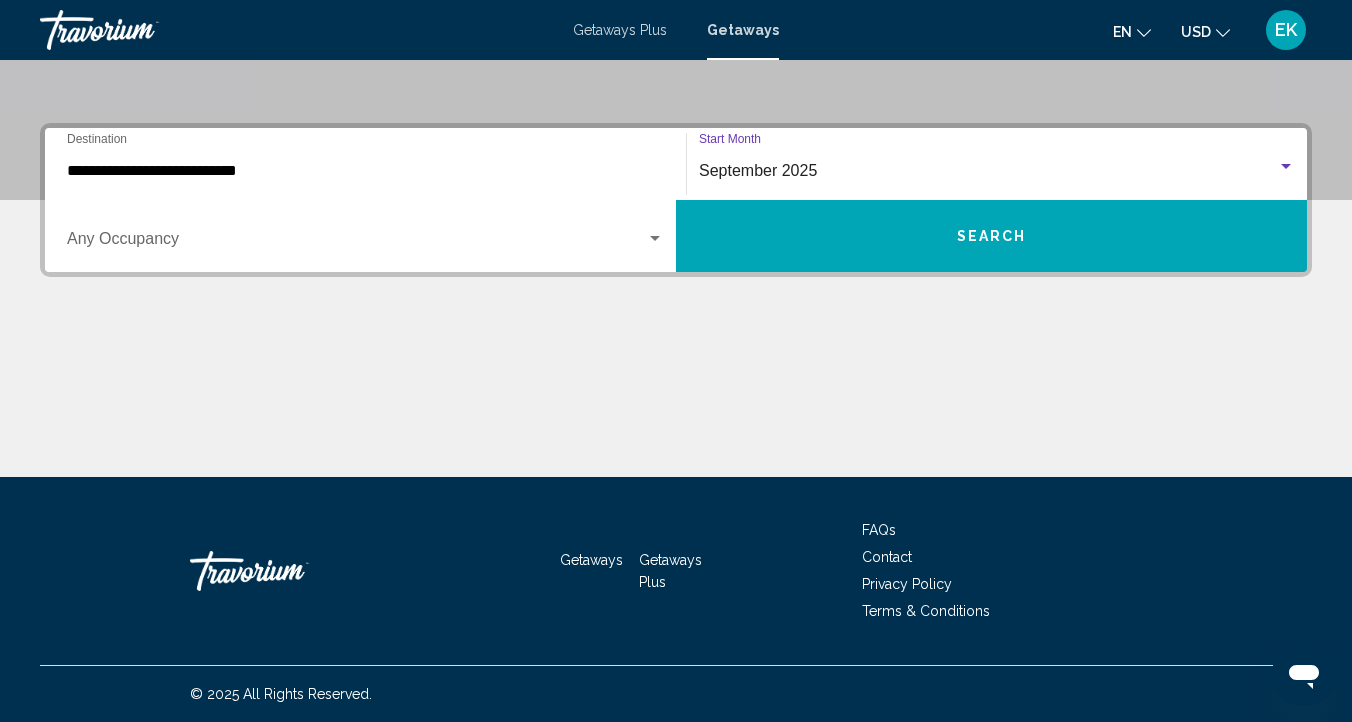 click at bounding box center [655, 239] 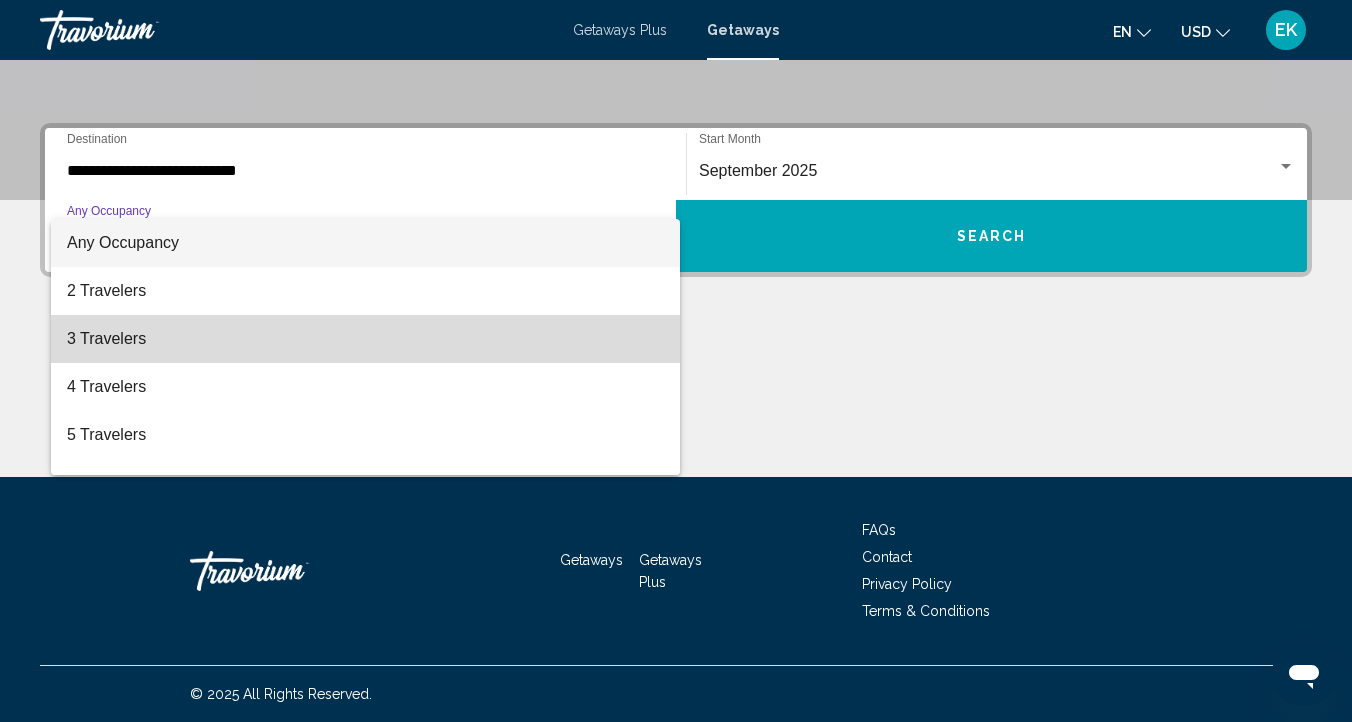 click on "3 Travelers" at bounding box center (365, 339) 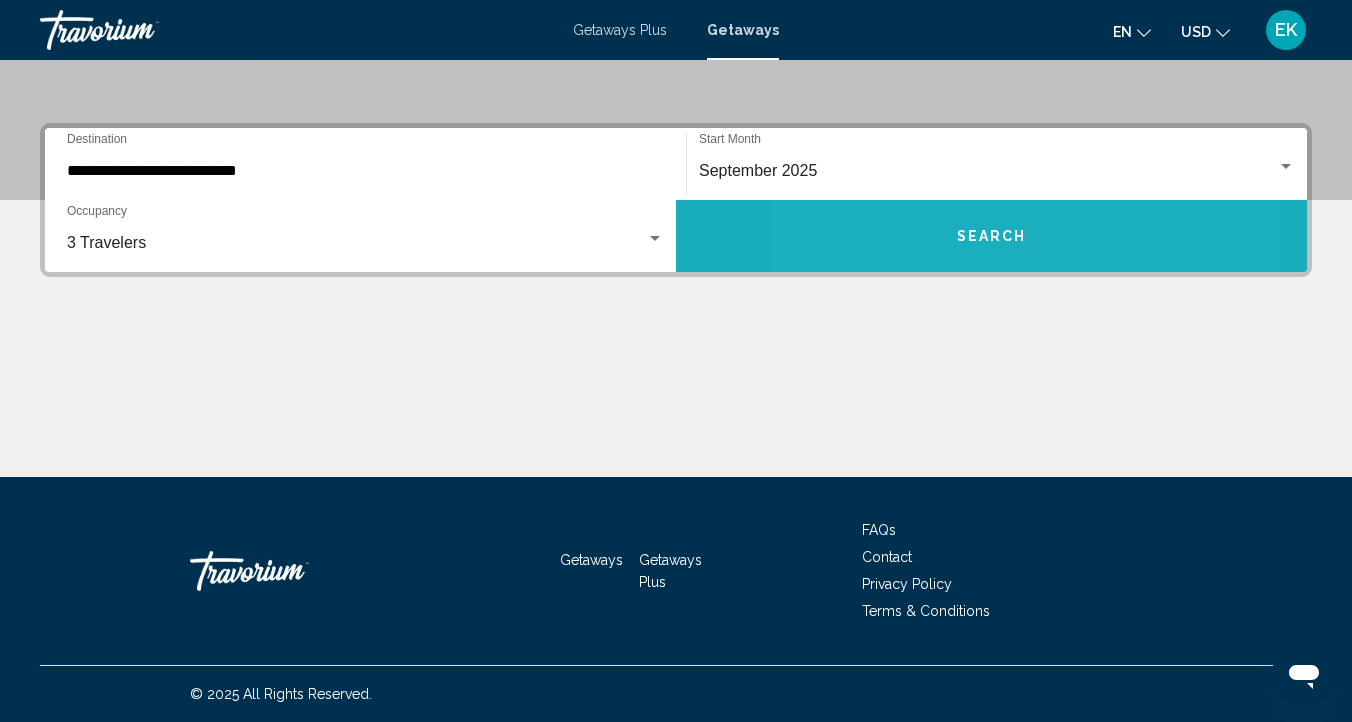 click on "Search" at bounding box center (991, 236) 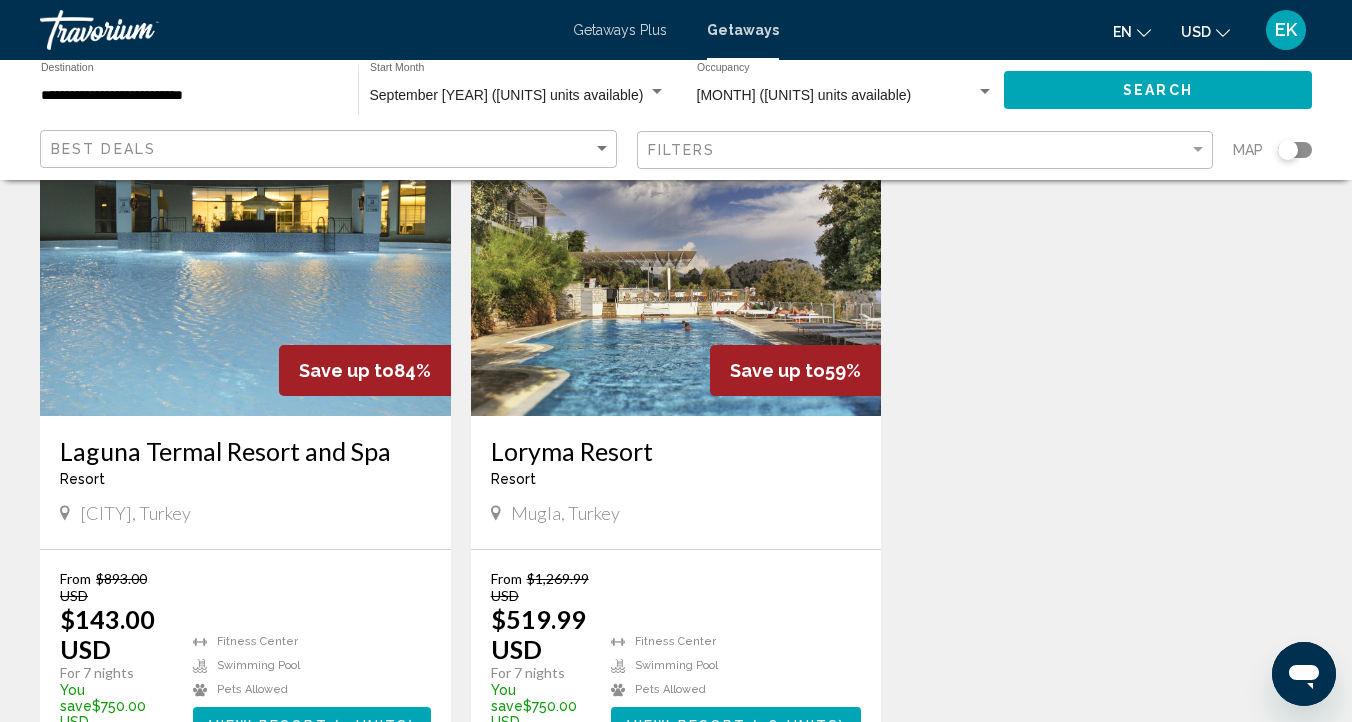 scroll, scrollTop: 911, scrollLeft: 0, axis: vertical 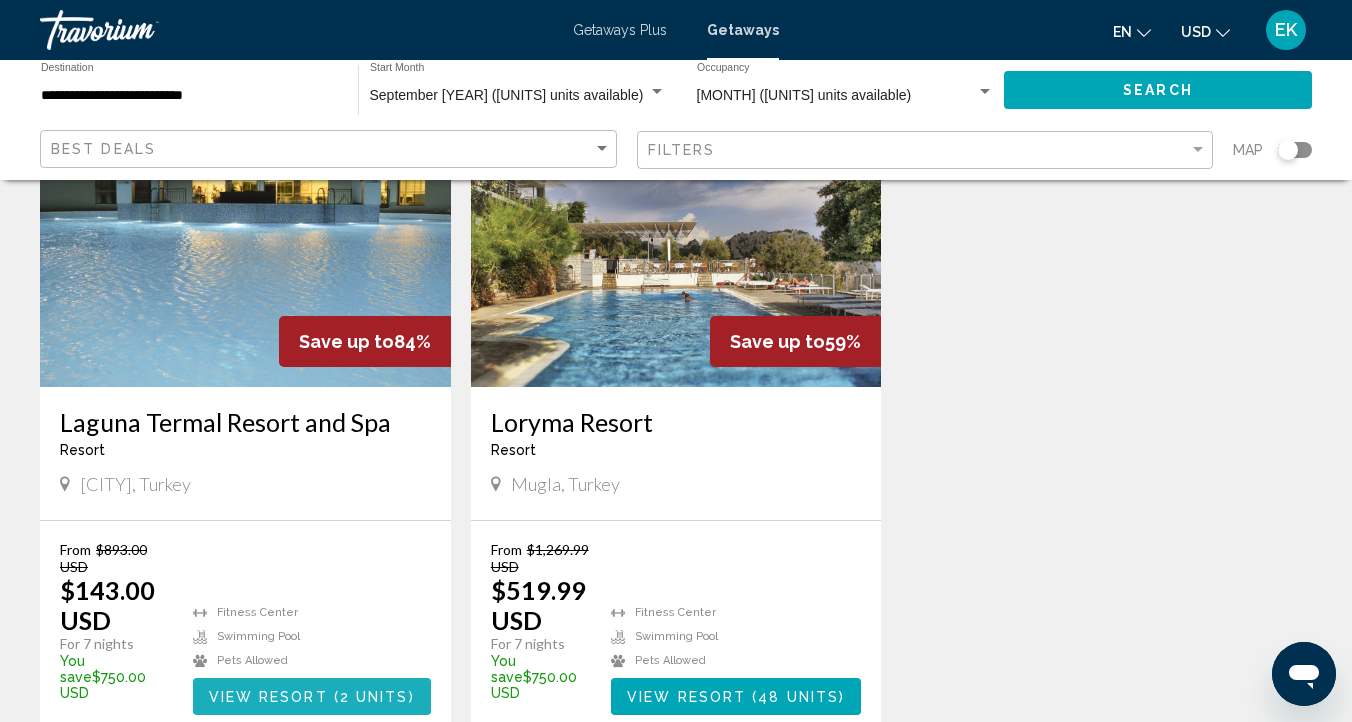 click on "View Resort" at bounding box center [268, 697] 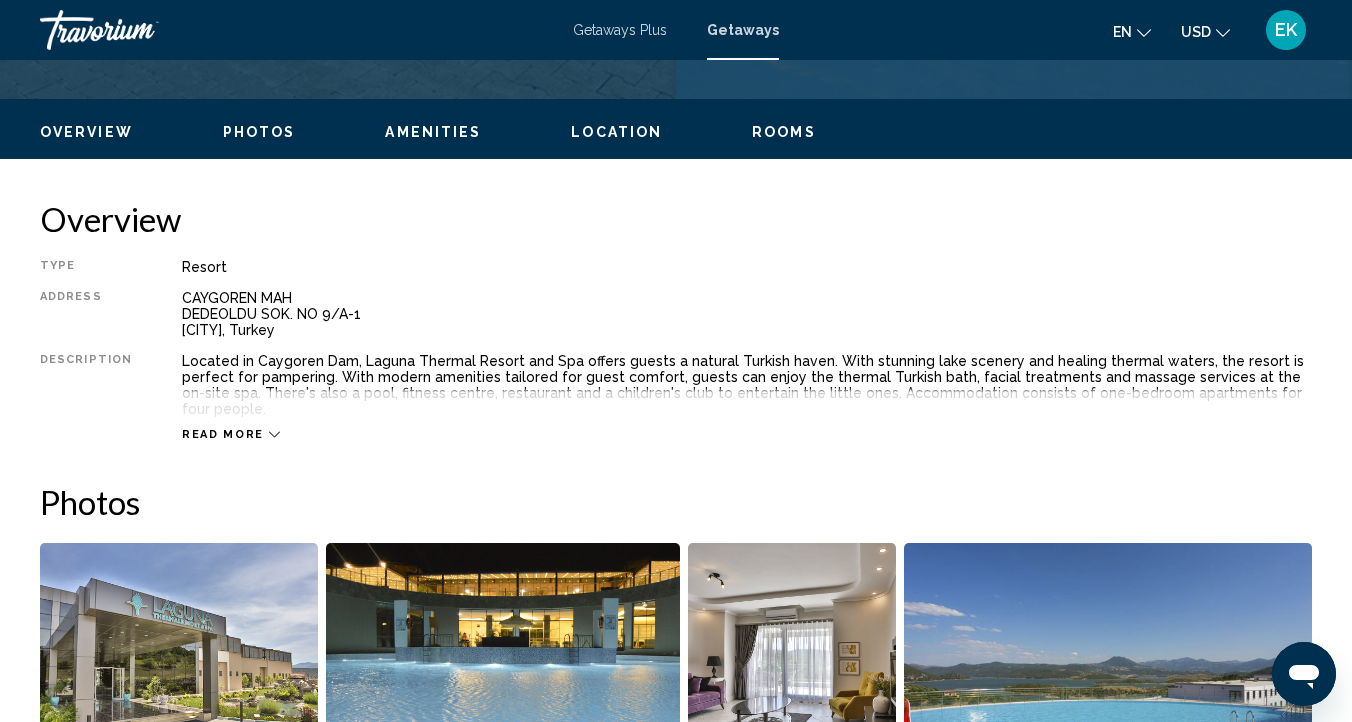 scroll, scrollTop: 174, scrollLeft: 0, axis: vertical 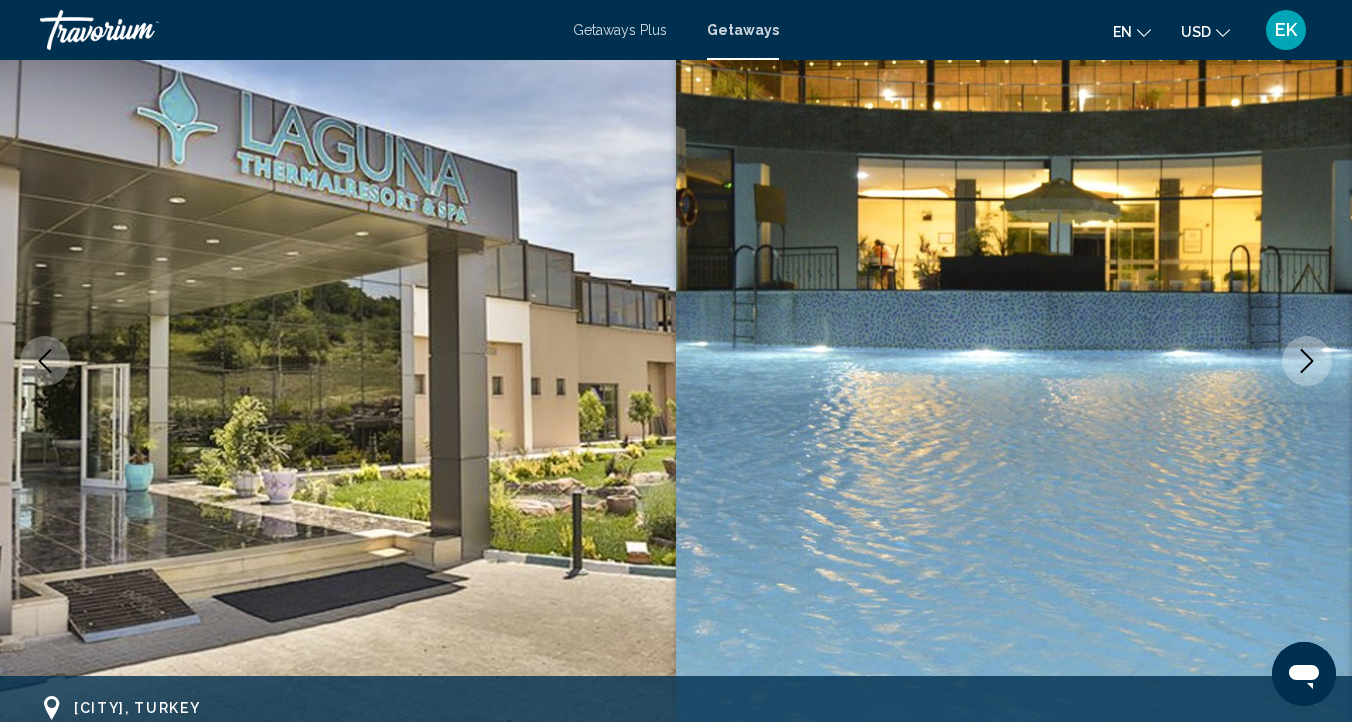 click at bounding box center (1307, 361) 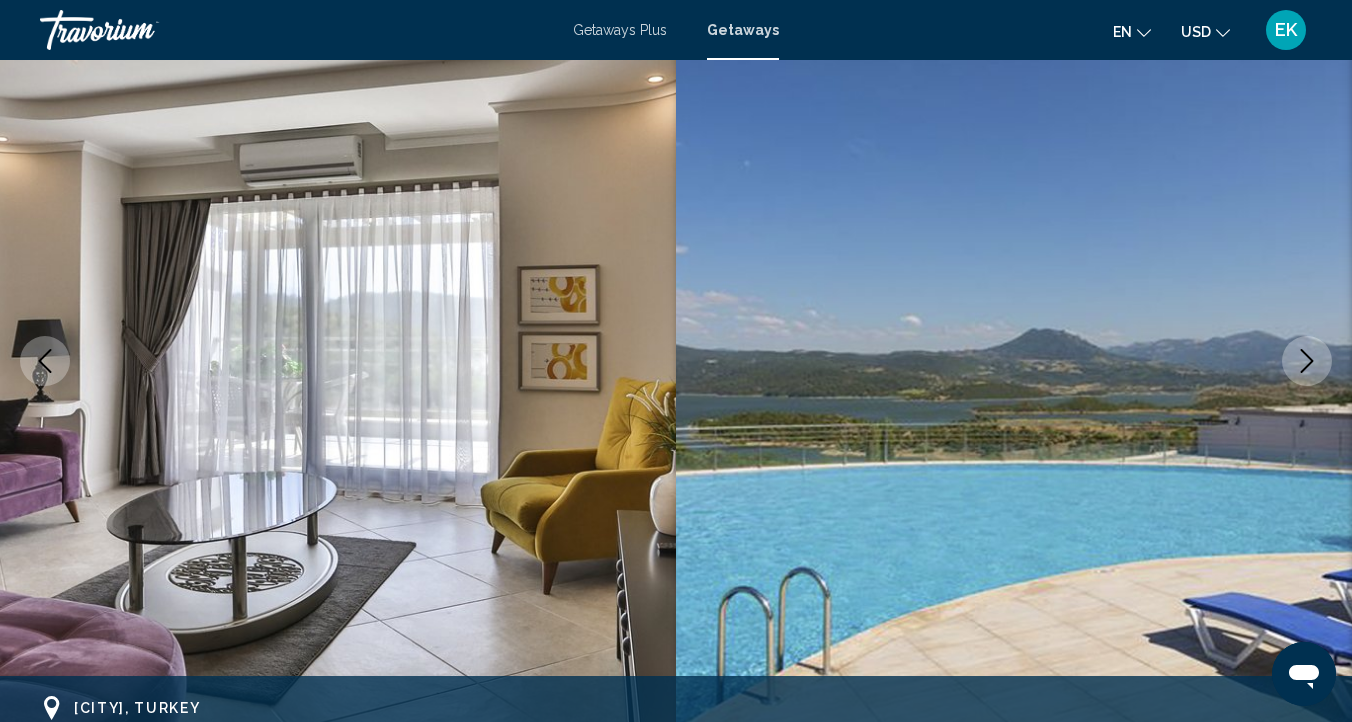 click at bounding box center (1307, 361) 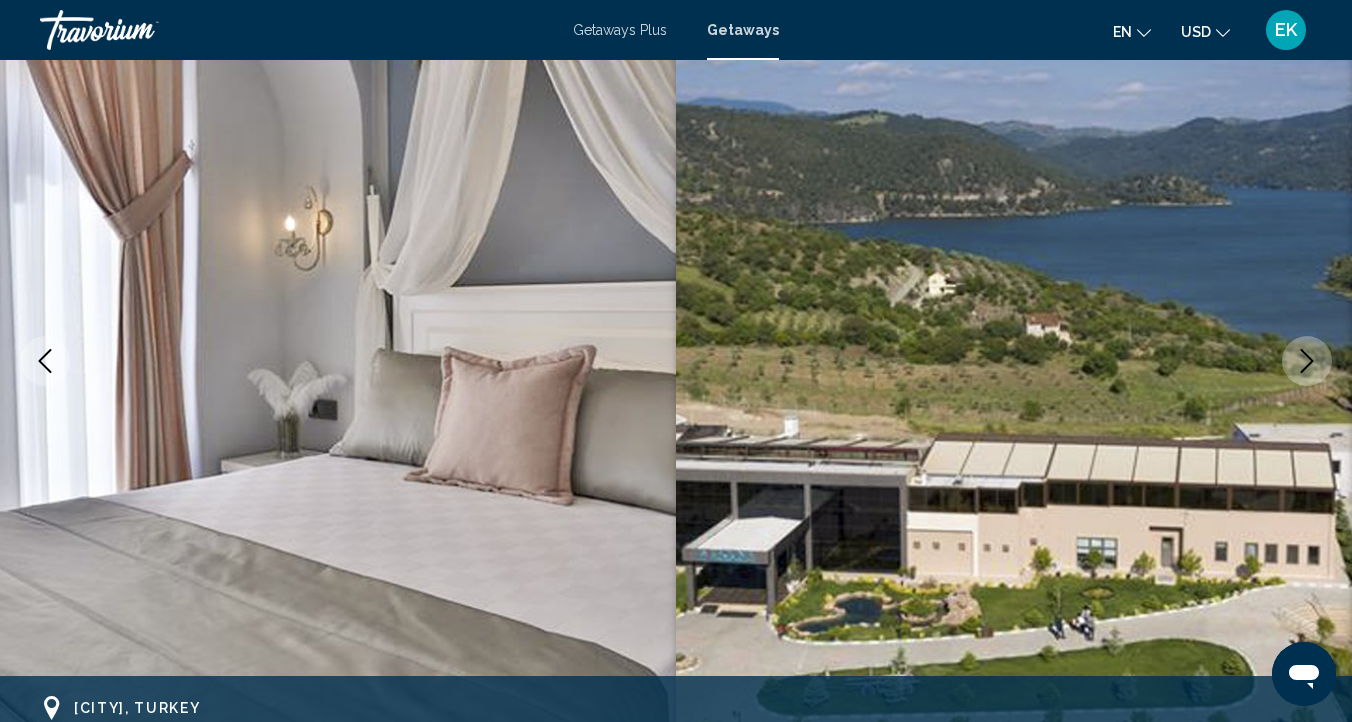 click at bounding box center [1307, 361] 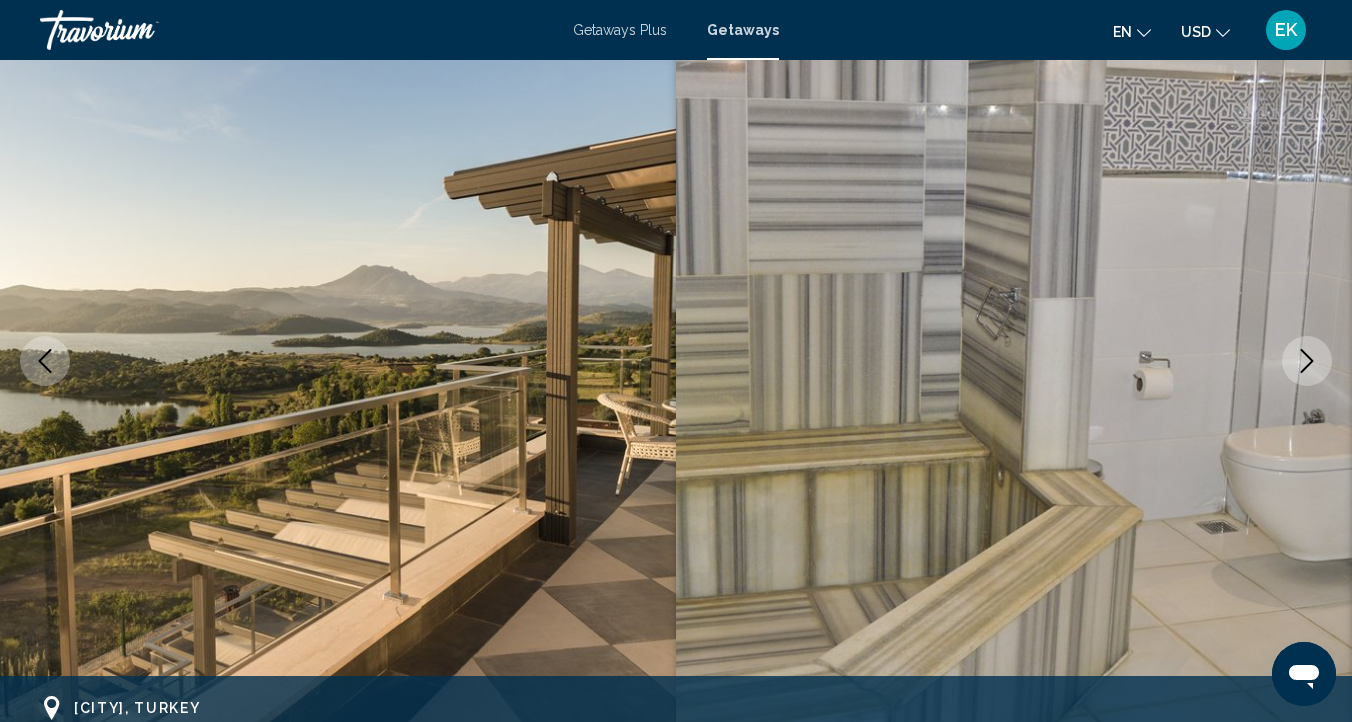 click at bounding box center [1307, 361] 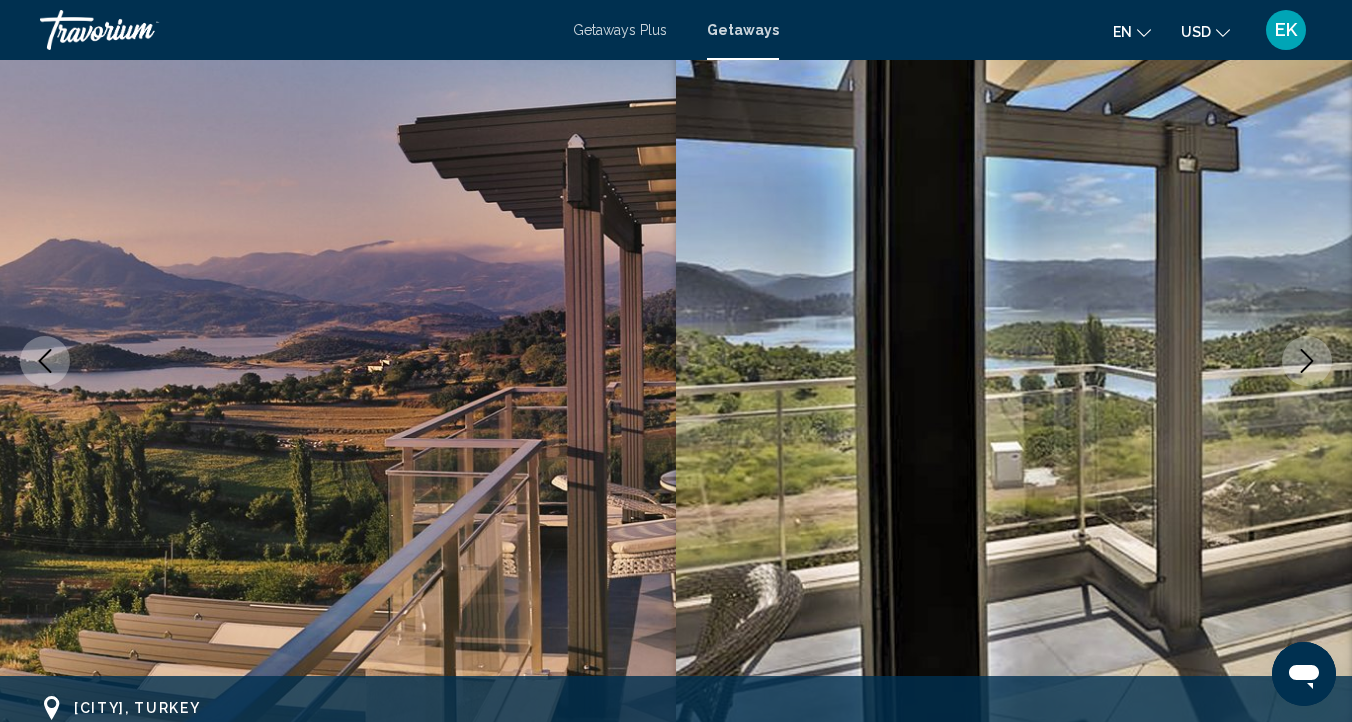 click at bounding box center [1307, 361] 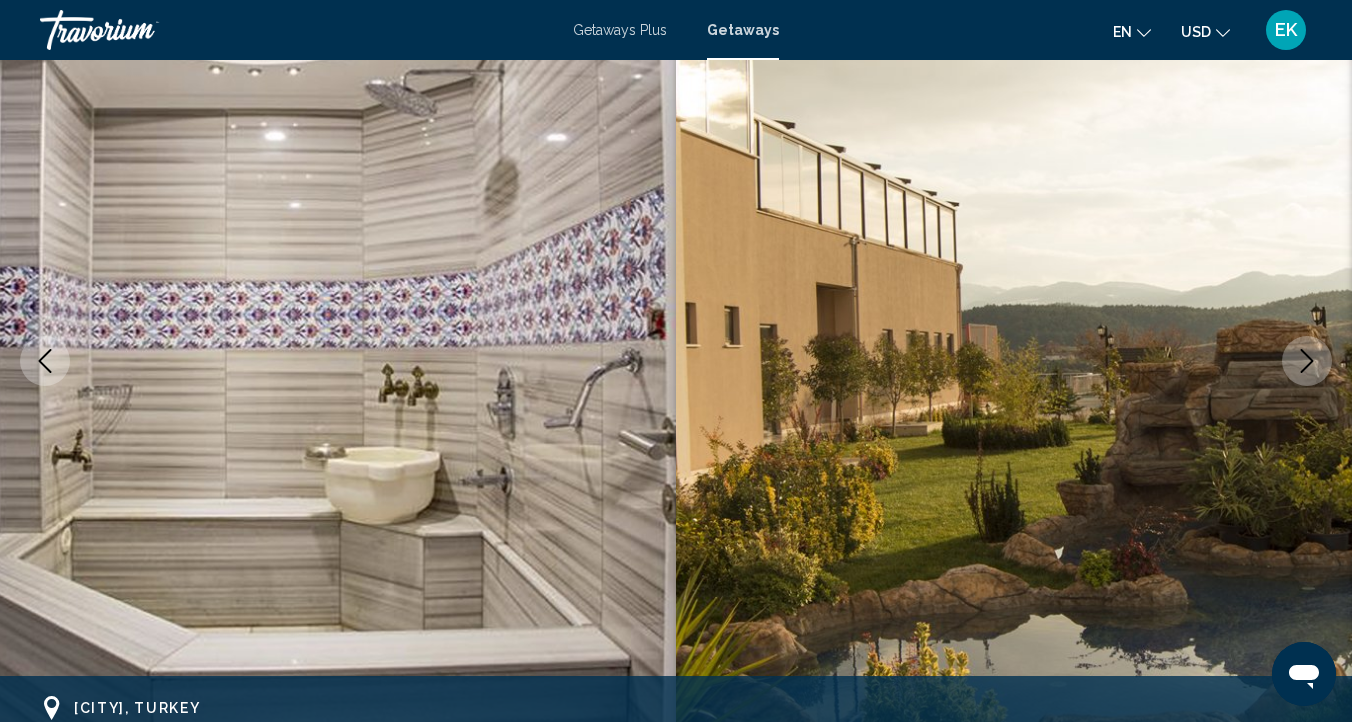 click at bounding box center [1307, 361] 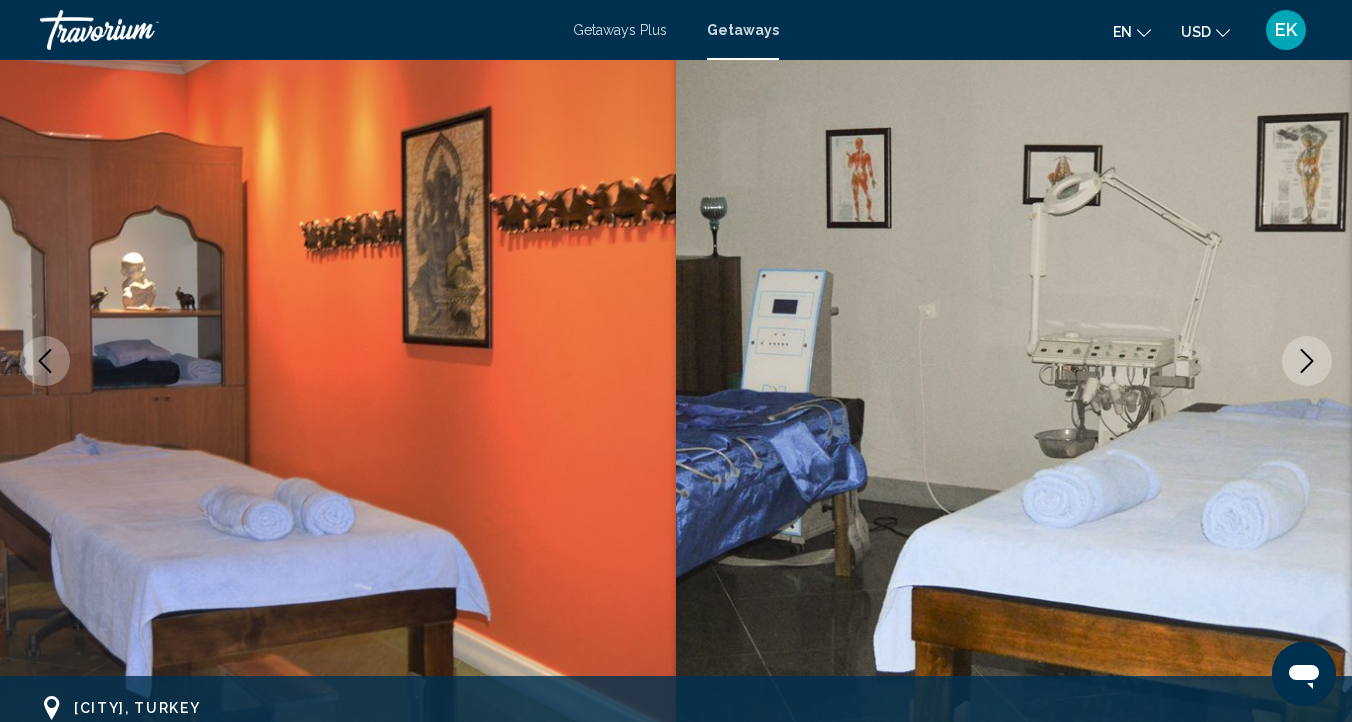 click at bounding box center [1307, 361] 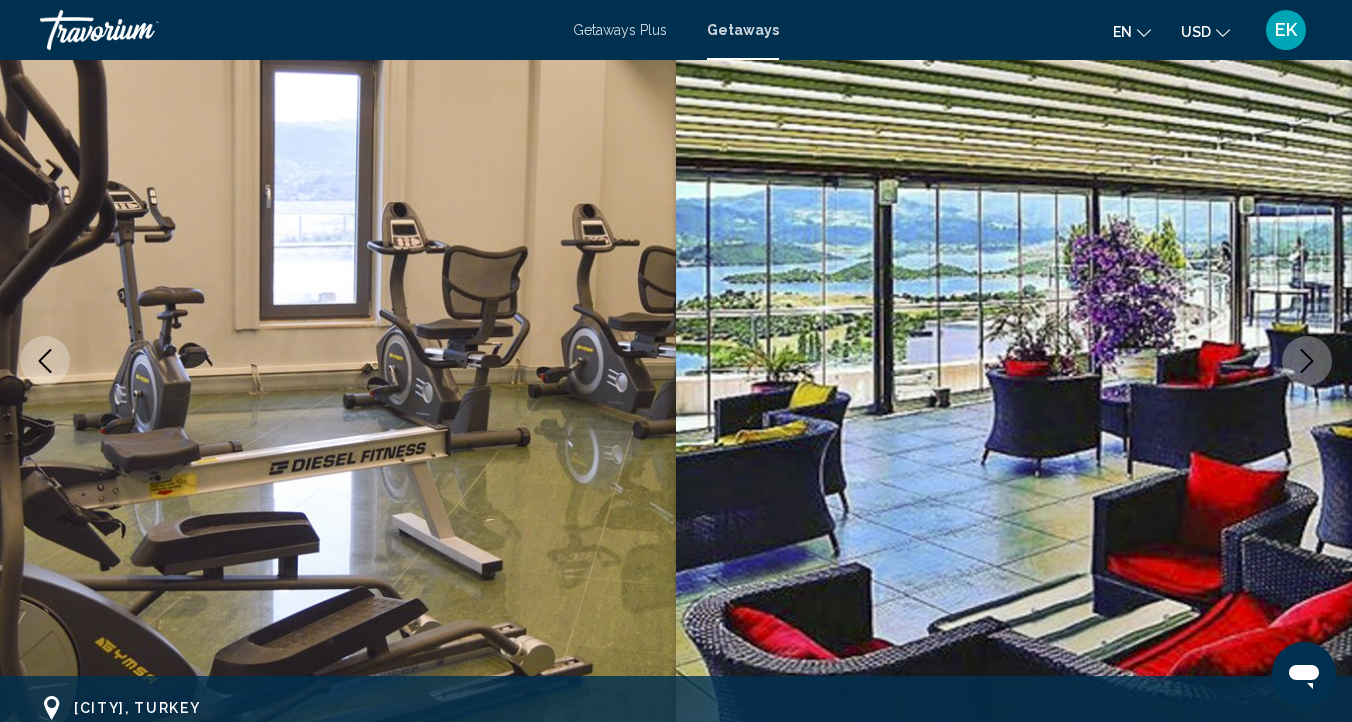 click at bounding box center (1307, 361) 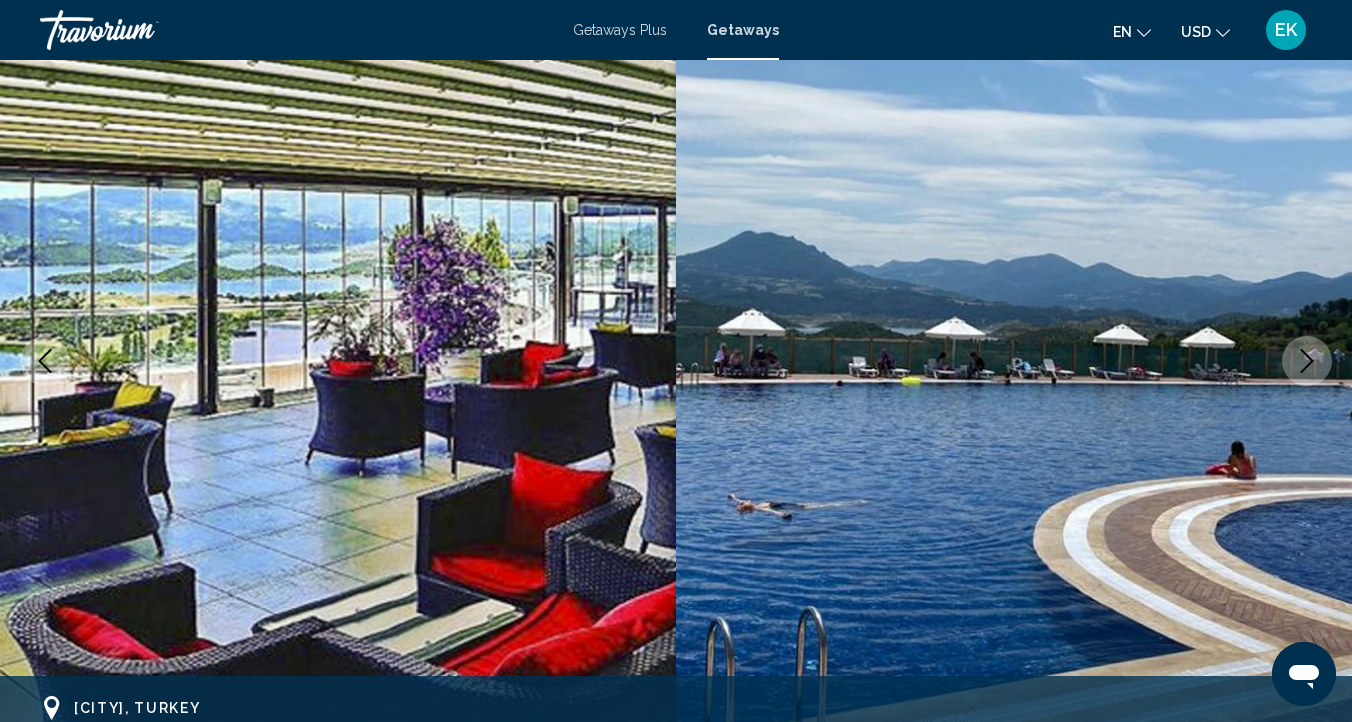 click at bounding box center (1307, 361) 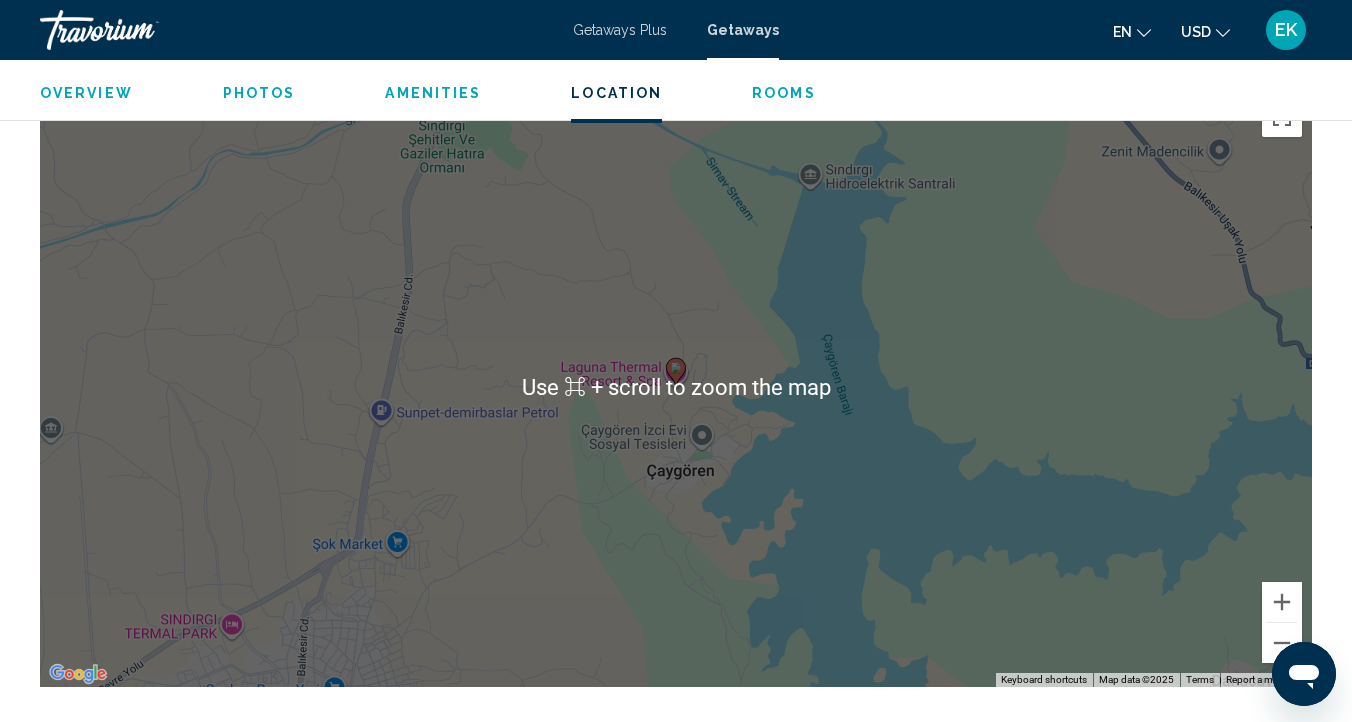 scroll, scrollTop: 2718, scrollLeft: 0, axis: vertical 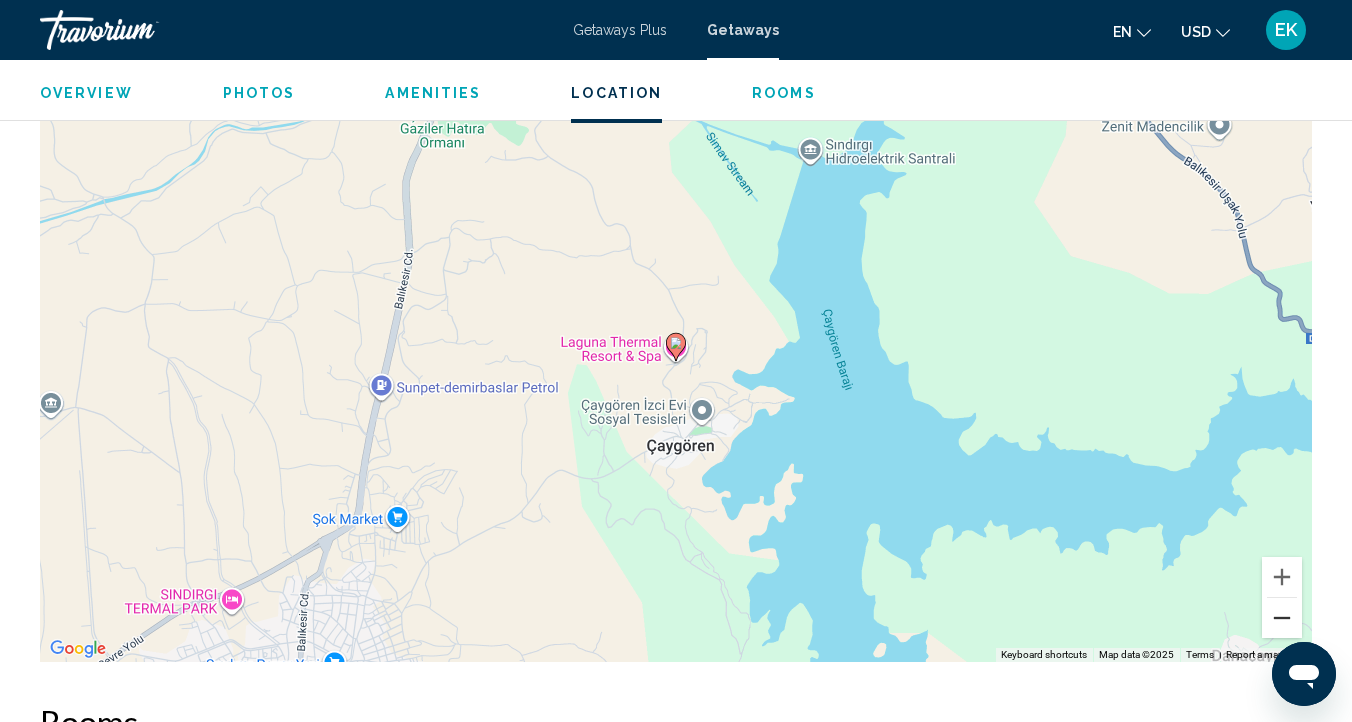 click at bounding box center (1282, 618) 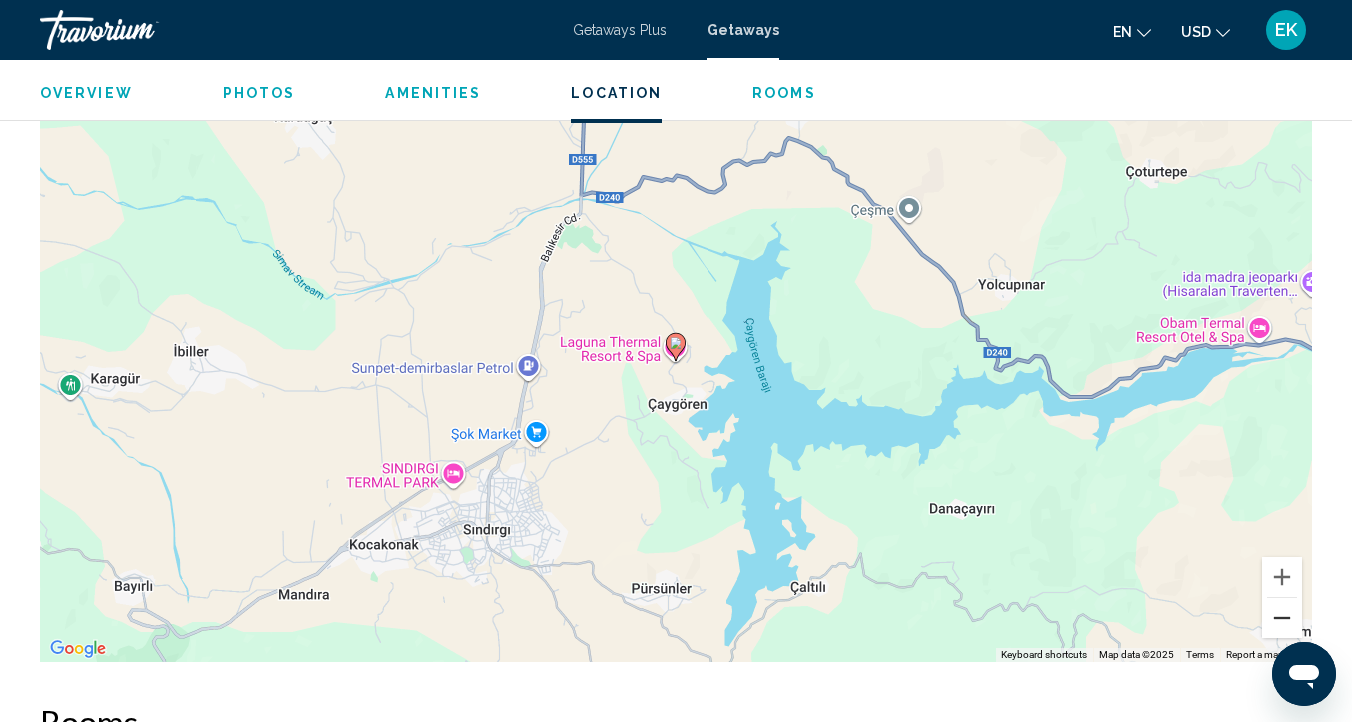 click at bounding box center [1282, 618] 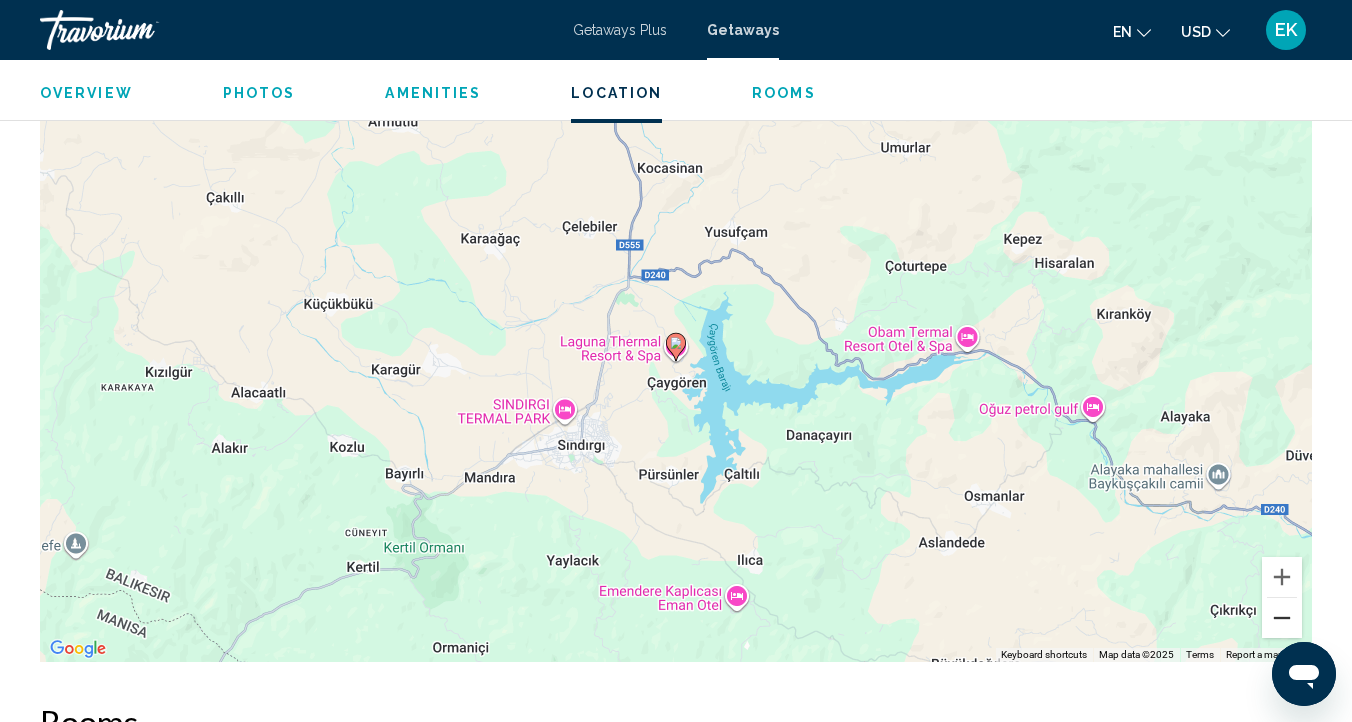 click at bounding box center (1282, 618) 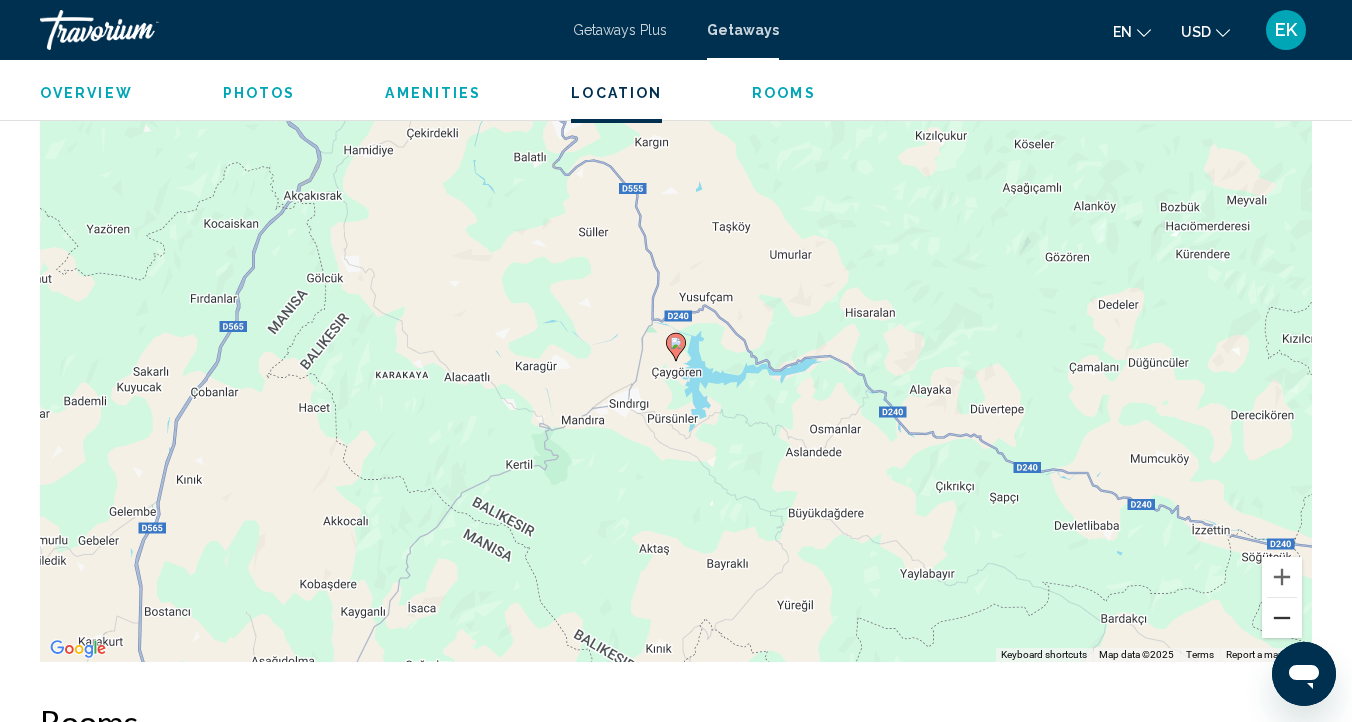 click at bounding box center [1282, 618] 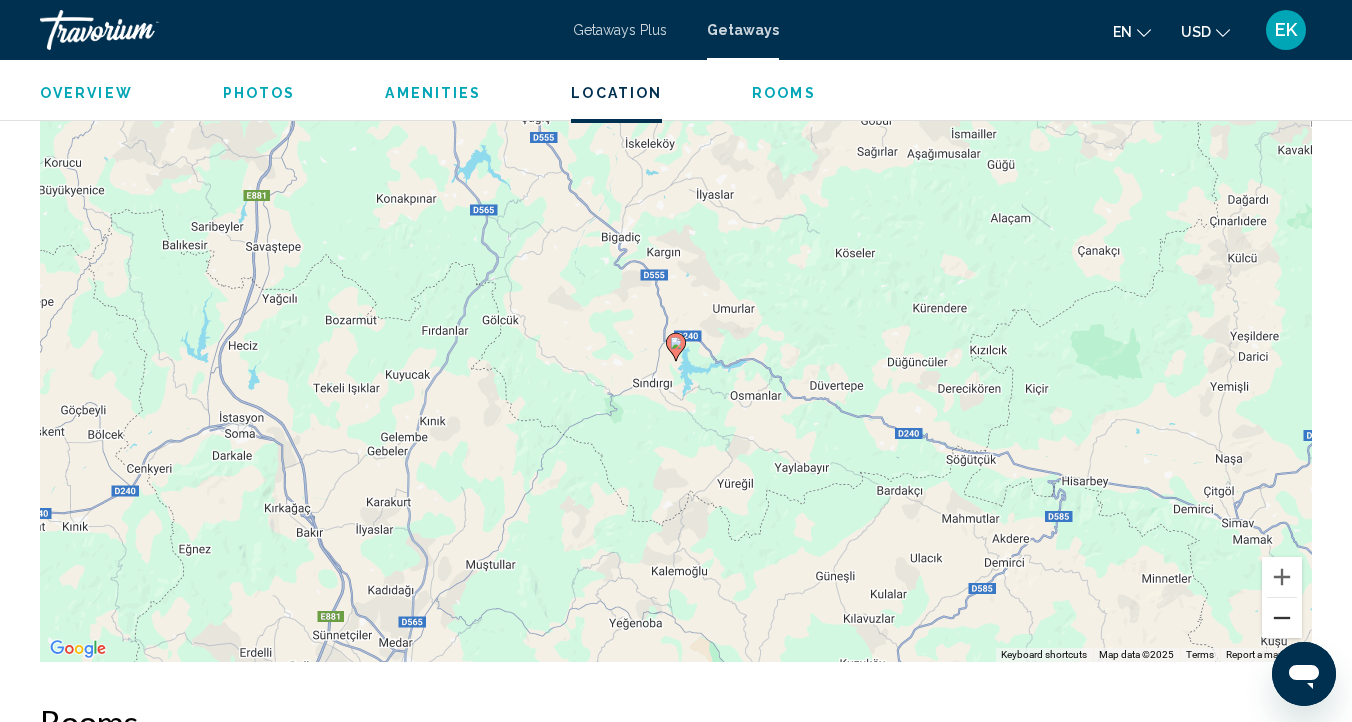 click at bounding box center [1282, 618] 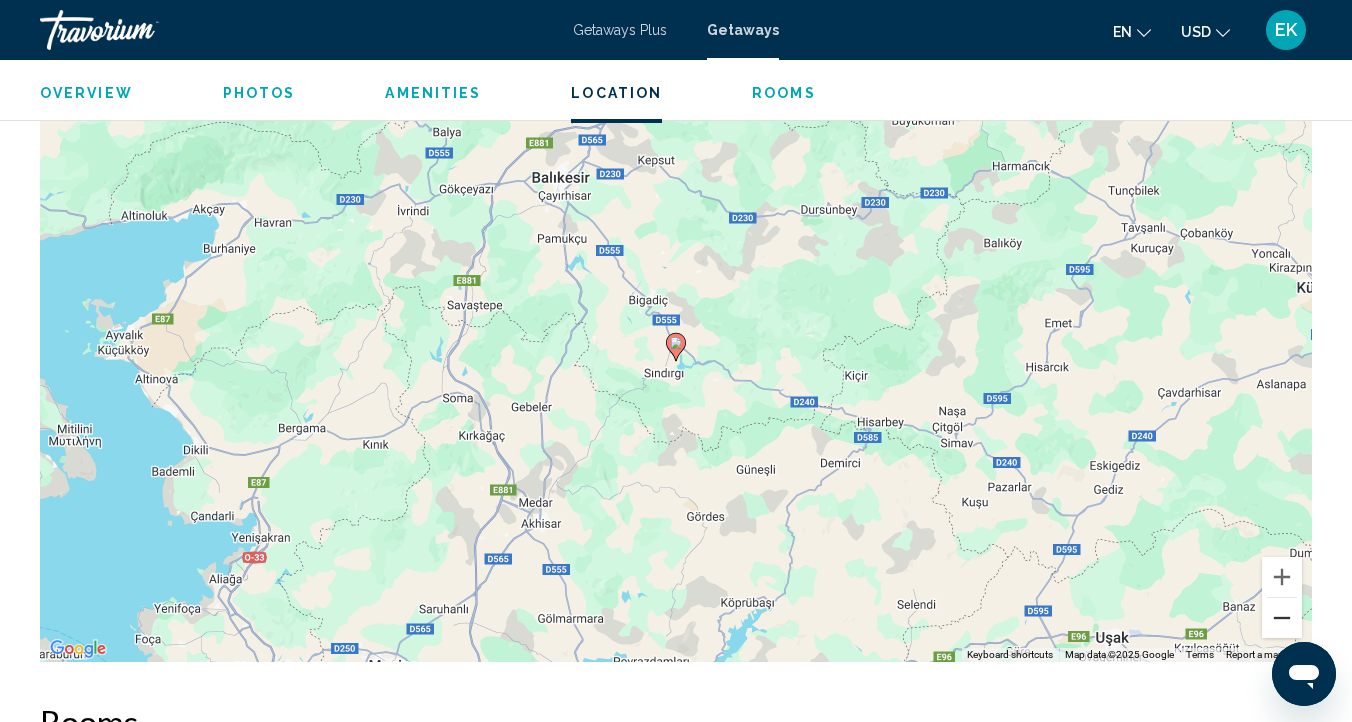 click at bounding box center [1282, 618] 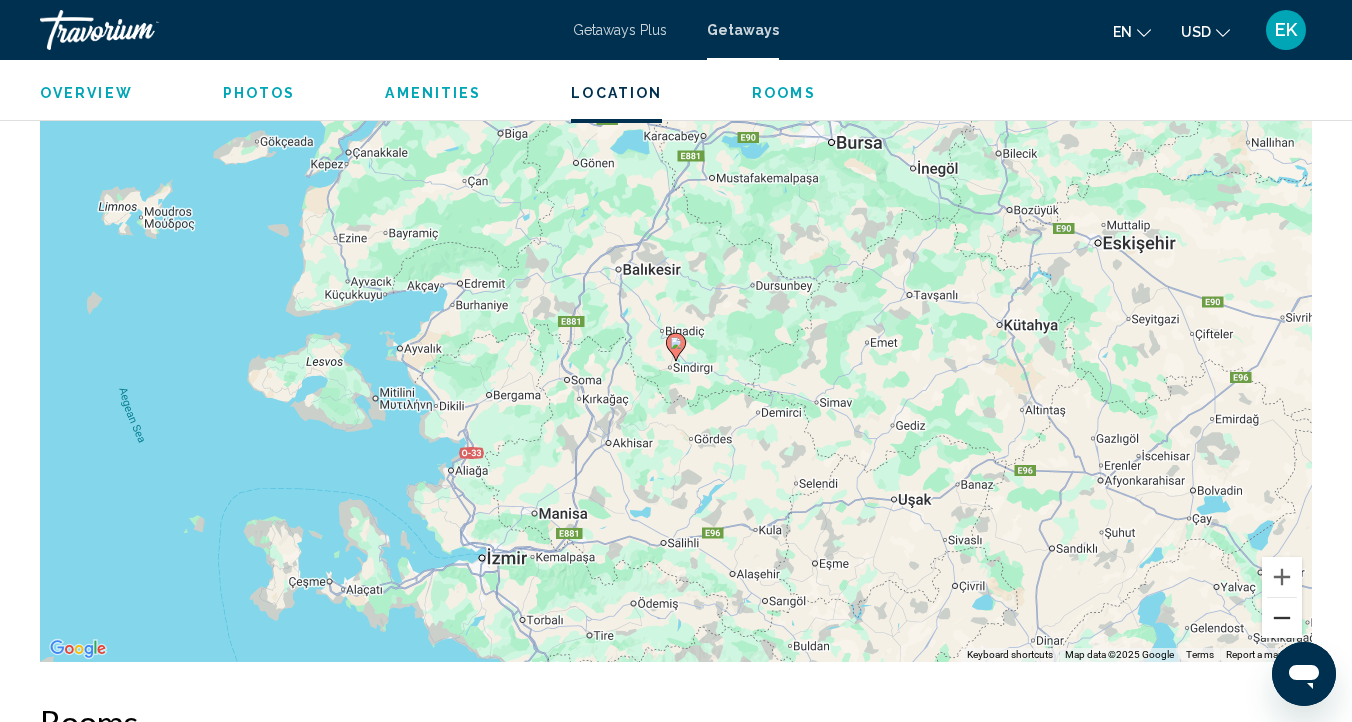 click at bounding box center (1282, 618) 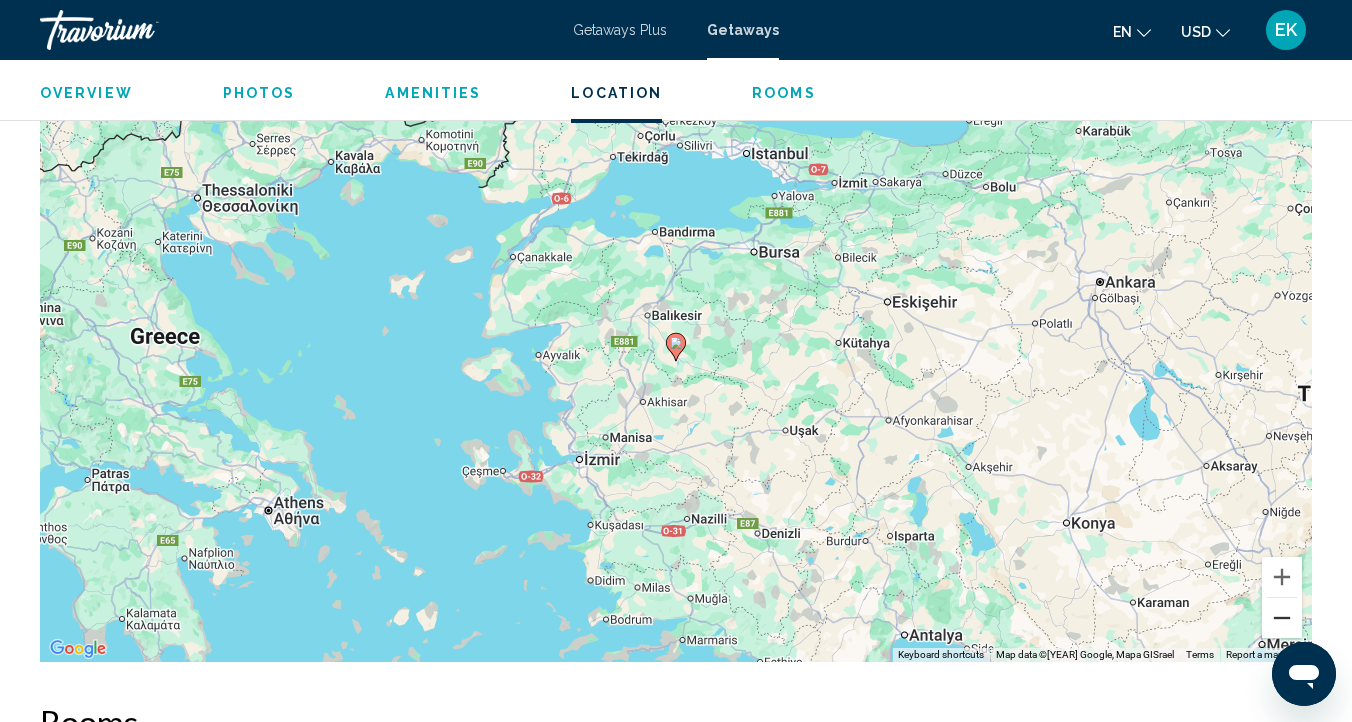 click at bounding box center [1282, 618] 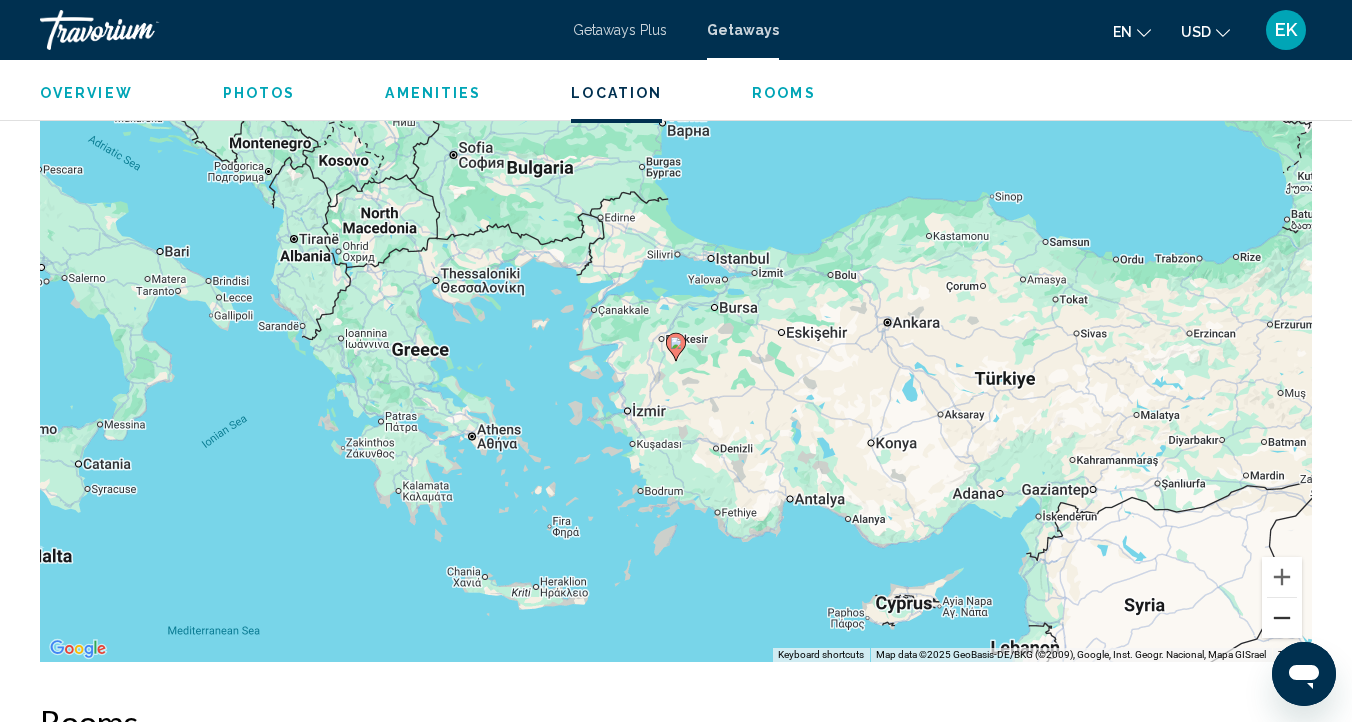 click at bounding box center (1282, 618) 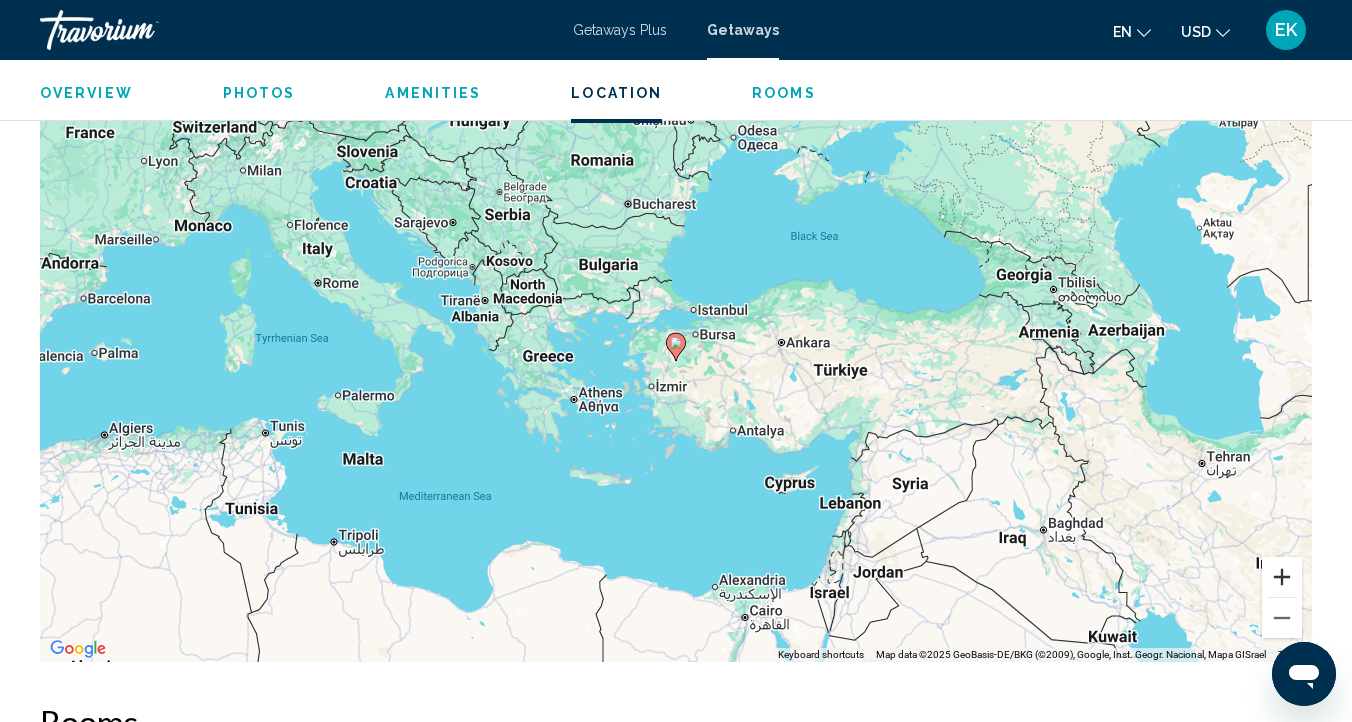 click at bounding box center [1282, 577] 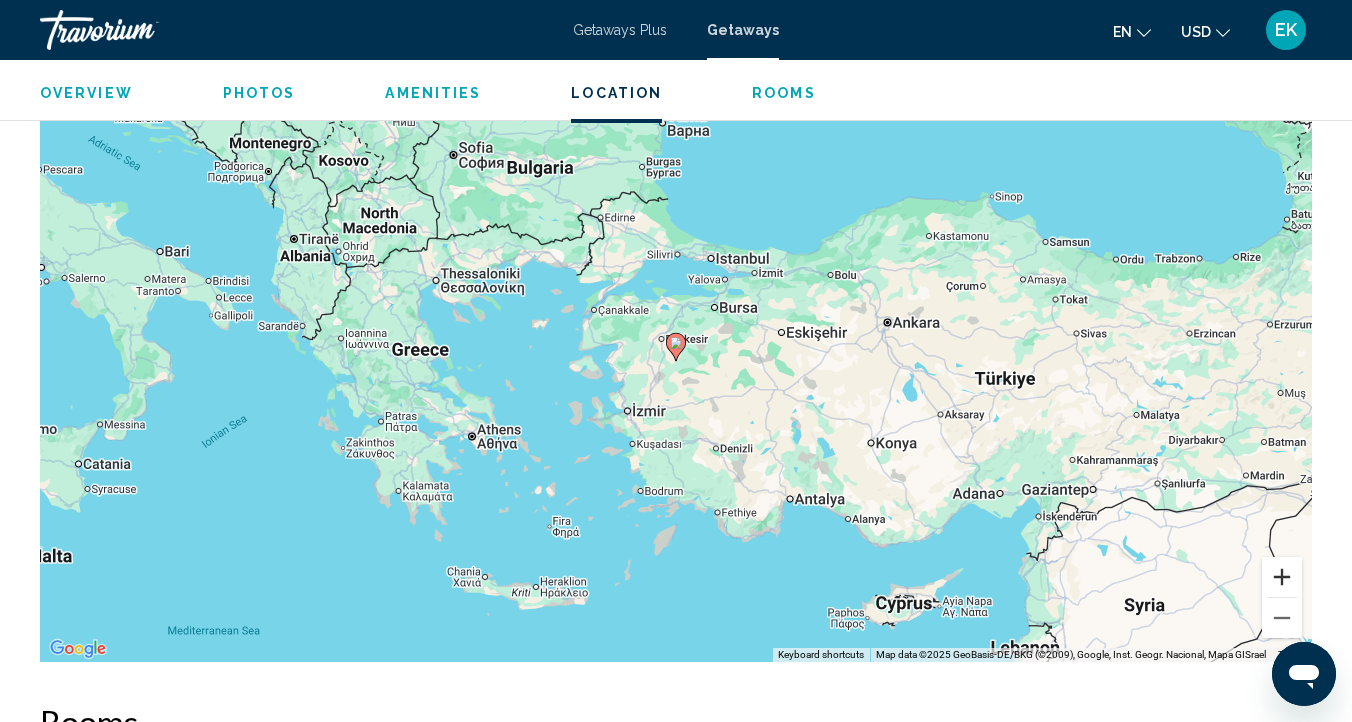 click at bounding box center [1282, 577] 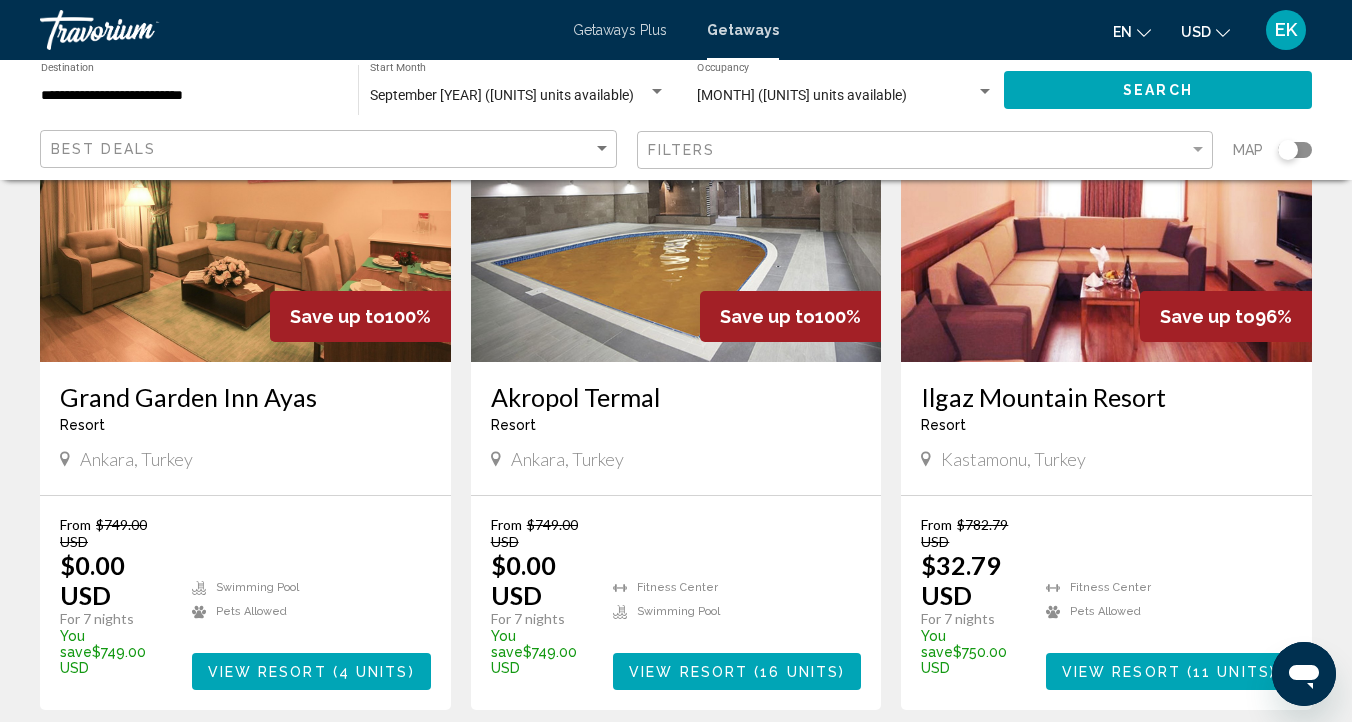 scroll, scrollTop: 236, scrollLeft: 0, axis: vertical 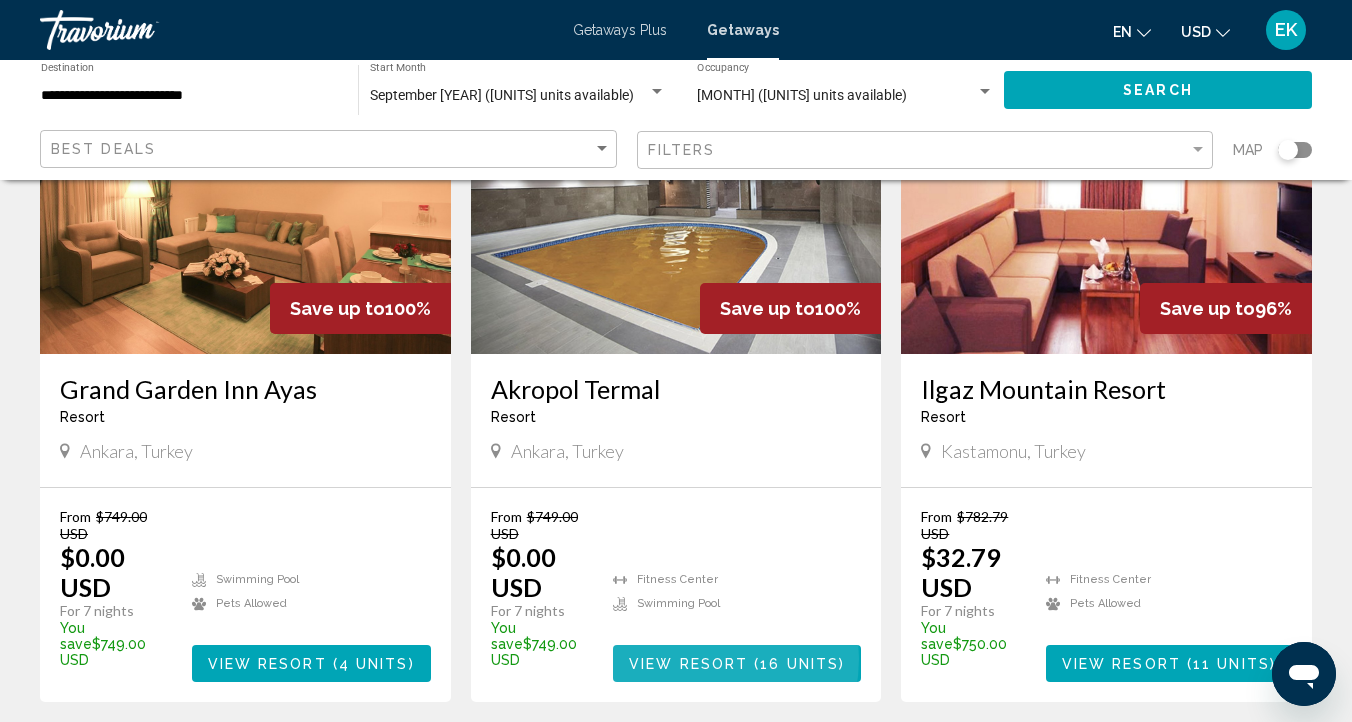 click on "View Resort" at bounding box center [688, 664] 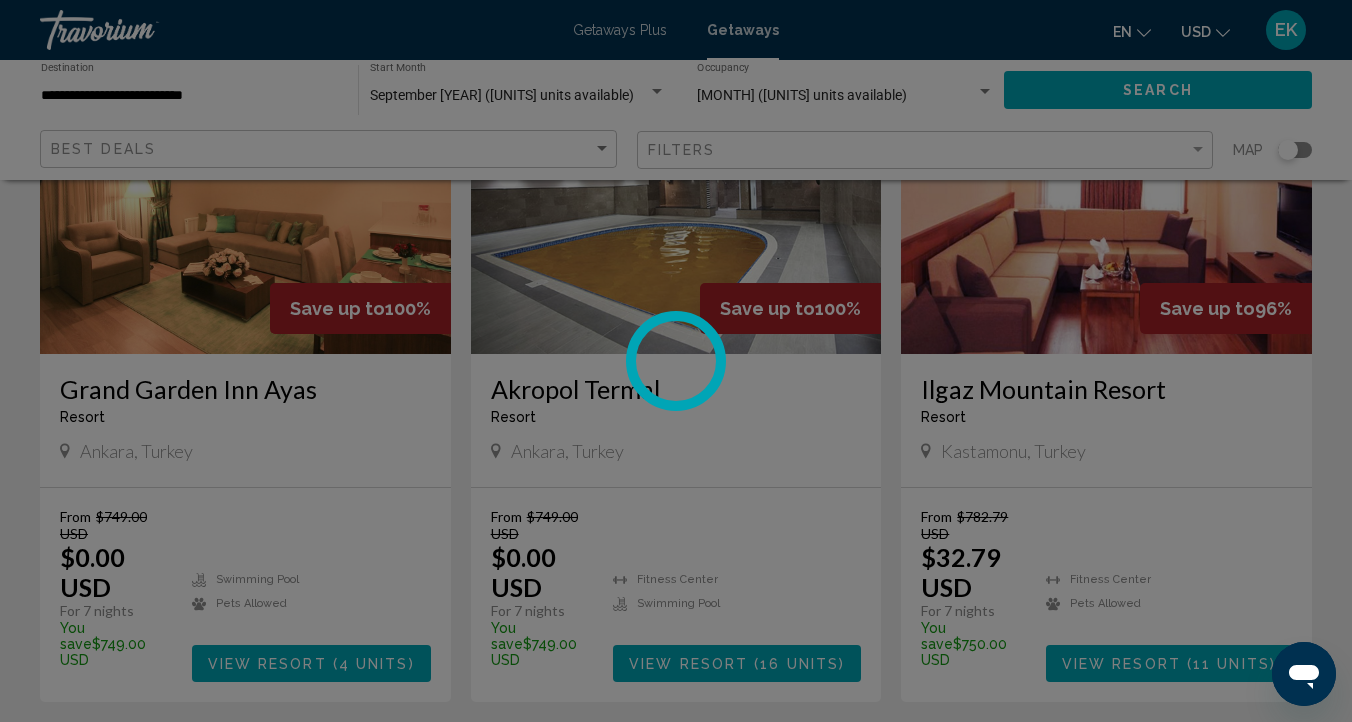scroll, scrollTop: 174, scrollLeft: 0, axis: vertical 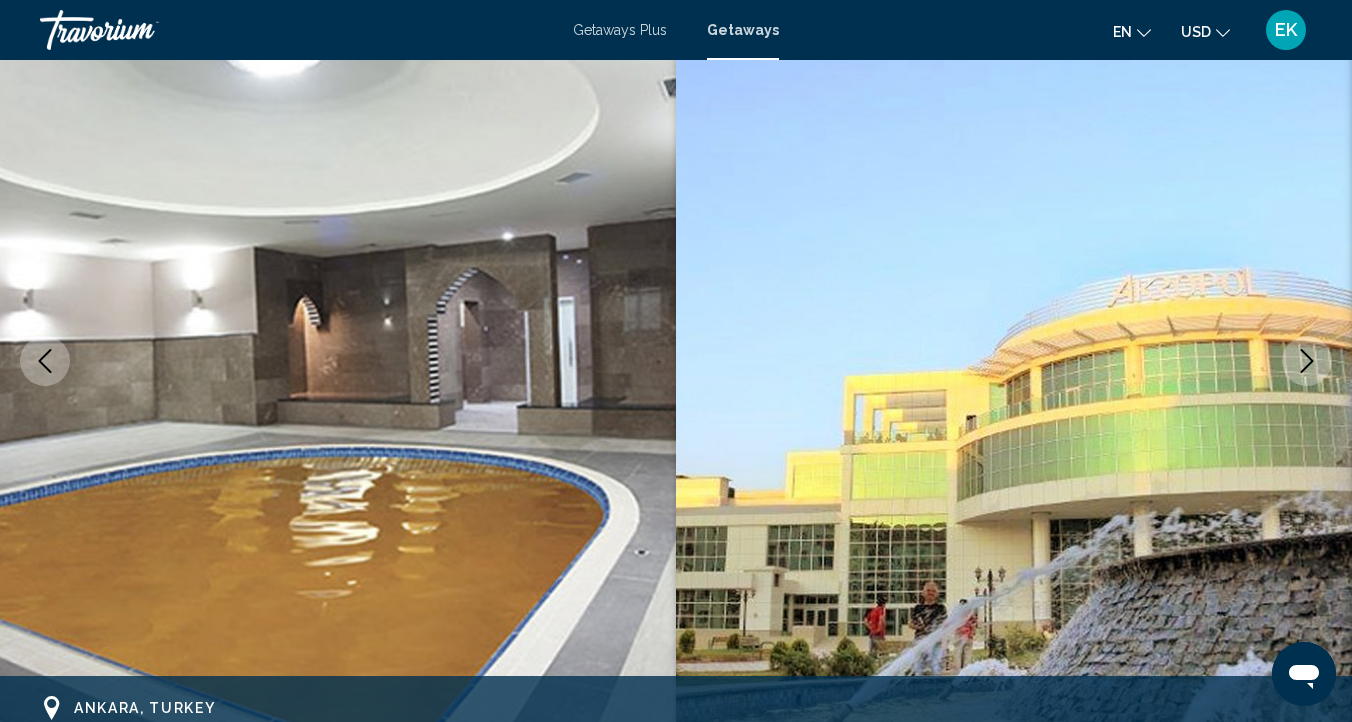 click at bounding box center [1307, 361] 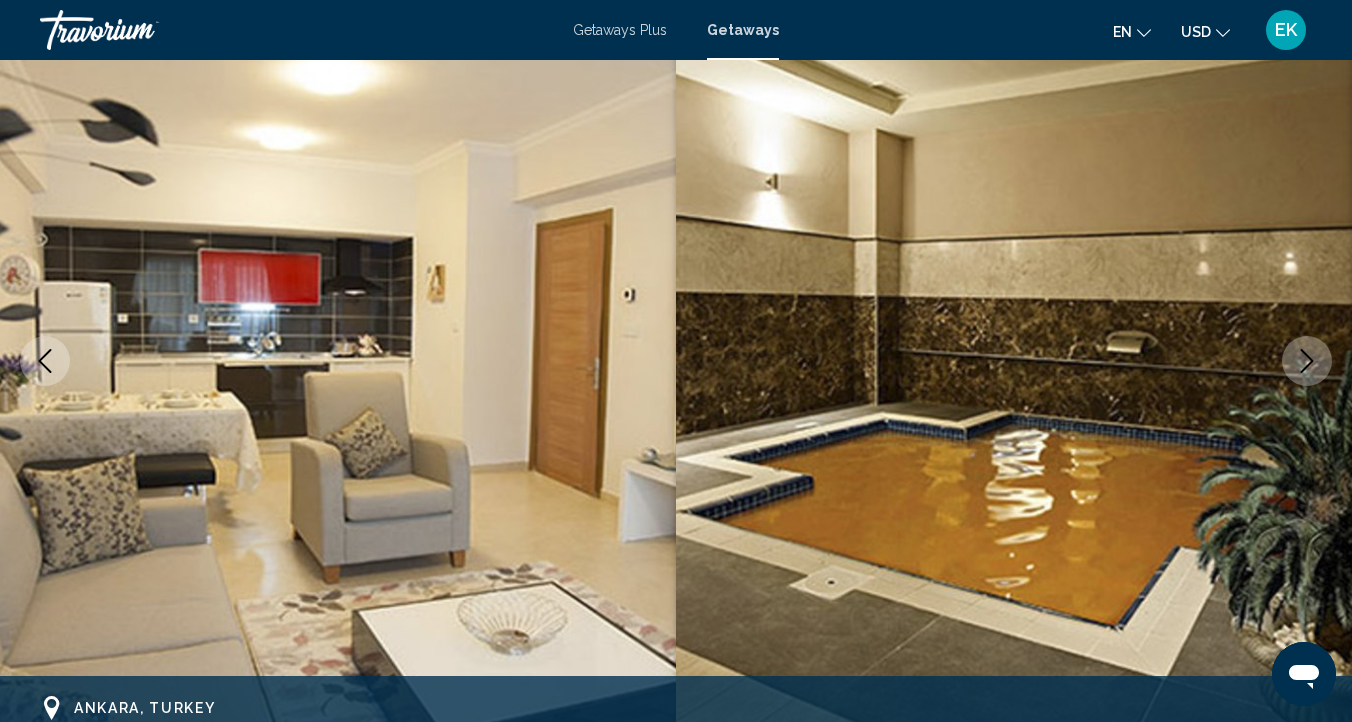 click at bounding box center (1307, 361) 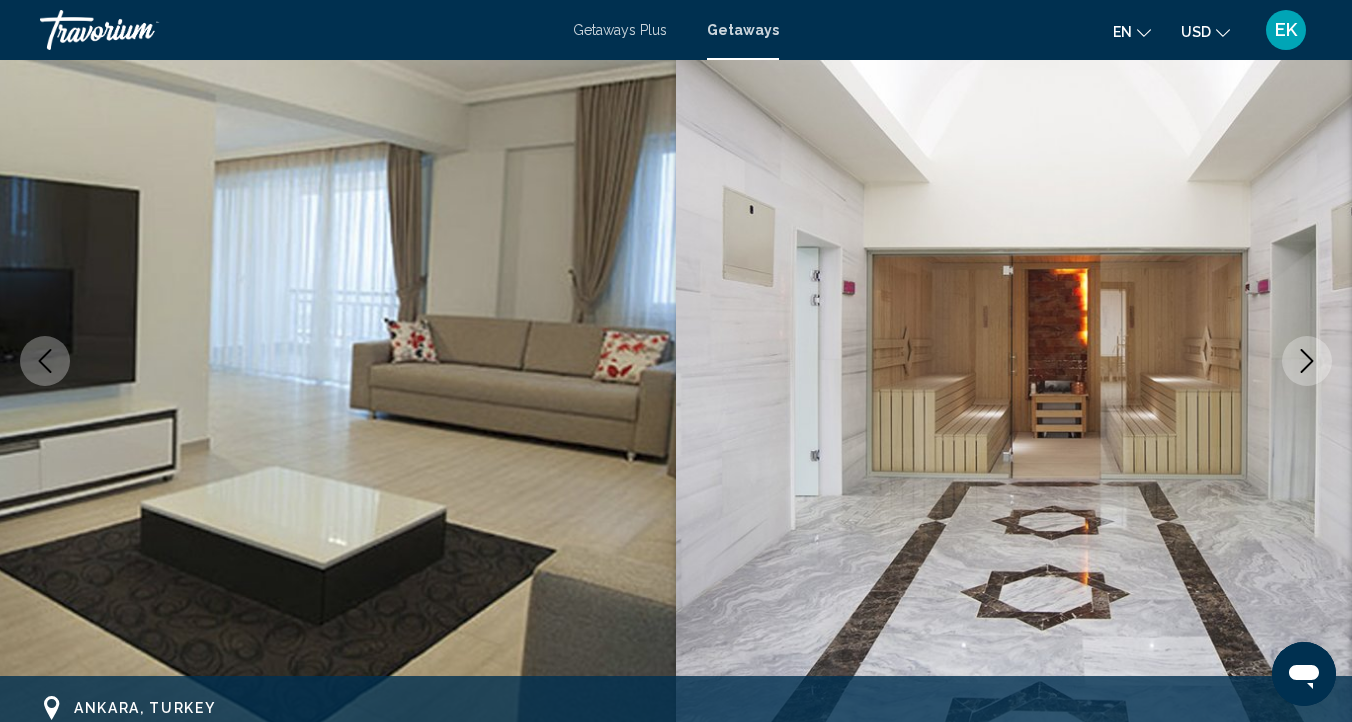 click at bounding box center [1307, 361] 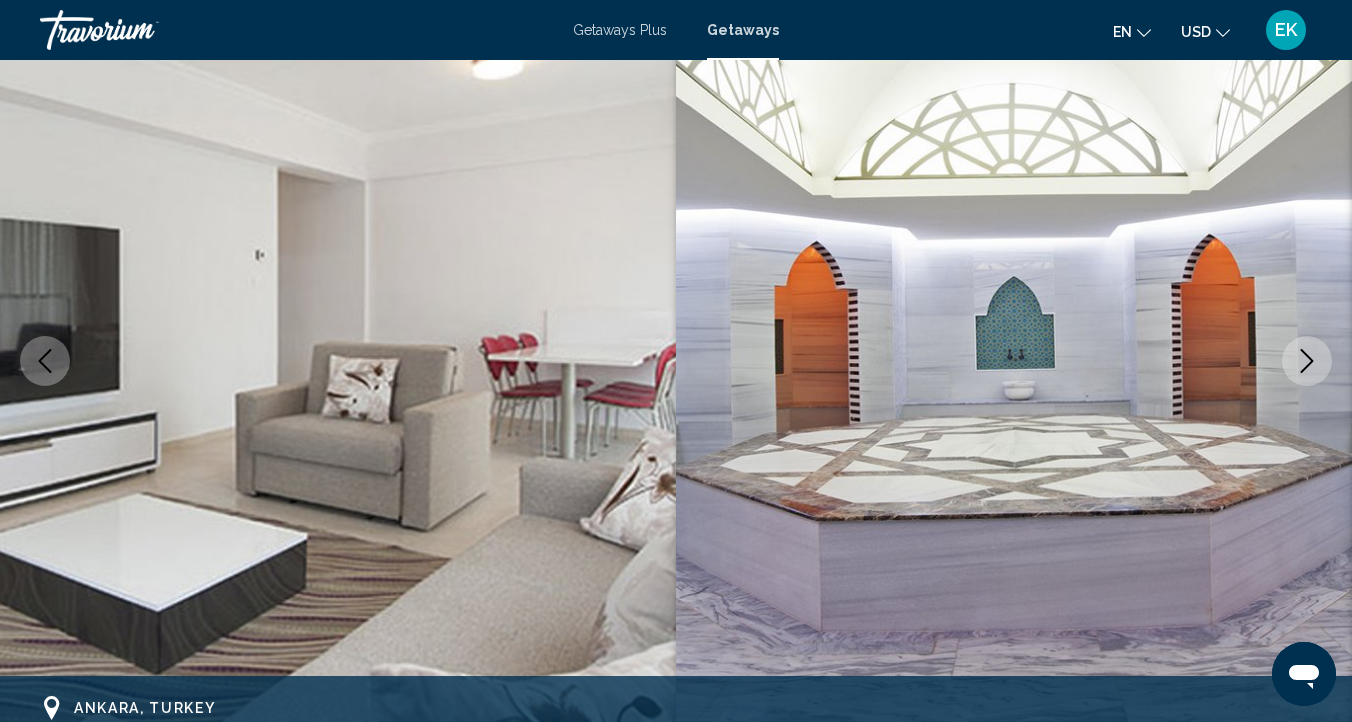 click at bounding box center [1307, 361] 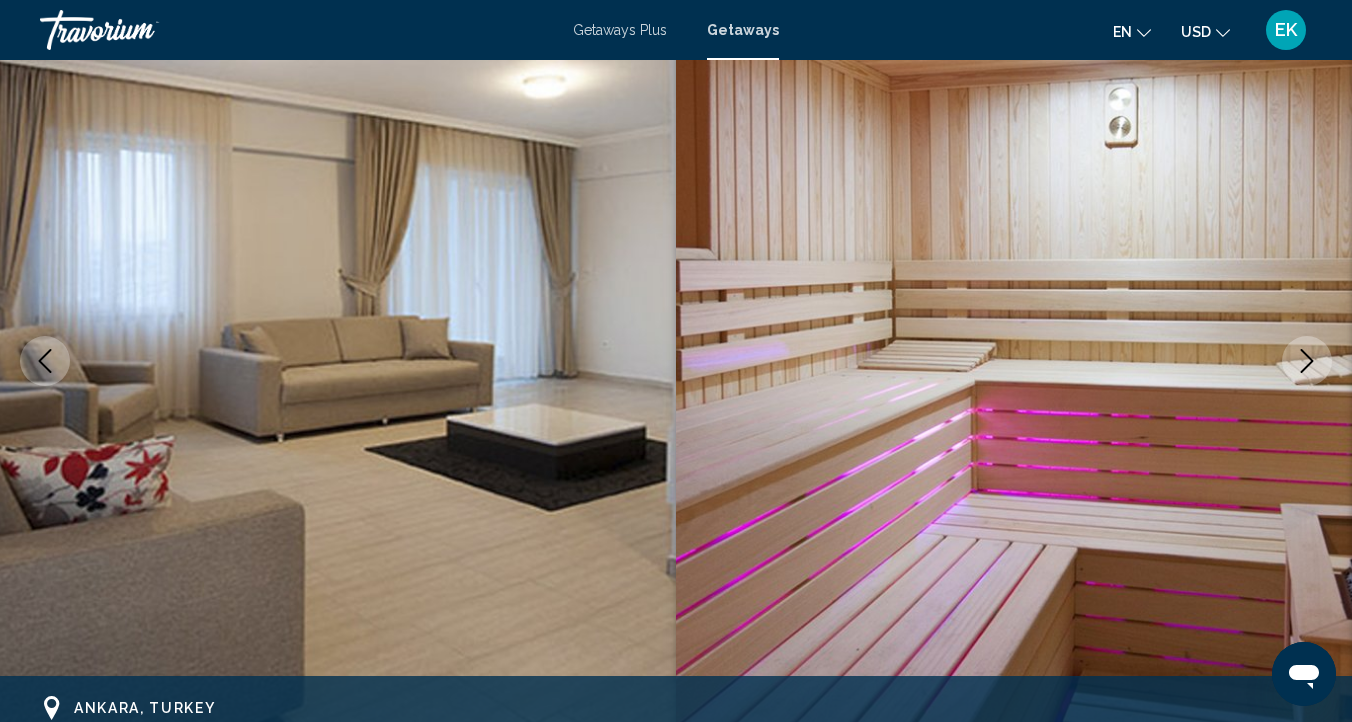 click at bounding box center [1307, 361] 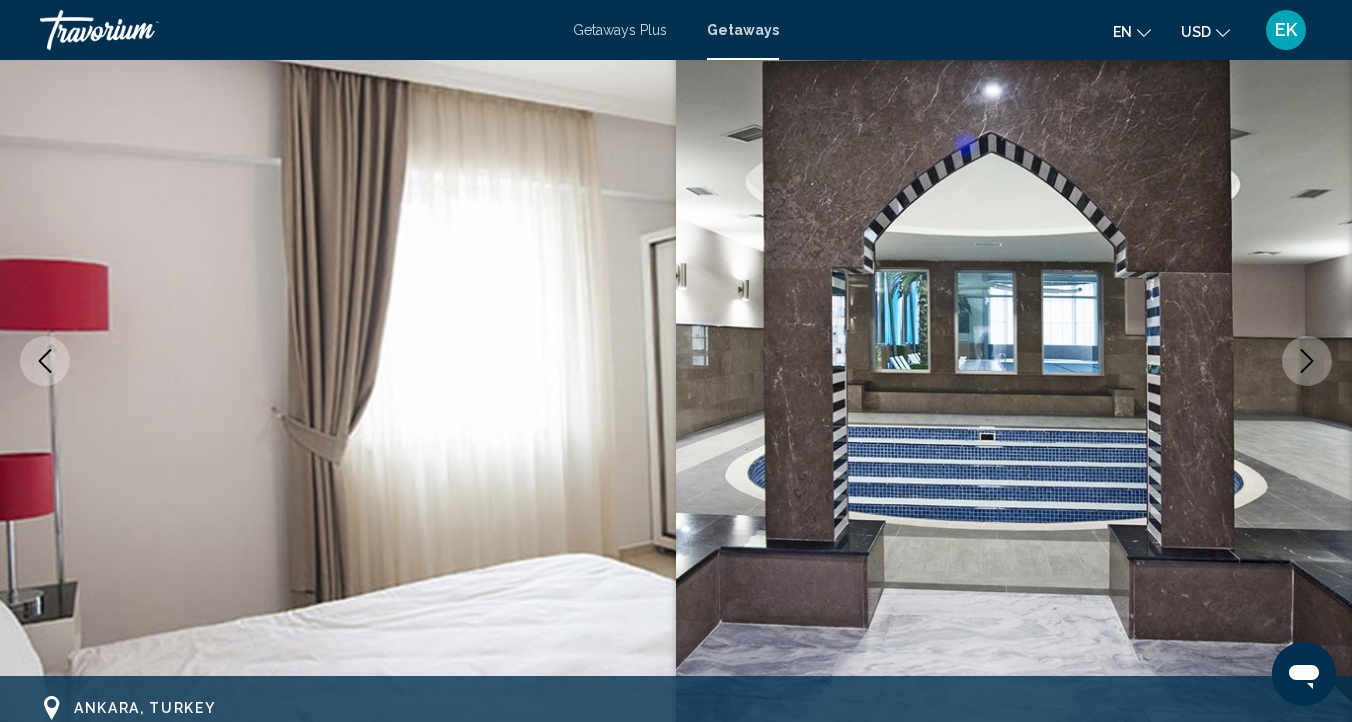 click at bounding box center (1307, 361) 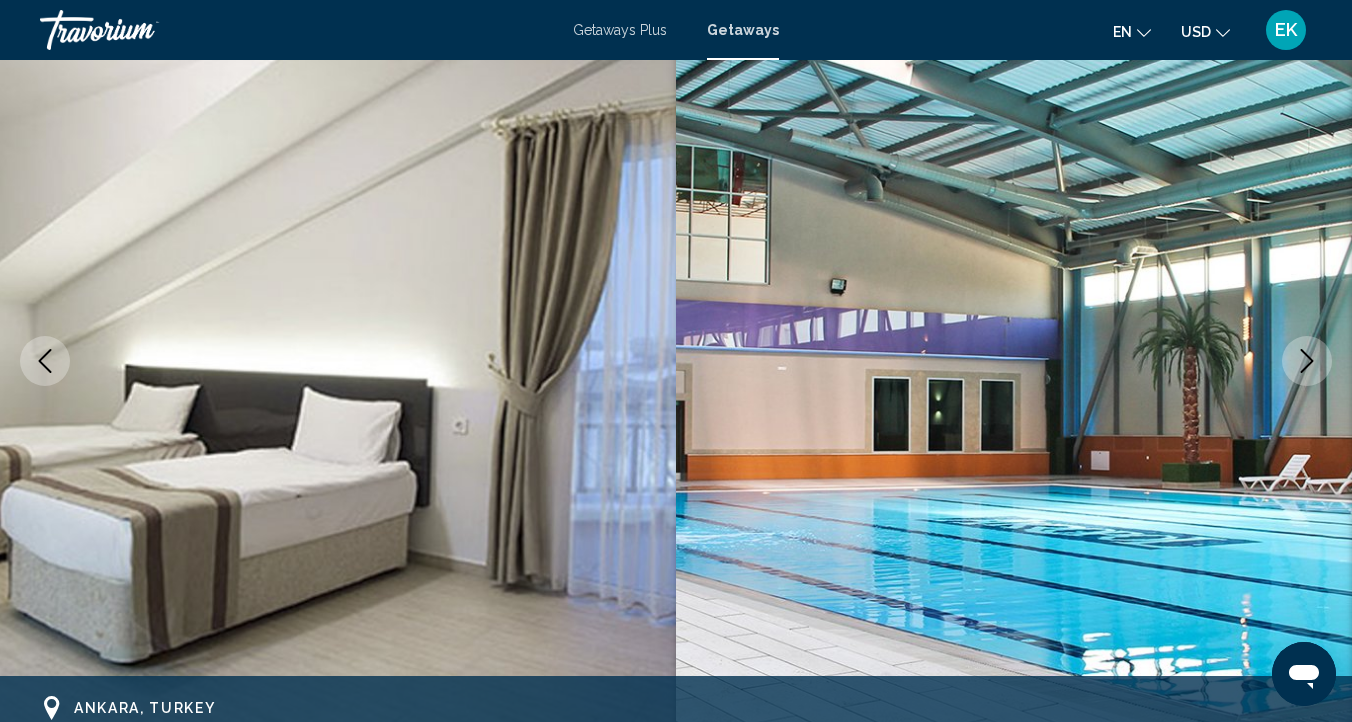 click at bounding box center [1307, 361] 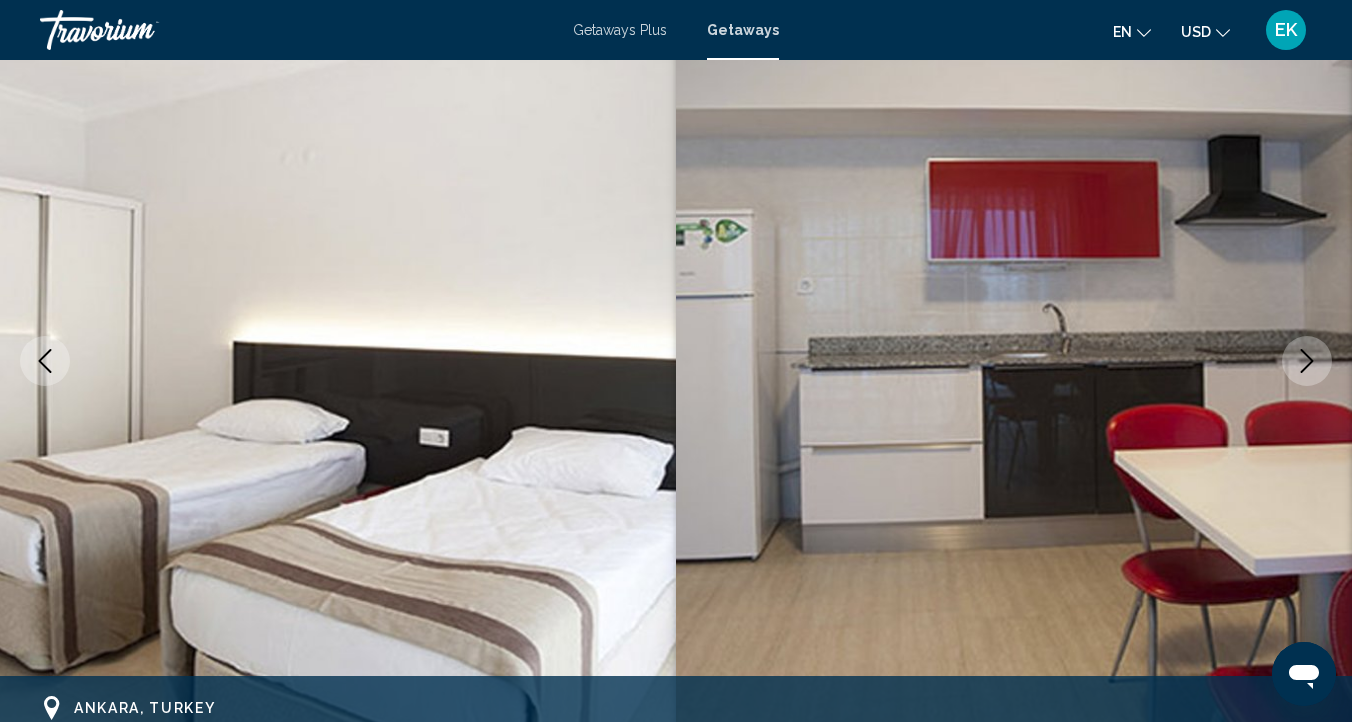 click at bounding box center (1307, 361) 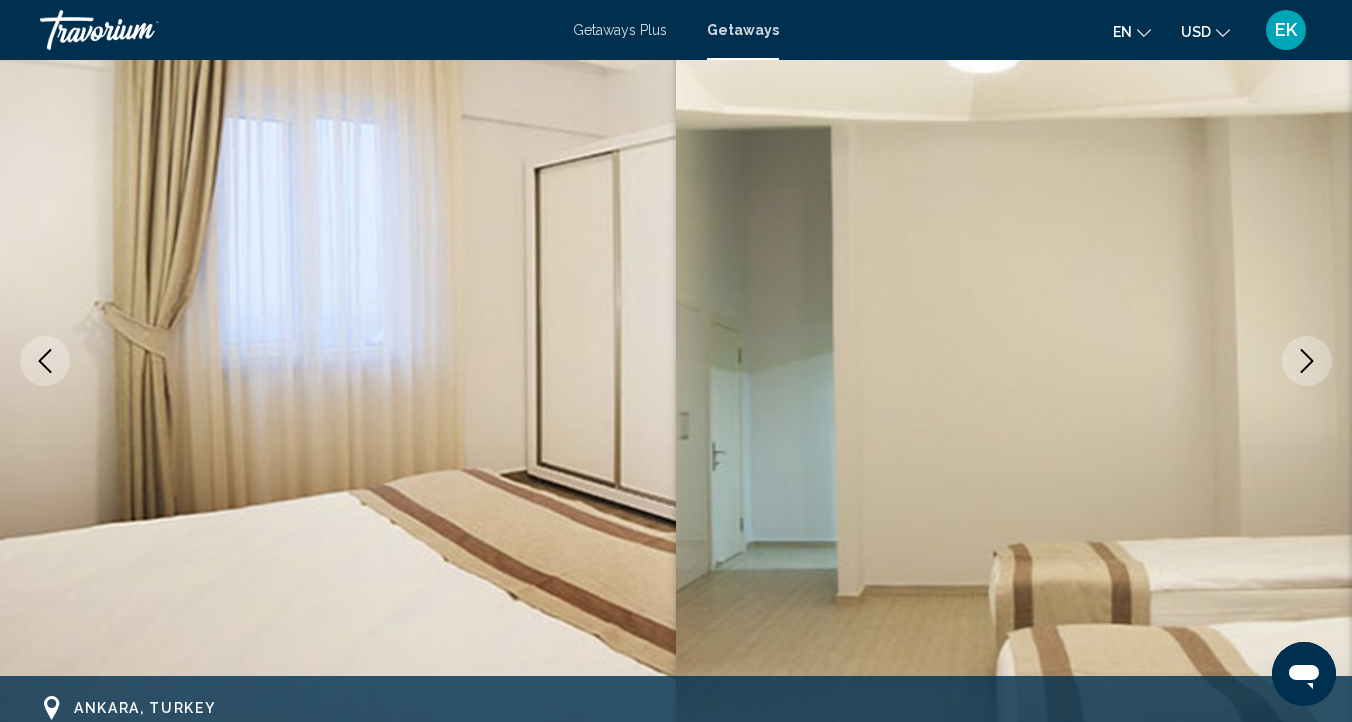 click at bounding box center [1307, 361] 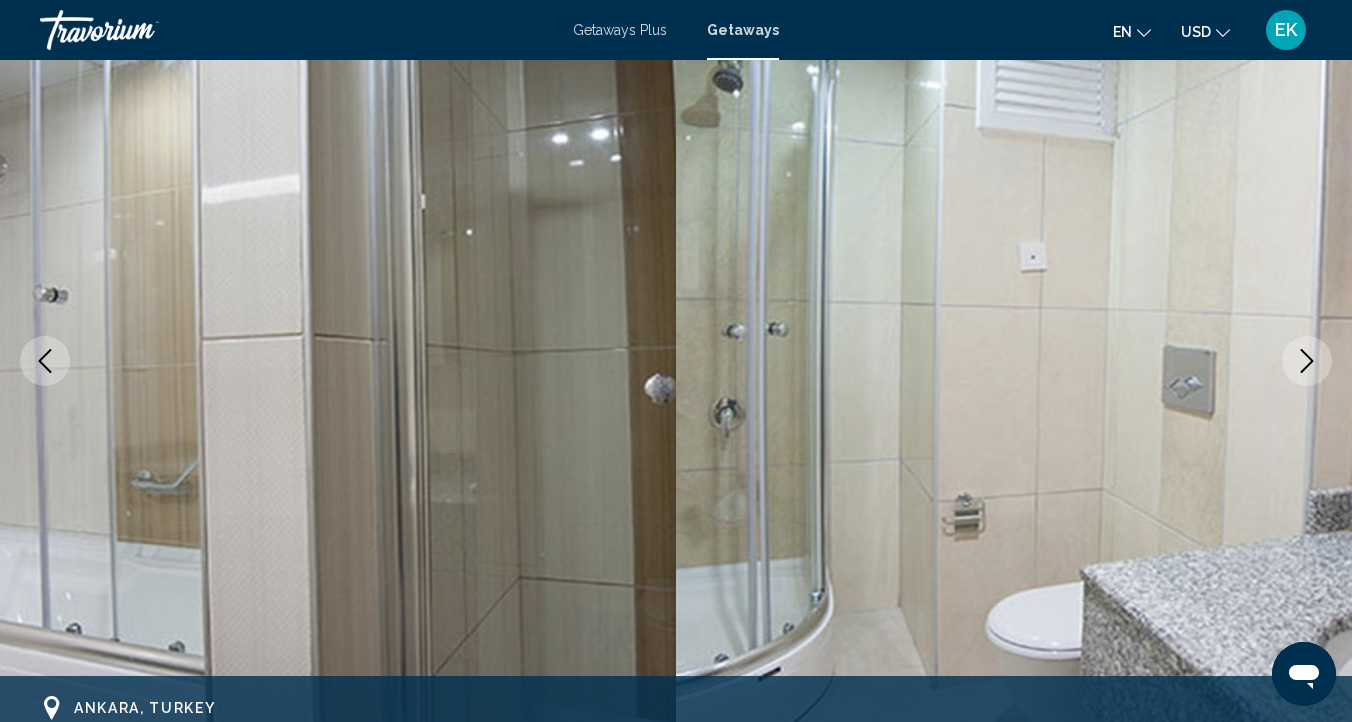 click at bounding box center (1307, 361) 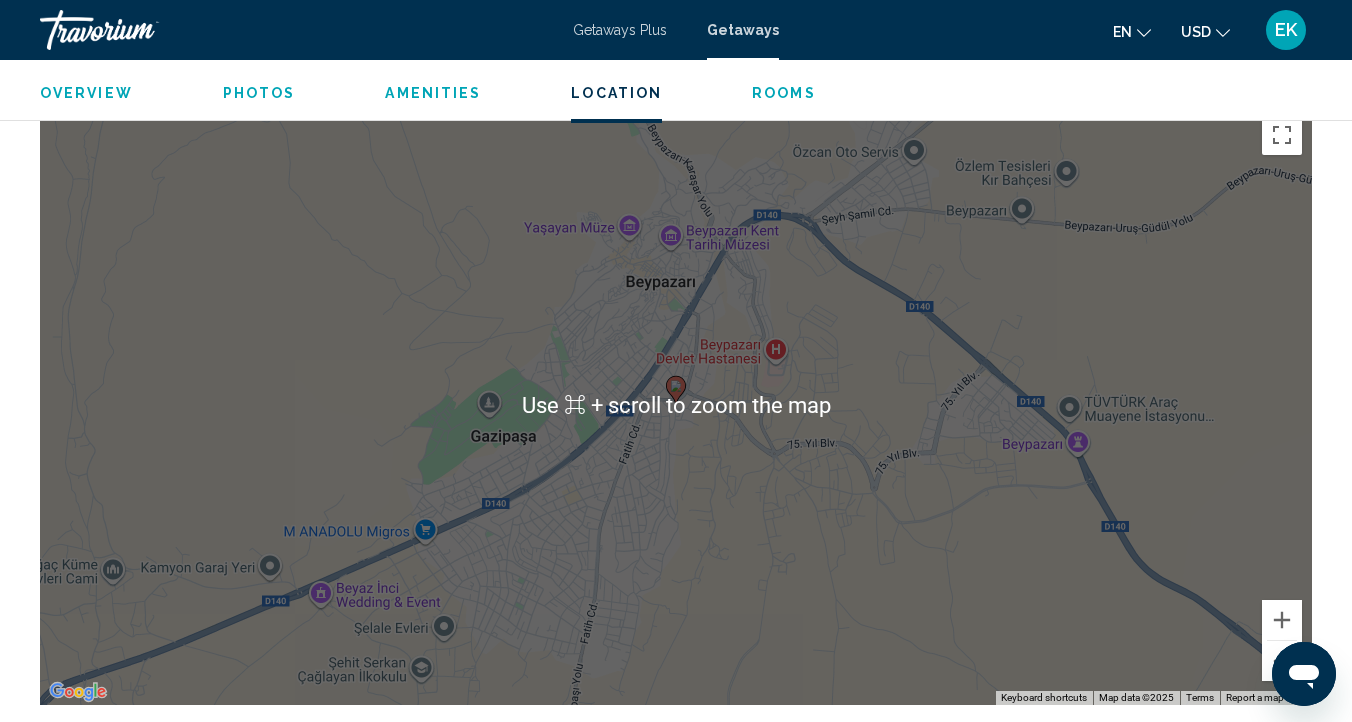 scroll, scrollTop: 2545, scrollLeft: 0, axis: vertical 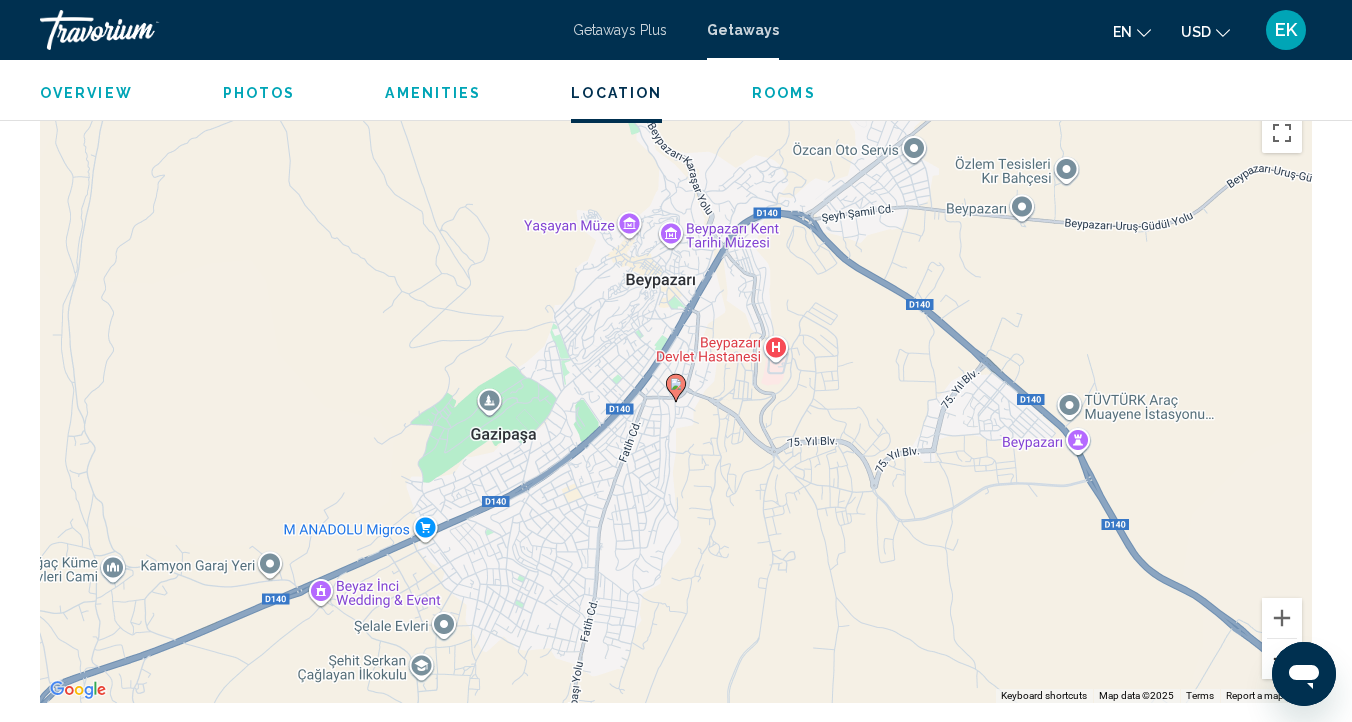 click at bounding box center [1282, 659] 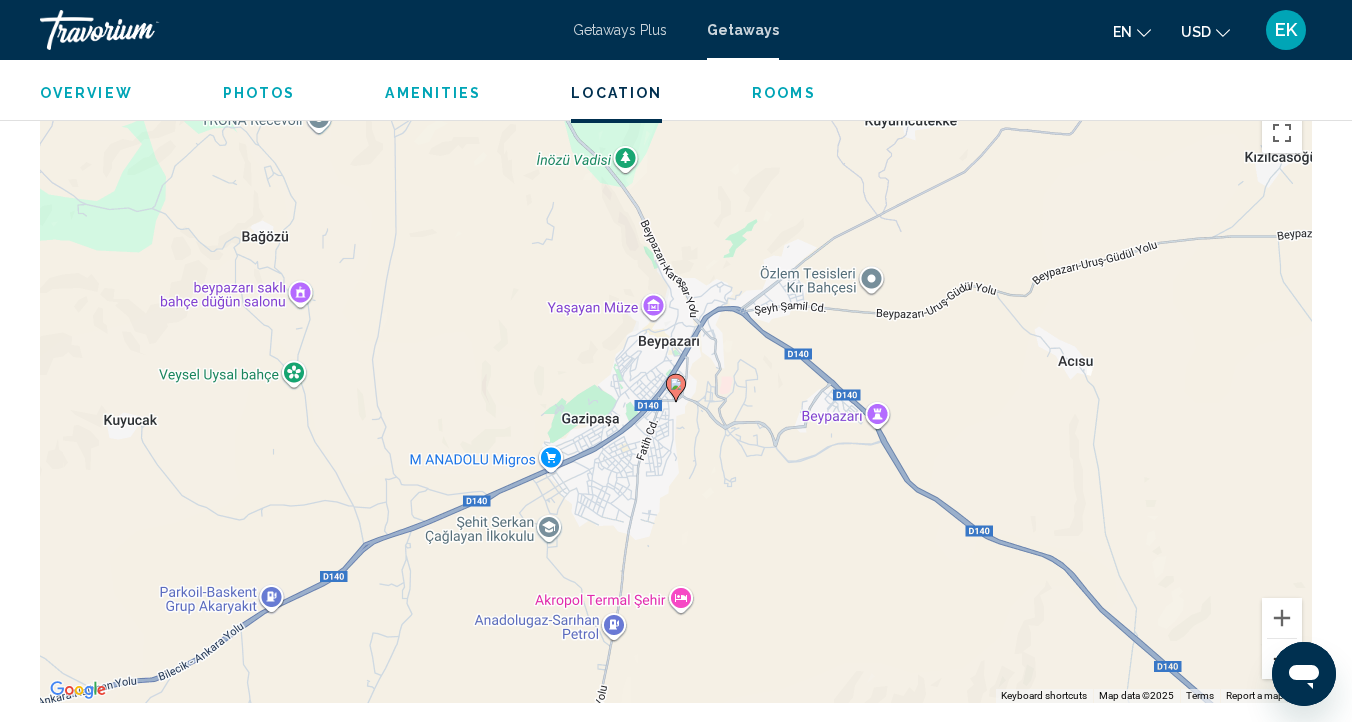 click at bounding box center (1282, 659) 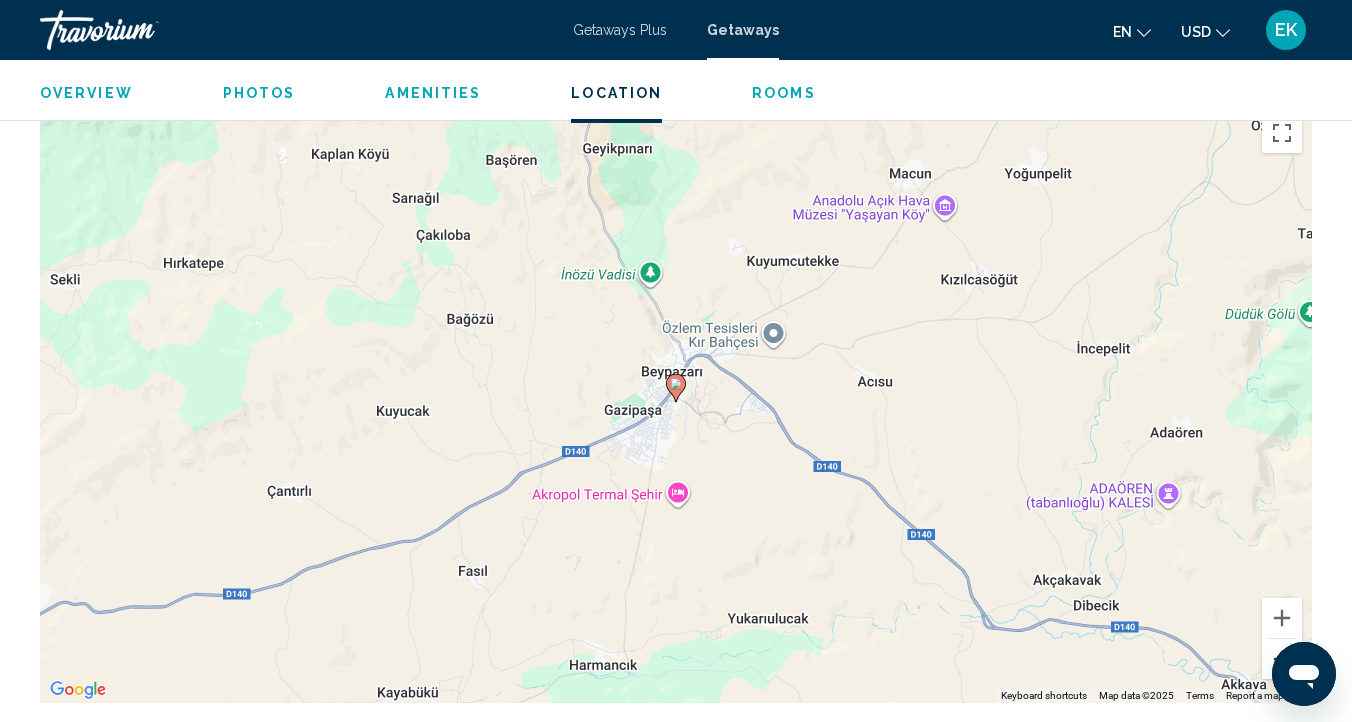 click at bounding box center (1282, 659) 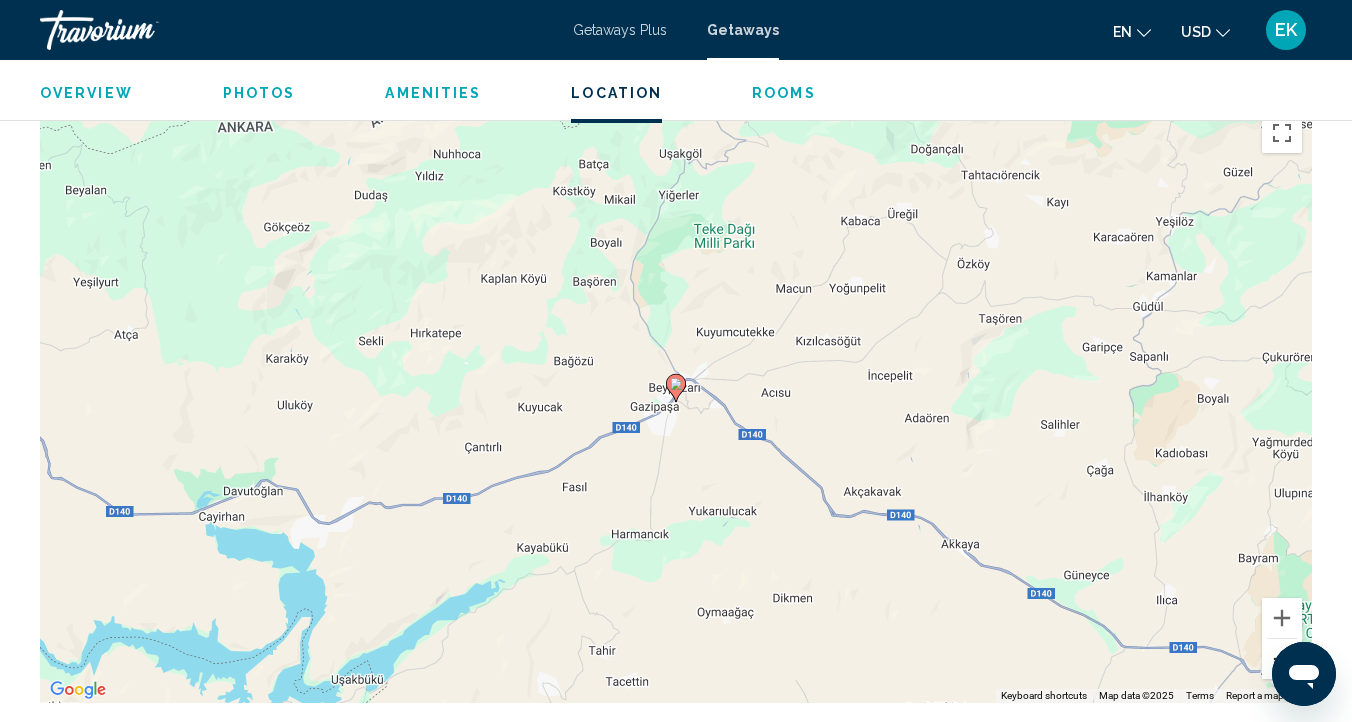 click at bounding box center [1282, 659] 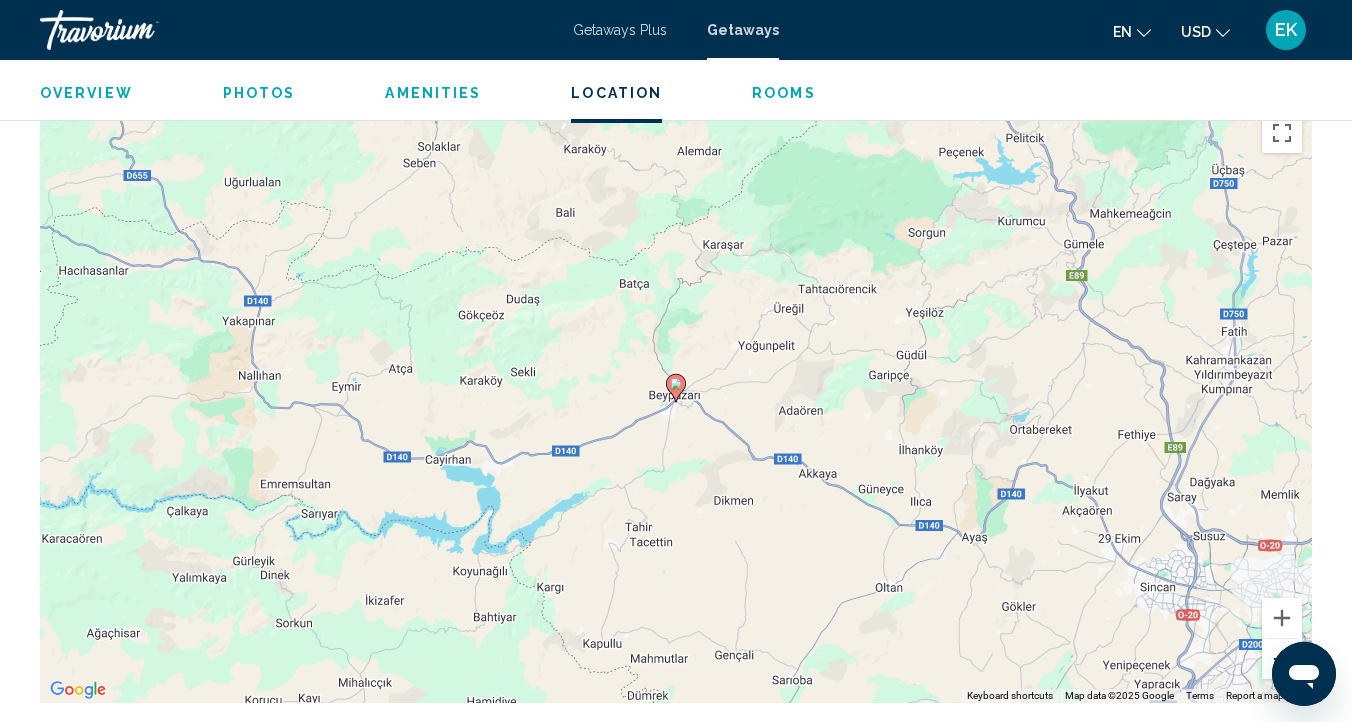 click at bounding box center (1282, 659) 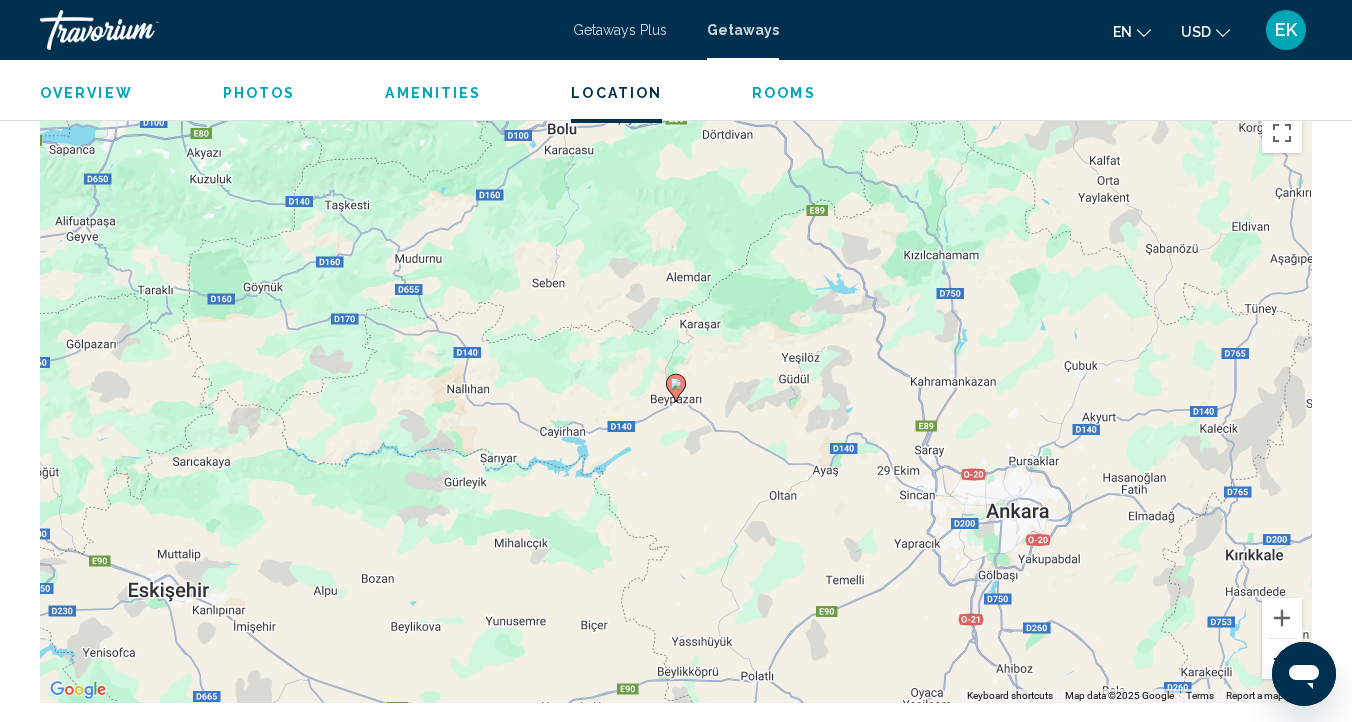 click at bounding box center [1282, 659] 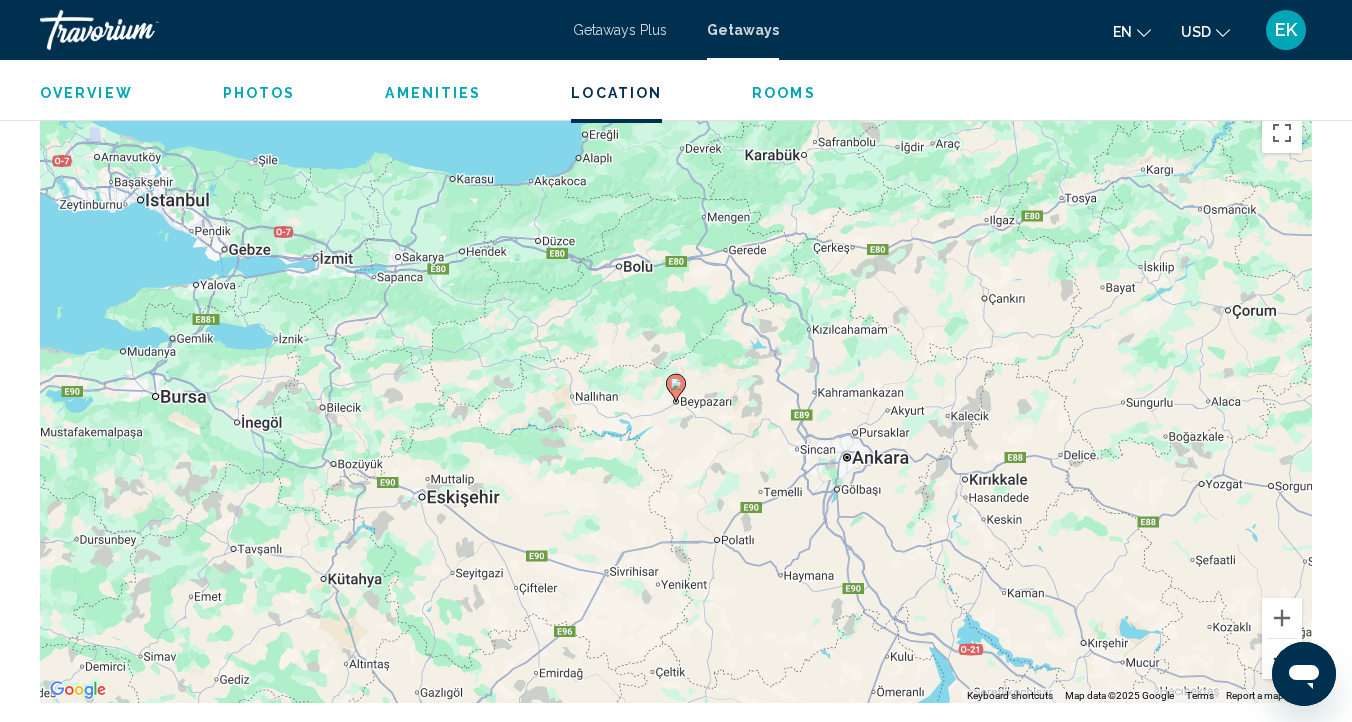 click at bounding box center [1282, 659] 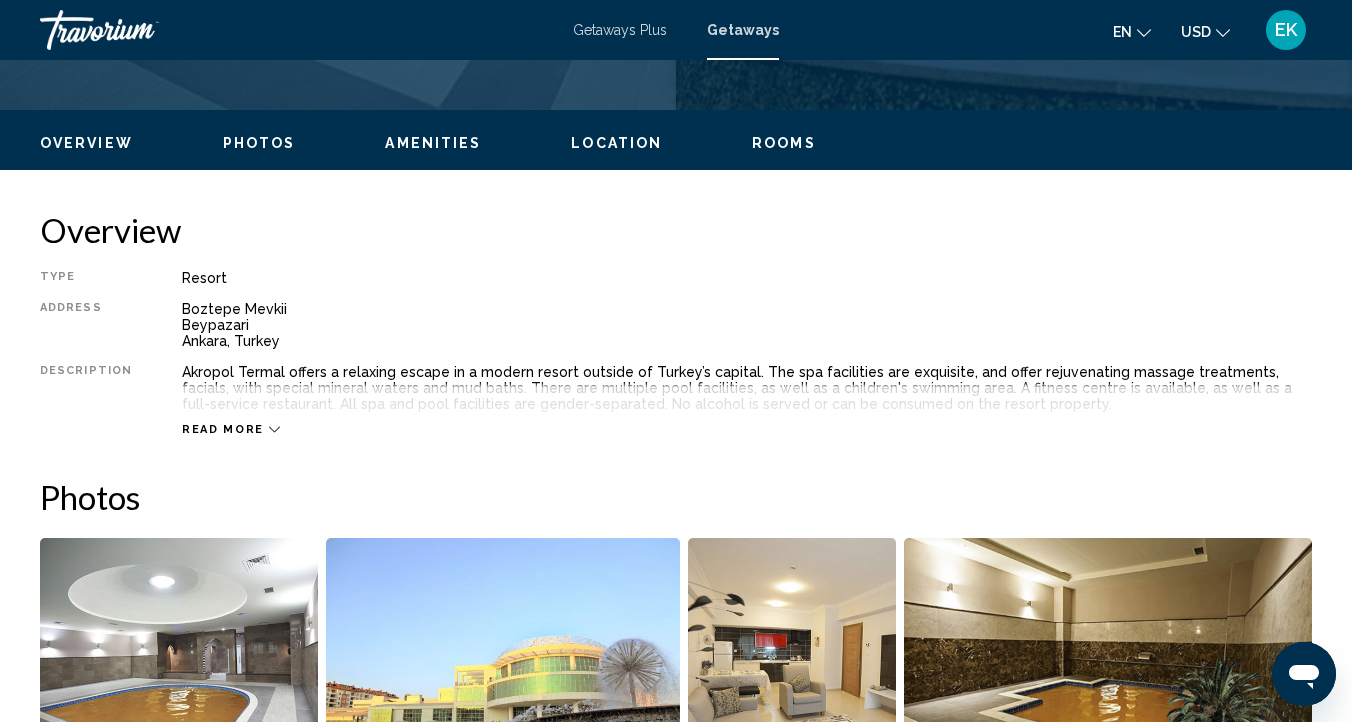 scroll, scrollTop: 899, scrollLeft: 0, axis: vertical 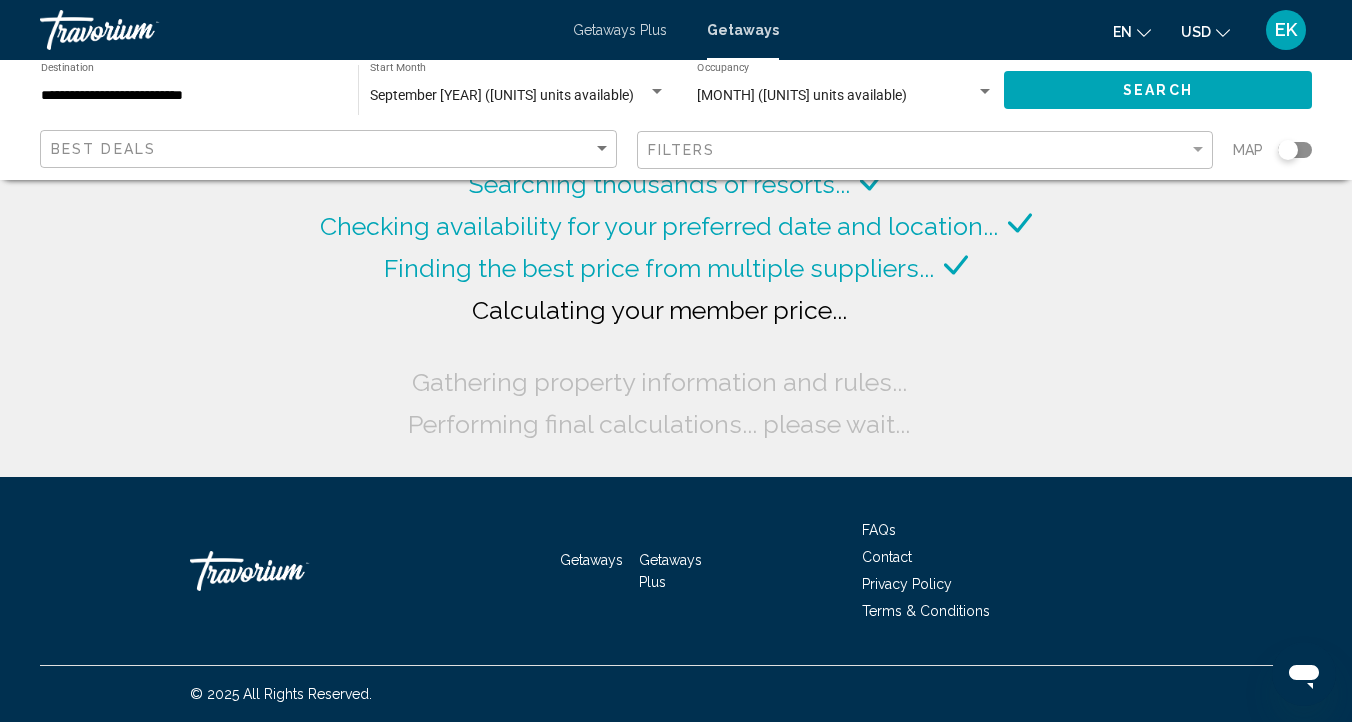 click at bounding box center [1295, 150] 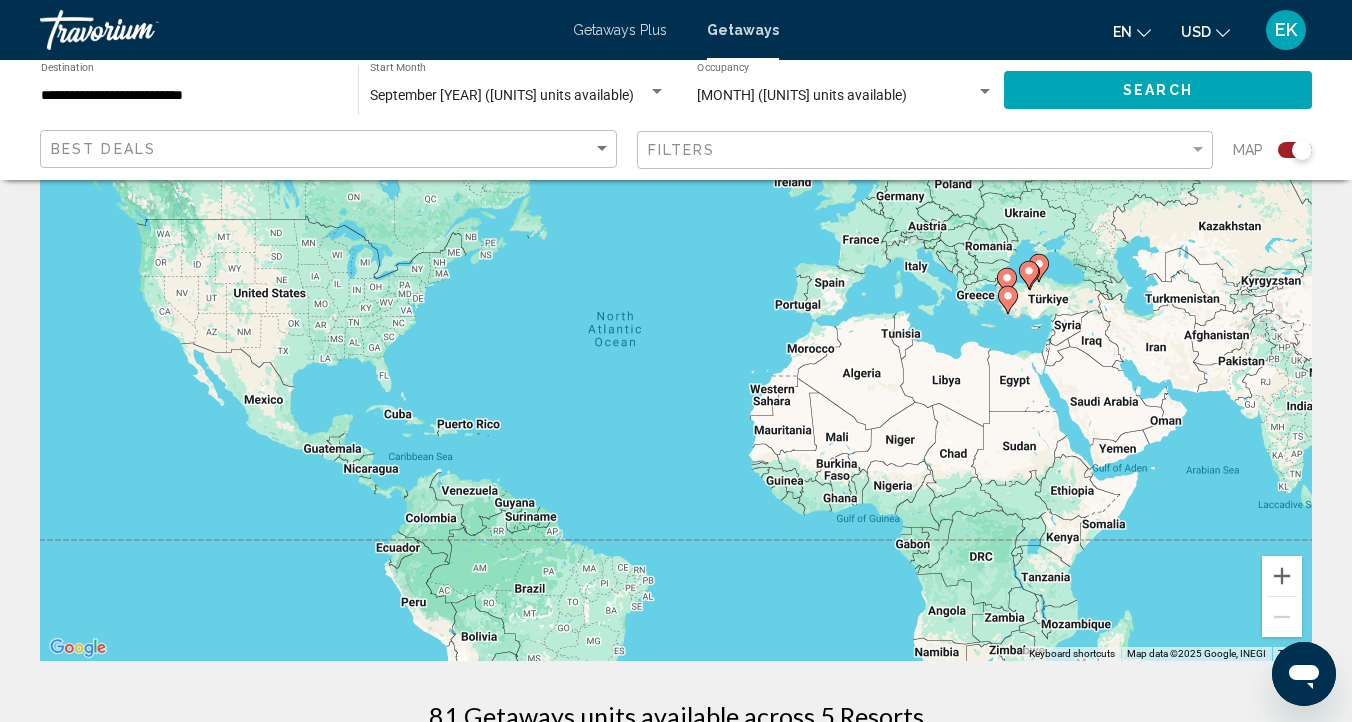 scroll, scrollTop: 134, scrollLeft: 0, axis: vertical 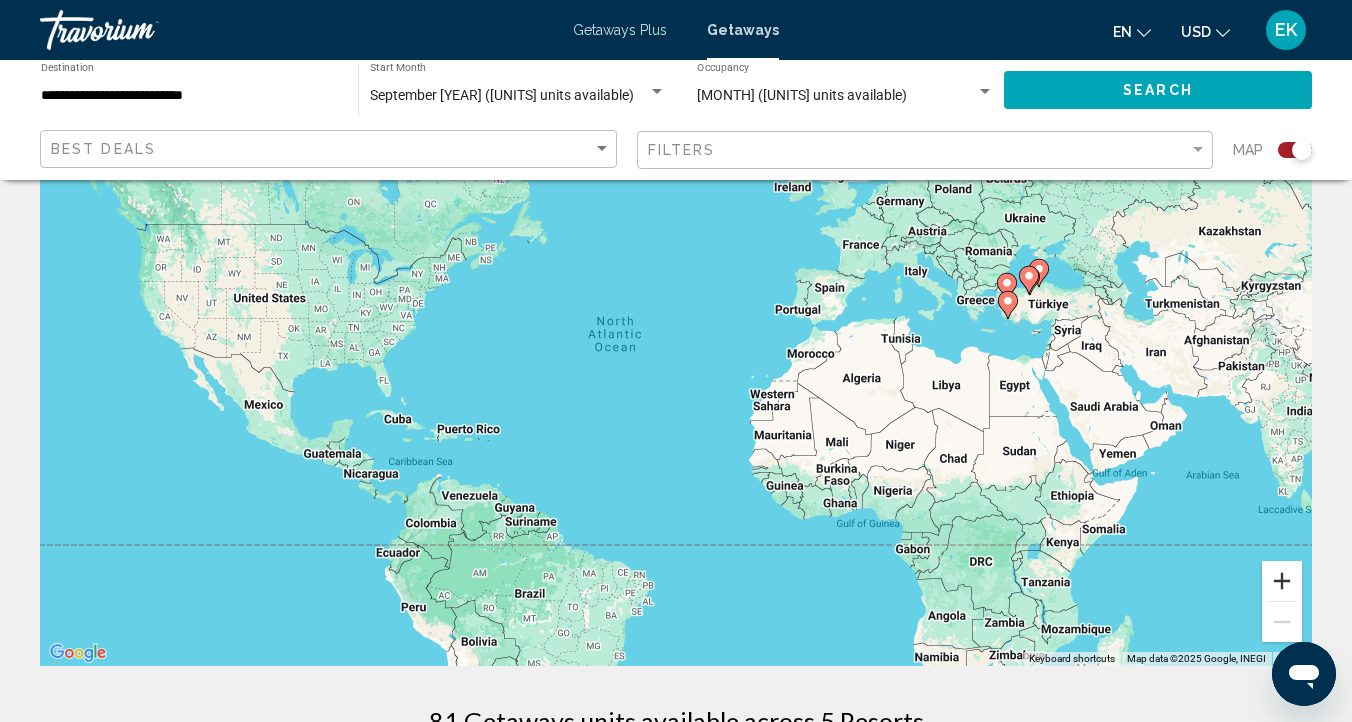 click at bounding box center (1282, 581) 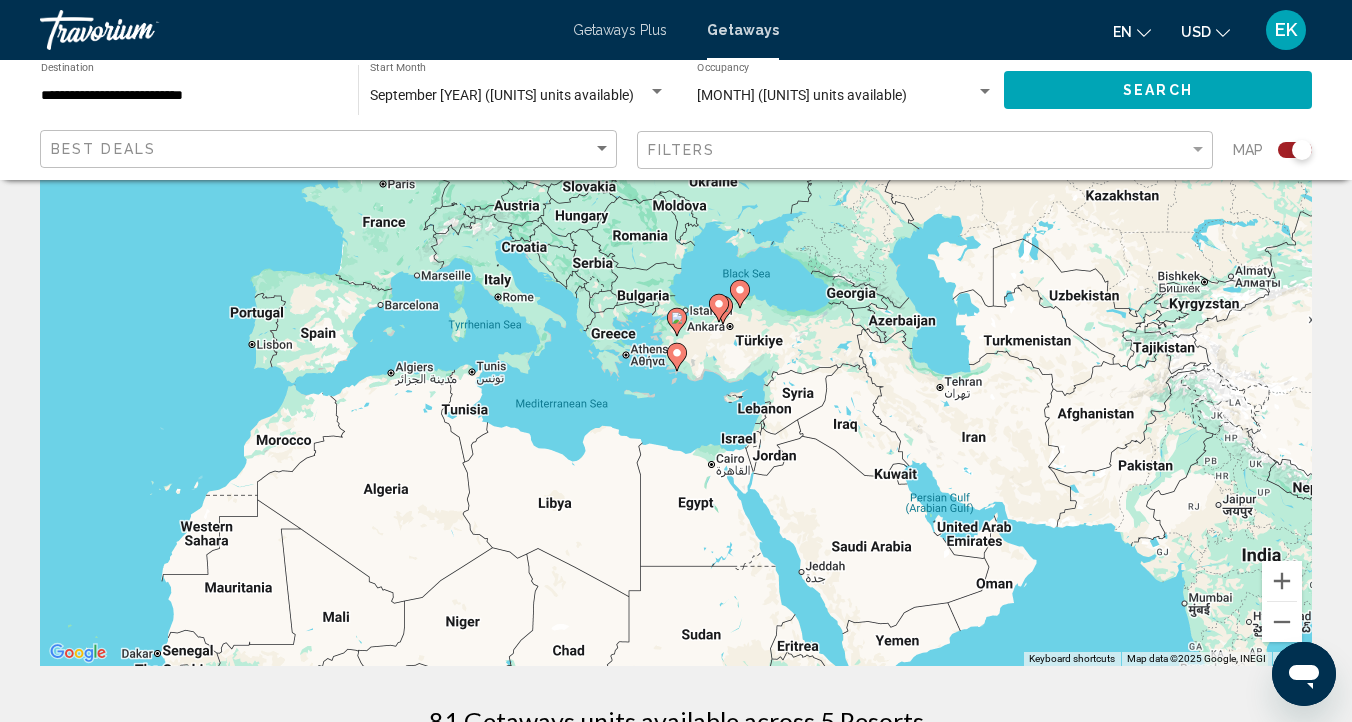 drag, startPoint x: 1178, startPoint y: 376, endPoint x: 513, endPoint y: 475, distance: 672.3288 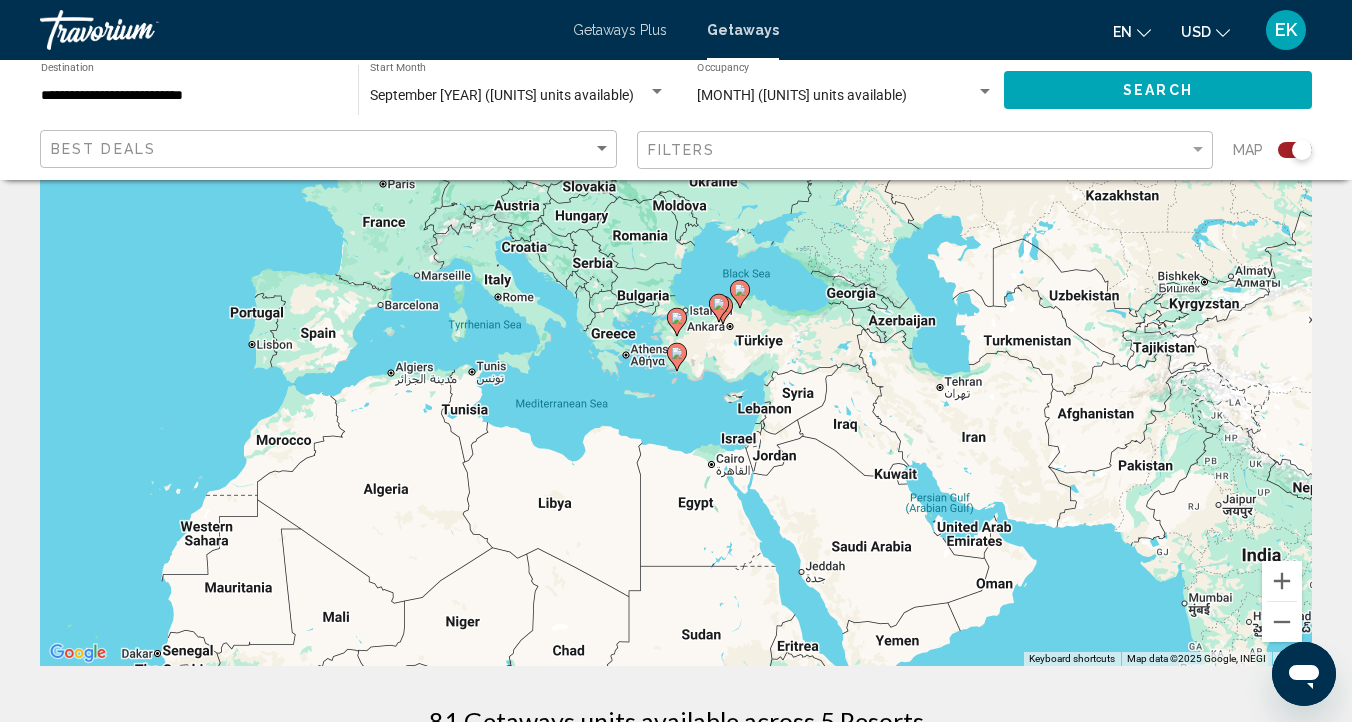 click on "To navigate, press the arrow keys. To activate drag with keyboard, press Alt + Enter. Once in keyboard drag state, use the arrow keys to move the marker. To complete the drag, press the Enter key. To cancel, press Escape." at bounding box center [676, 366] 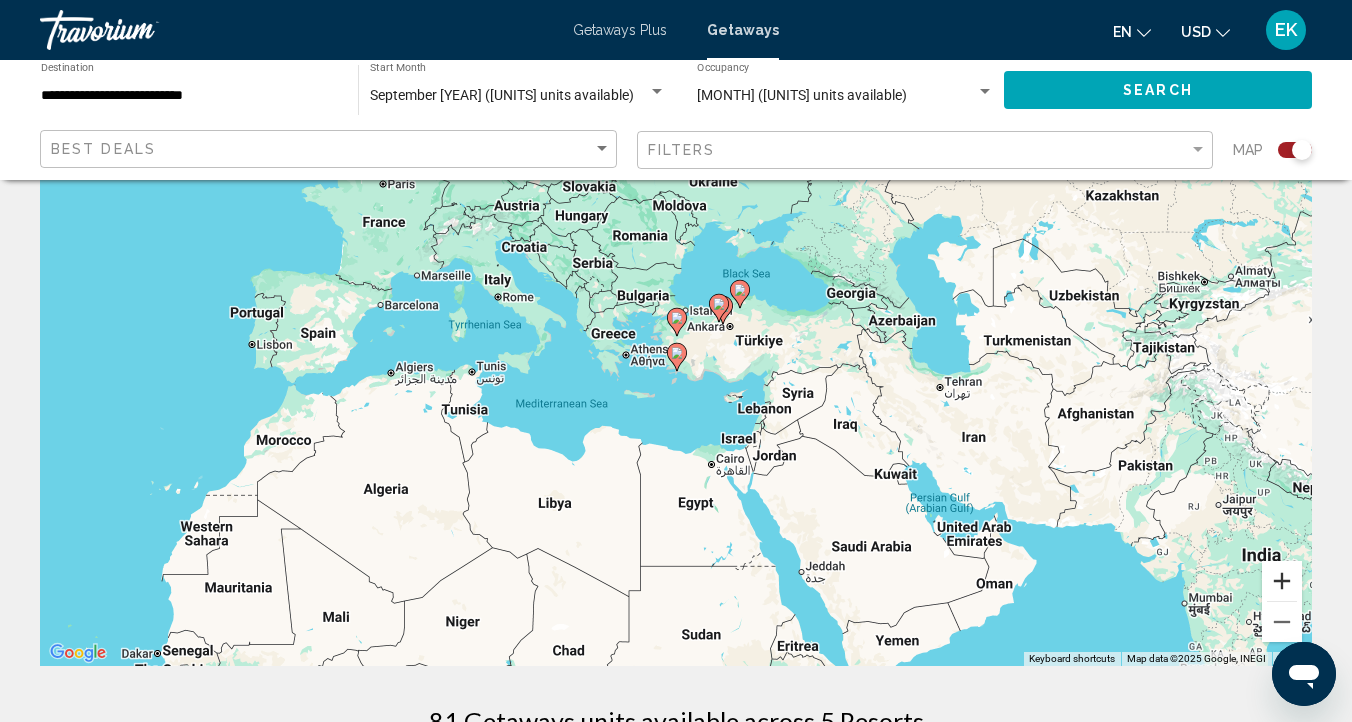 click at bounding box center (1282, 581) 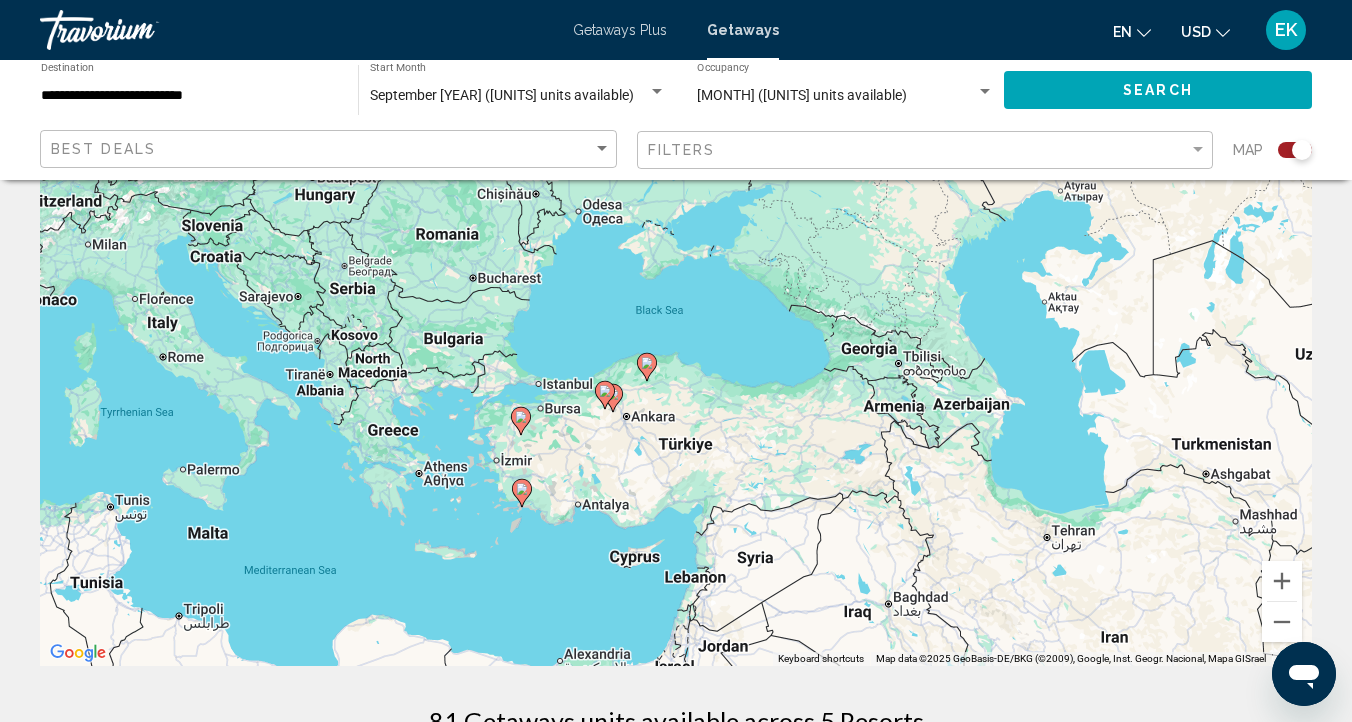 drag, startPoint x: 1115, startPoint y: 376, endPoint x: 952, endPoint y: 506, distance: 208.4922 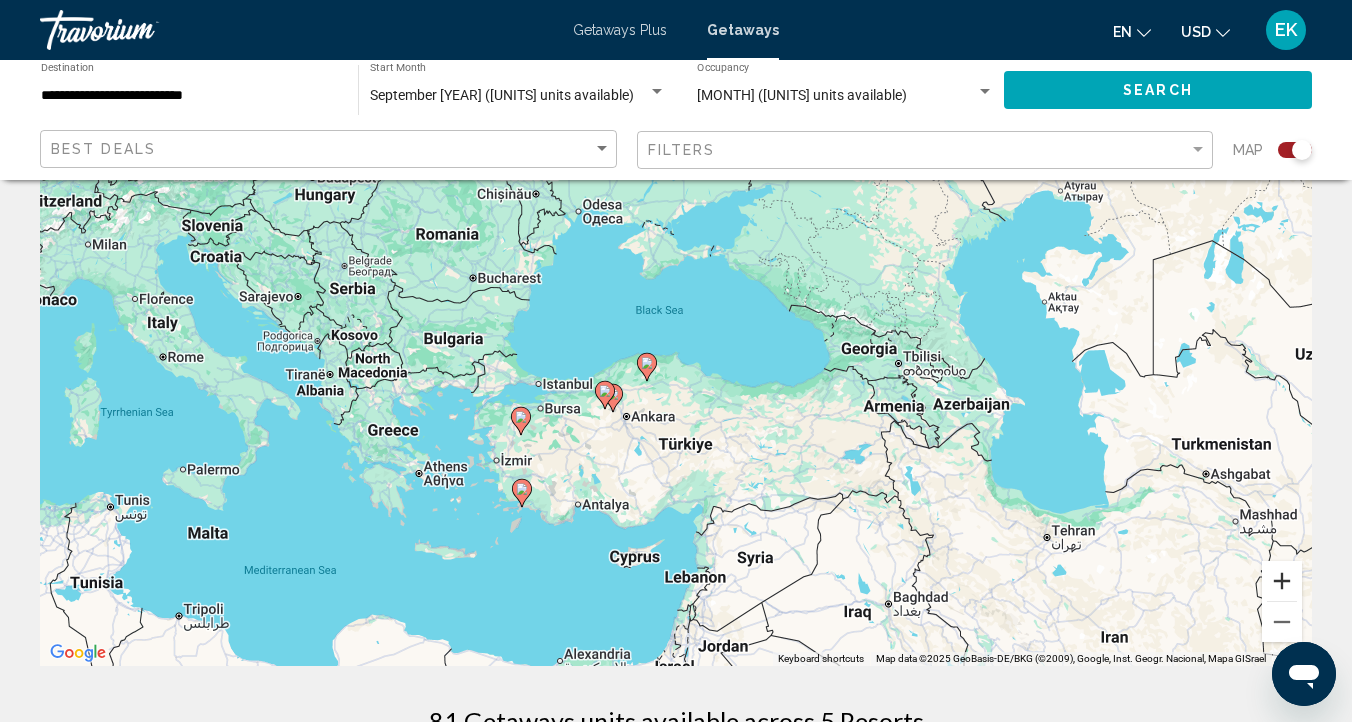 click at bounding box center [1282, 581] 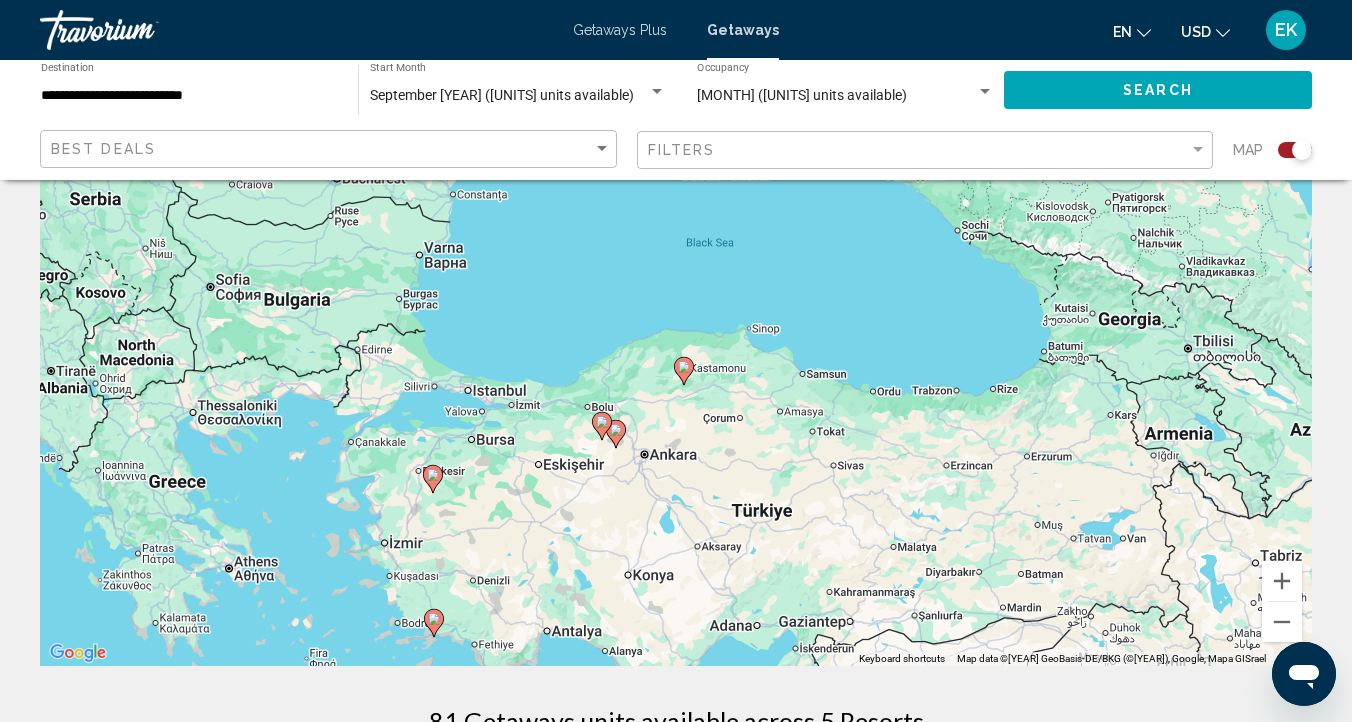 drag, startPoint x: 895, startPoint y: 532, endPoint x: 966, endPoint y: 520, distance: 72.00694 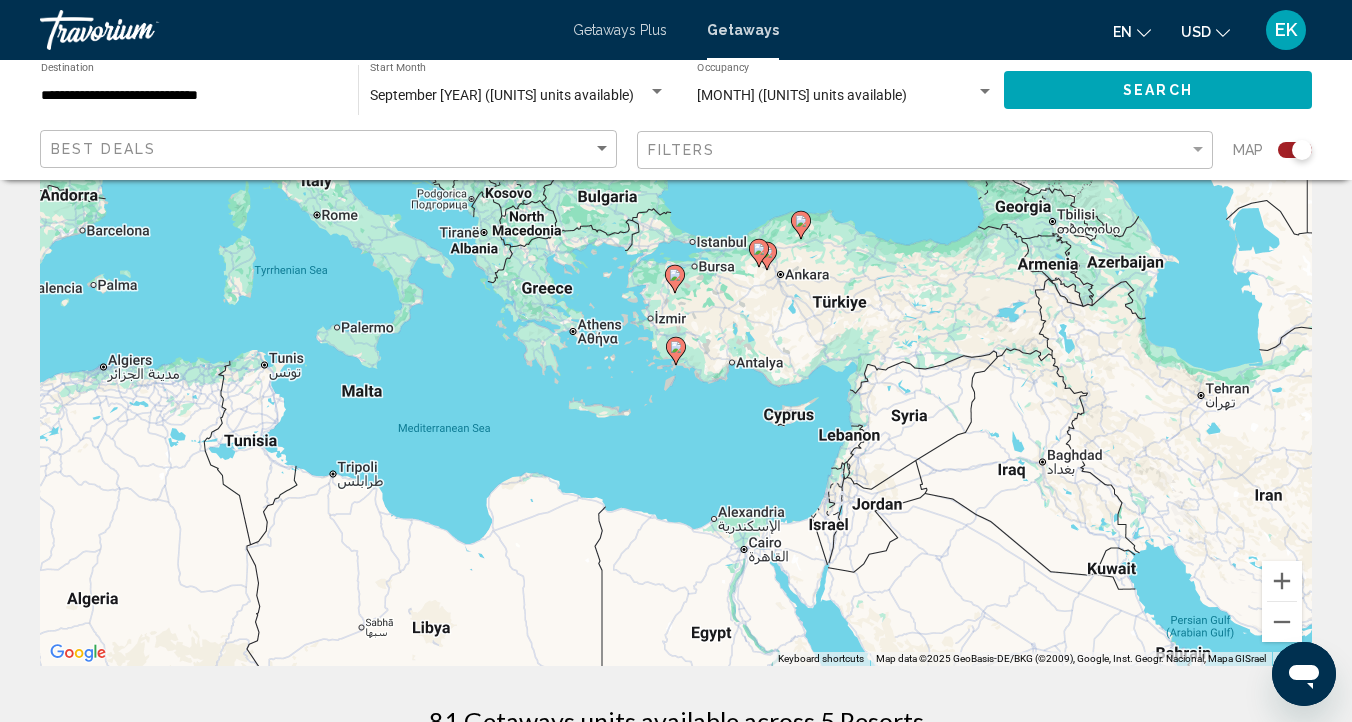click at bounding box center [801, 221] 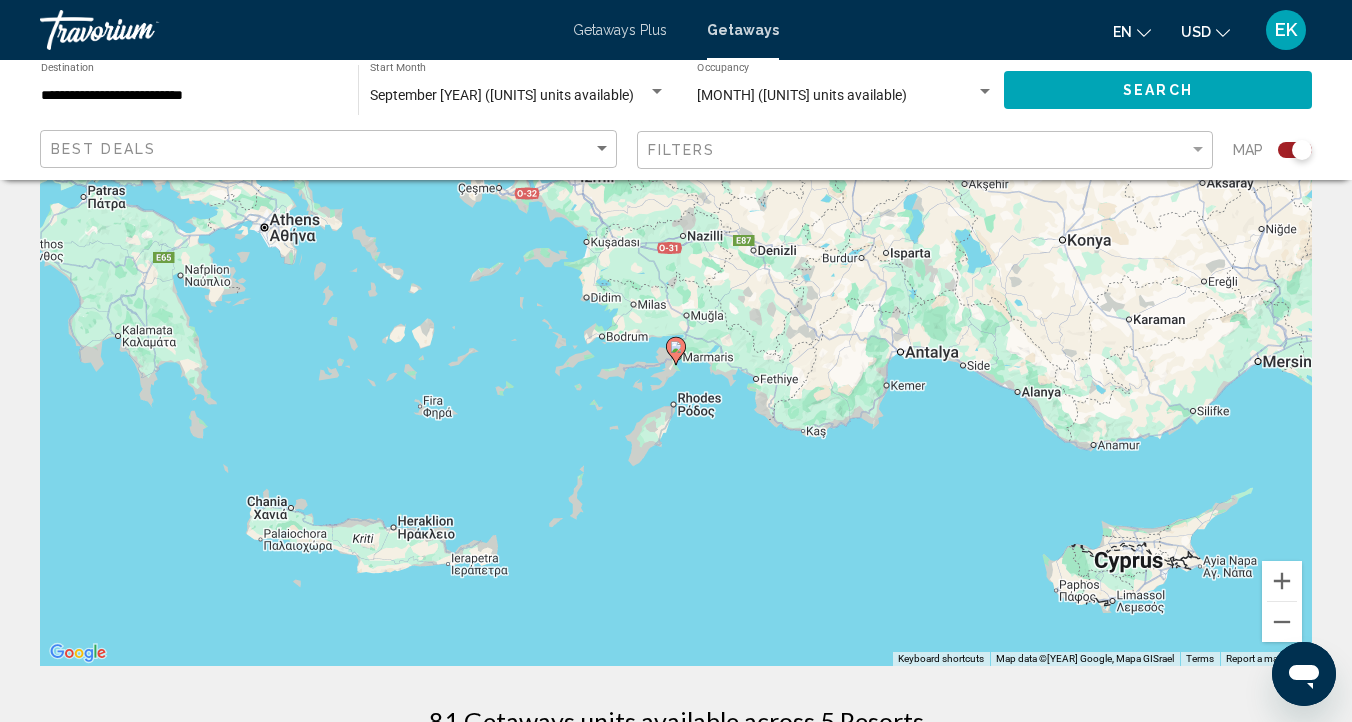 click at bounding box center [672, 60] 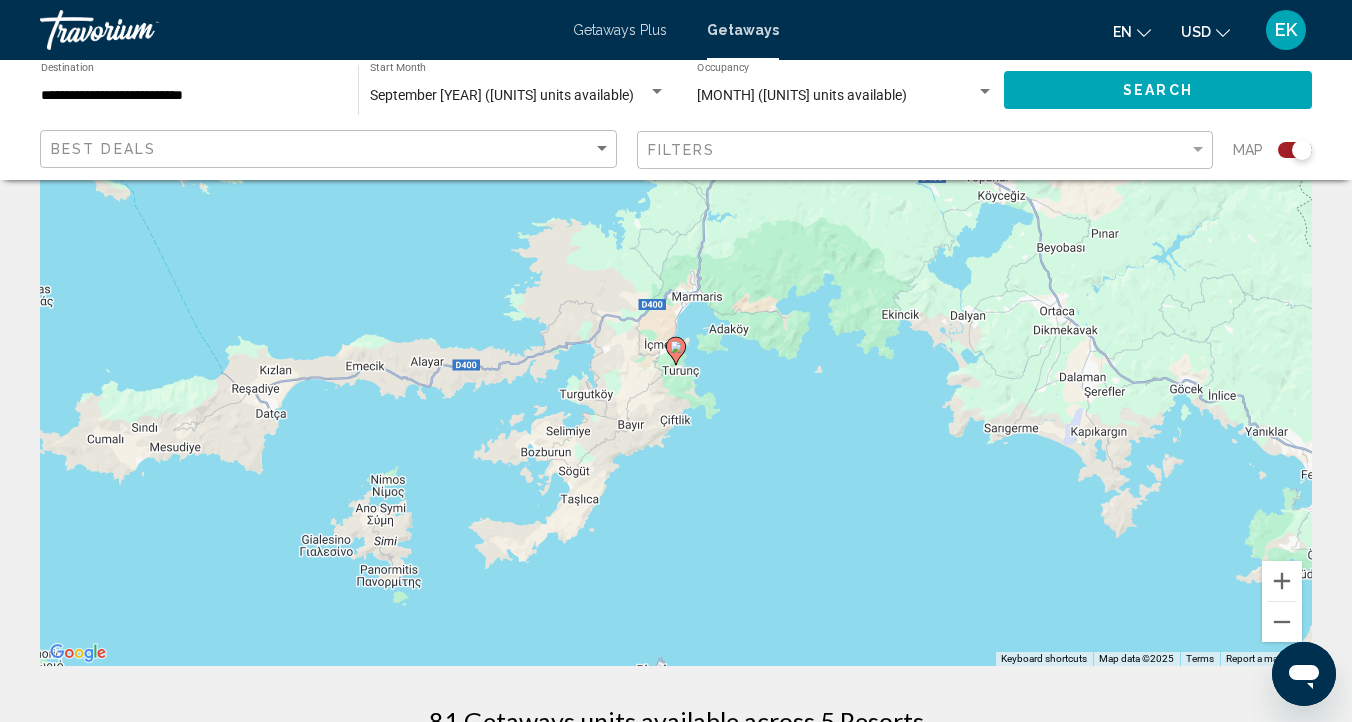 click at bounding box center (676, 347) 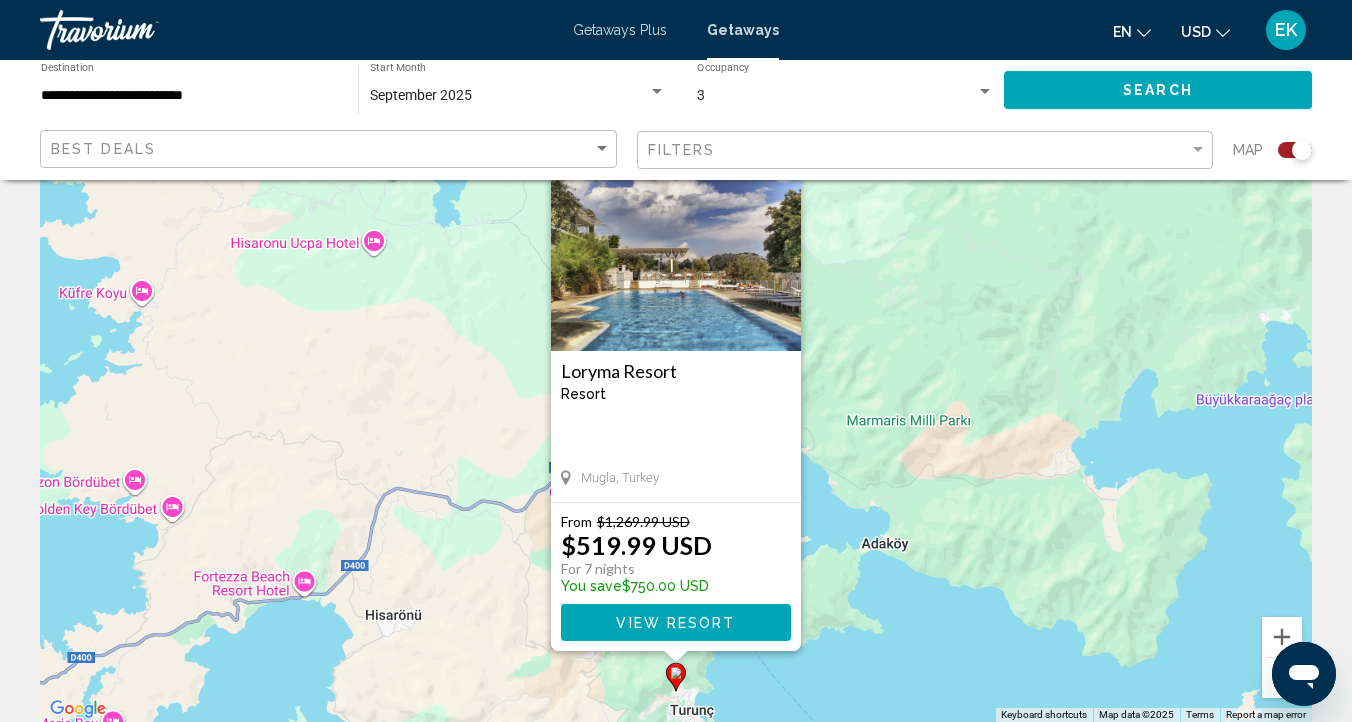scroll, scrollTop: 94, scrollLeft: 0, axis: vertical 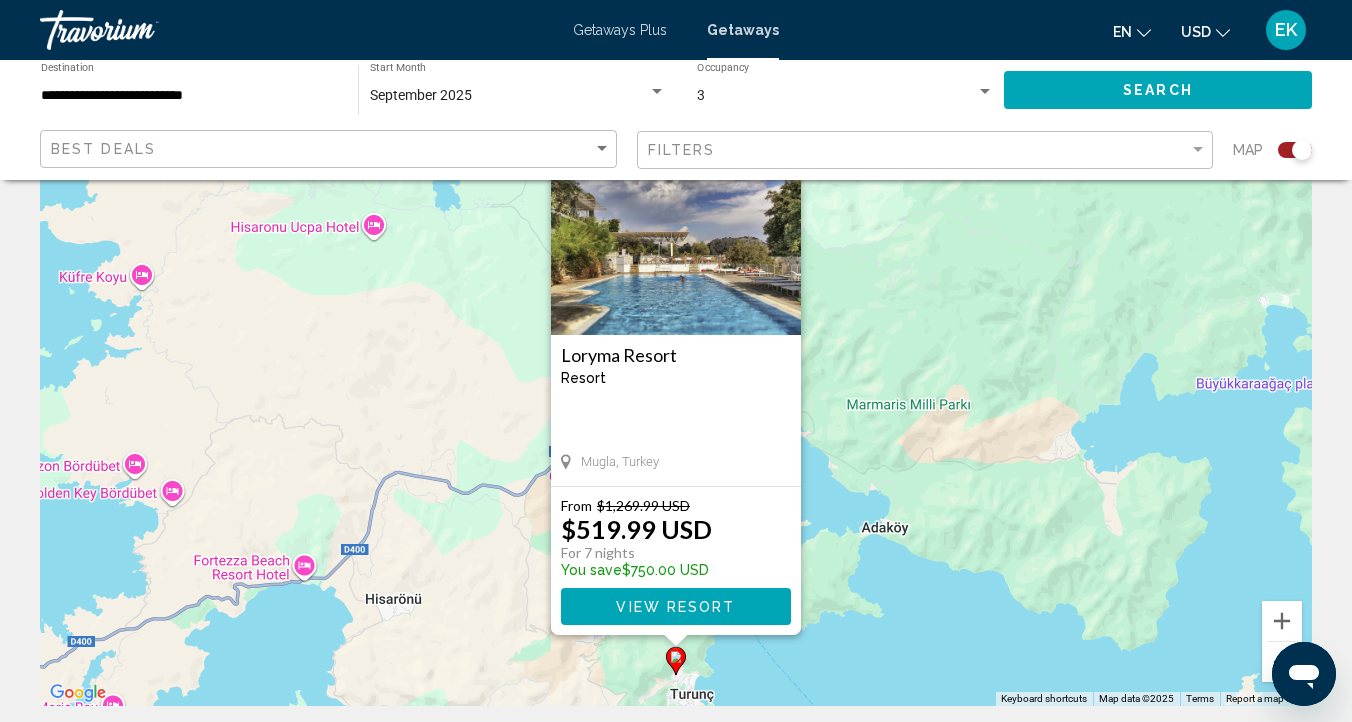 click on "View Resort" at bounding box center (675, 607) 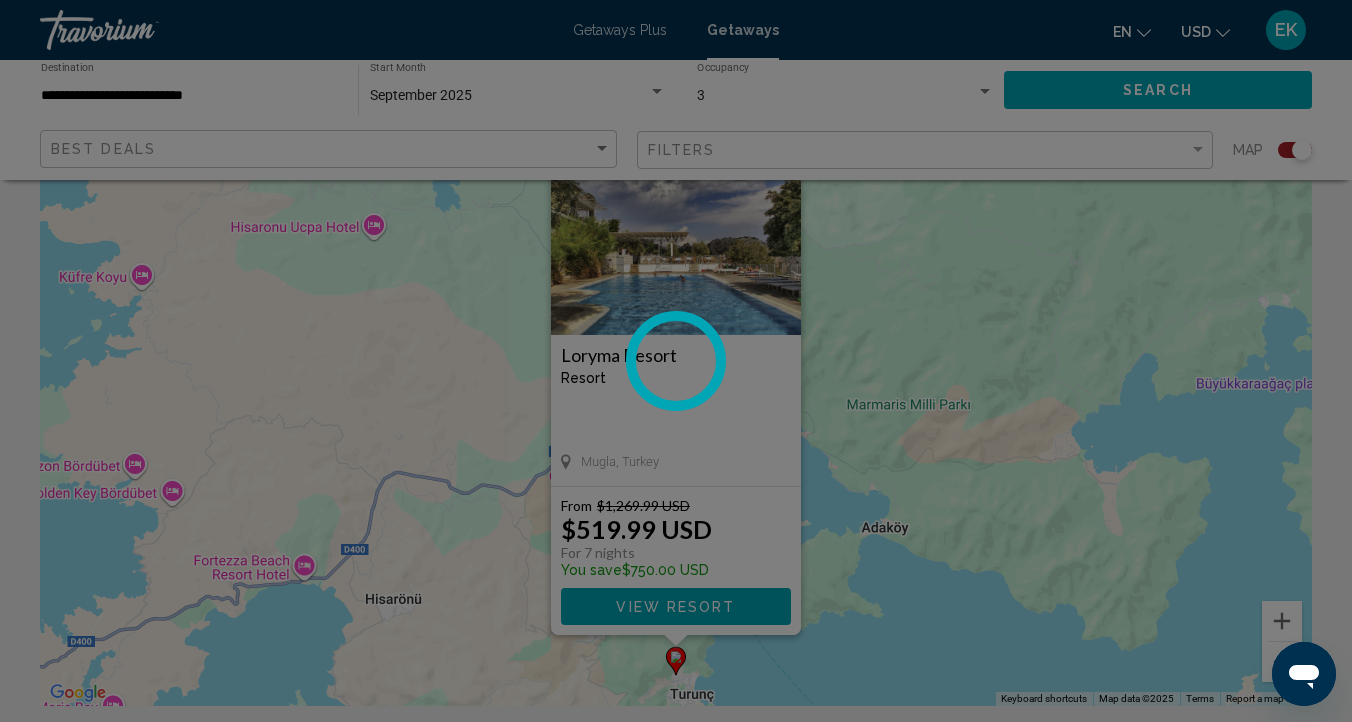scroll, scrollTop: 174, scrollLeft: 0, axis: vertical 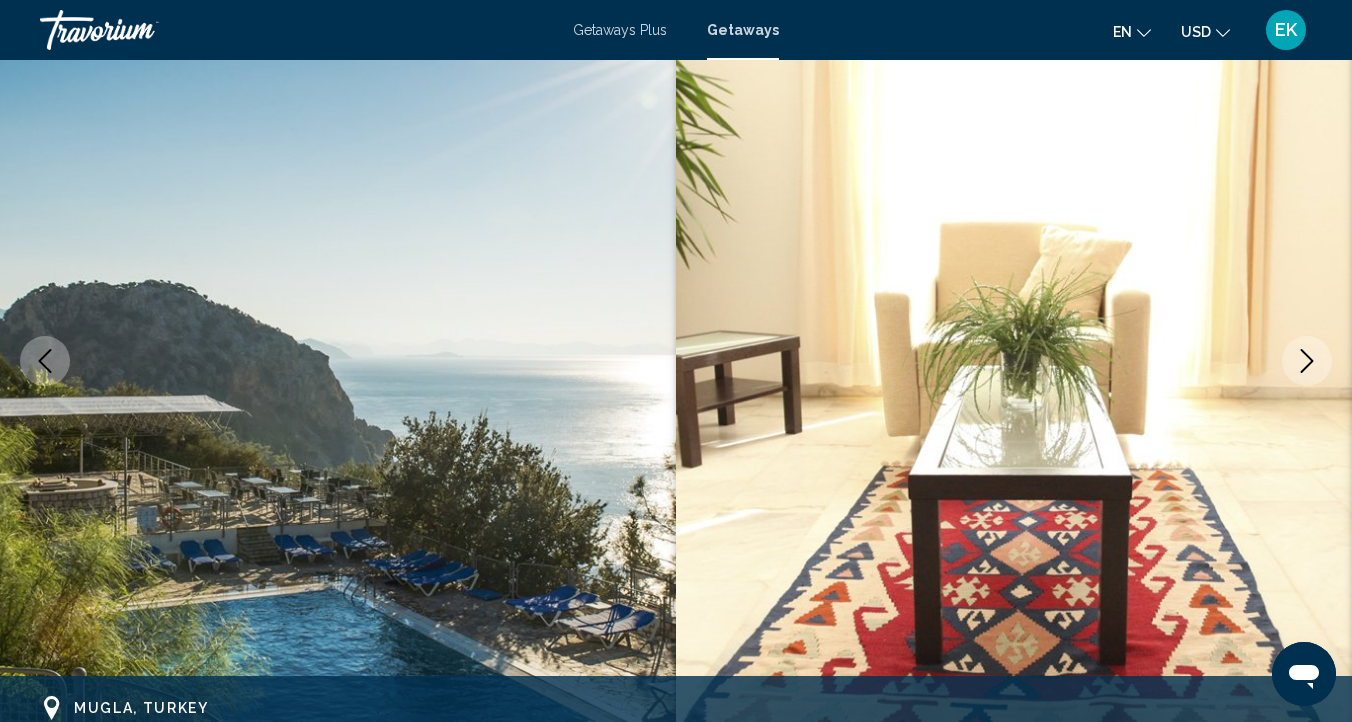 click at bounding box center [1307, 361] 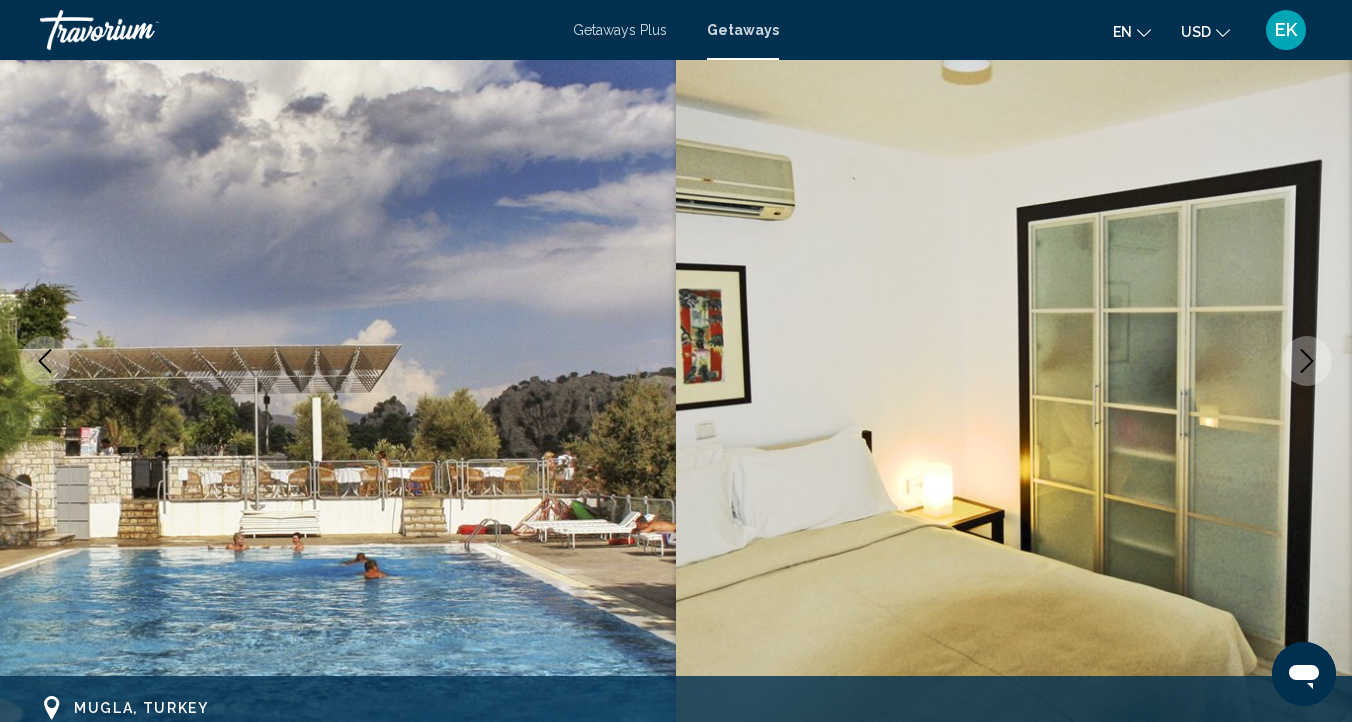 click at bounding box center [1307, 361] 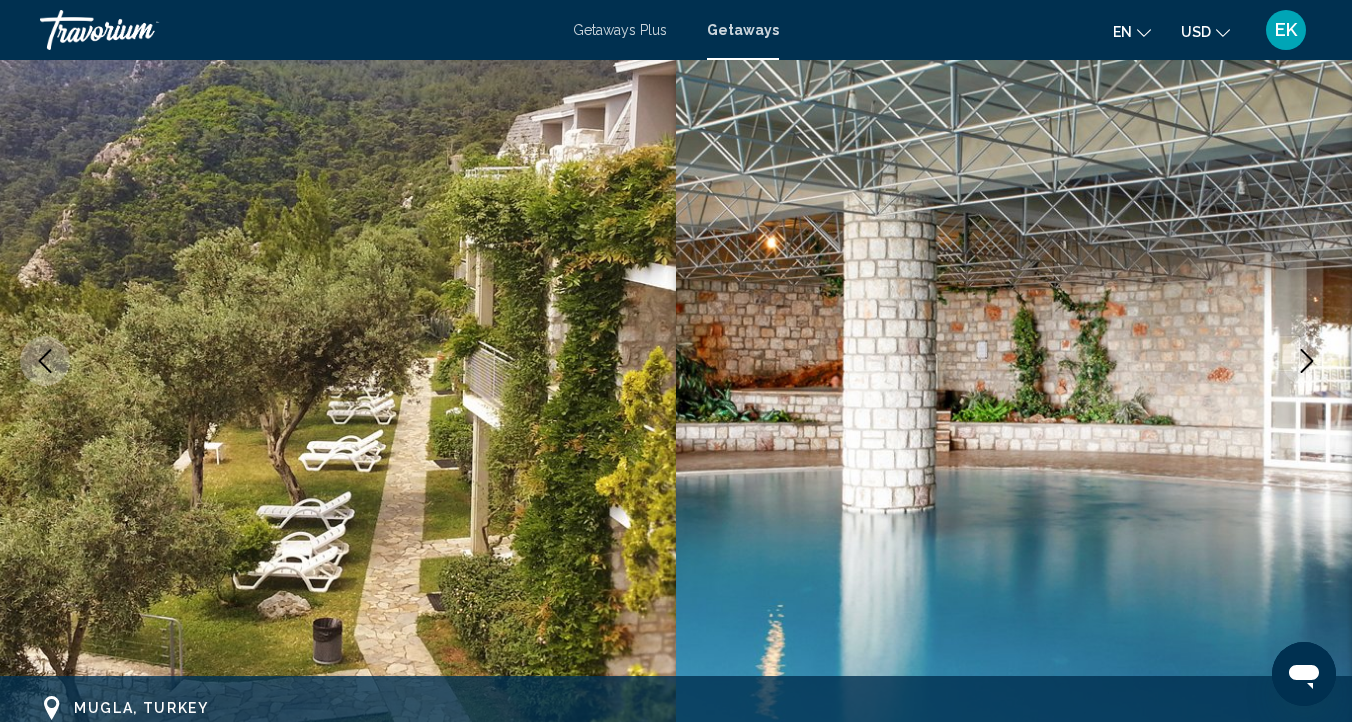 click at bounding box center [1307, 361] 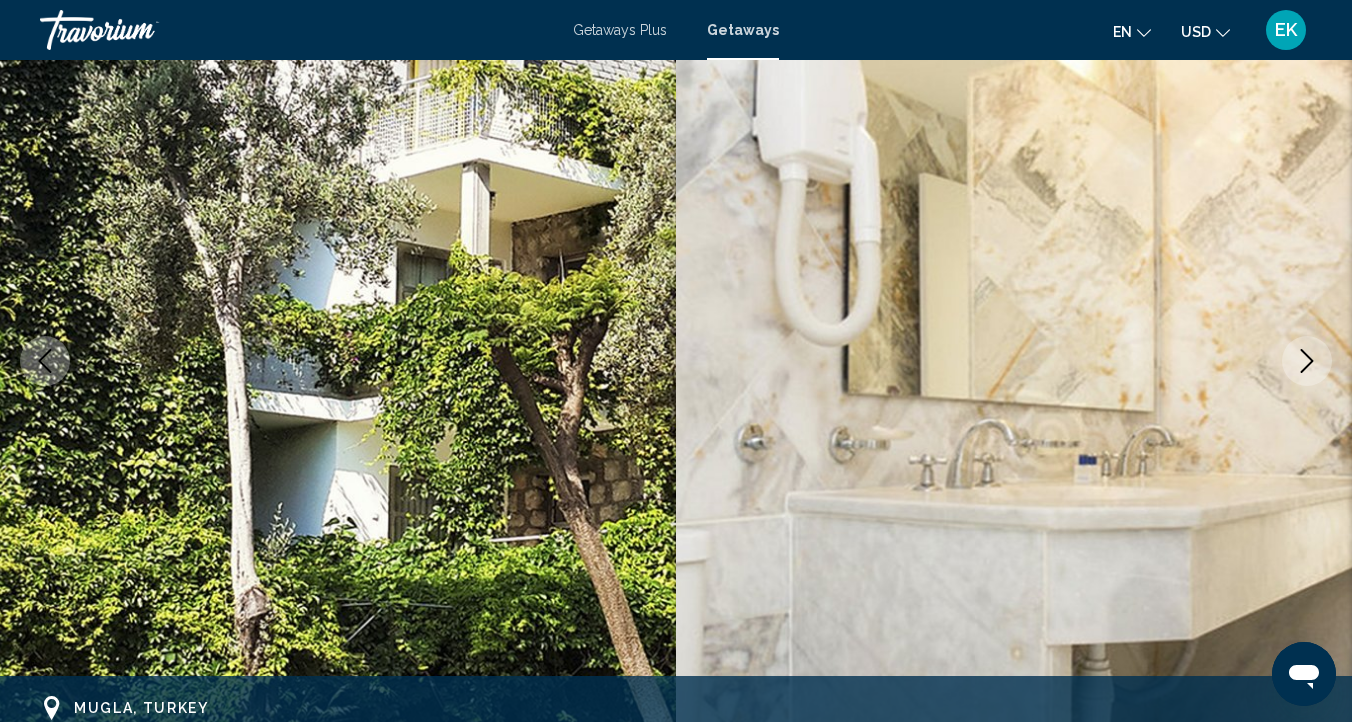 click at bounding box center [1307, 361] 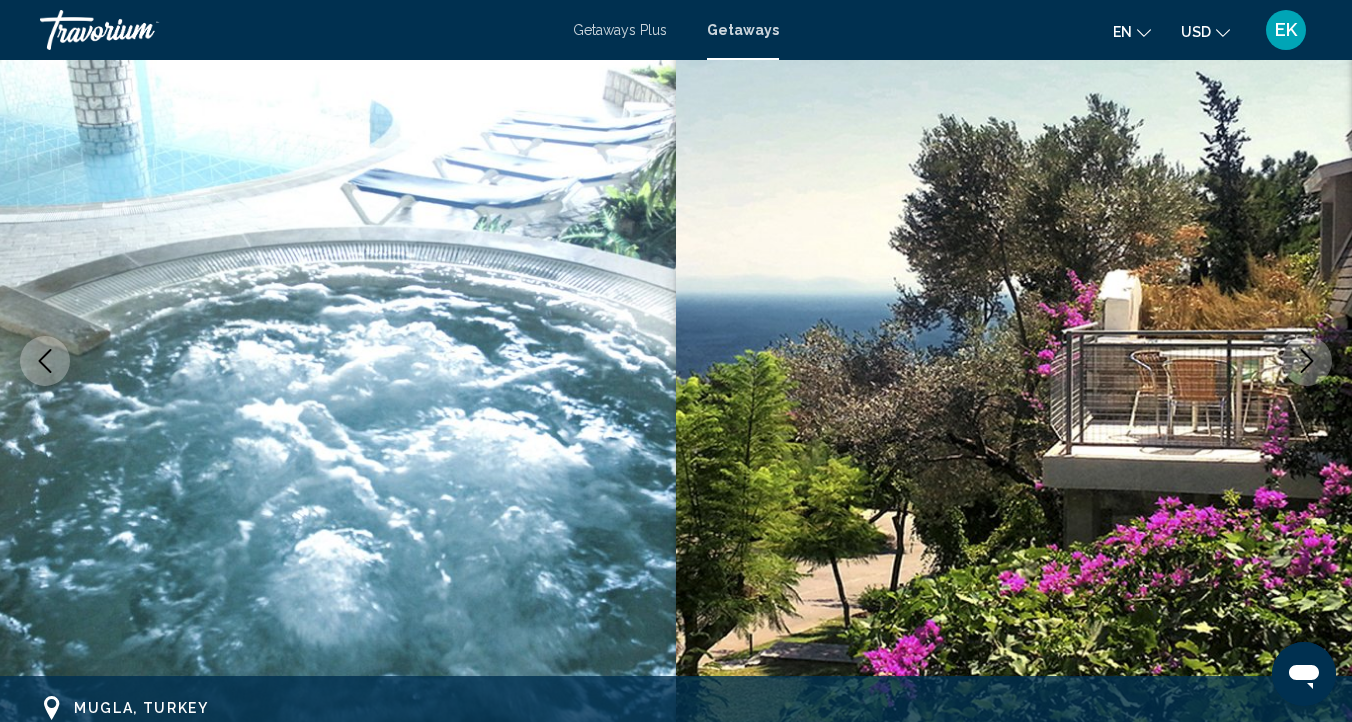 click at bounding box center [1307, 361] 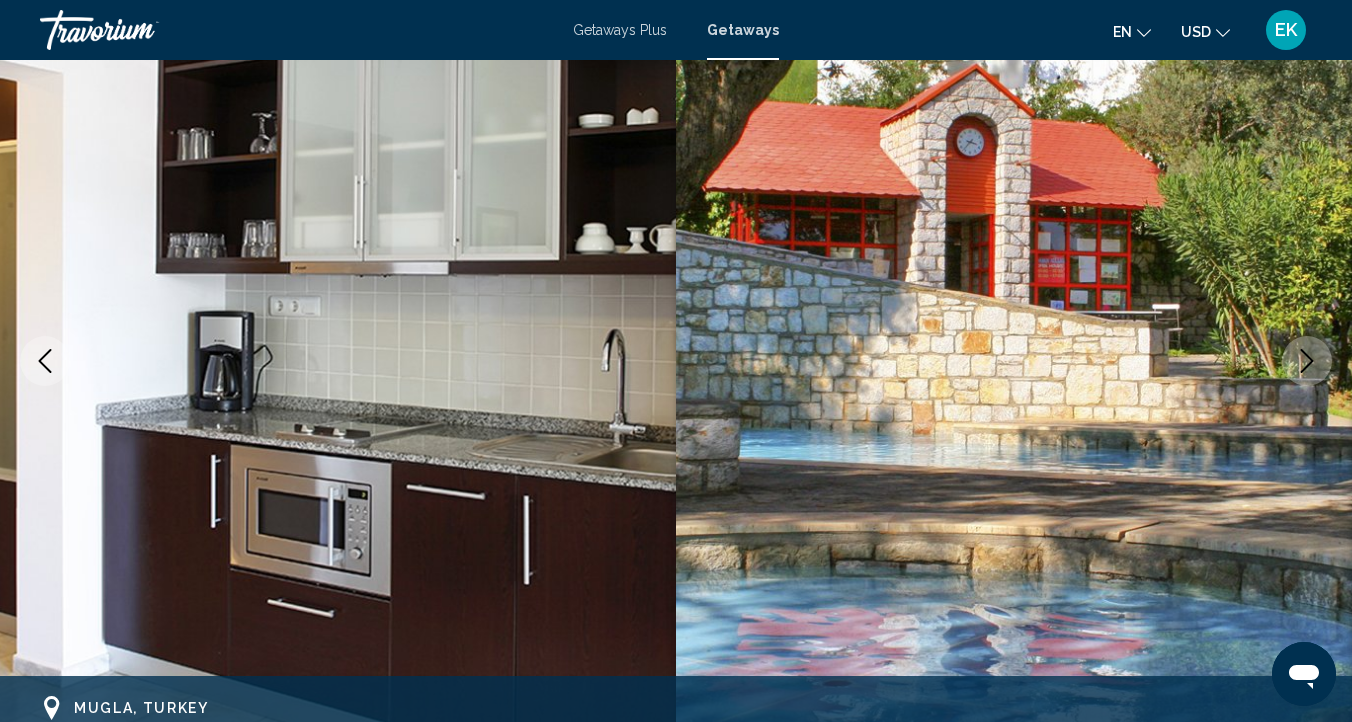 click at bounding box center [1307, 361] 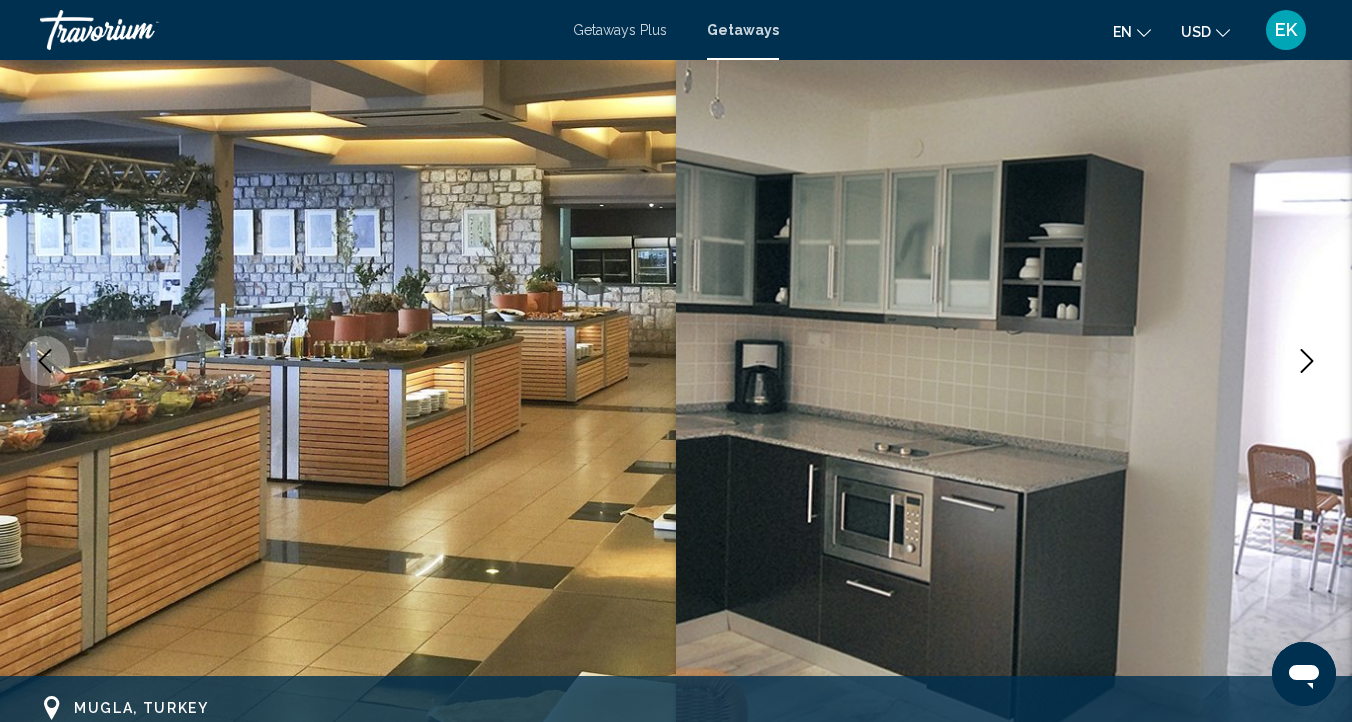 click at bounding box center (1307, 361) 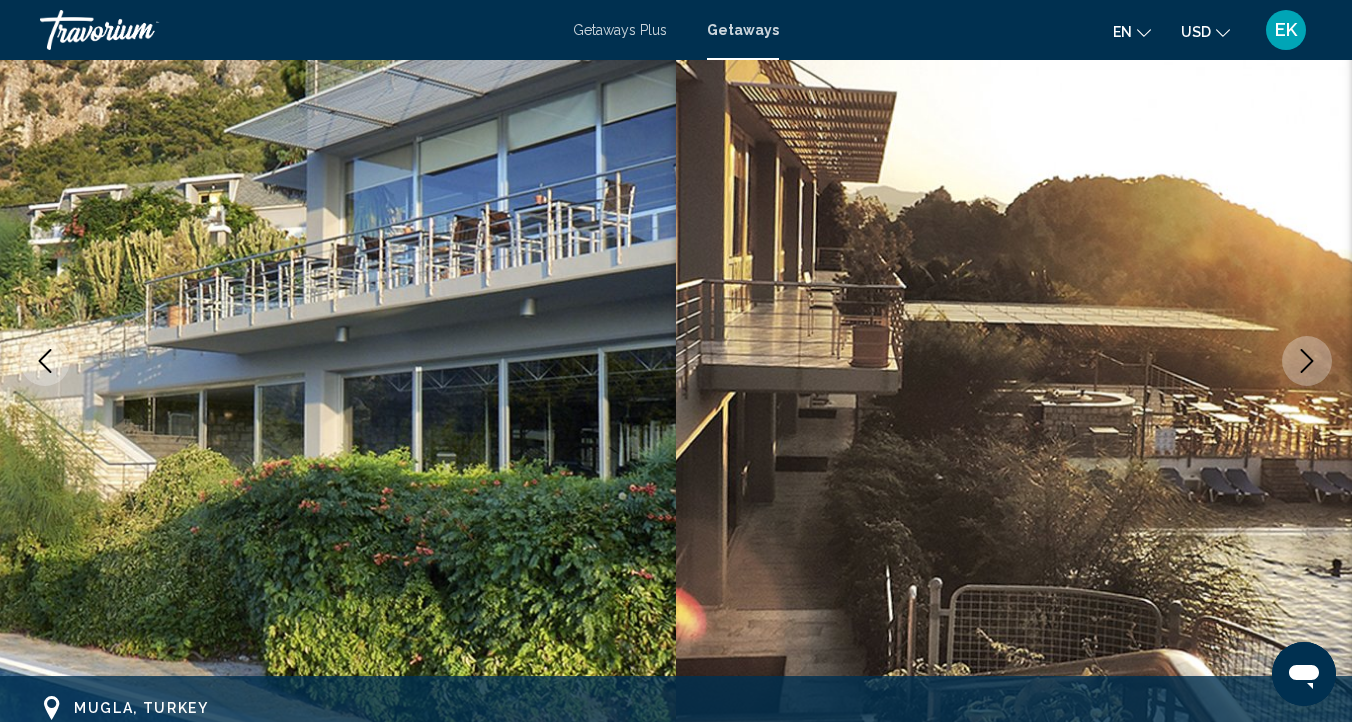 click at bounding box center [1307, 361] 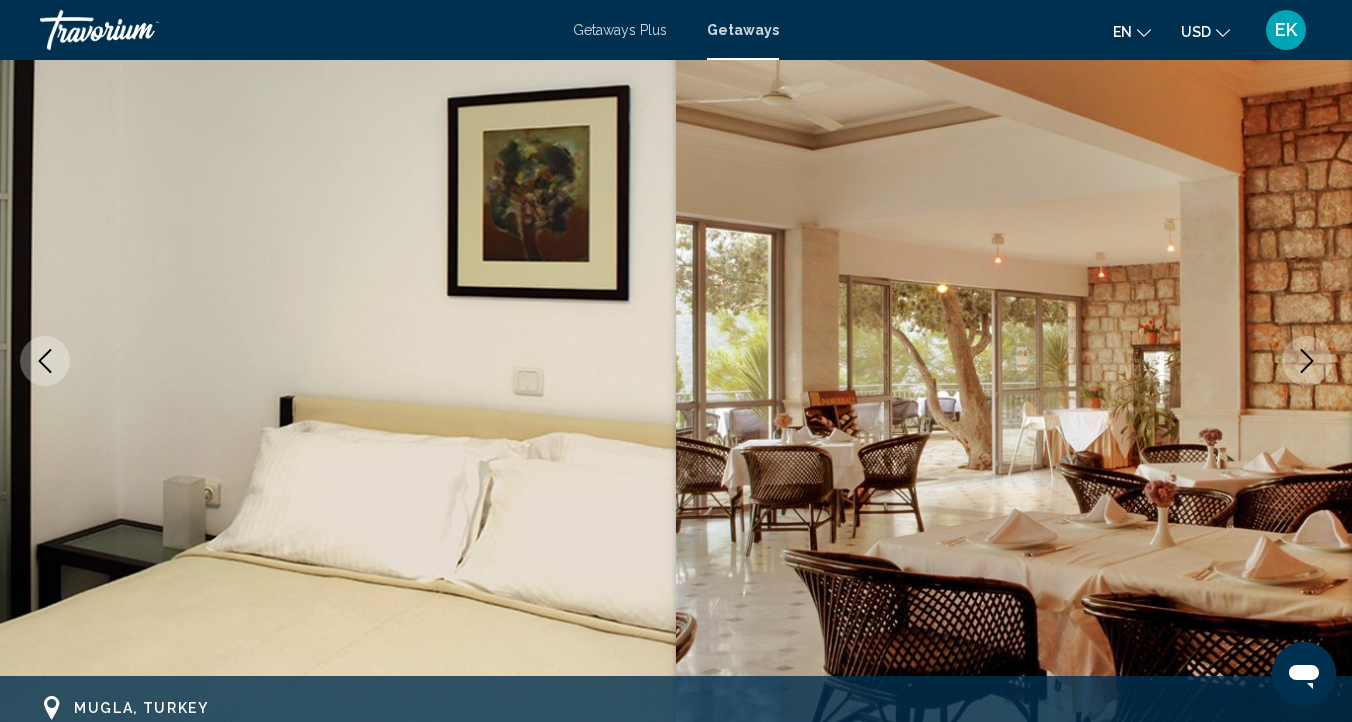 click at bounding box center [1307, 361] 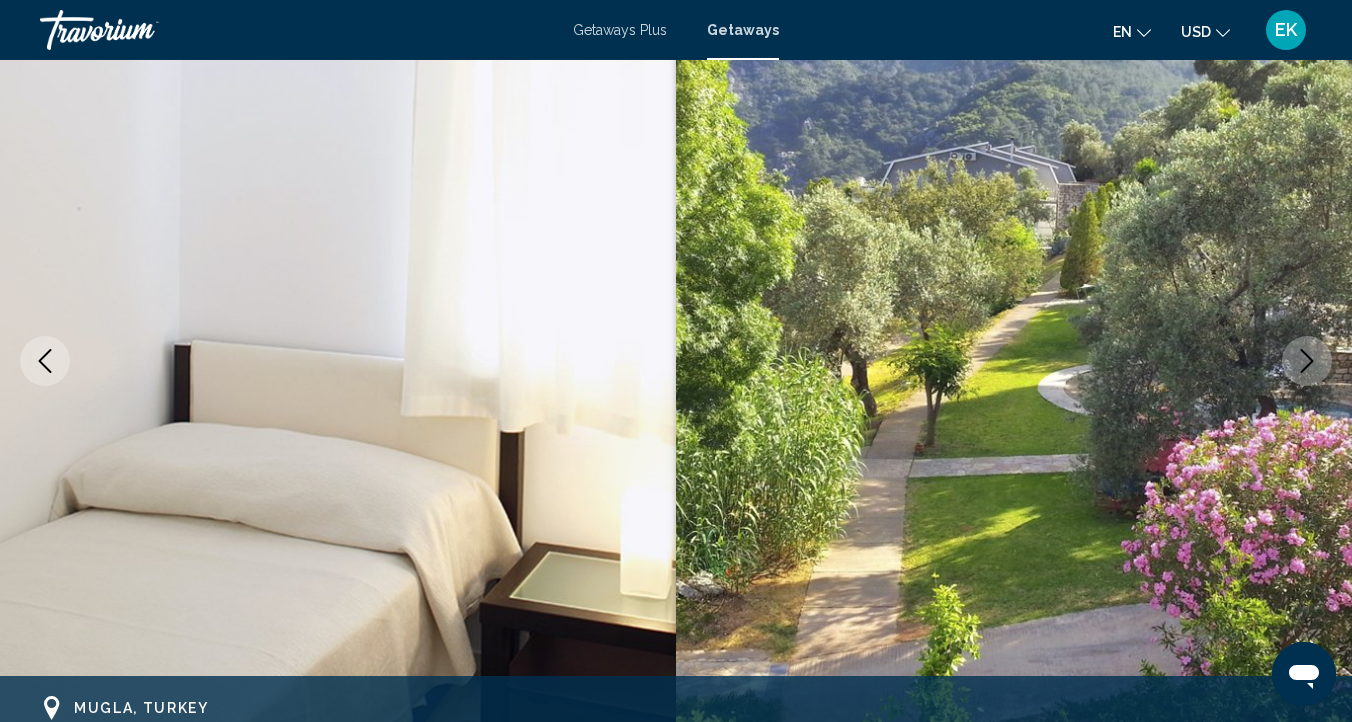 click at bounding box center [1307, 361] 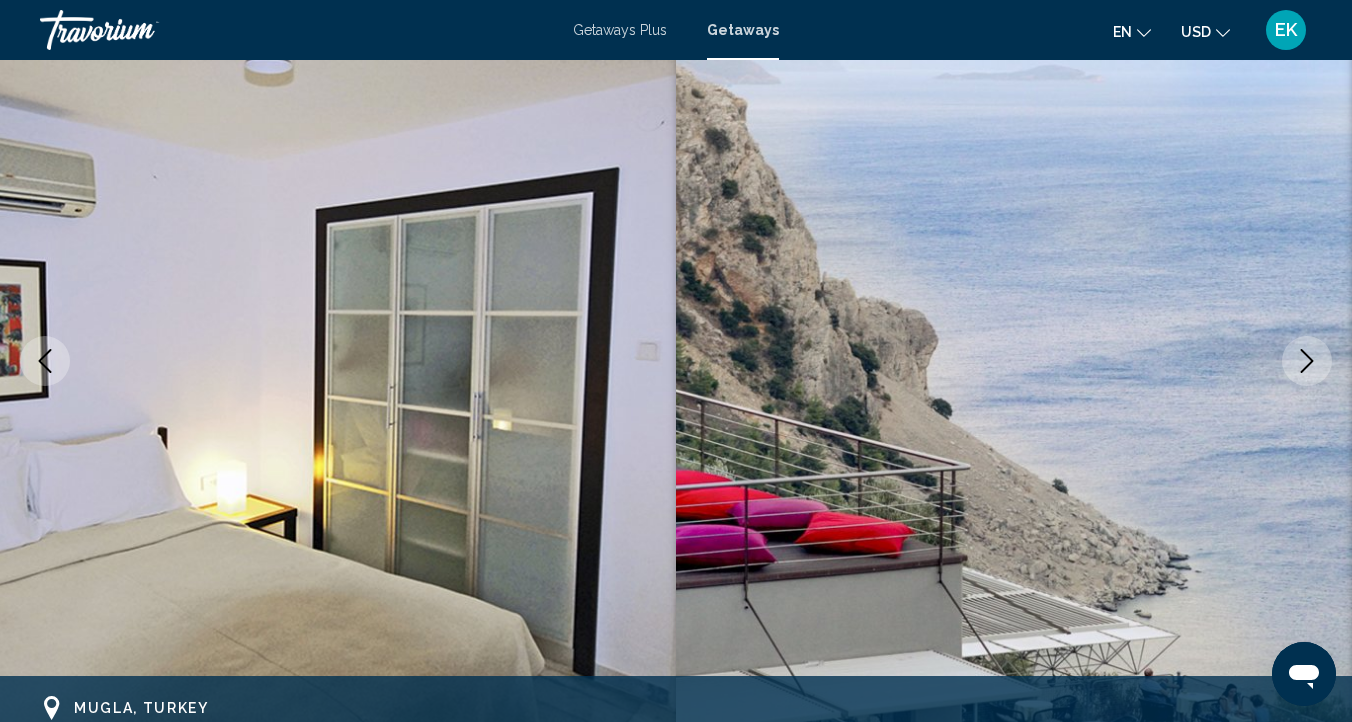 click at bounding box center [1307, 361] 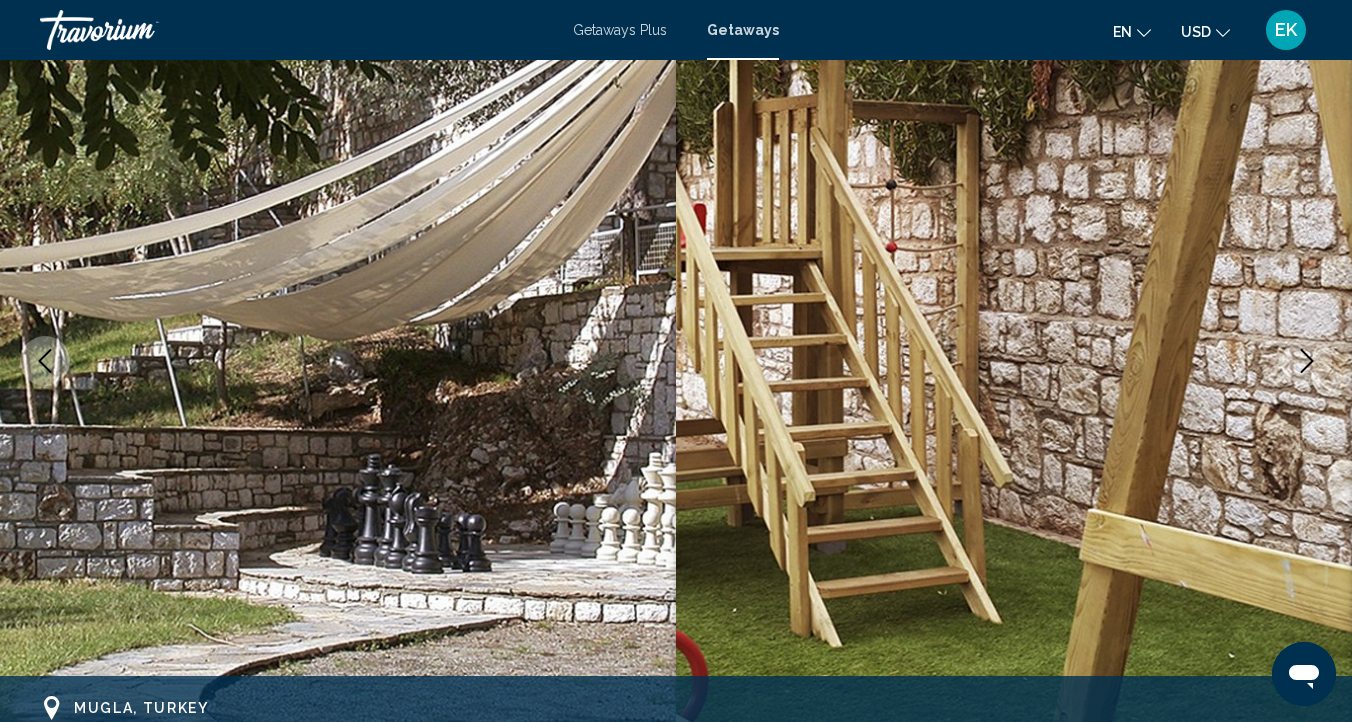 click at bounding box center (1307, 361) 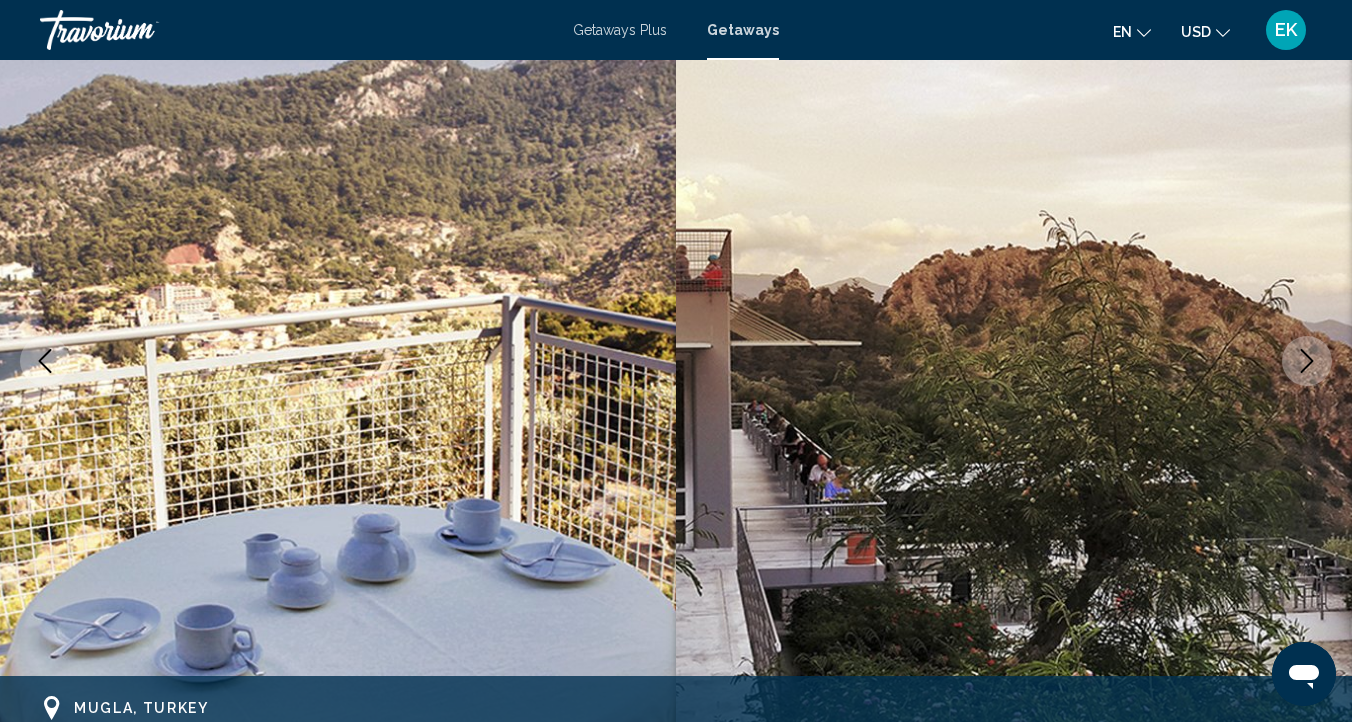 click at bounding box center (1307, 361) 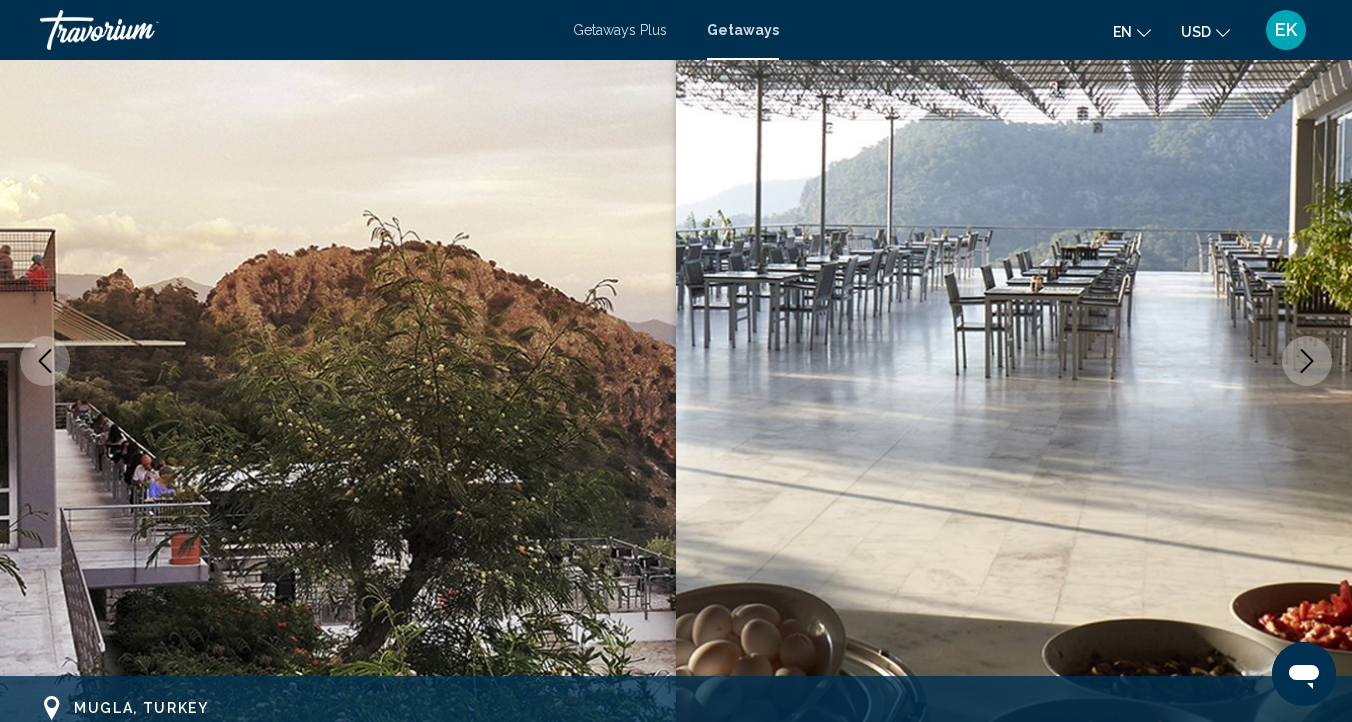 click at bounding box center (1307, 361) 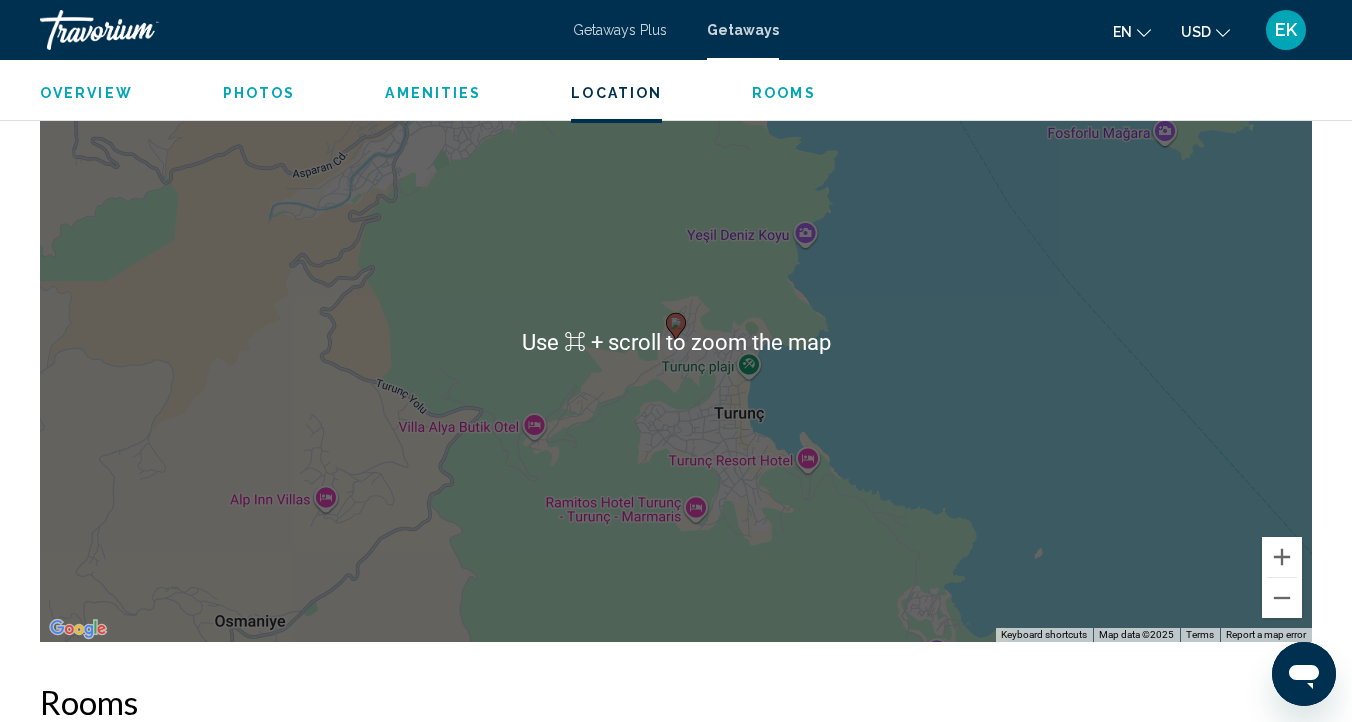 scroll, scrollTop: 2907, scrollLeft: 0, axis: vertical 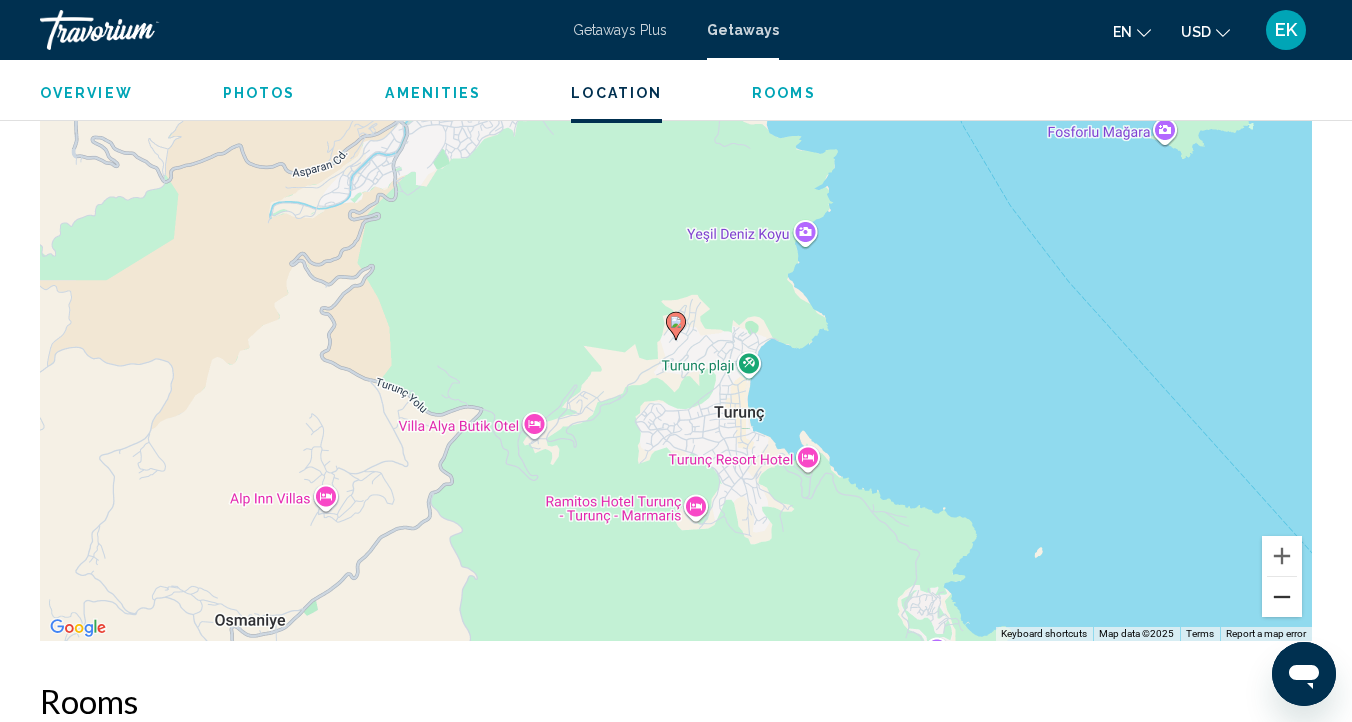 click at bounding box center [1282, 597] 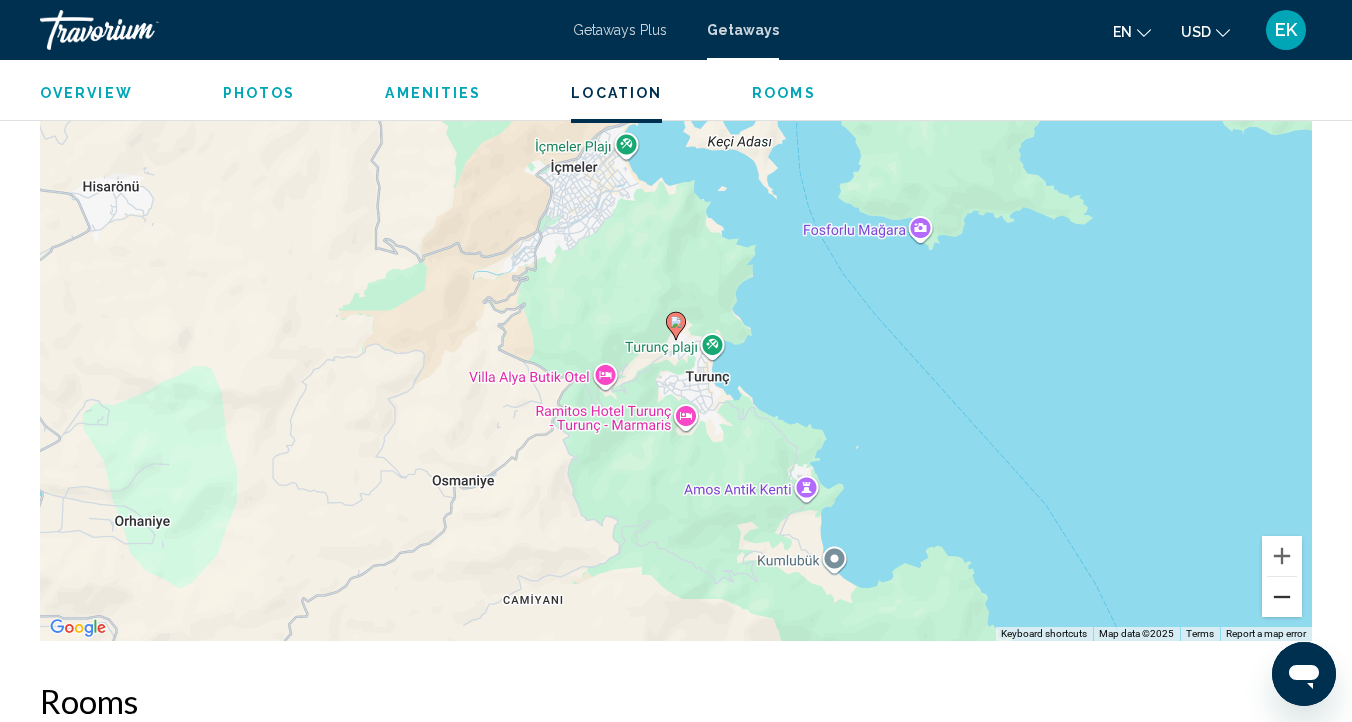 click at bounding box center [1282, 597] 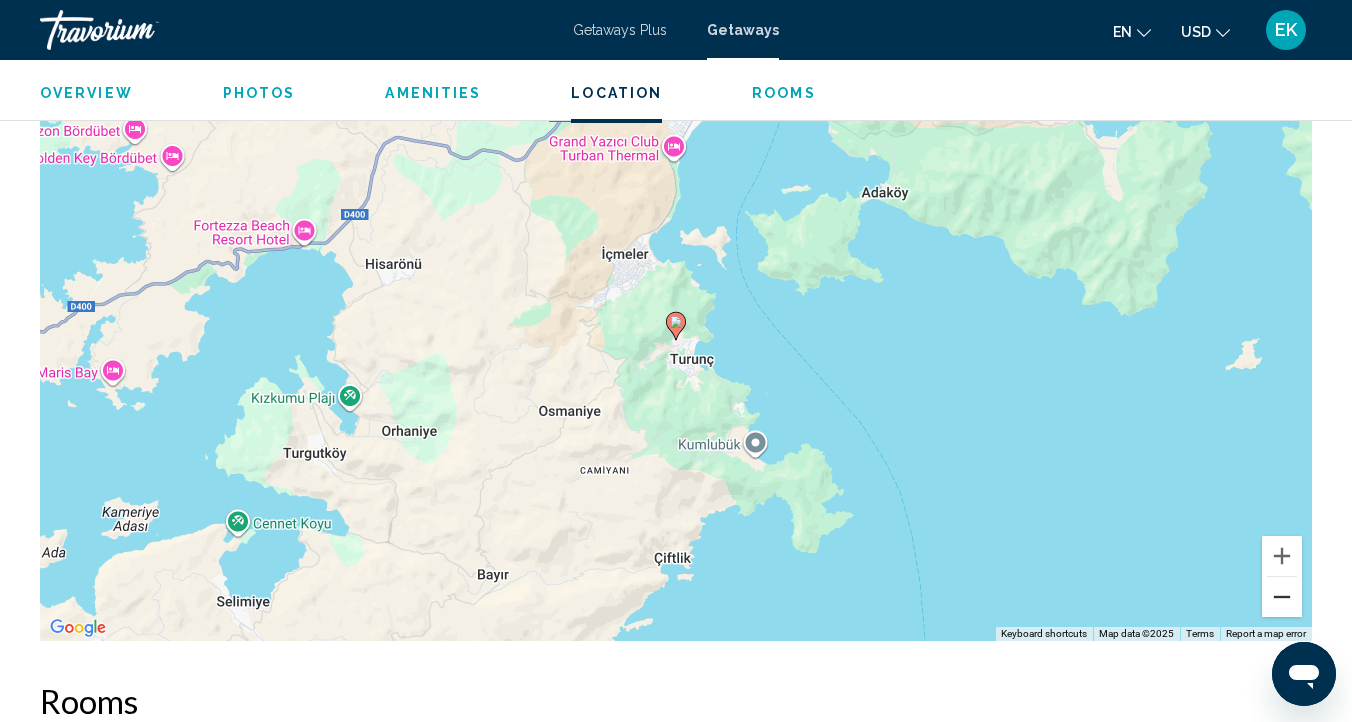 click at bounding box center [1282, 597] 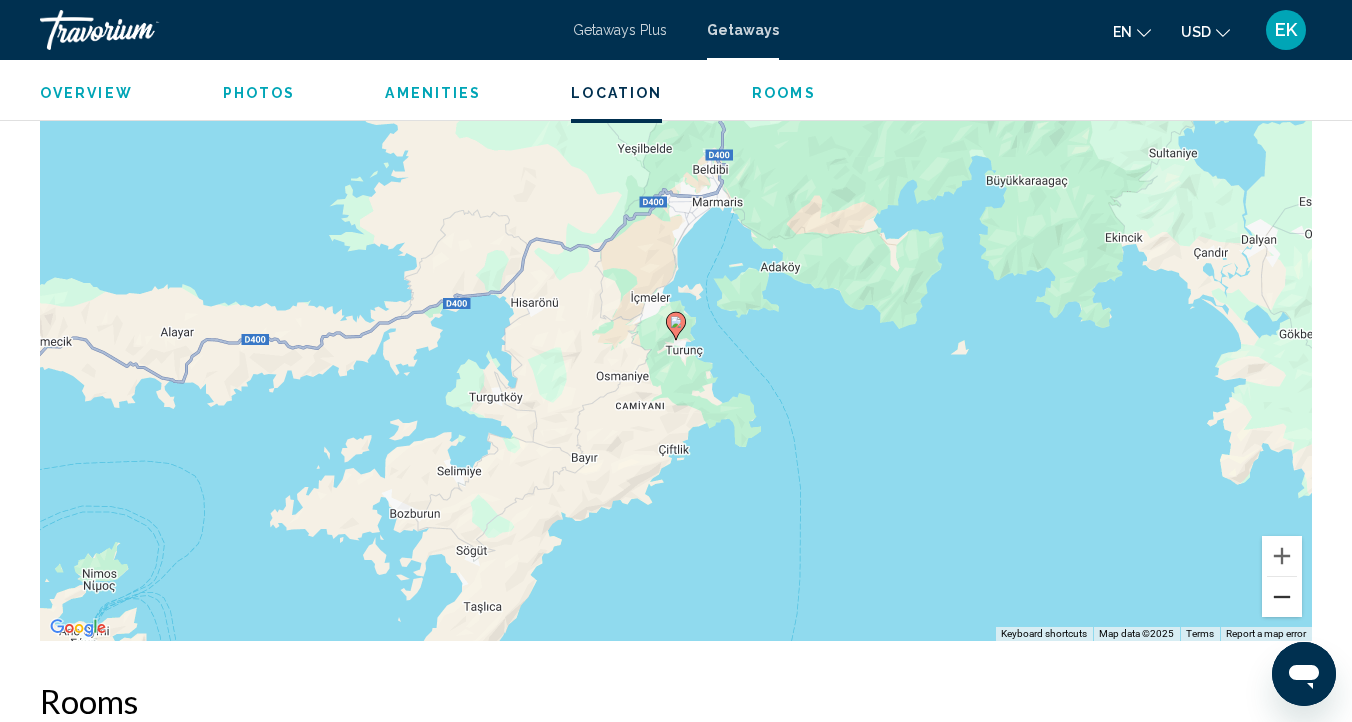 click at bounding box center (1282, 597) 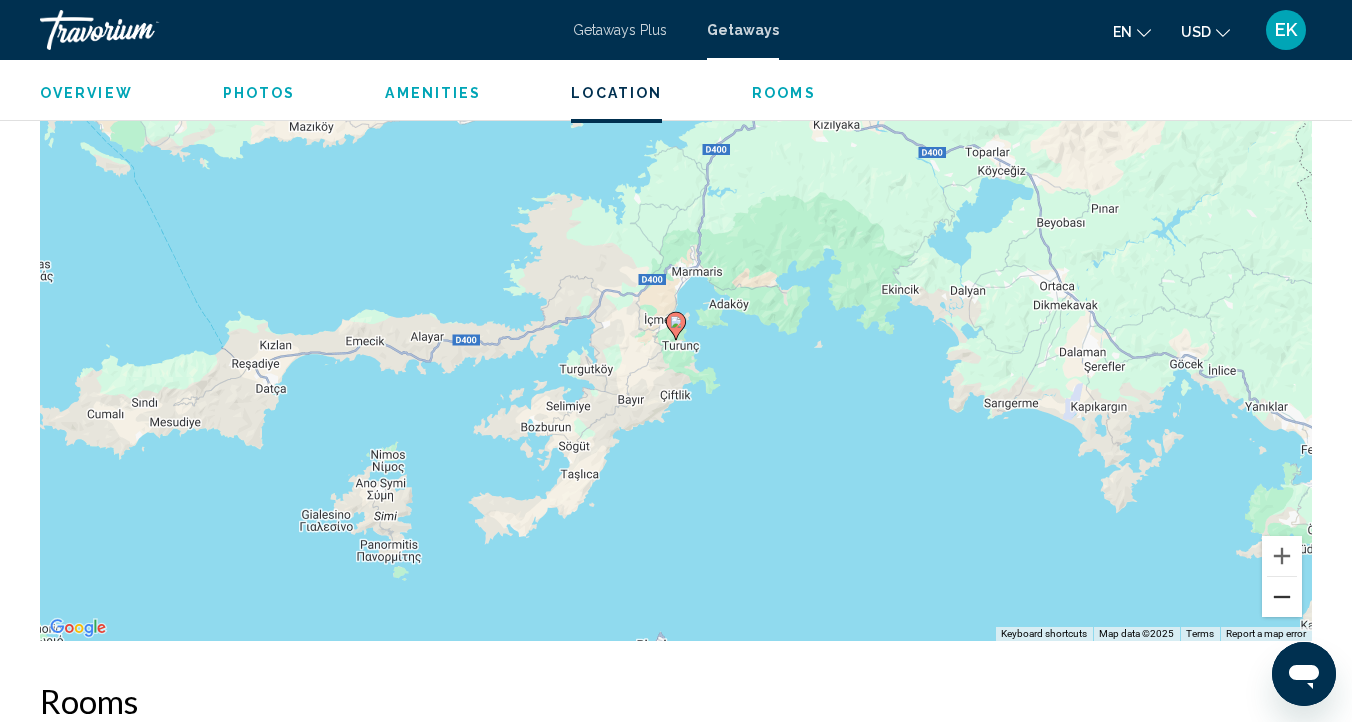click at bounding box center [1282, 597] 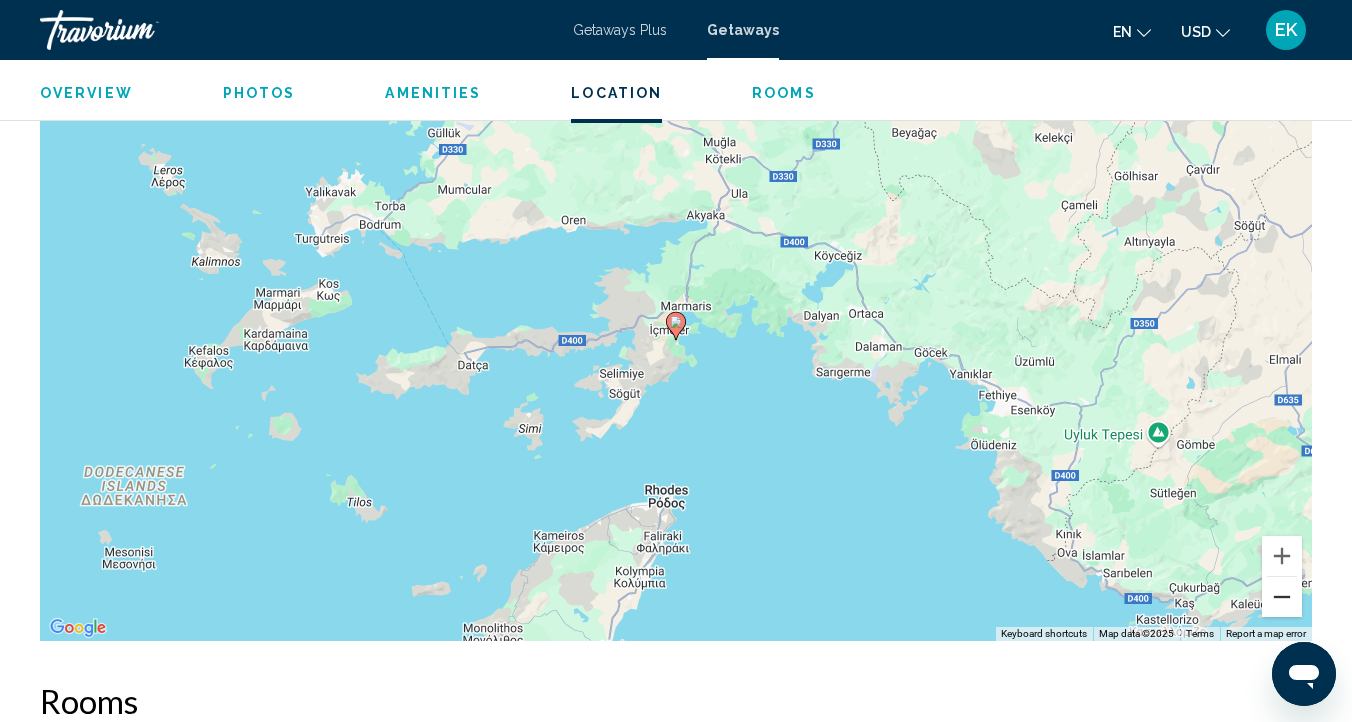 click at bounding box center [1282, 597] 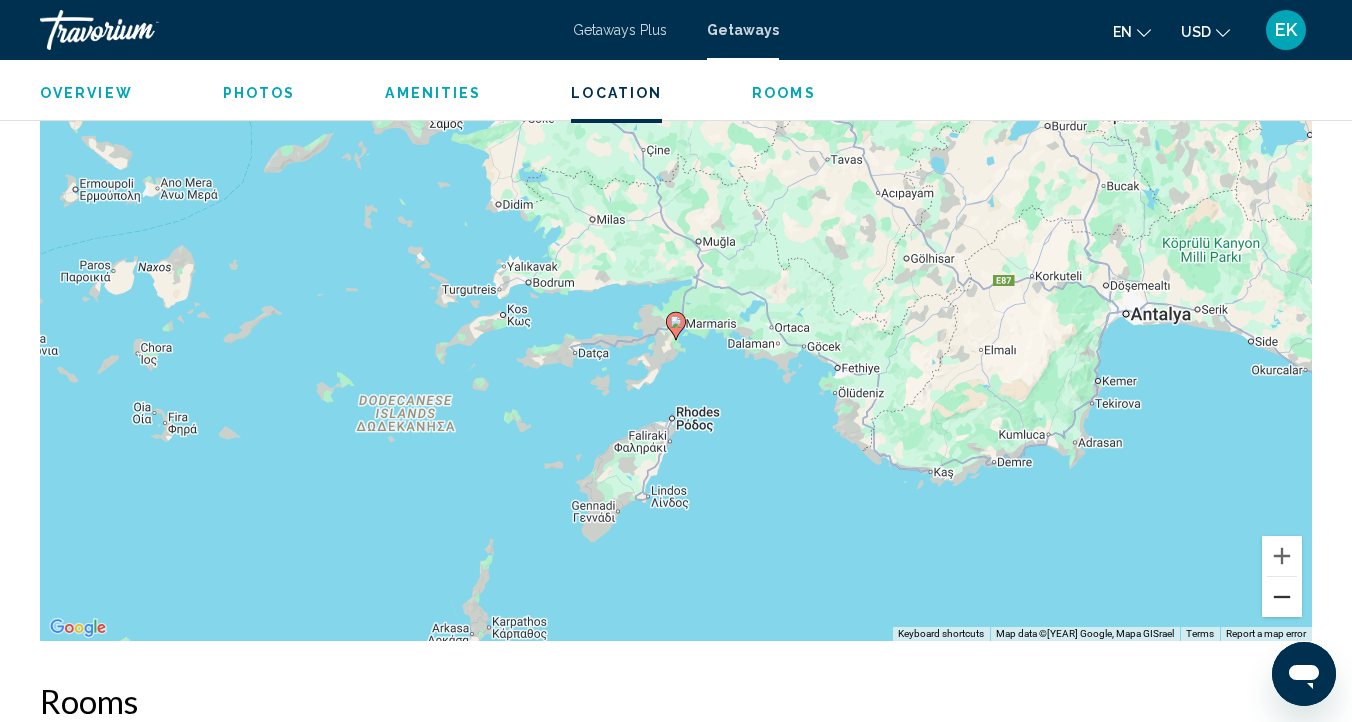 click at bounding box center (1282, 597) 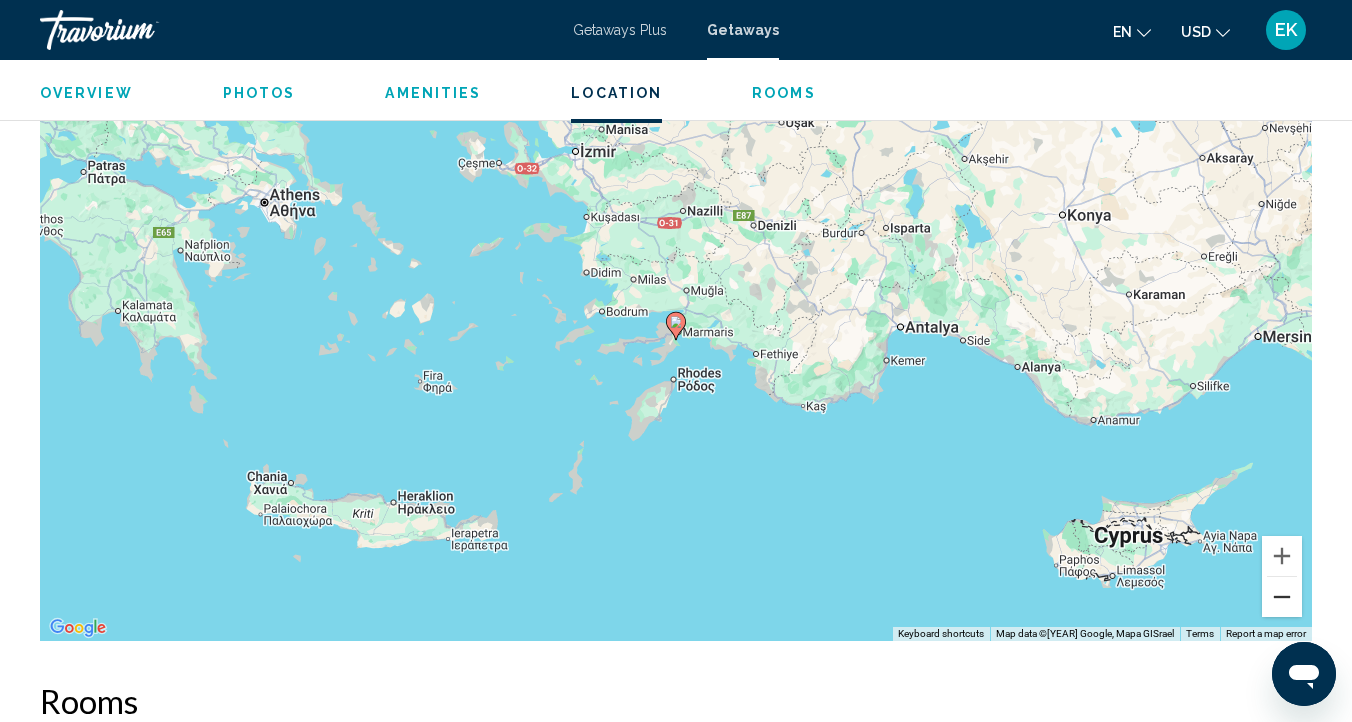 click at bounding box center (1282, 597) 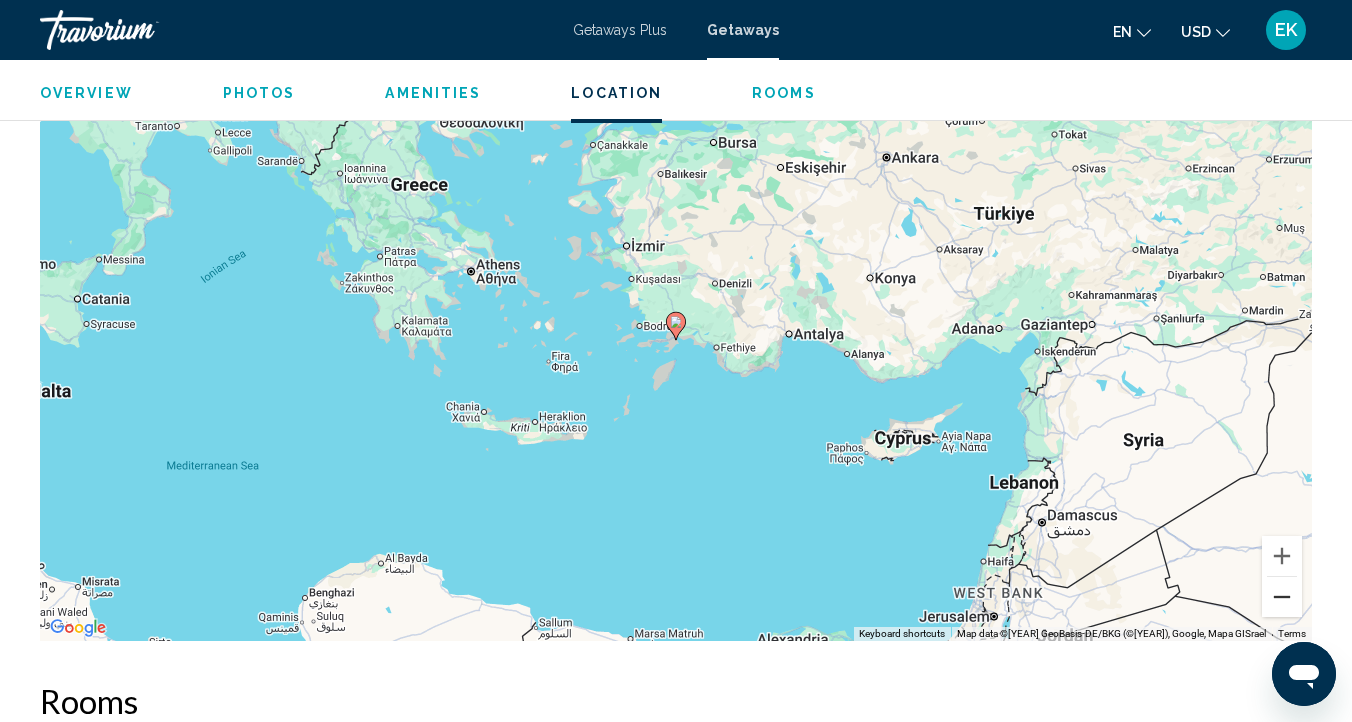 click at bounding box center [1282, 597] 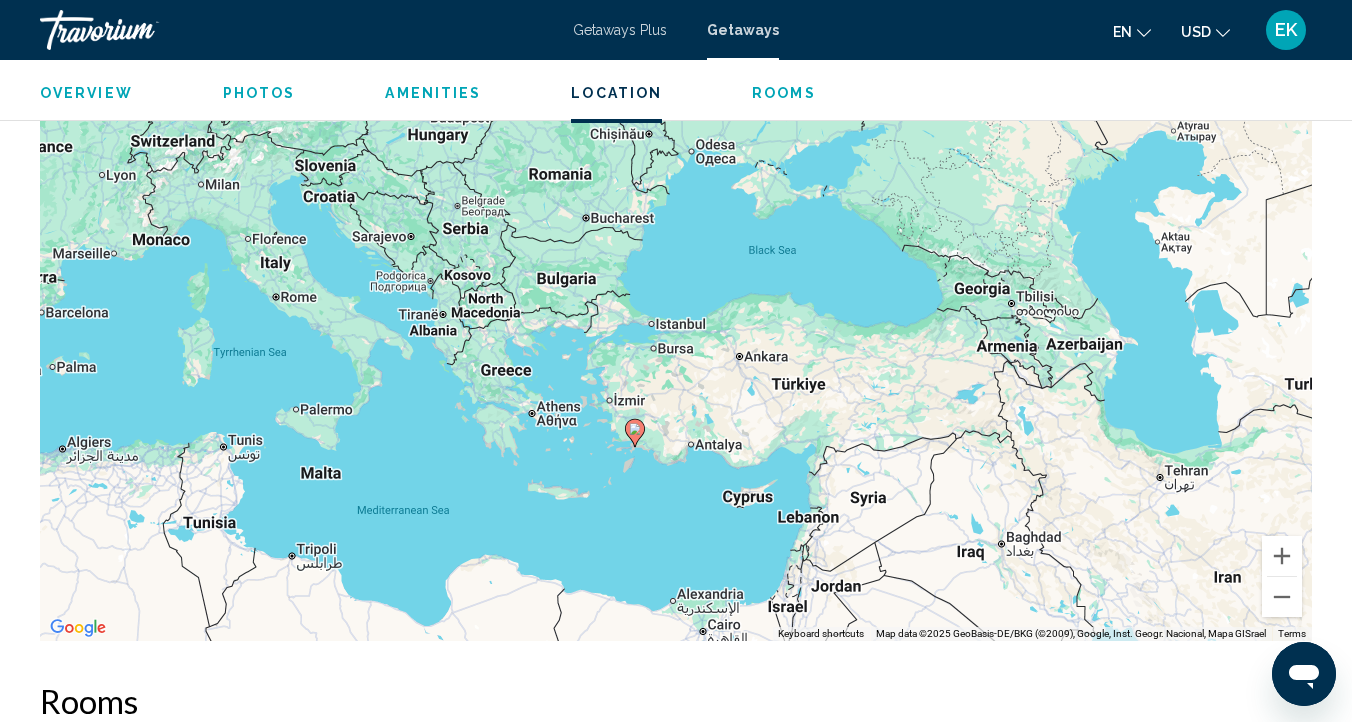 drag, startPoint x: 1062, startPoint y: 314, endPoint x: 1018, endPoint y: 424, distance: 118.473625 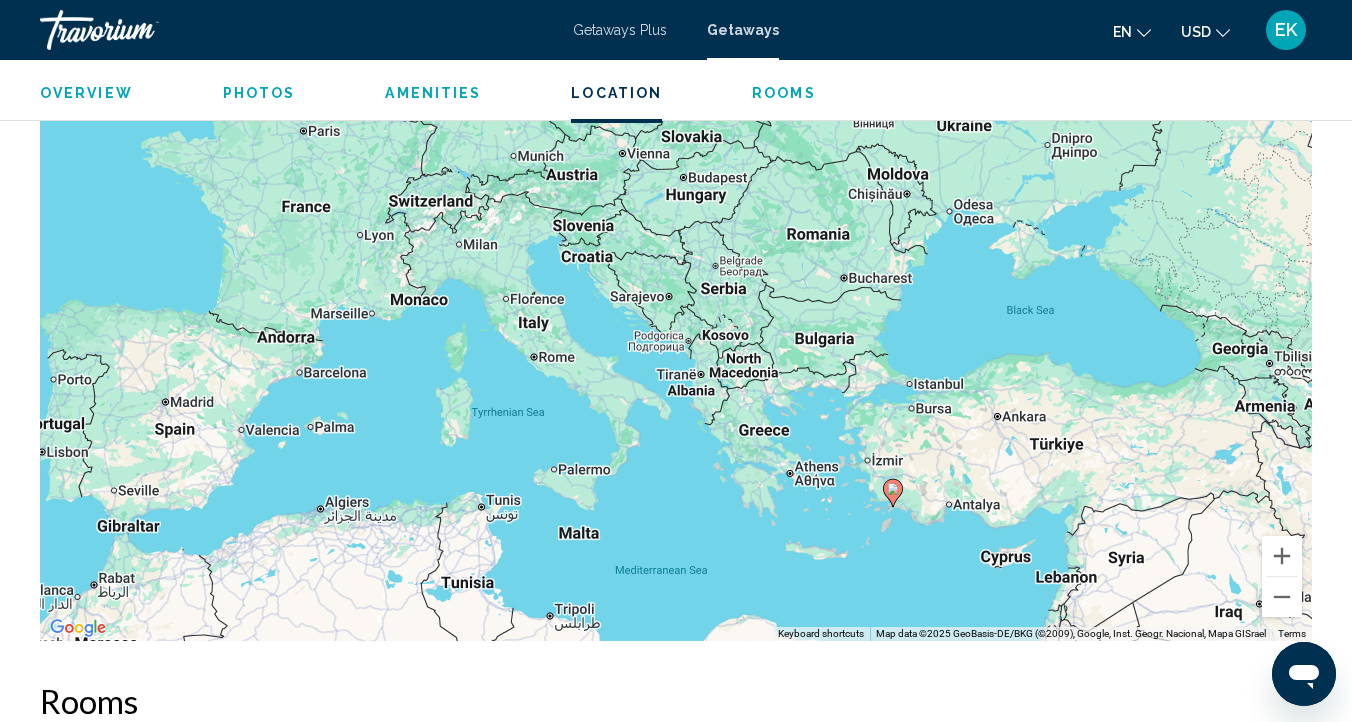 drag, startPoint x: 1013, startPoint y: 418, endPoint x: 1273, endPoint y: 480, distance: 267.2901 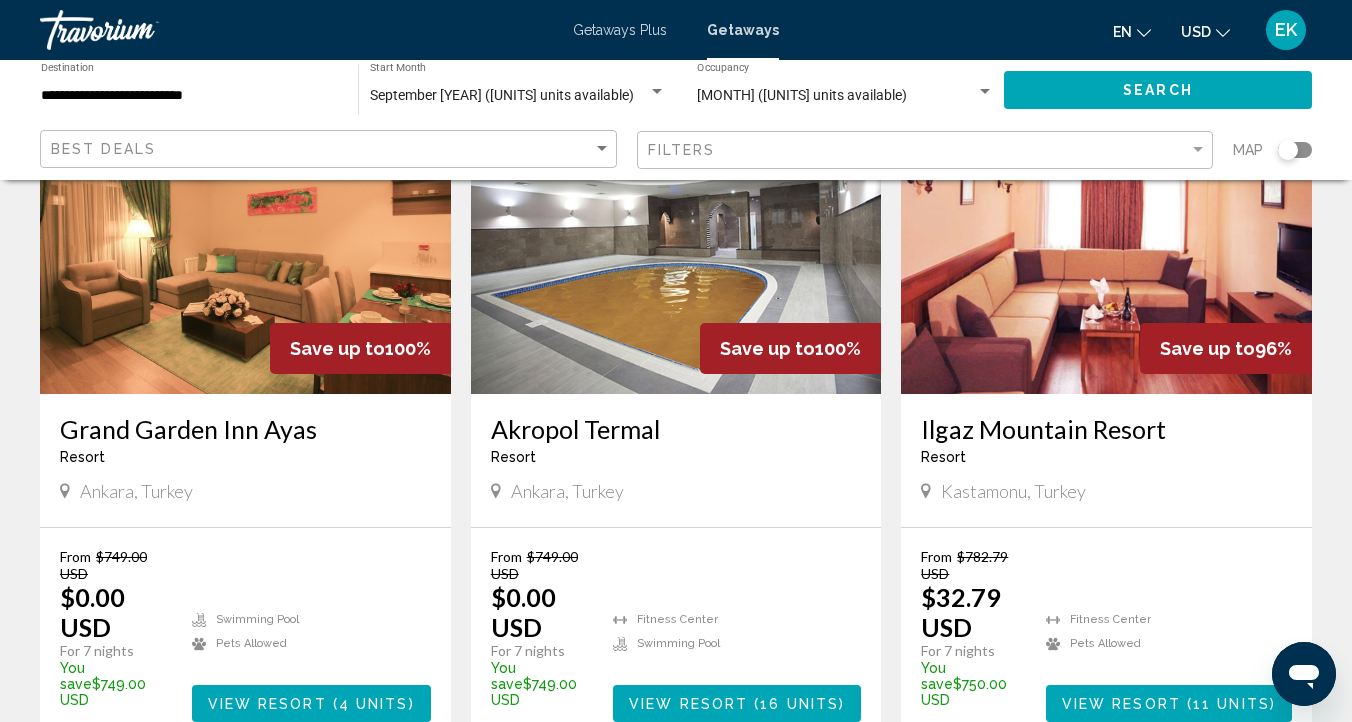 scroll, scrollTop: 208, scrollLeft: 0, axis: vertical 